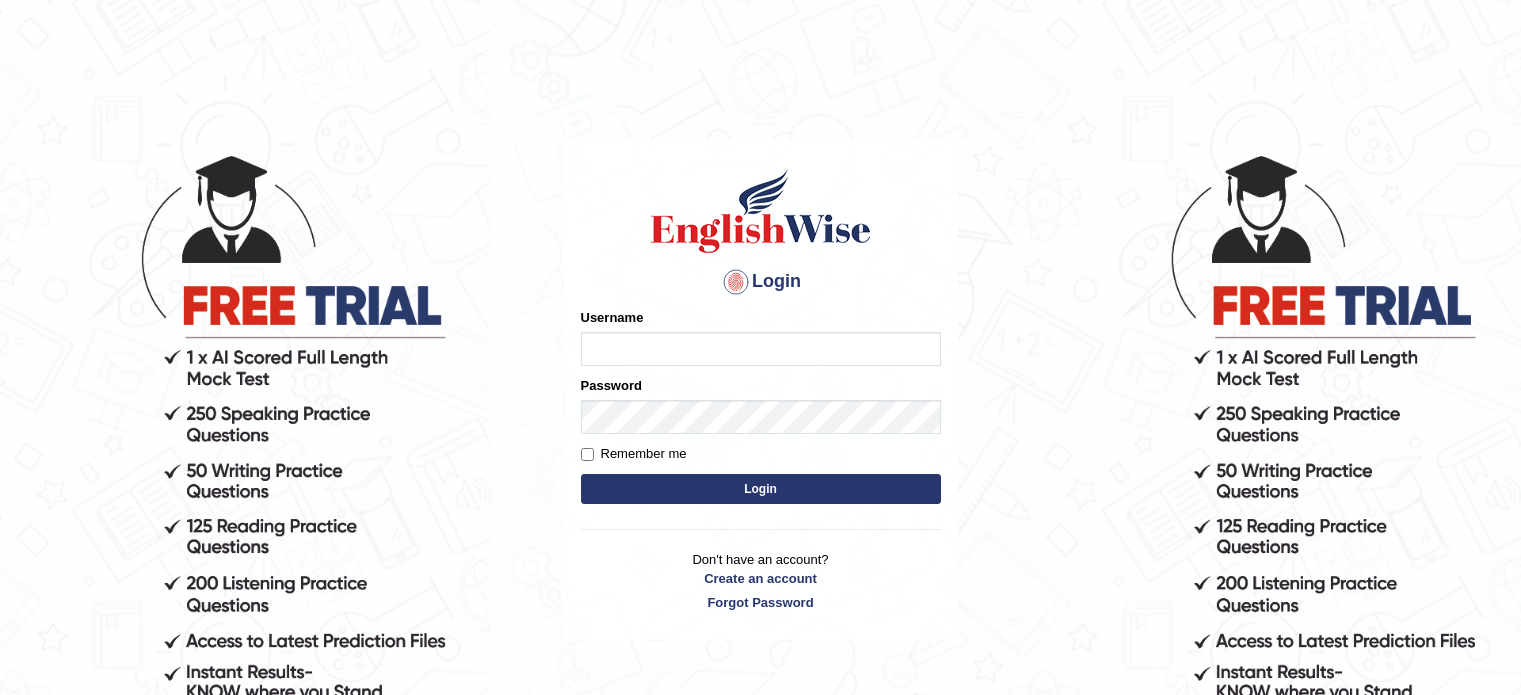 scroll, scrollTop: 0, scrollLeft: 0, axis: both 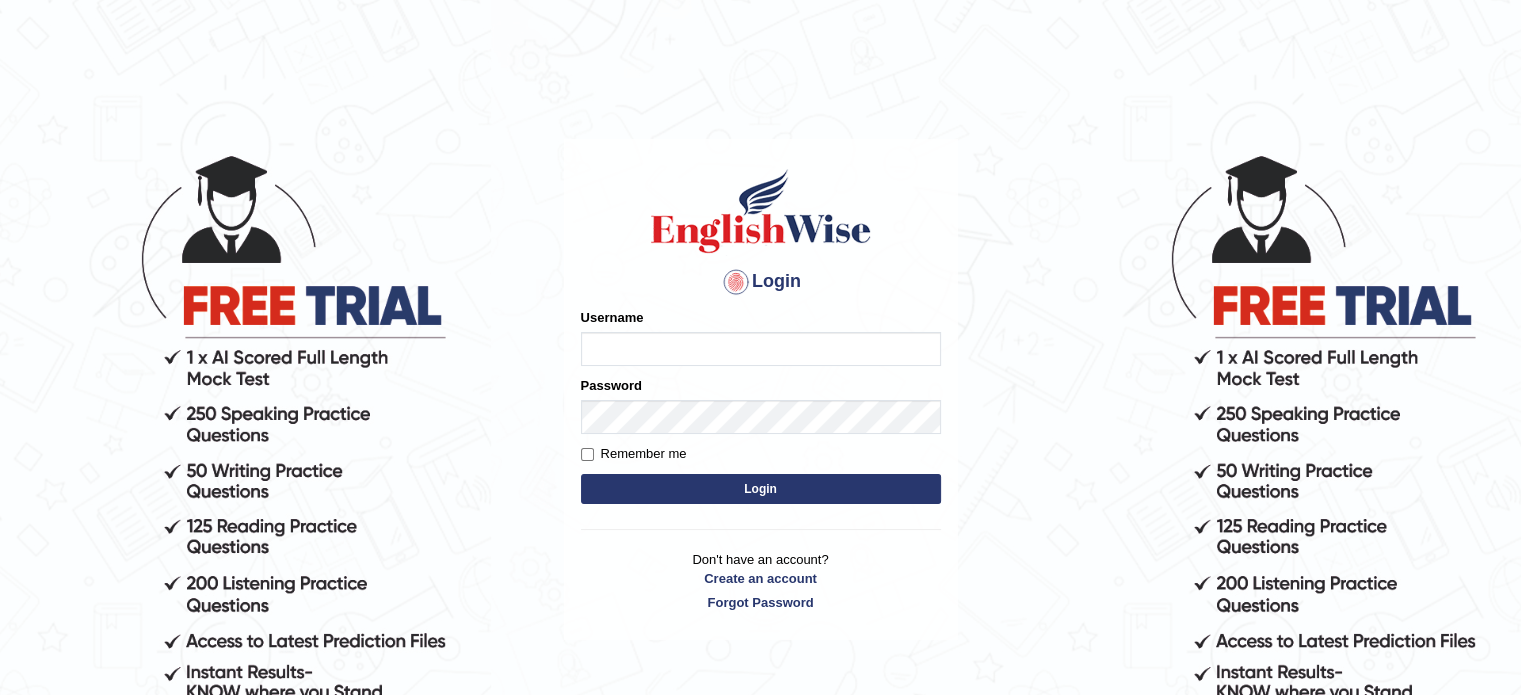 type on "grishmi_[CITY]" 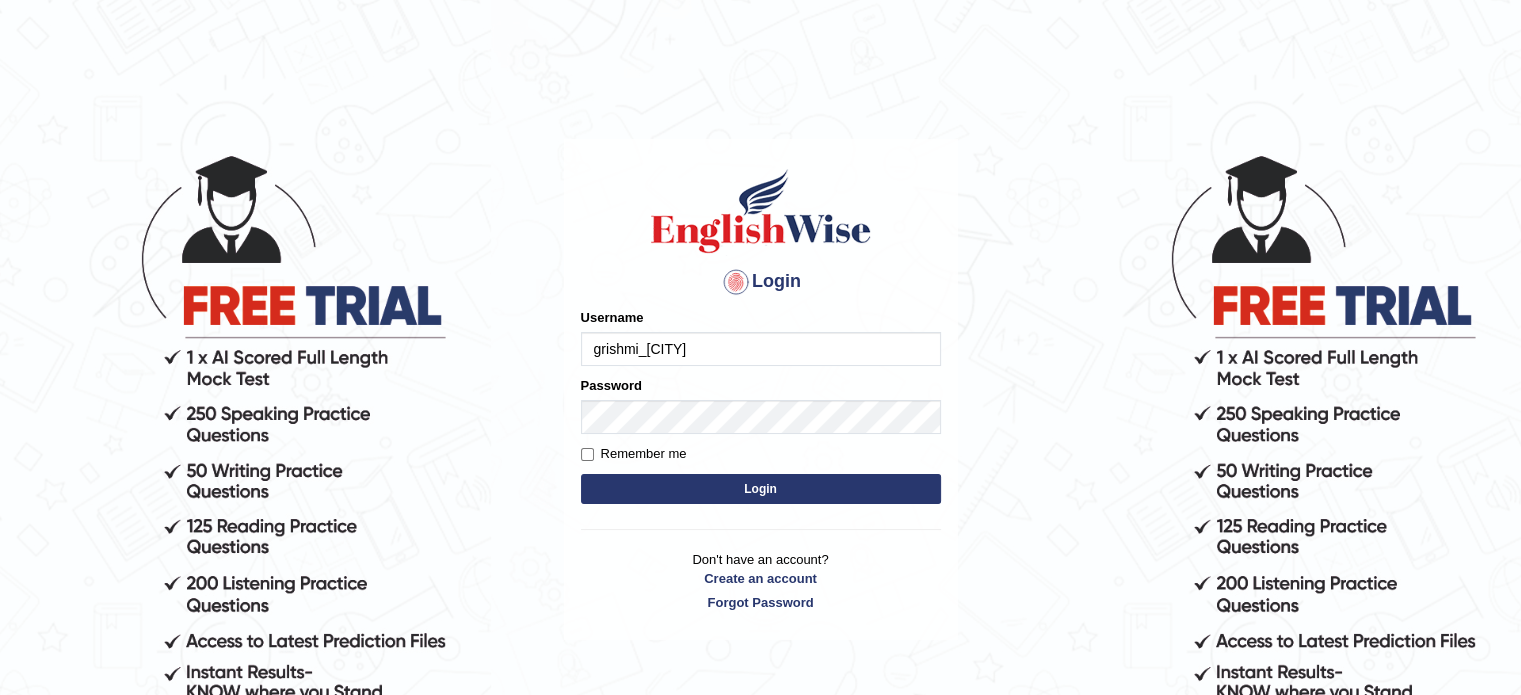 click on "Login" at bounding box center [761, 489] 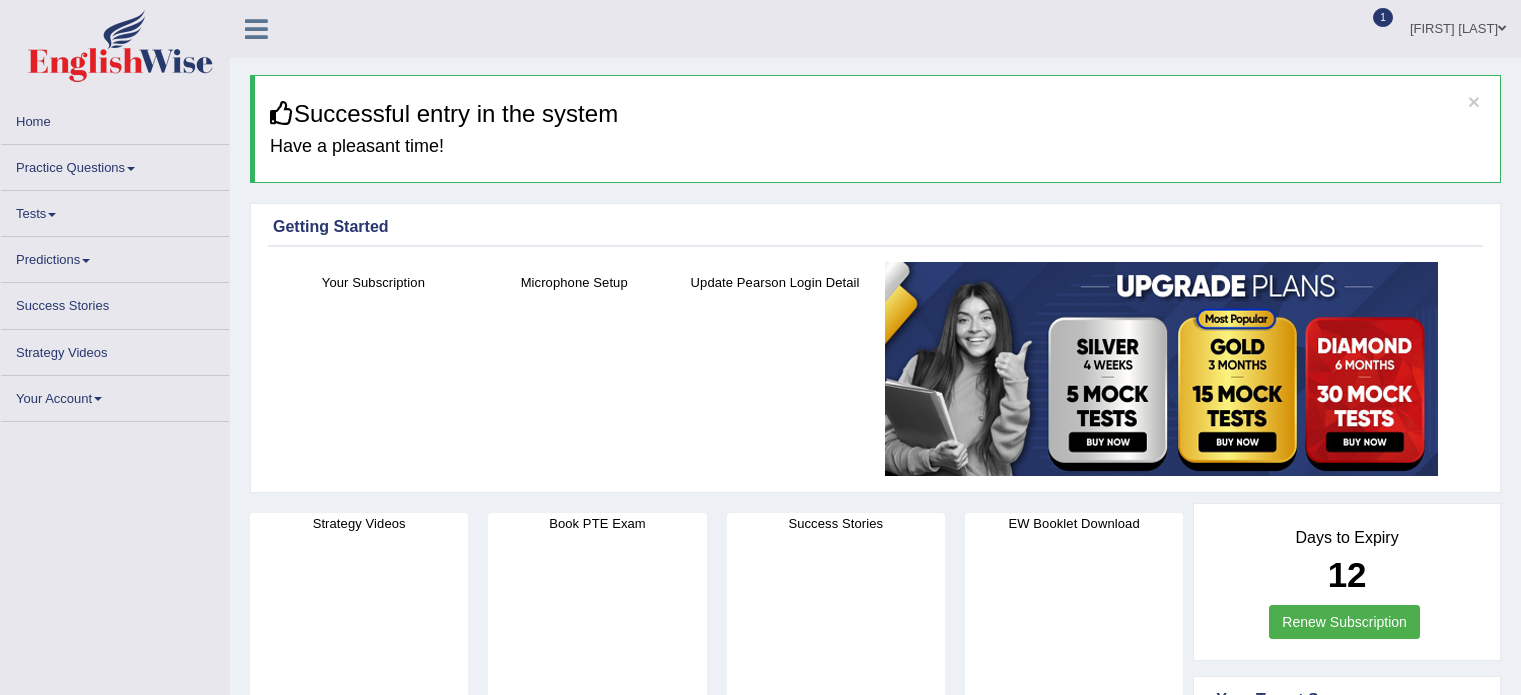 scroll, scrollTop: 0, scrollLeft: 0, axis: both 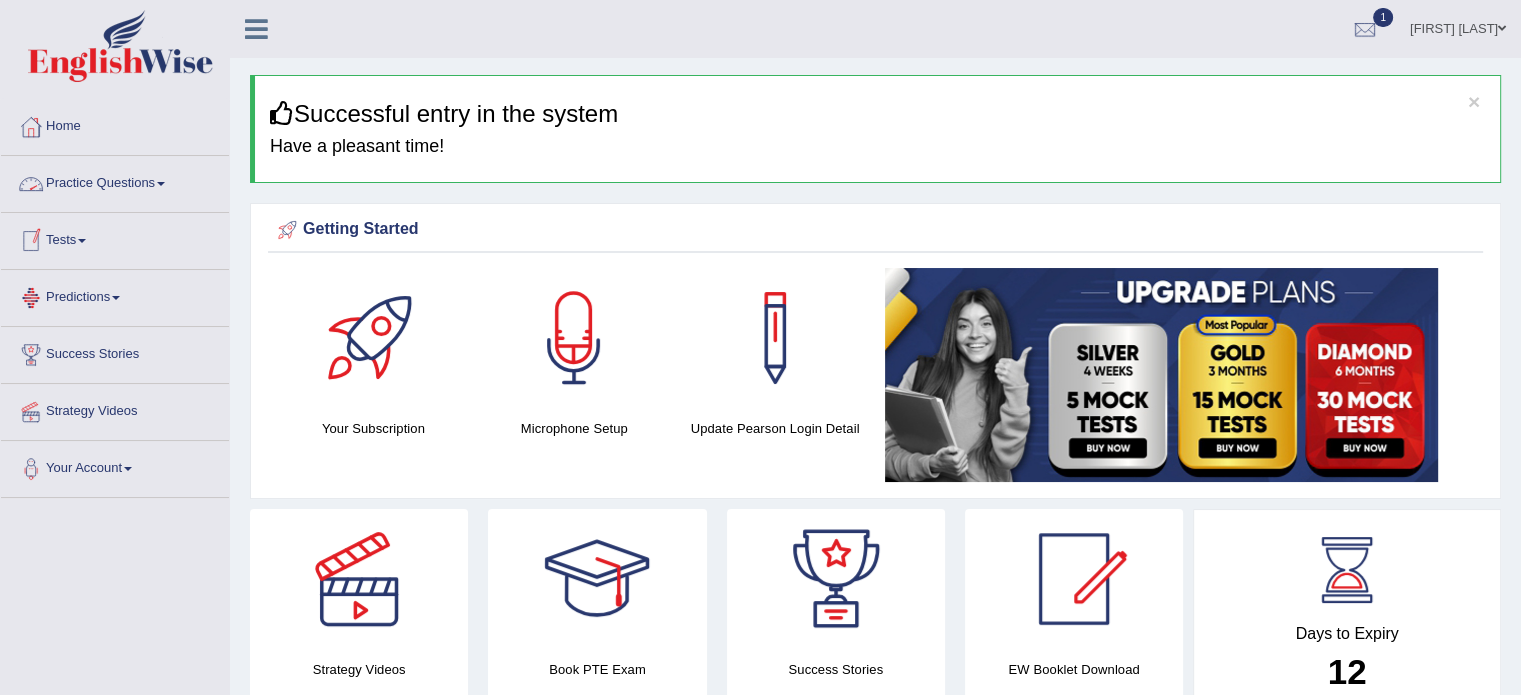 click on "Practice Questions" at bounding box center [115, 181] 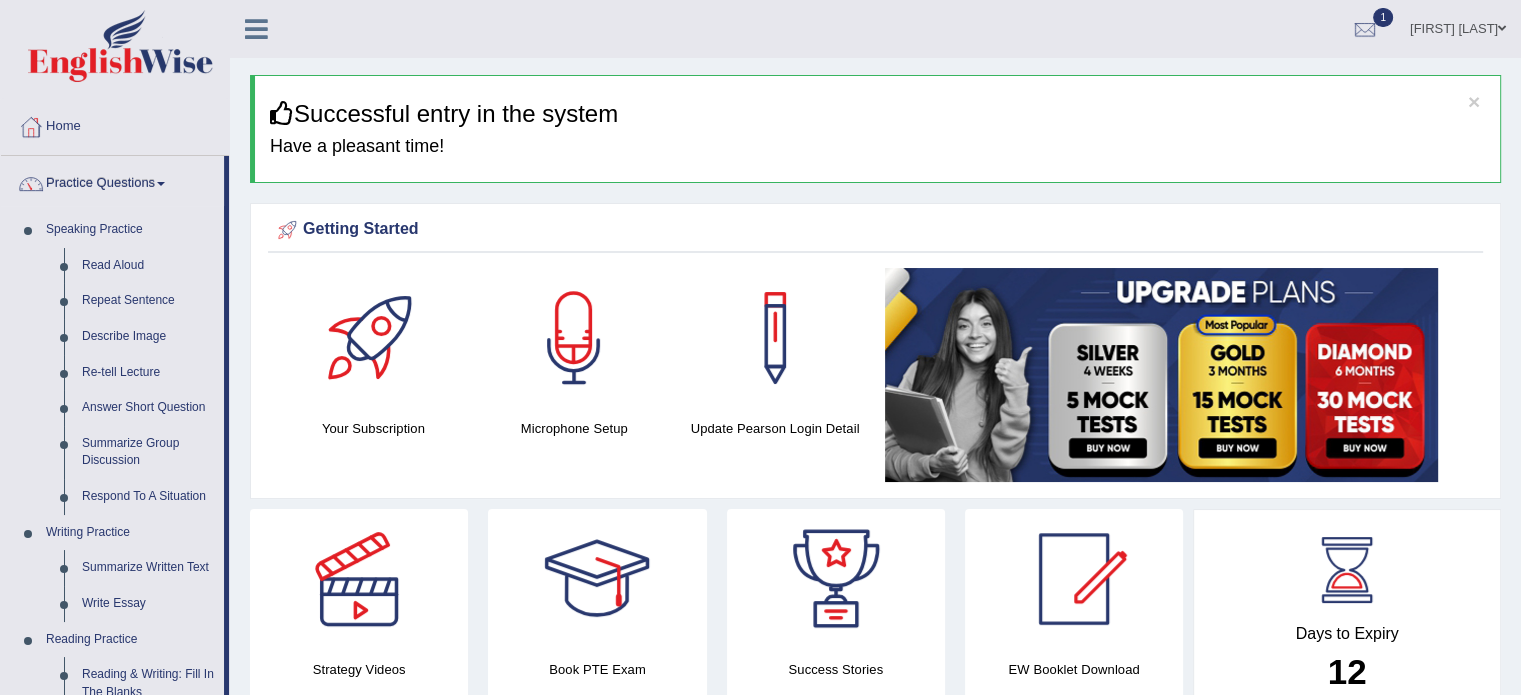click on "×
Successful entry in the system Have a pleasant time!
Please login from Desktop. If you think this is an error (or logged in from desktop),  please click here to contact us
Getting Started
Your Subscription
Microphone Setup
Update Pearson Login Detail
×" at bounding box center (875, 1511) 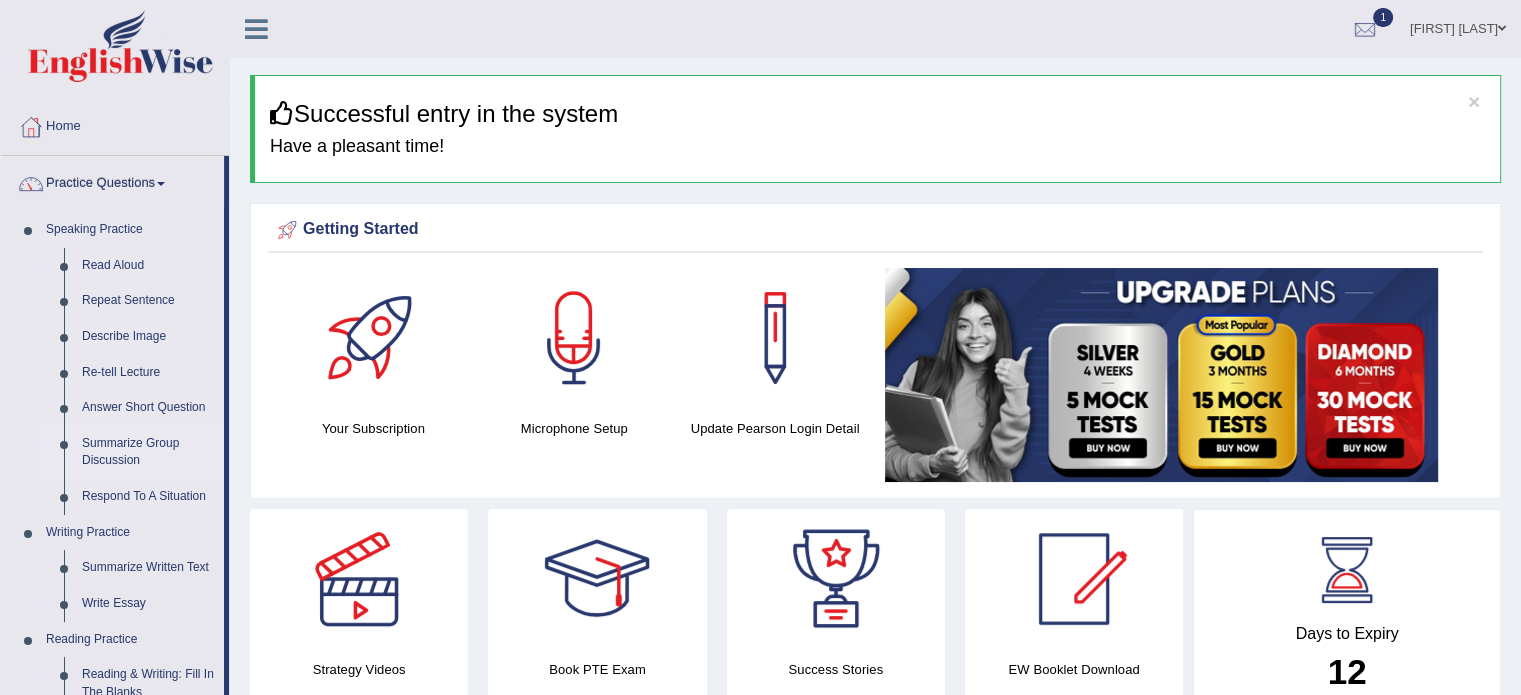 click on "Summarize Group Discussion" at bounding box center (148, 452) 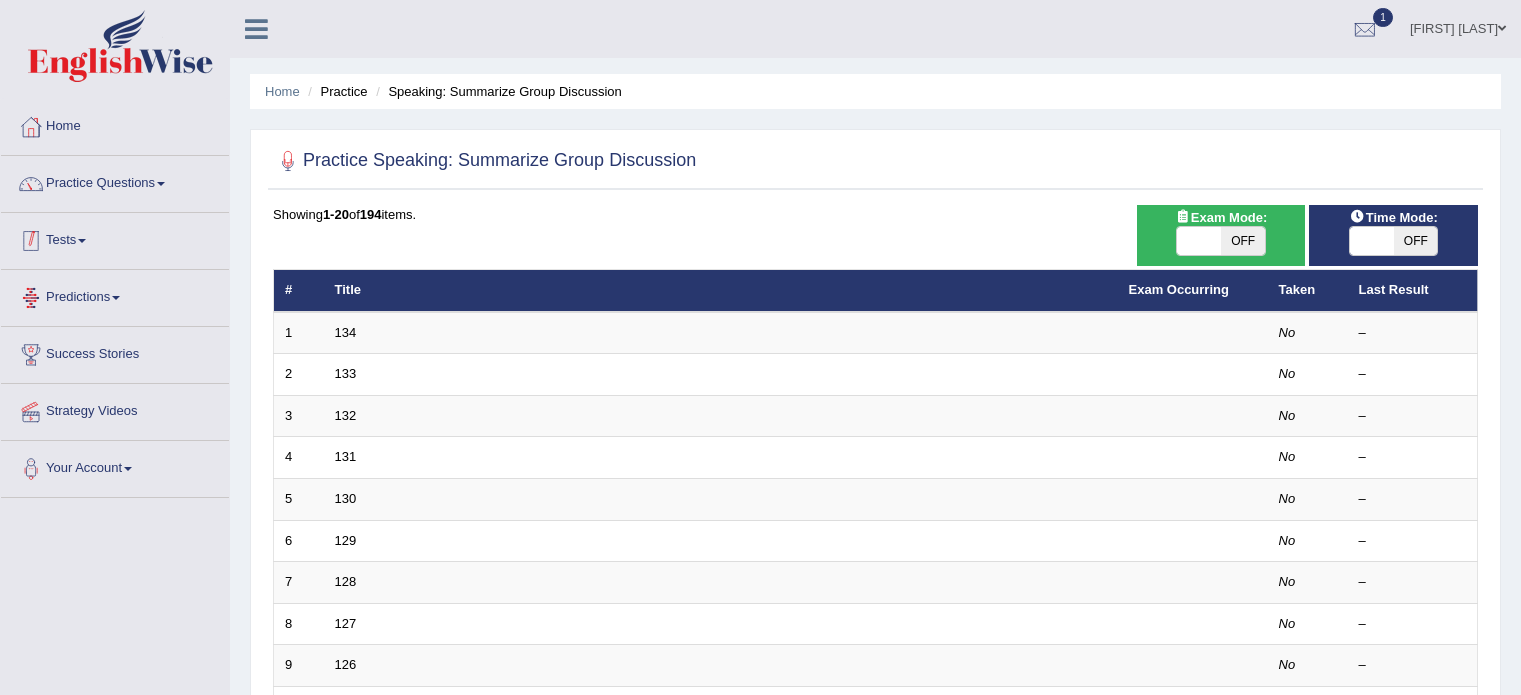 scroll, scrollTop: 0, scrollLeft: 0, axis: both 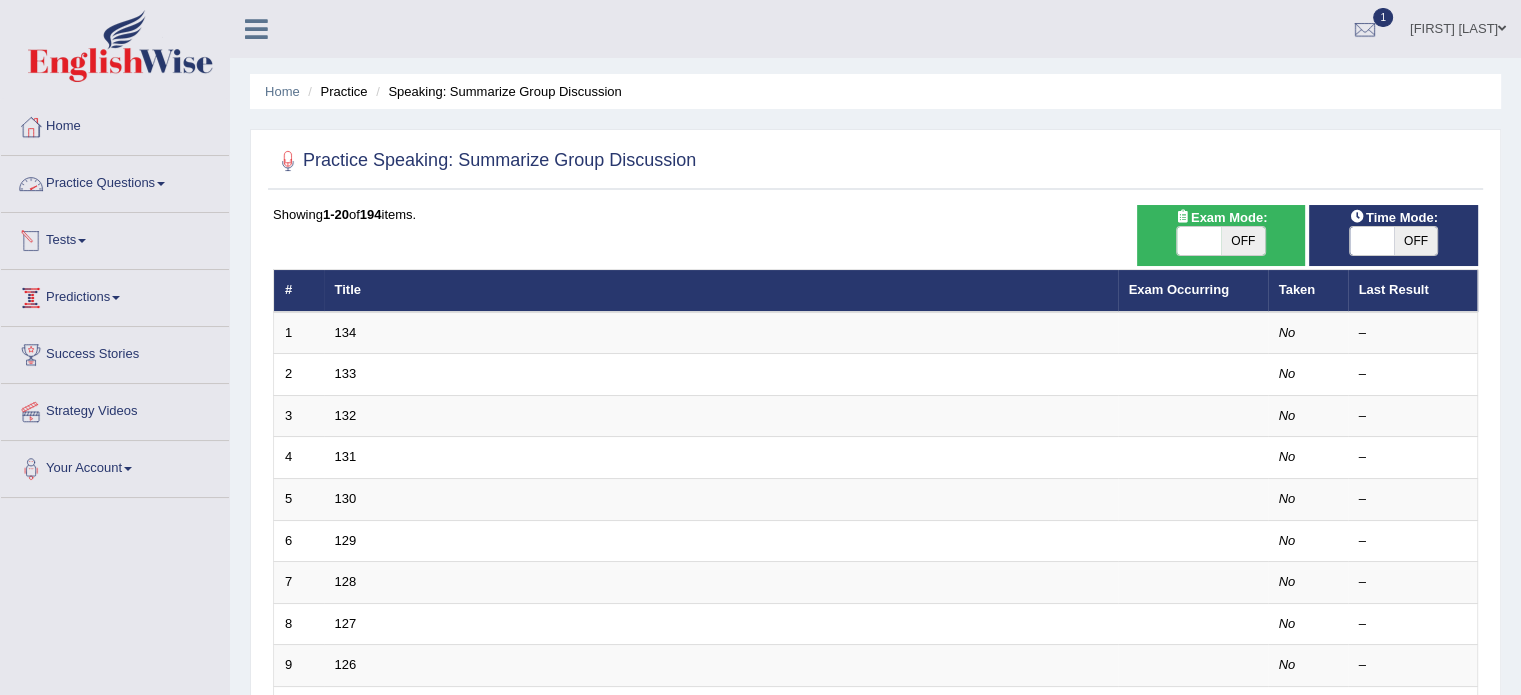 click on "Practice Questions" at bounding box center (115, 181) 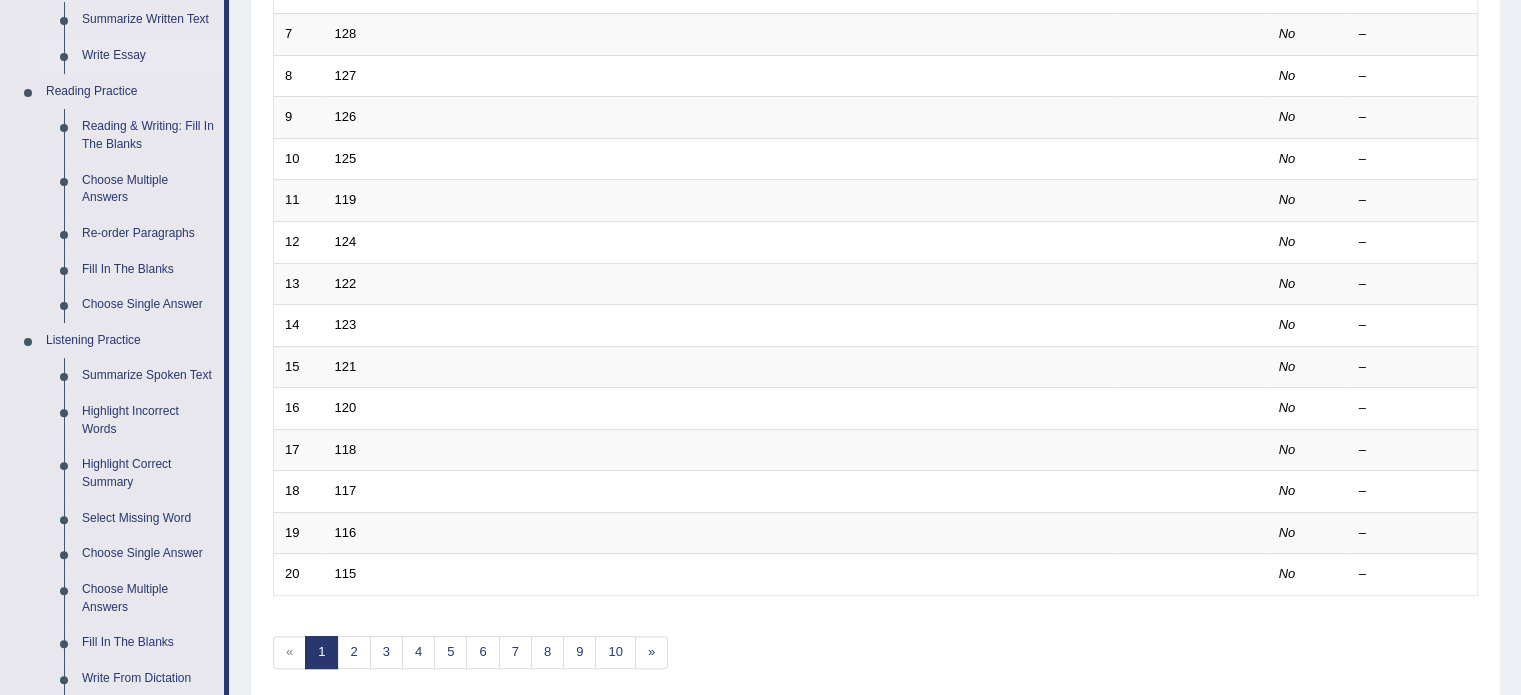 scroll, scrollTop: 686, scrollLeft: 0, axis: vertical 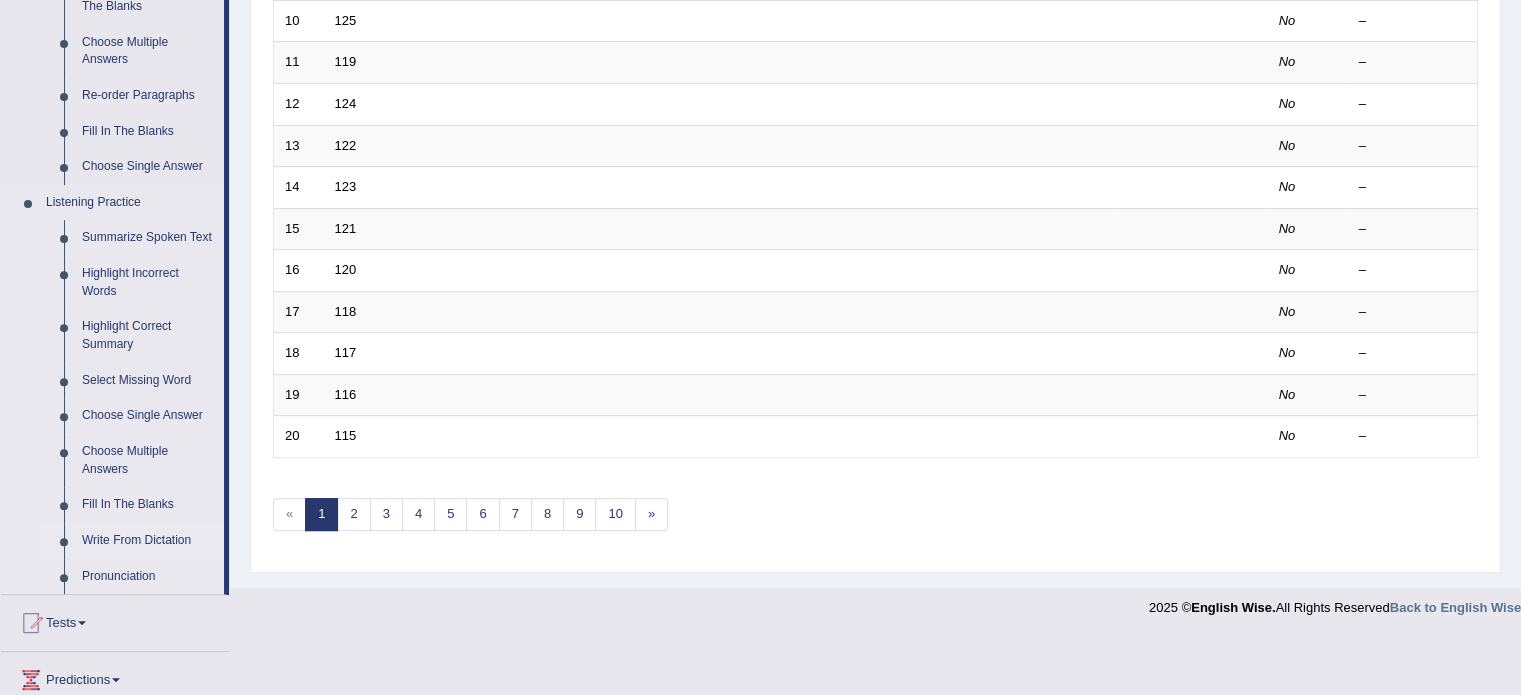 click on "Write From Dictation" at bounding box center [148, 541] 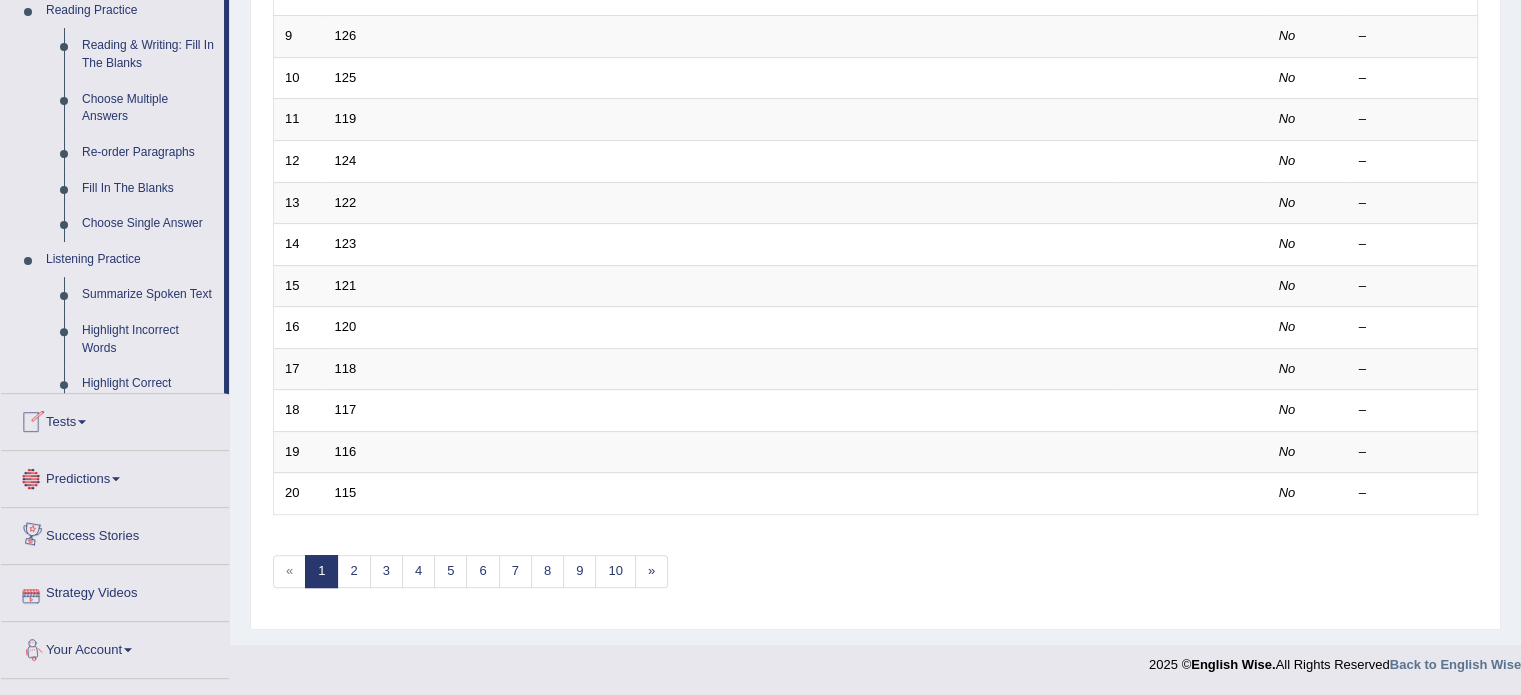 scroll, scrollTop: 870, scrollLeft: 0, axis: vertical 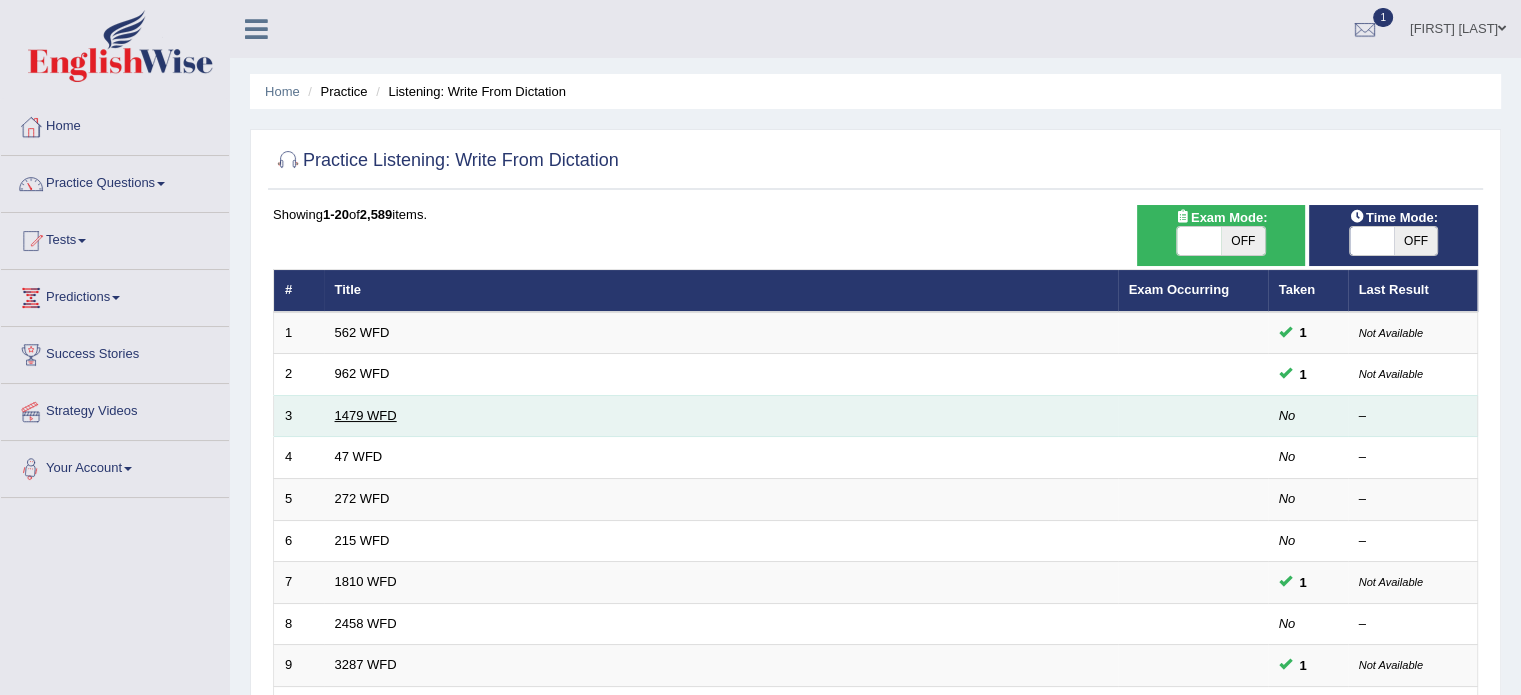 click on "1479 WFD" at bounding box center [366, 415] 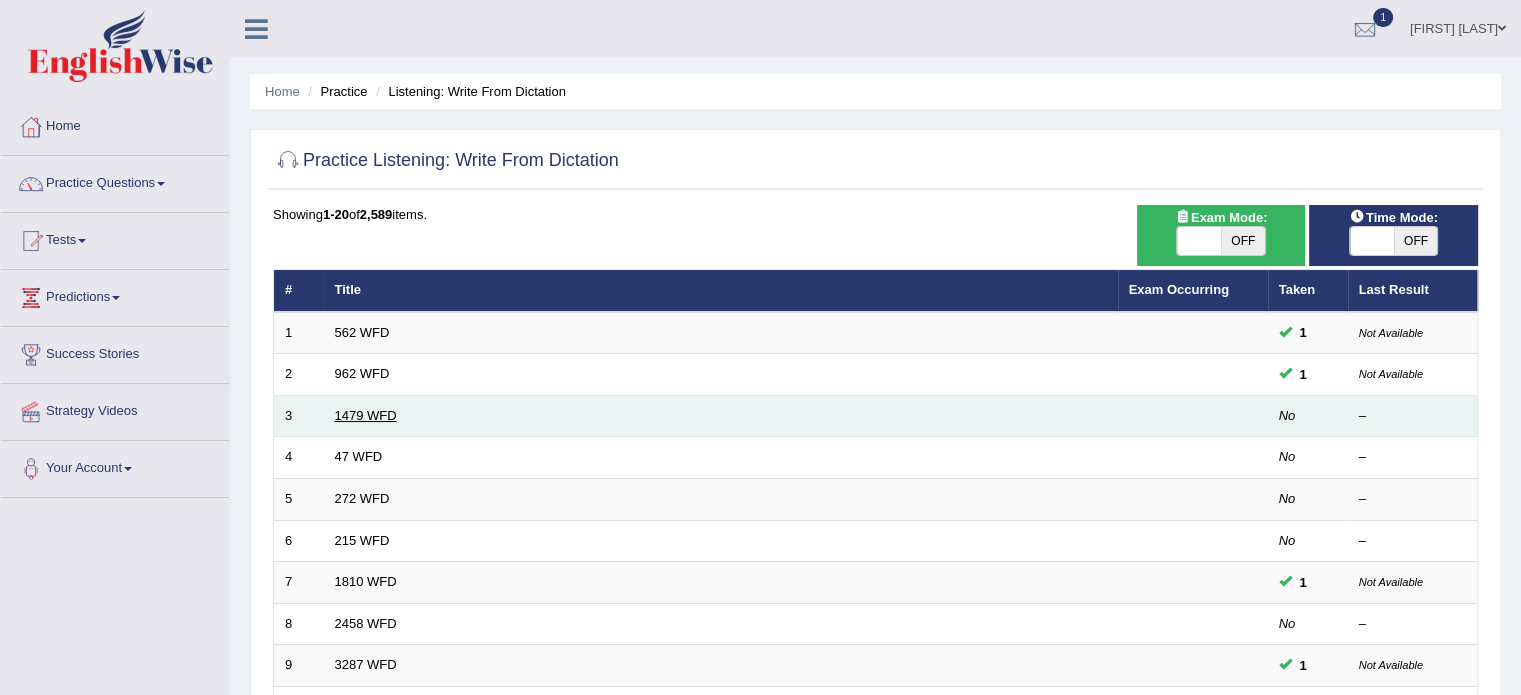 click on "1479 WFD" at bounding box center (366, 415) 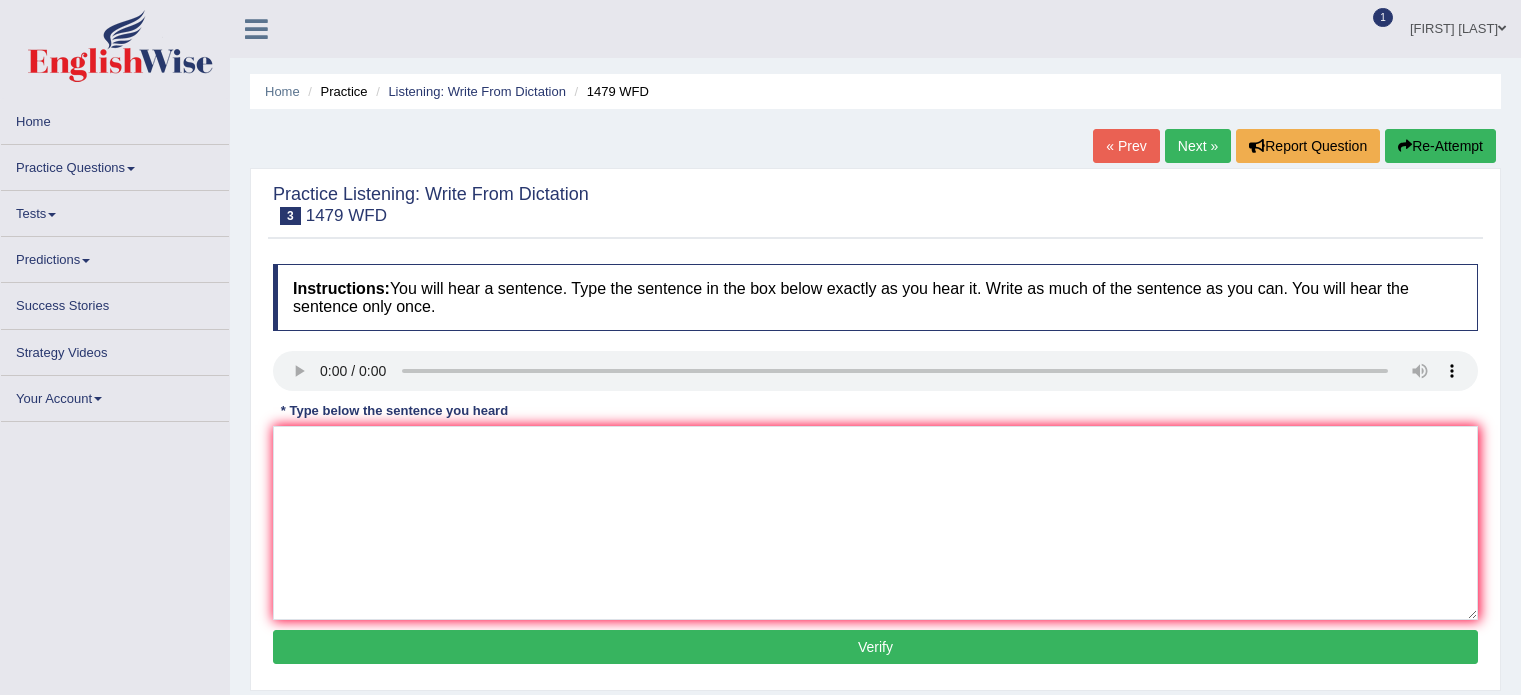 scroll, scrollTop: 0, scrollLeft: 0, axis: both 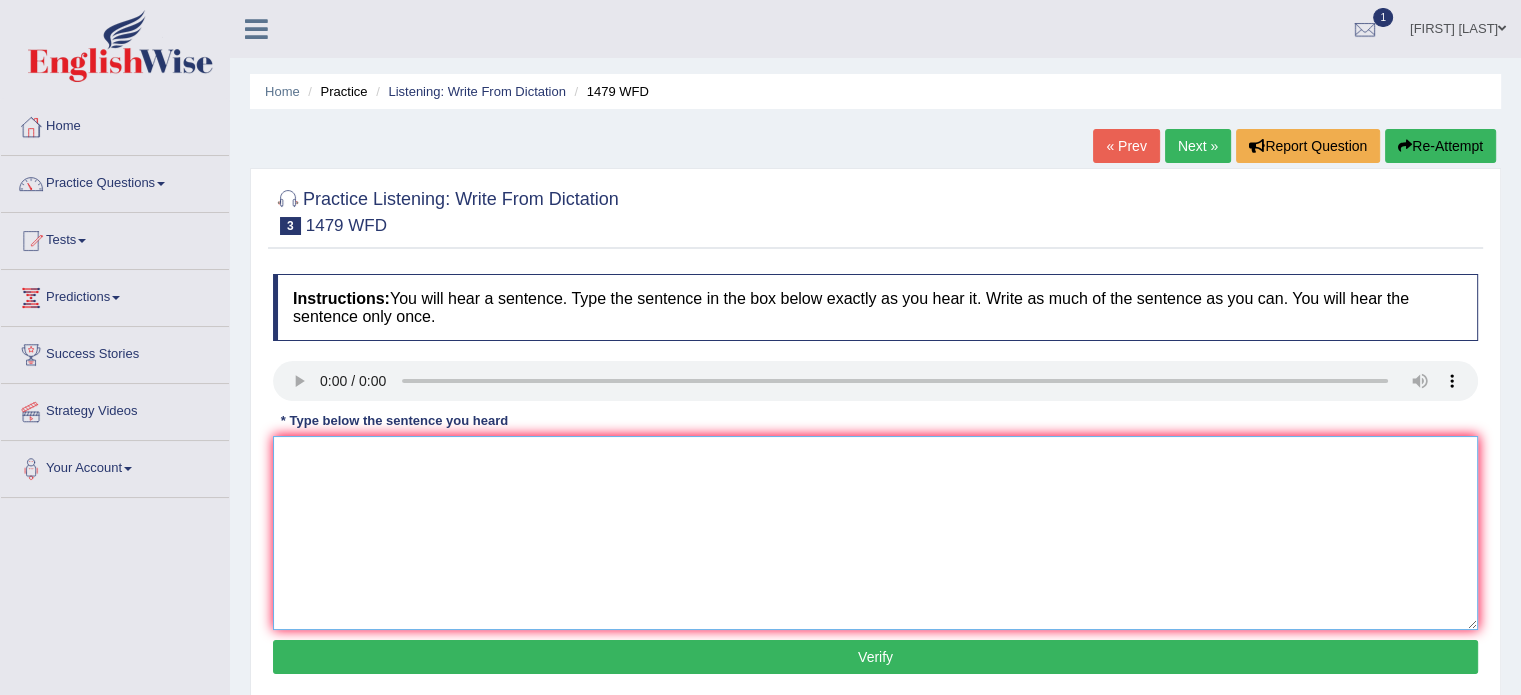 click at bounding box center [875, 533] 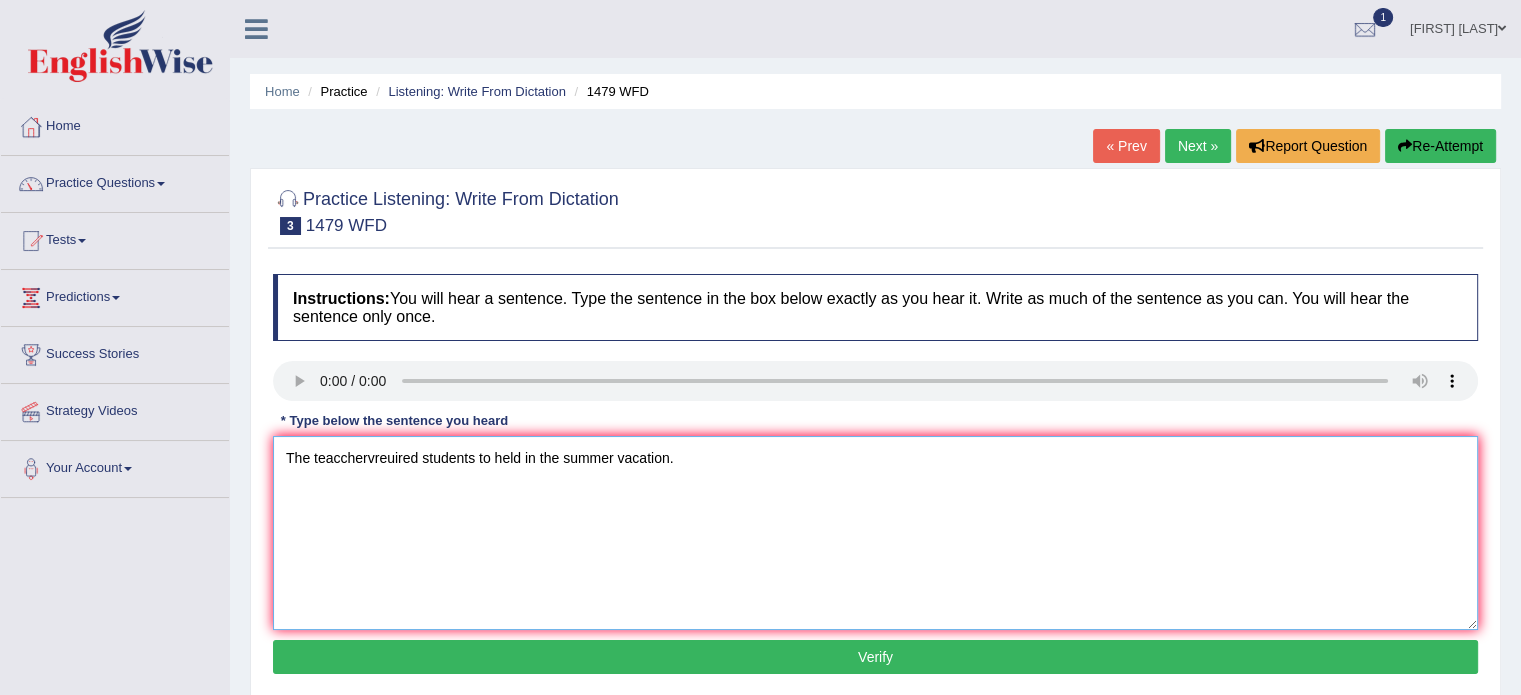 click on "The teacchervreuired students to held in the summer vacation." at bounding box center (875, 533) 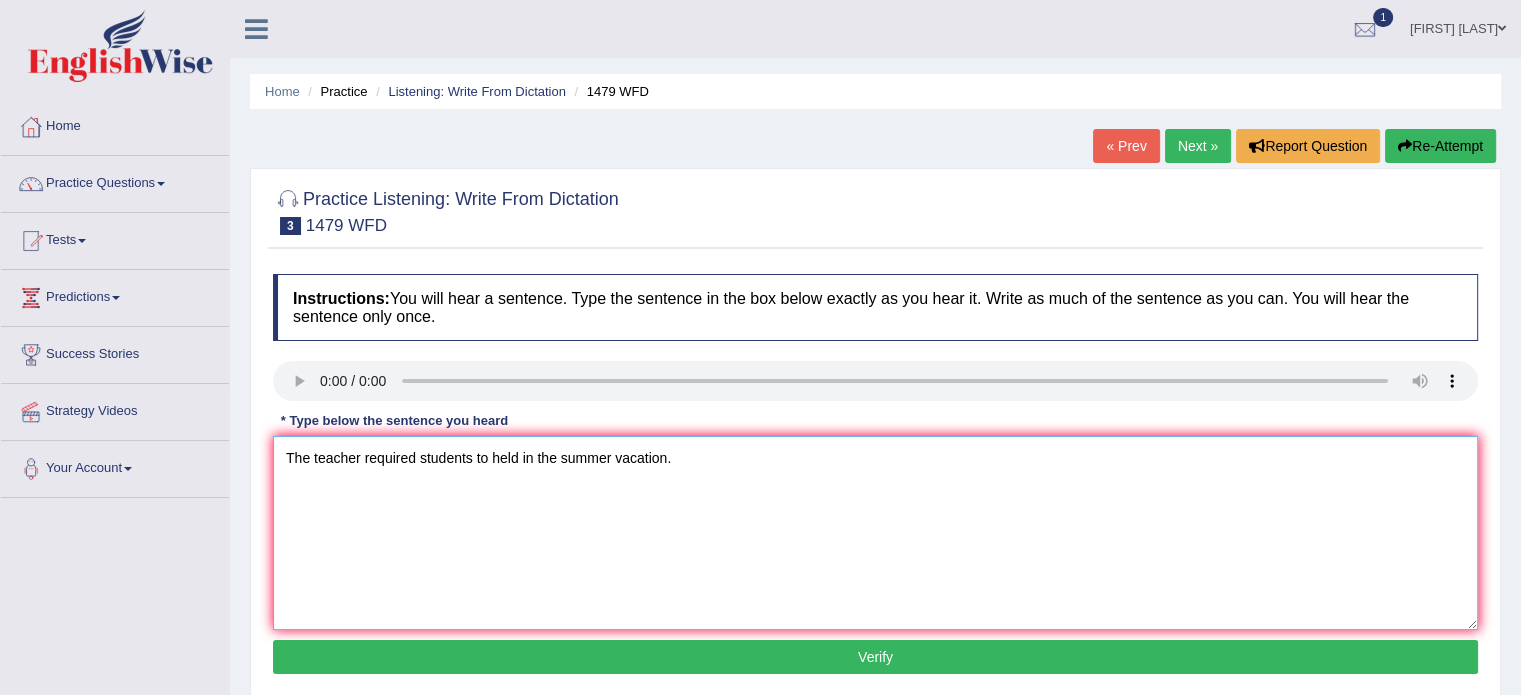 type on "The teacher required students to held in the summer vacation." 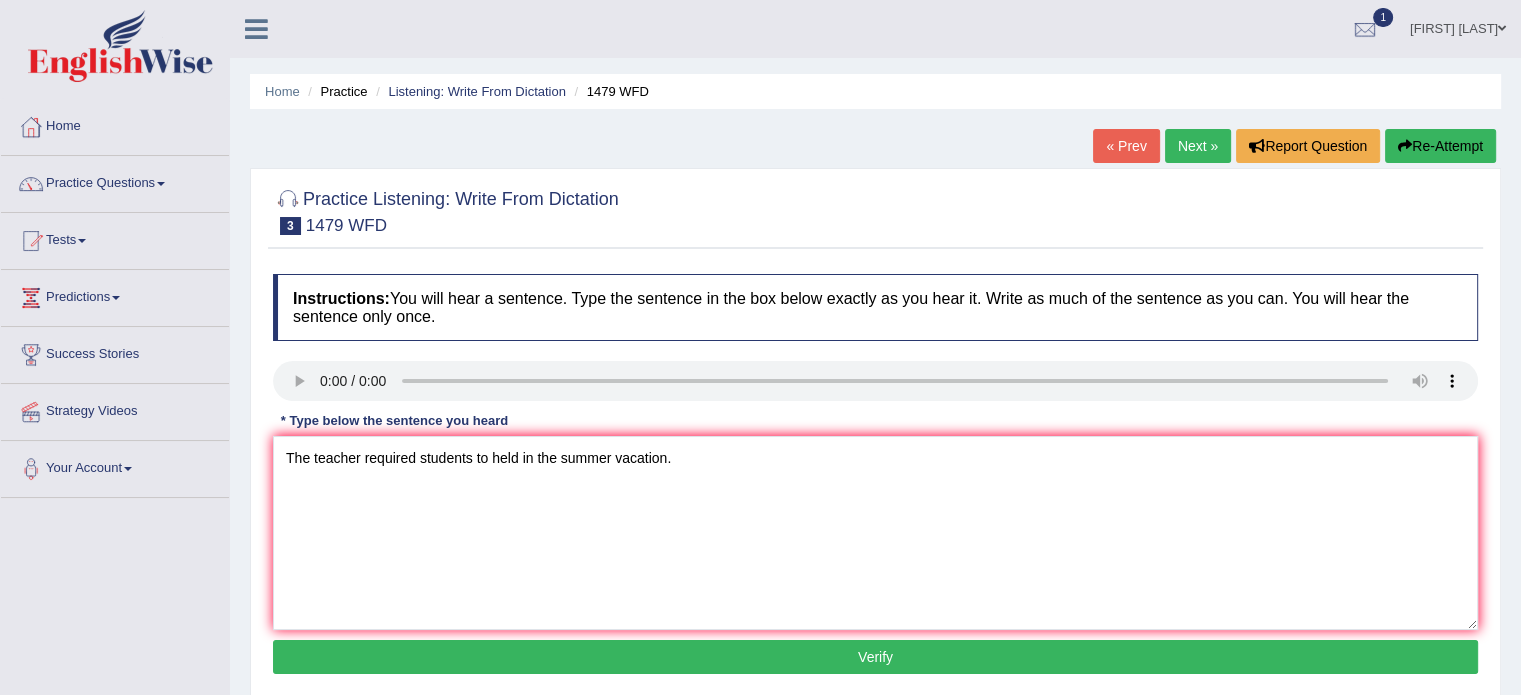 click on "Verify" at bounding box center (875, 657) 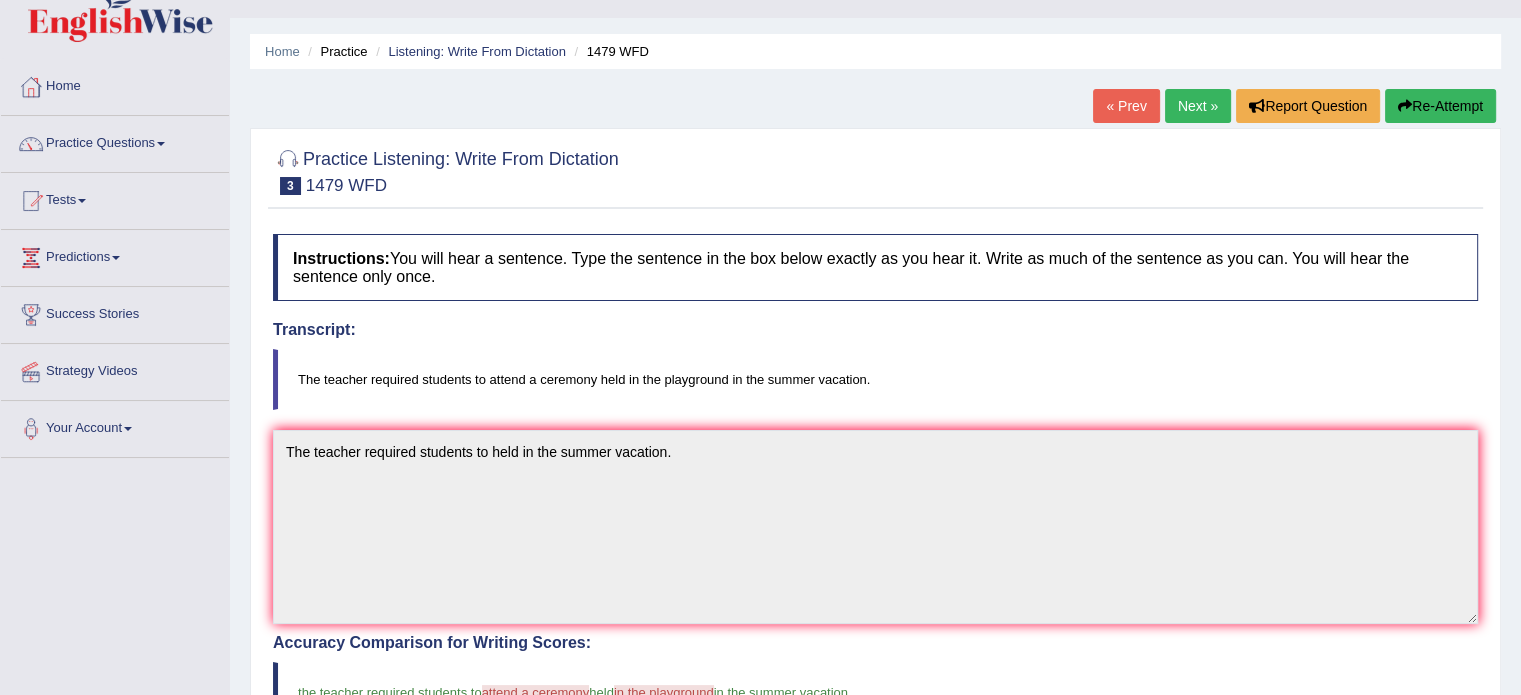 scroll, scrollTop: 38, scrollLeft: 0, axis: vertical 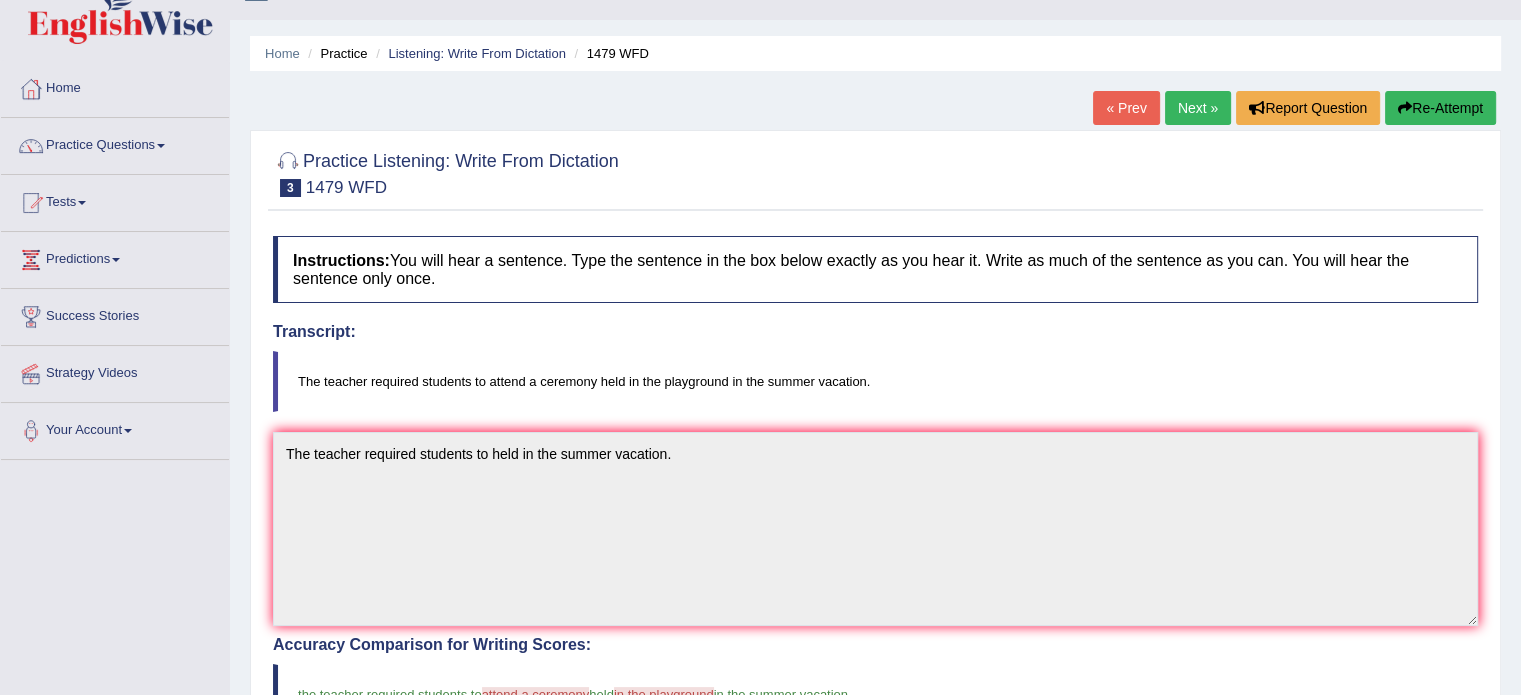 click on "Next »" at bounding box center (1198, 108) 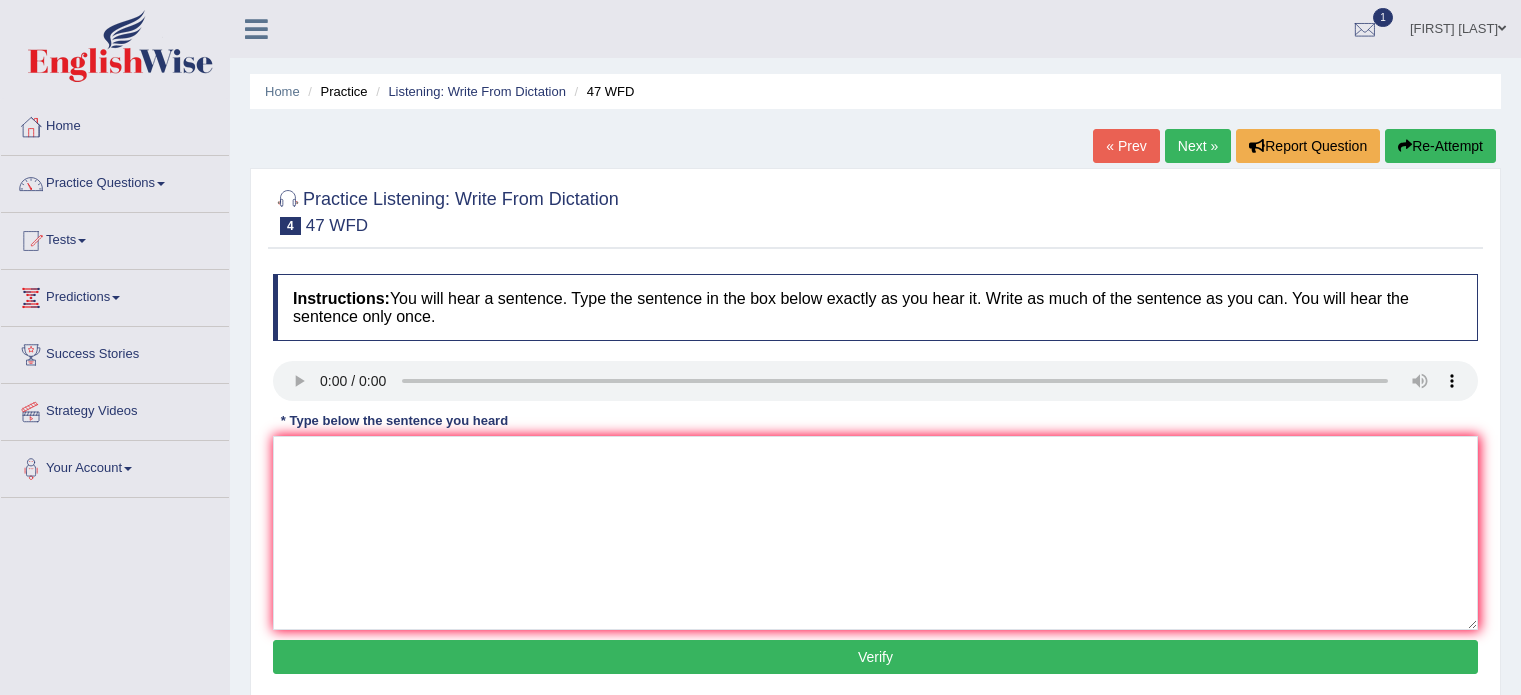 scroll, scrollTop: 0, scrollLeft: 0, axis: both 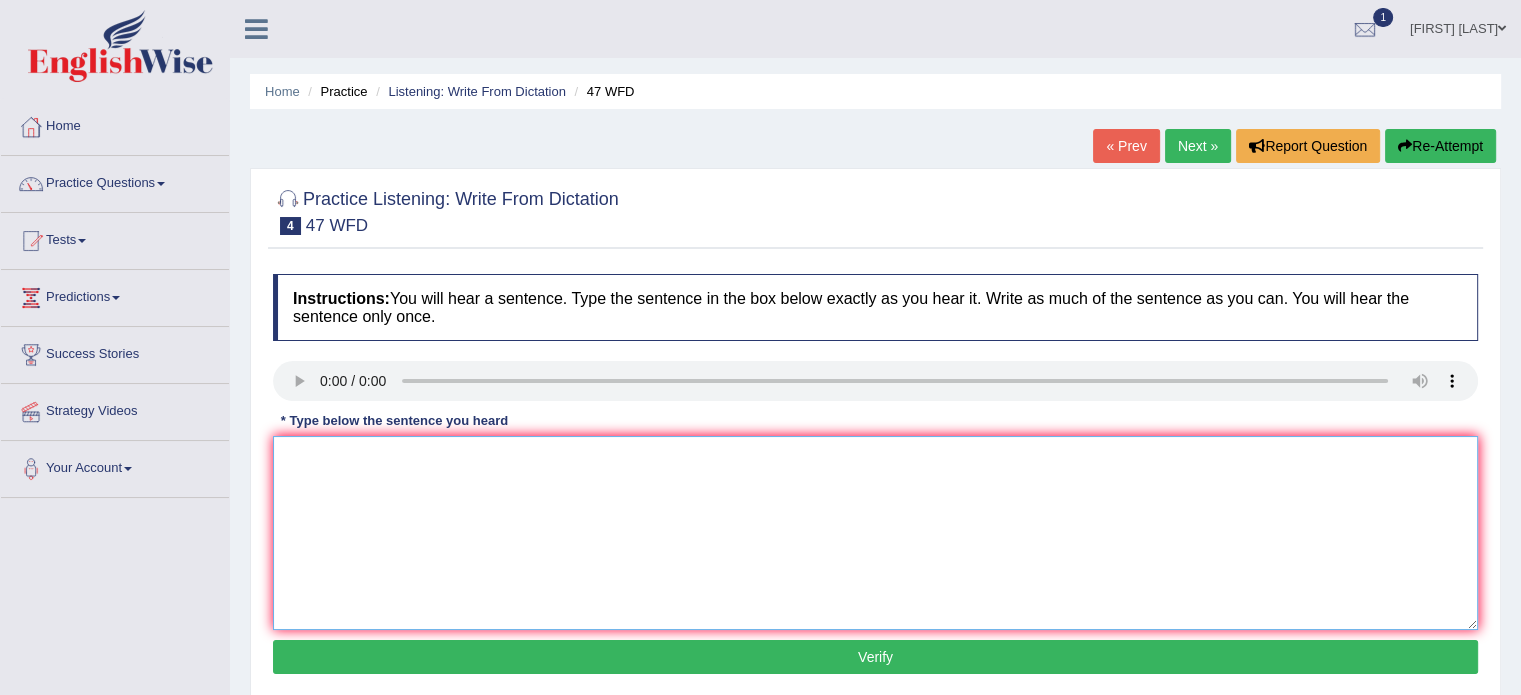 click at bounding box center [875, 533] 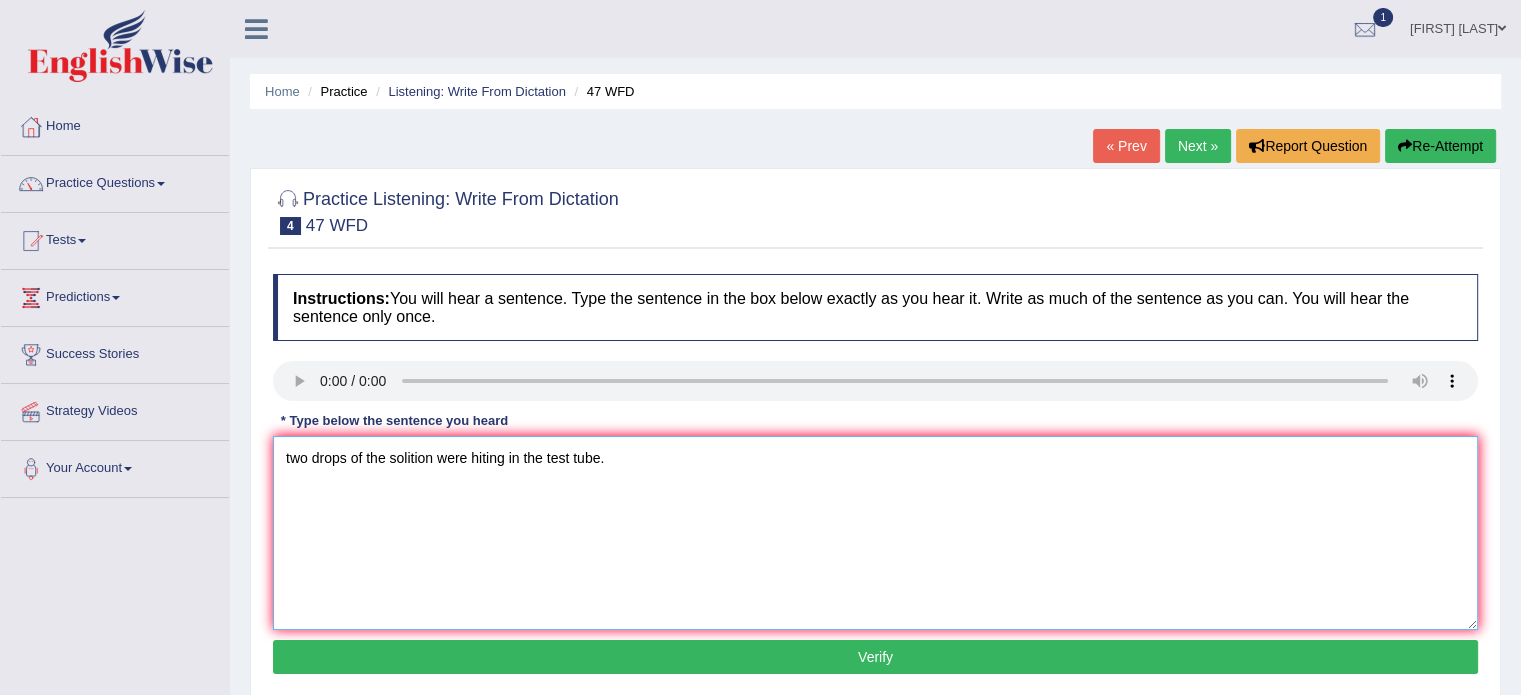 click on "two drops of the solition were hiting in the test tube." at bounding box center (875, 533) 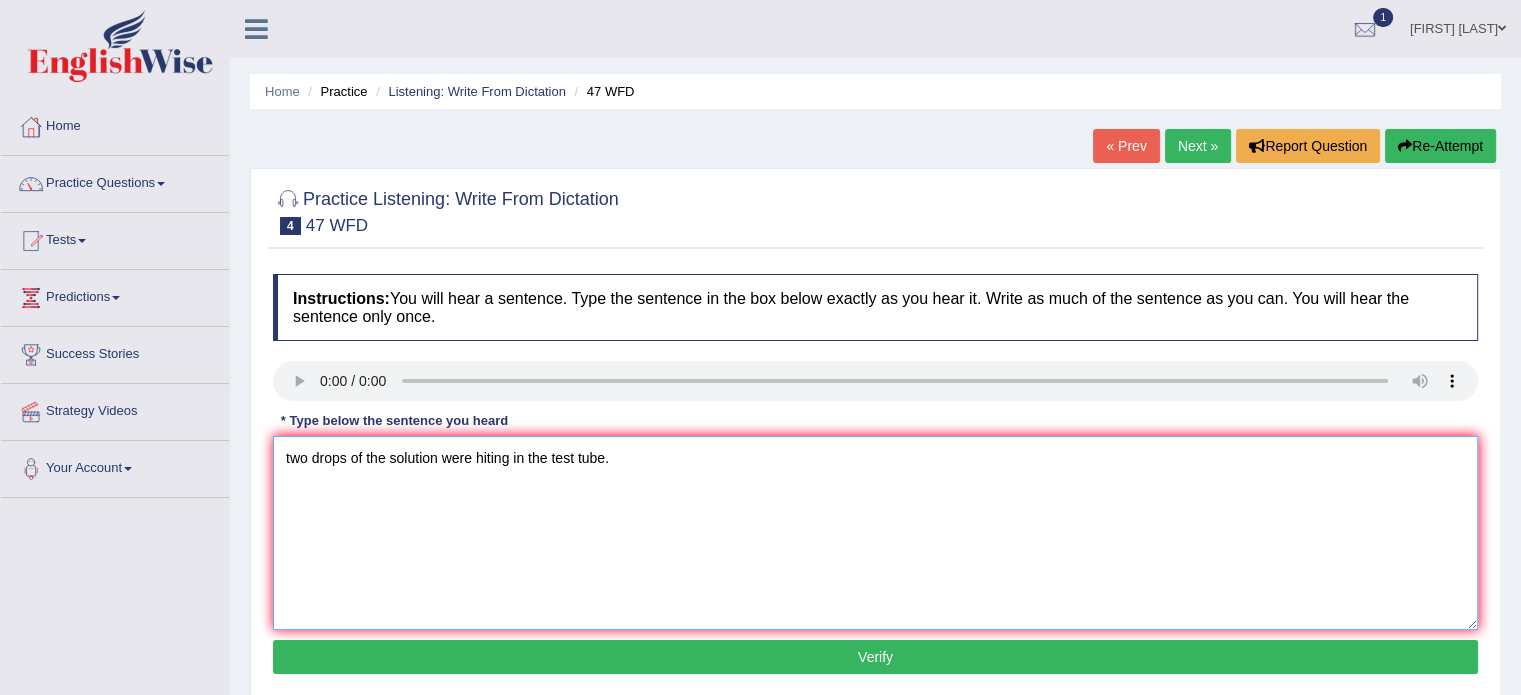 click on "two drops of the solution were hiting in the test tube." at bounding box center [875, 533] 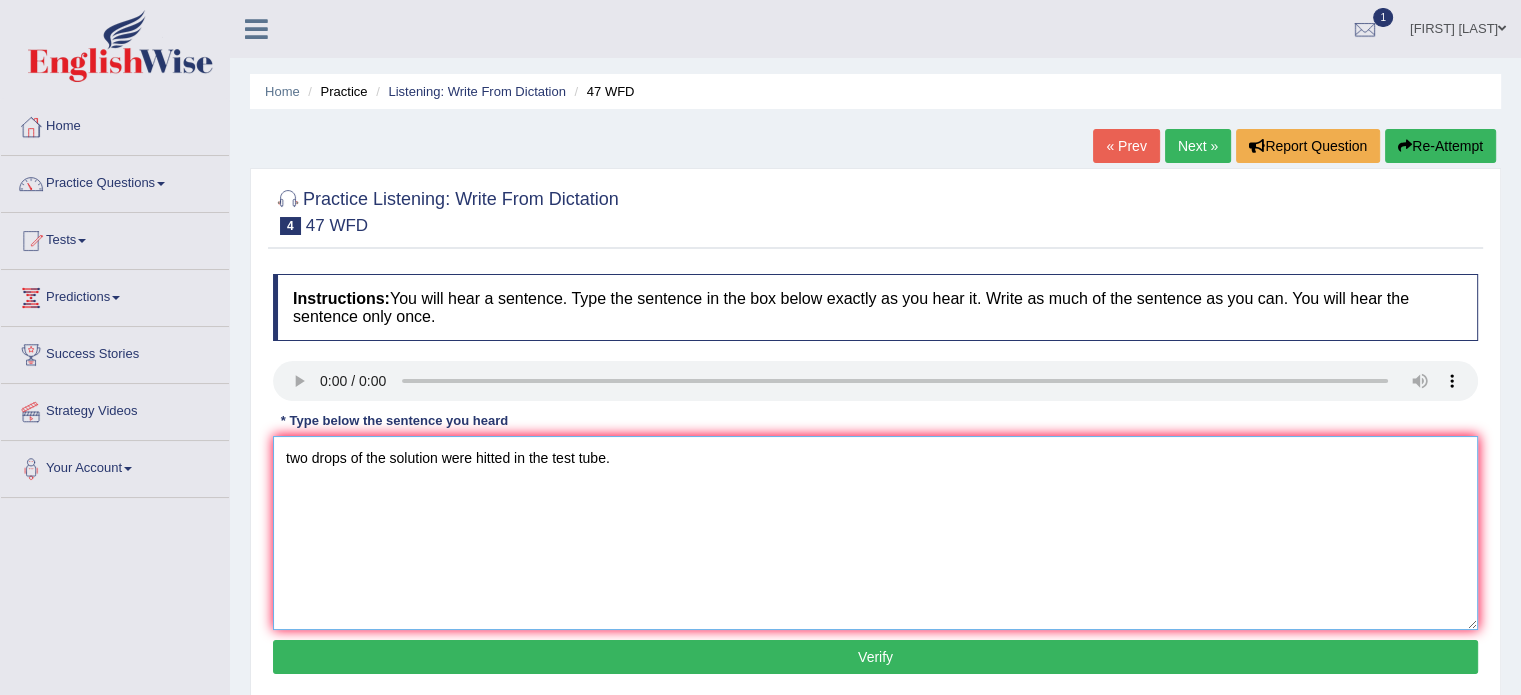 click on "two drops of the solution were hitted in the test tube." at bounding box center (875, 533) 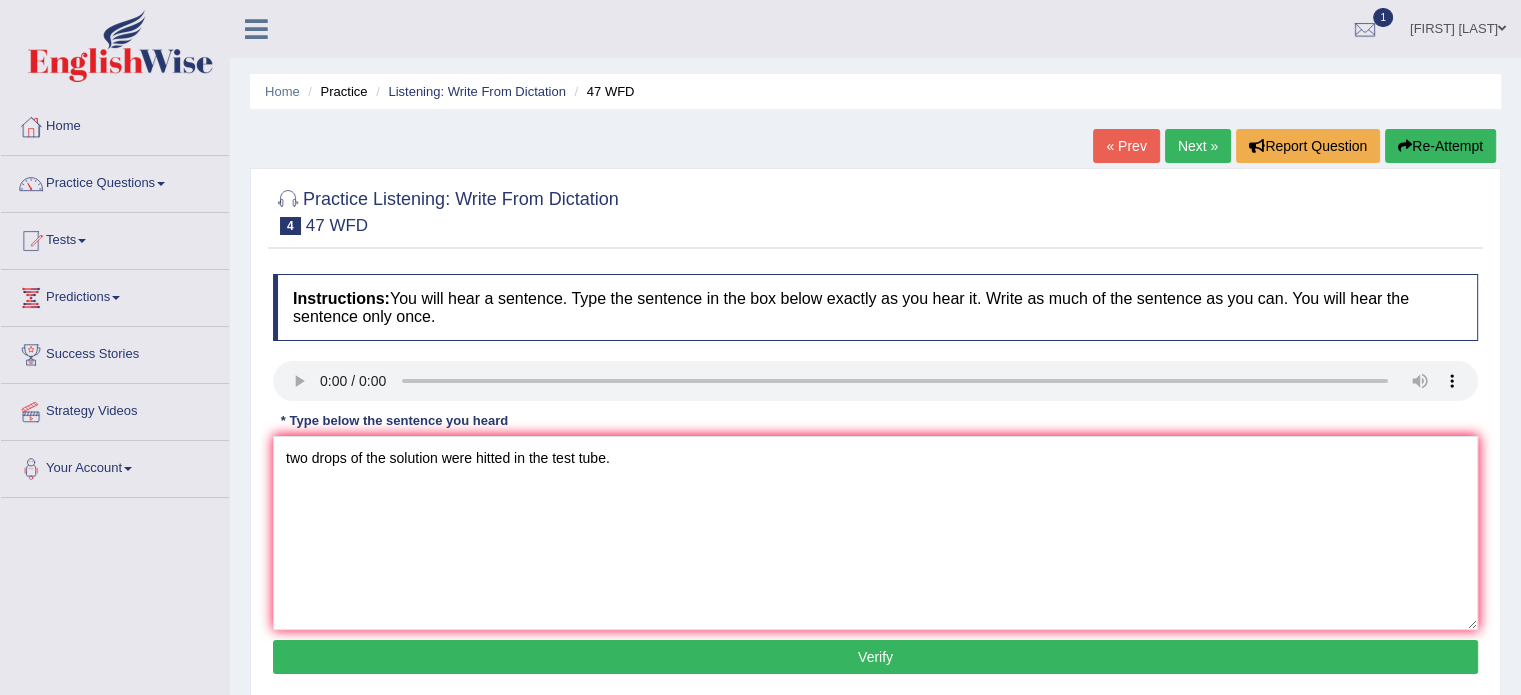 click on "Verify" at bounding box center [875, 657] 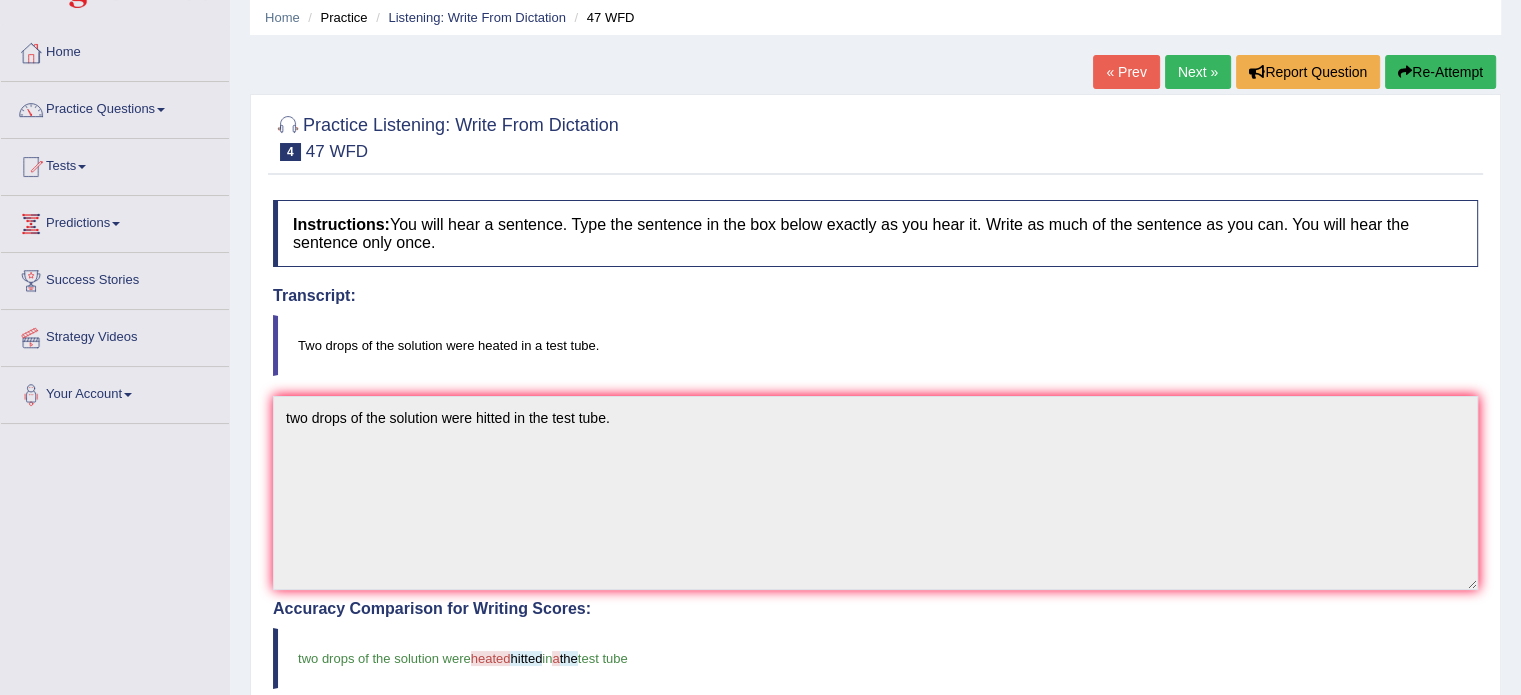 scroll, scrollTop: 71, scrollLeft: 0, axis: vertical 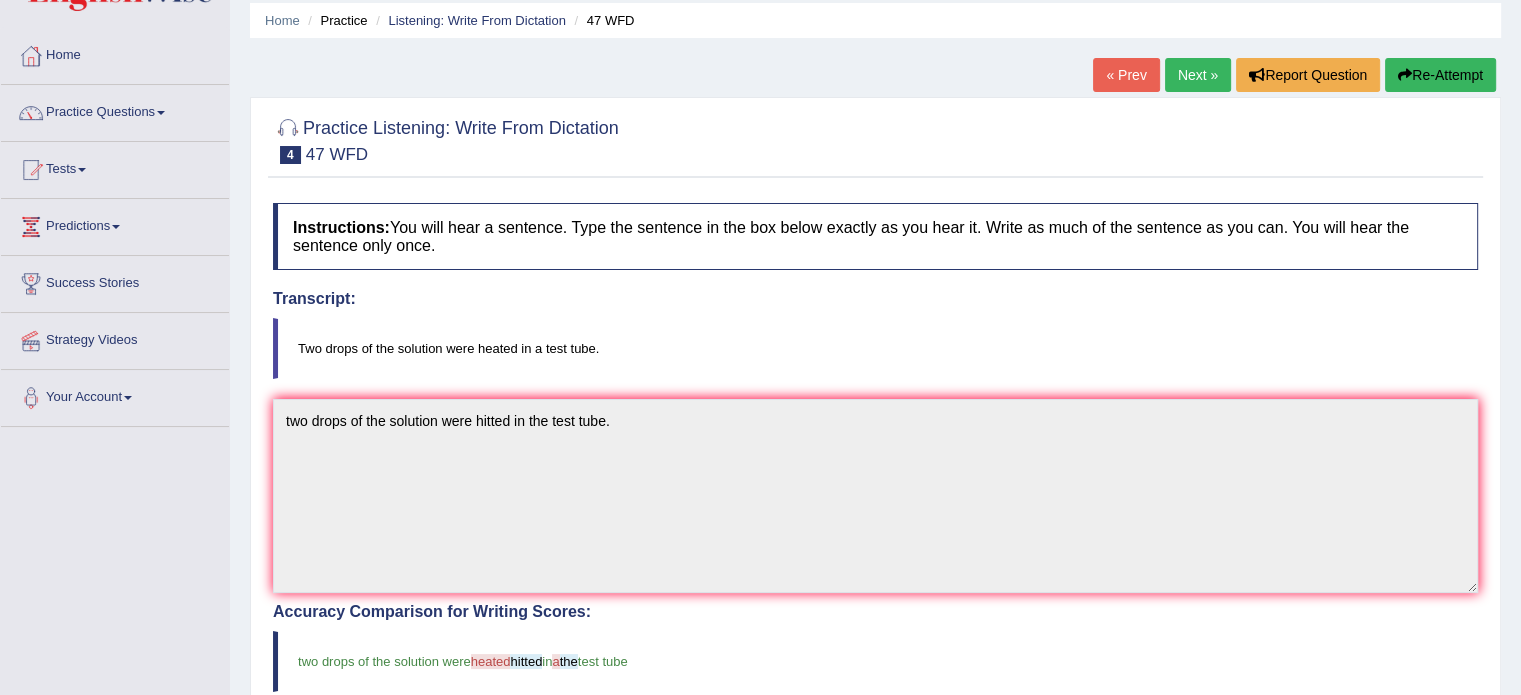 click on "Next »" at bounding box center [1198, 75] 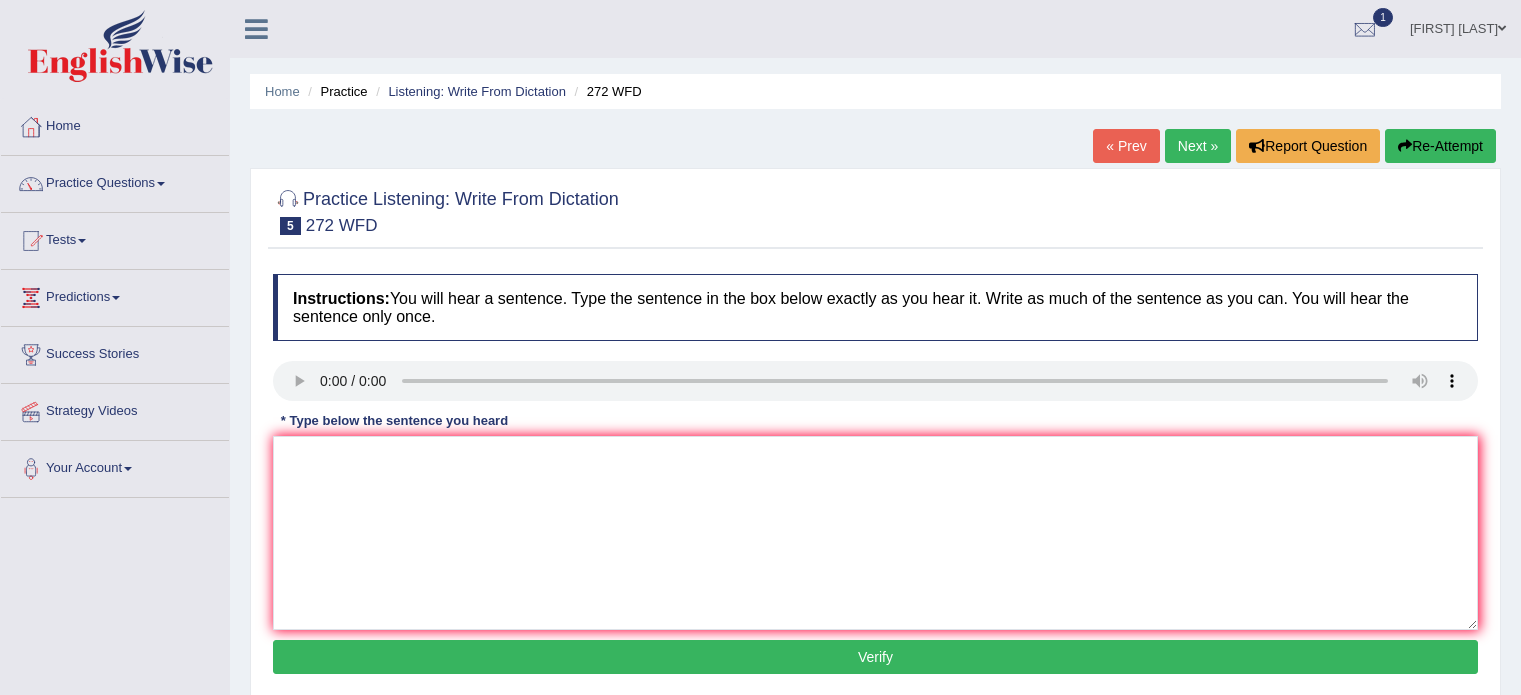 scroll, scrollTop: 0, scrollLeft: 0, axis: both 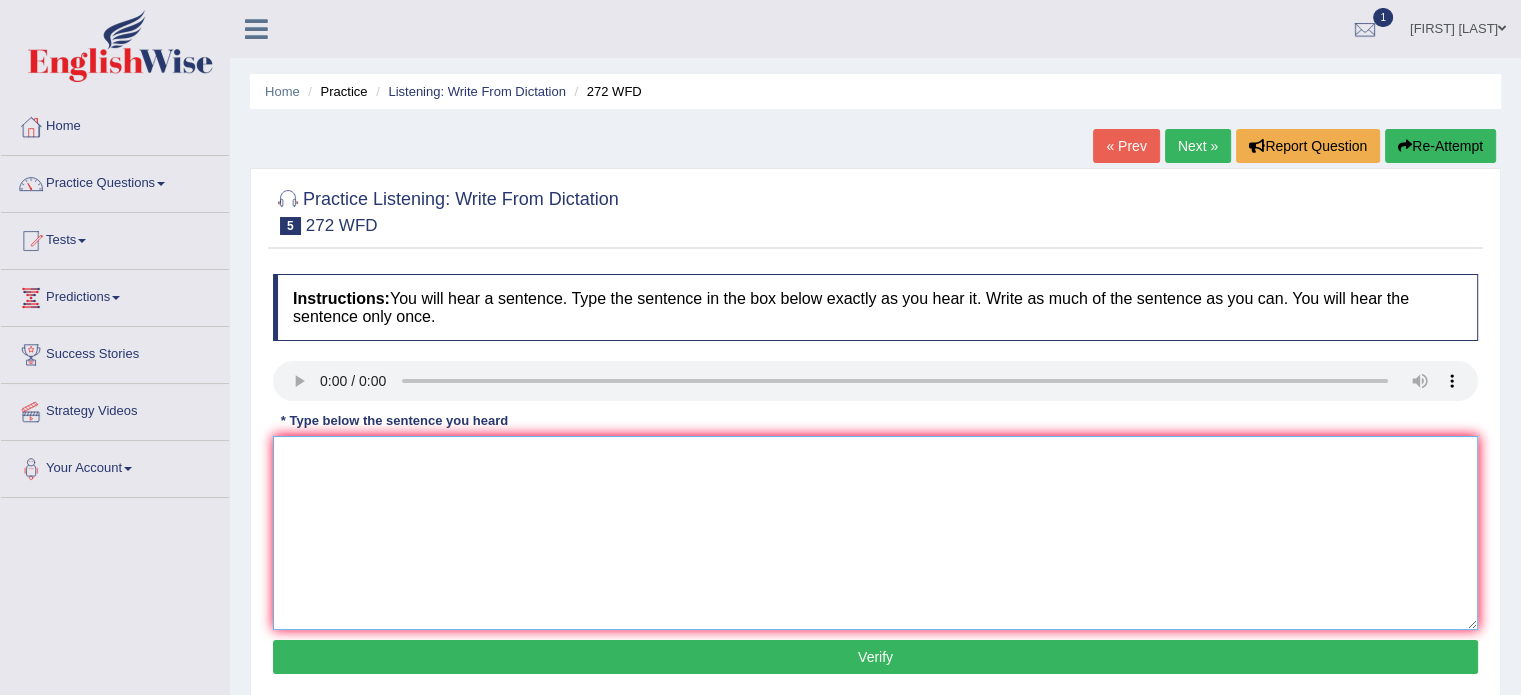 click at bounding box center (875, 533) 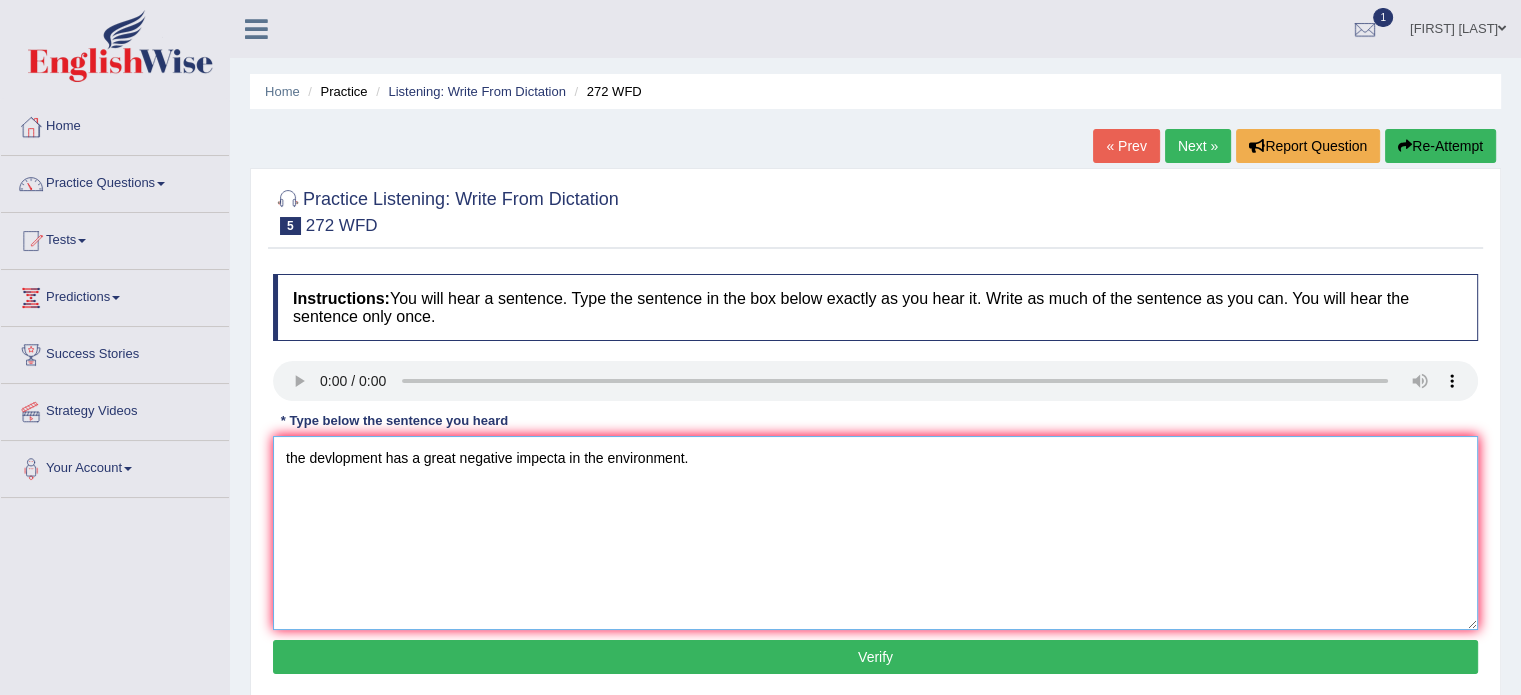 click on "the devlopment has a great negative impecta in the environment." at bounding box center (875, 533) 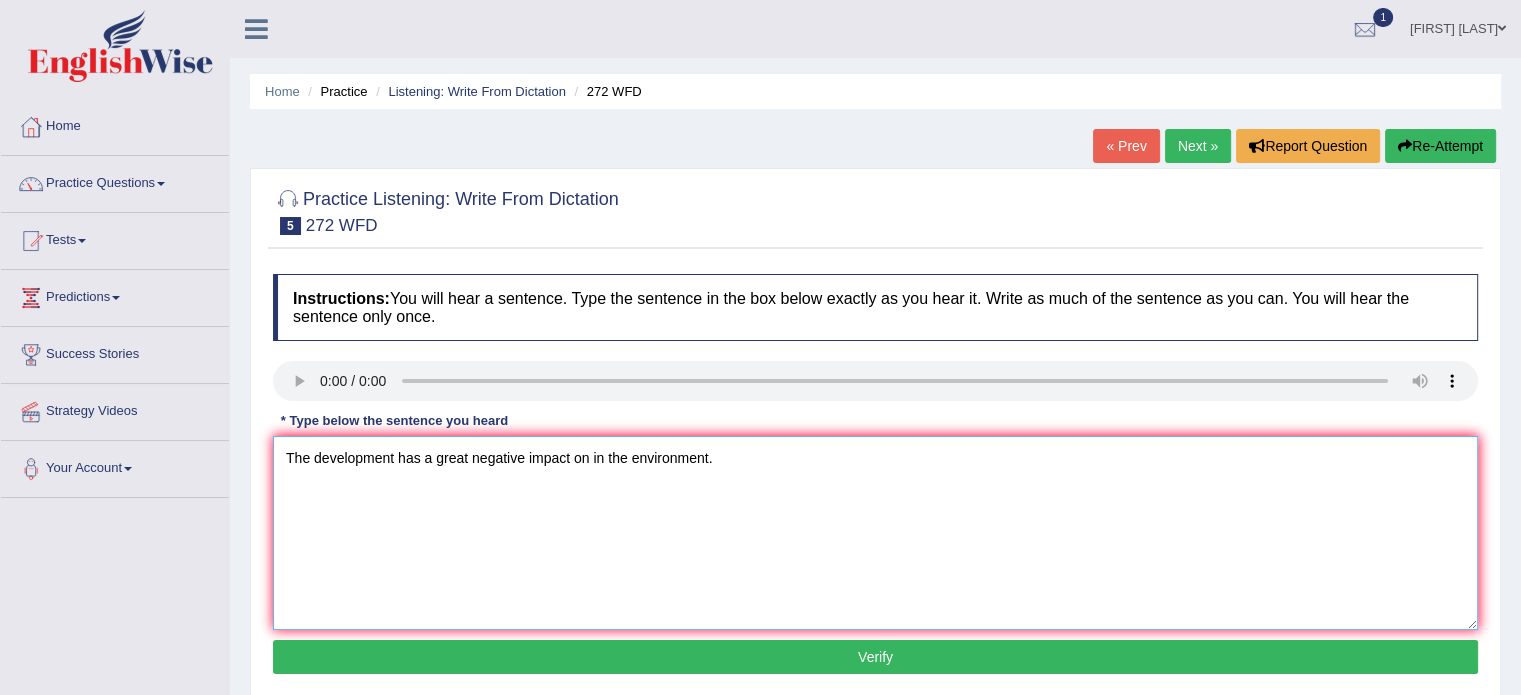 type on "The development has a great negative impact on in the environment." 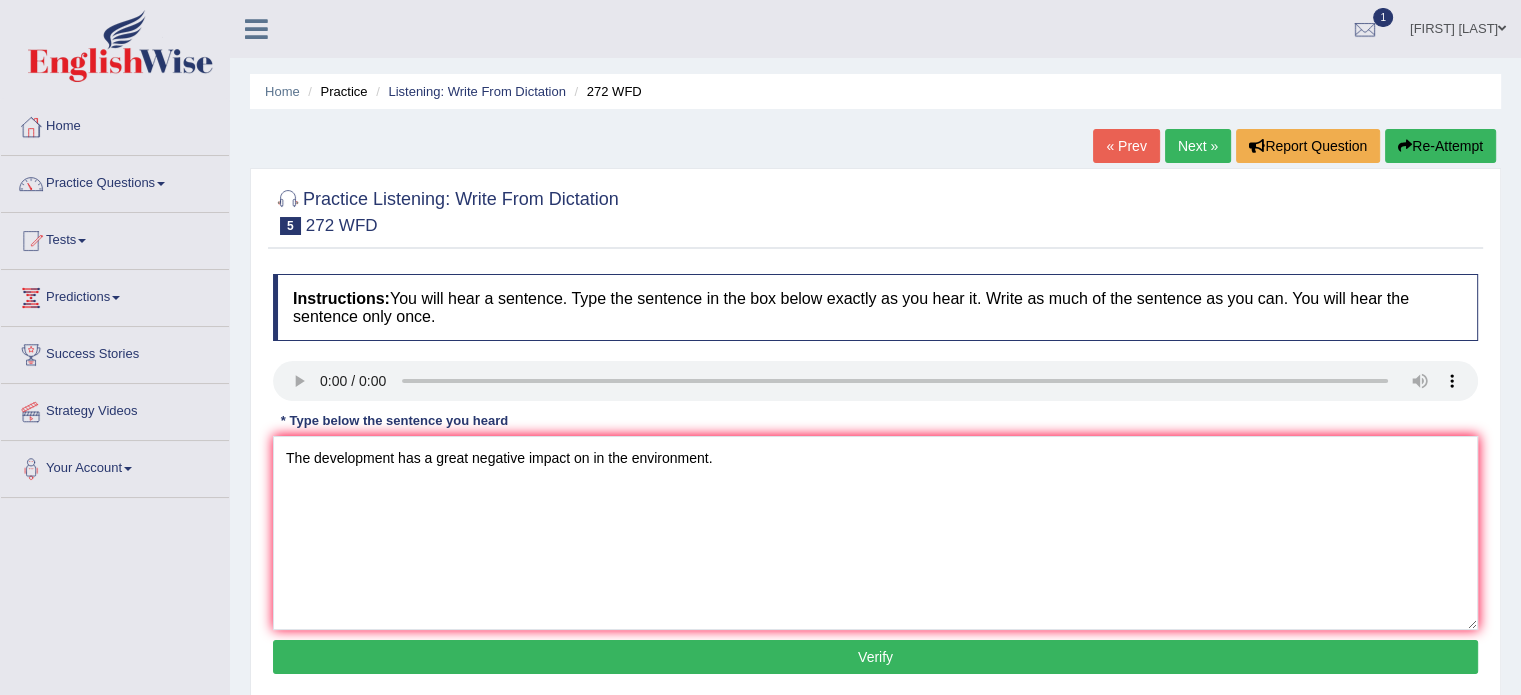 click on "Verify" at bounding box center (875, 657) 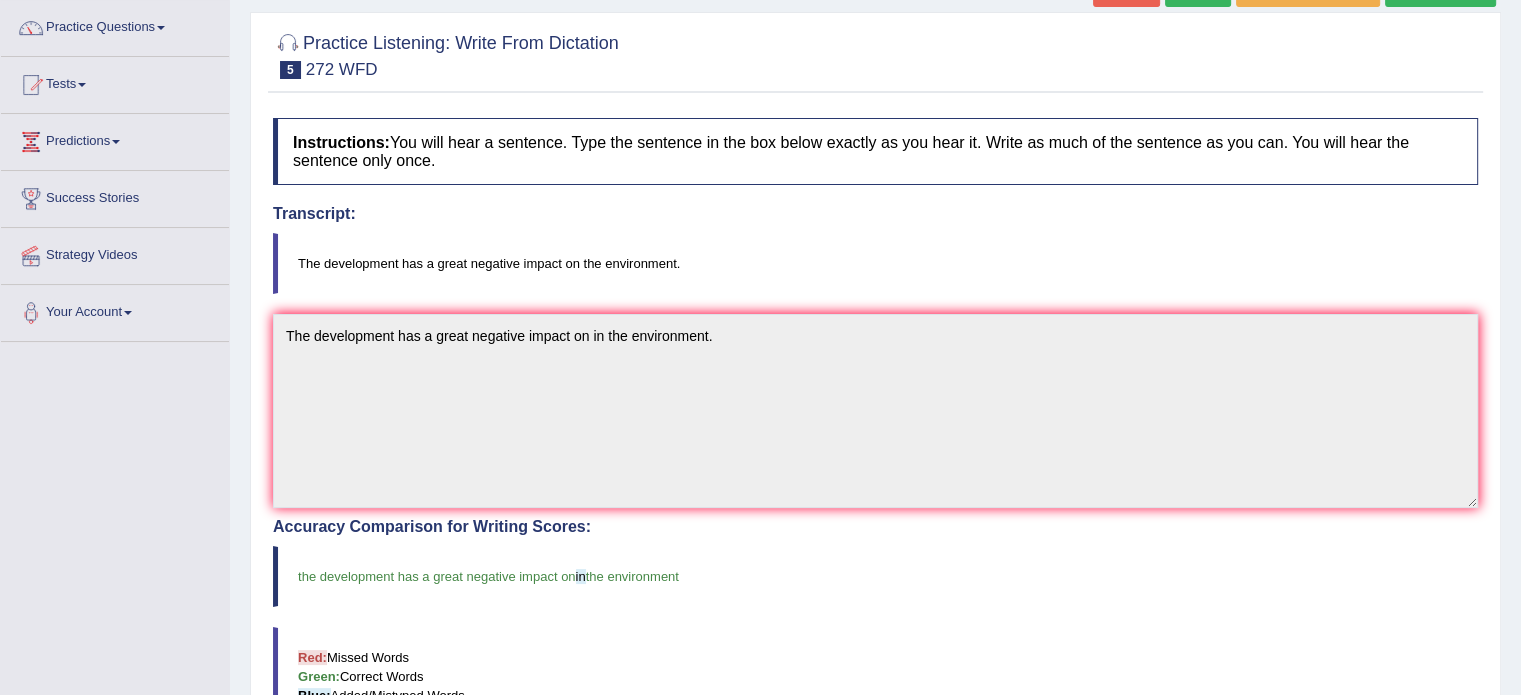 scroll, scrollTop: 118, scrollLeft: 0, axis: vertical 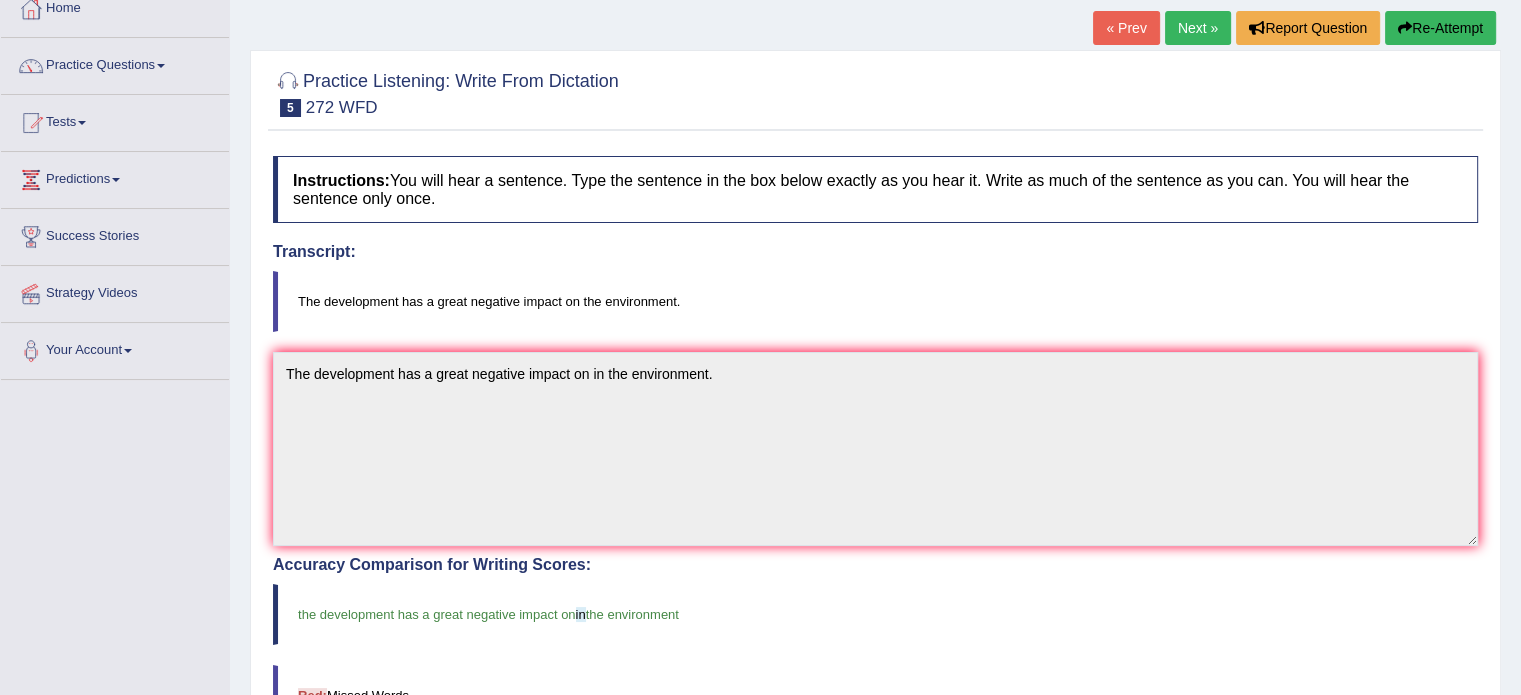click on "Next »" at bounding box center (1198, 28) 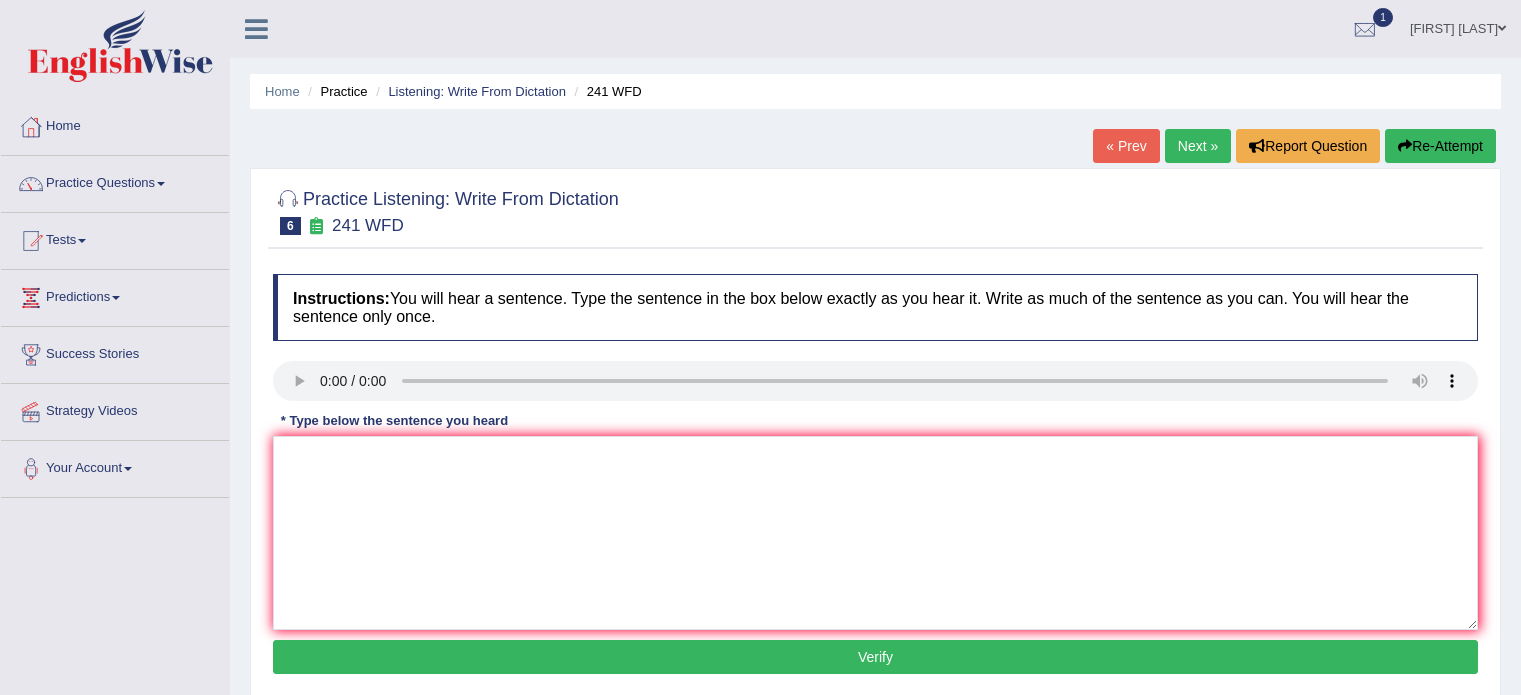 scroll, scrollTop: 0, scrollLeft: 0, axis: both 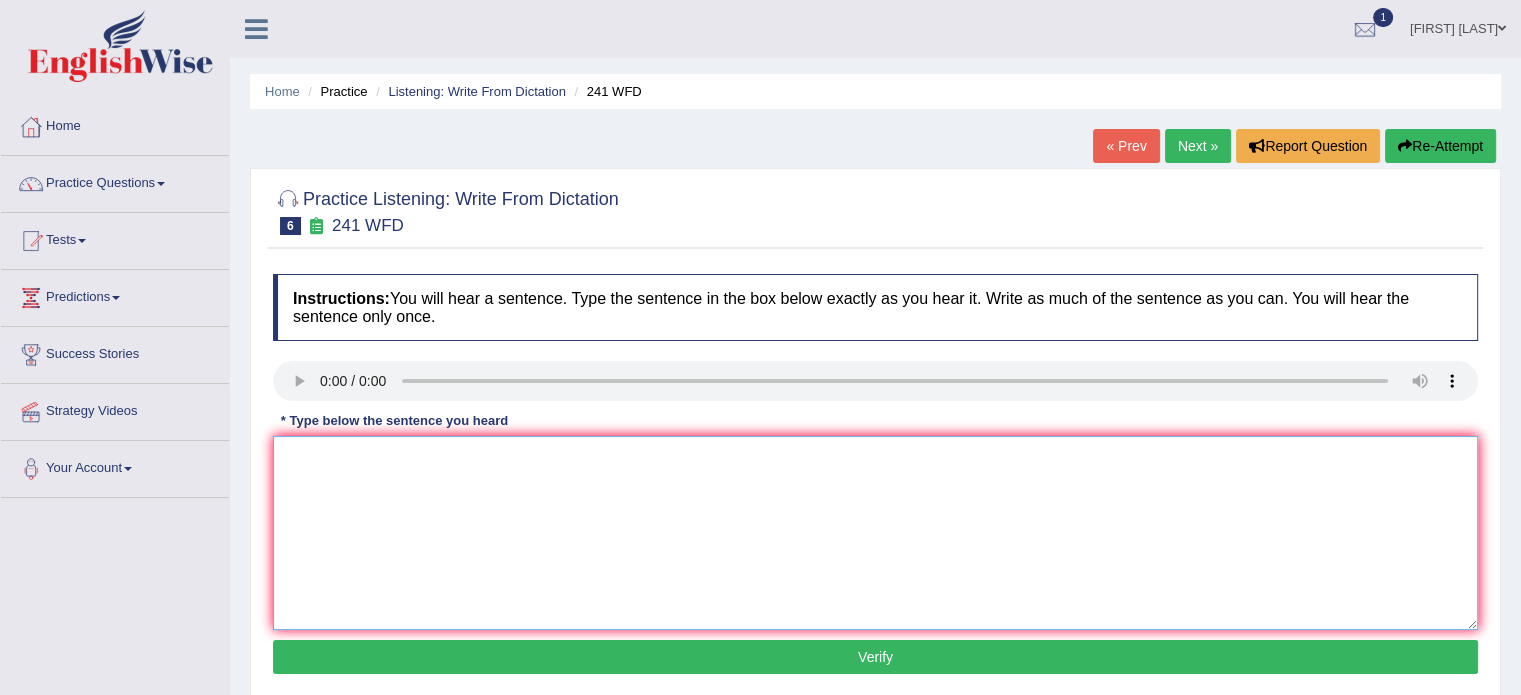 click at bounding box center [875, 533] 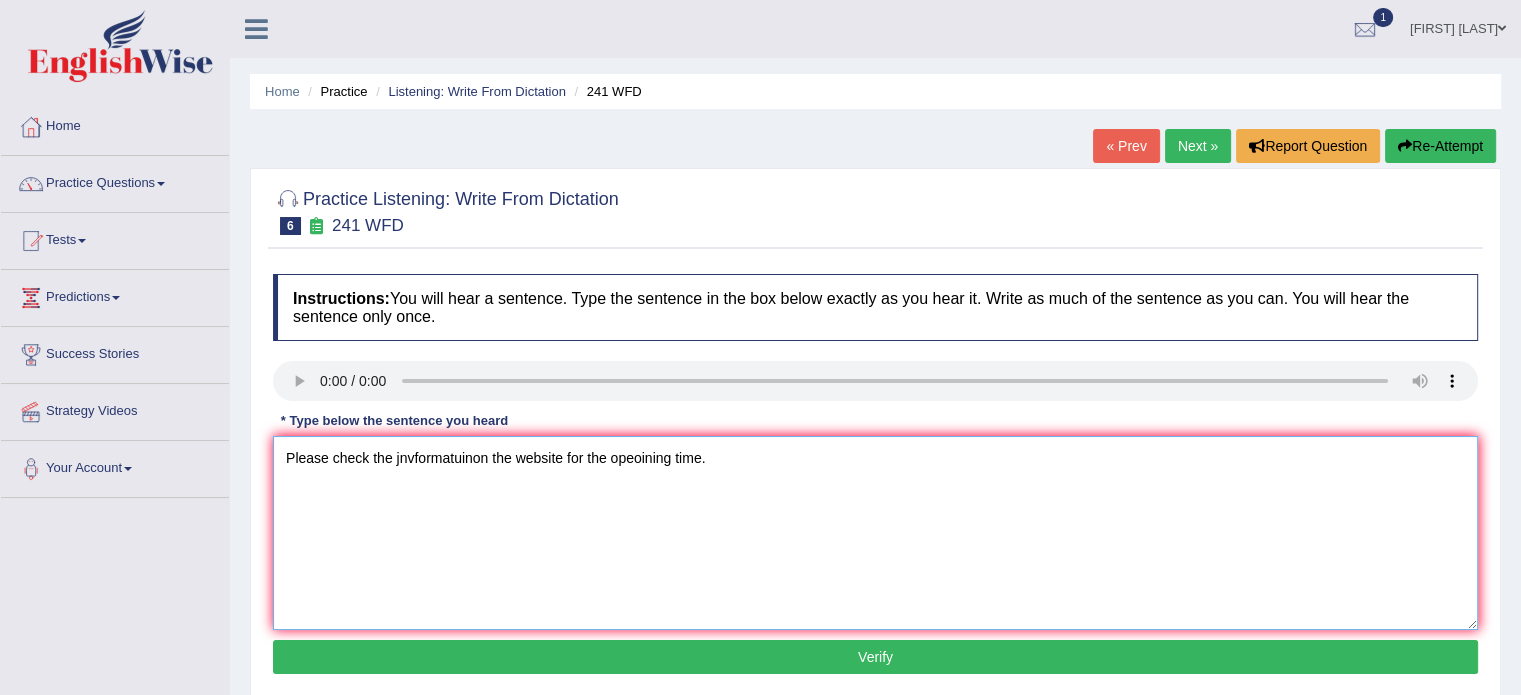 click on "Please check the jnvformatuinon the website for the opeoining time." at bounding box center (875, 533) 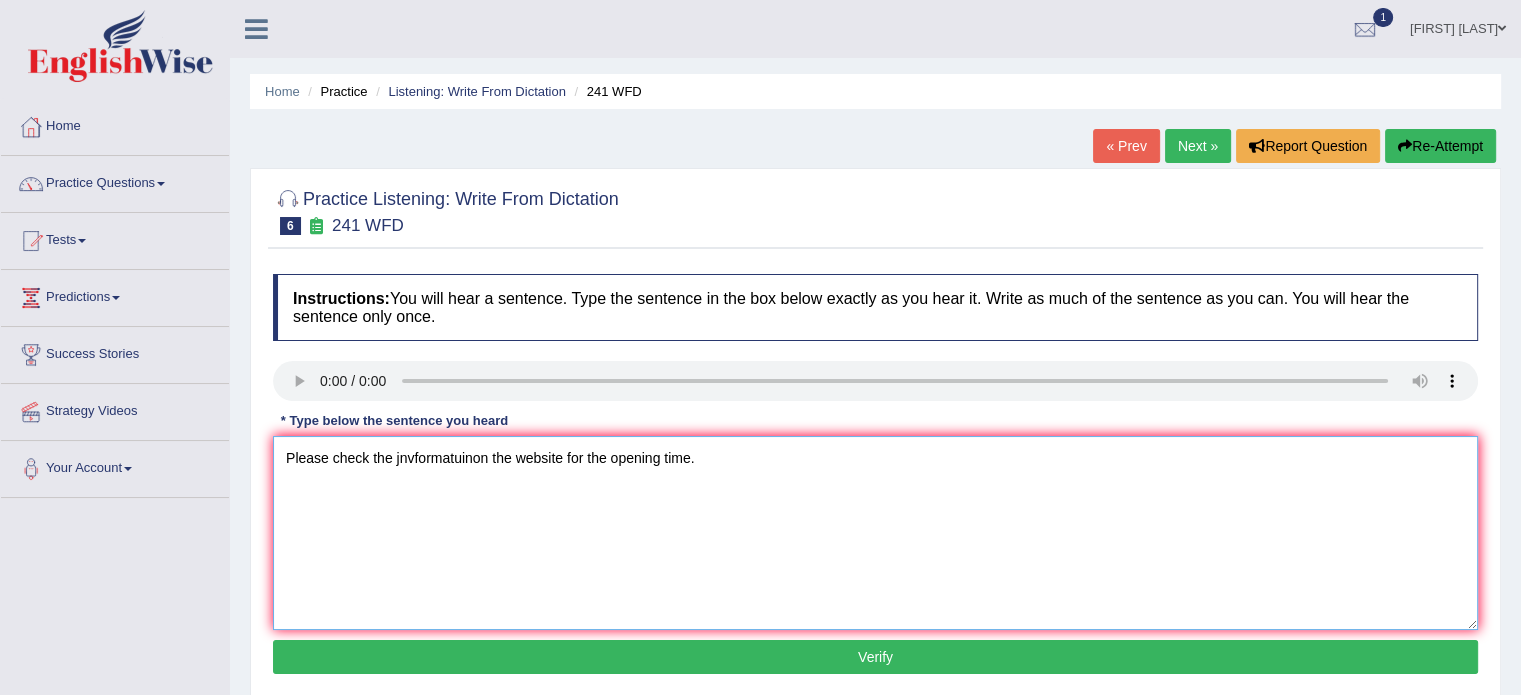 click on "Please check the jnvformatuinon the website for the opening time." at bounding box center [875, 533] 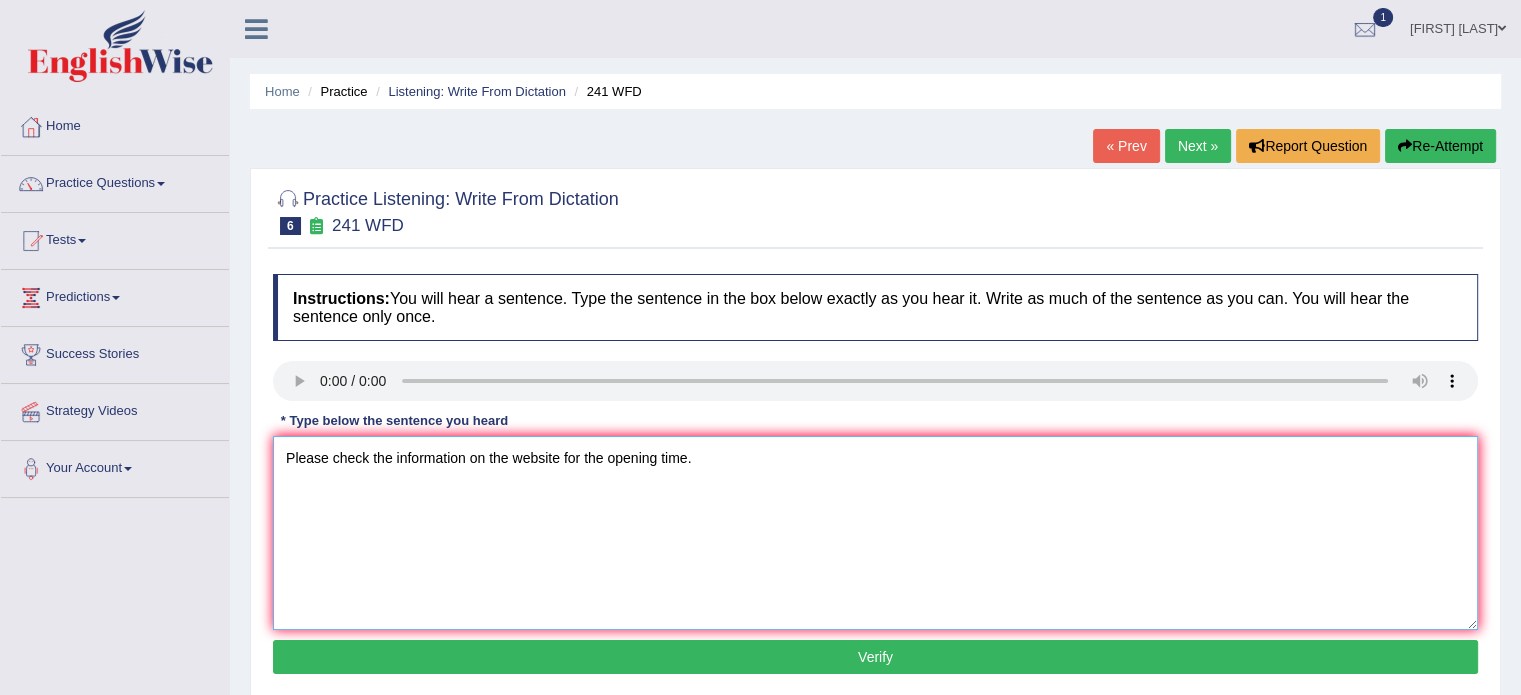type on "Please check the information on the website for the opening time." 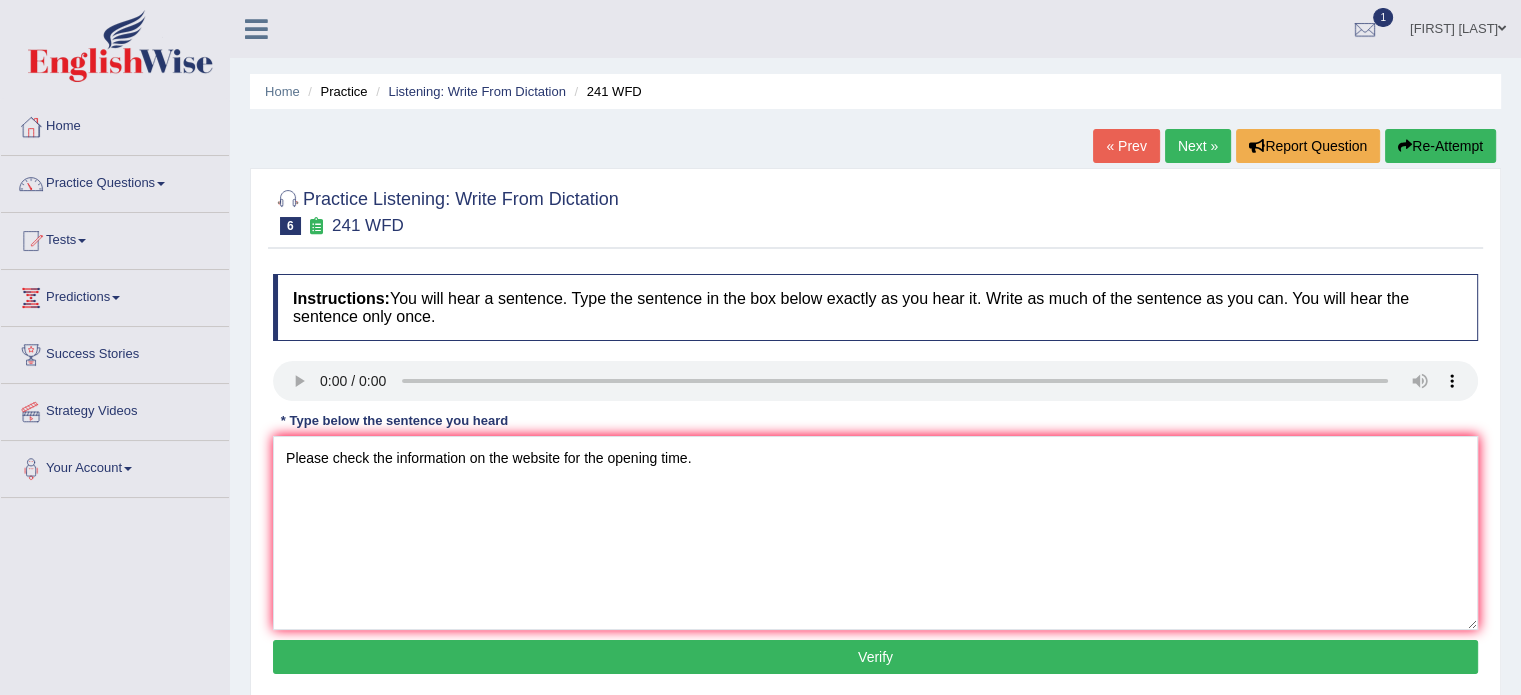click on "Verify" at bounding box center (875, 657) 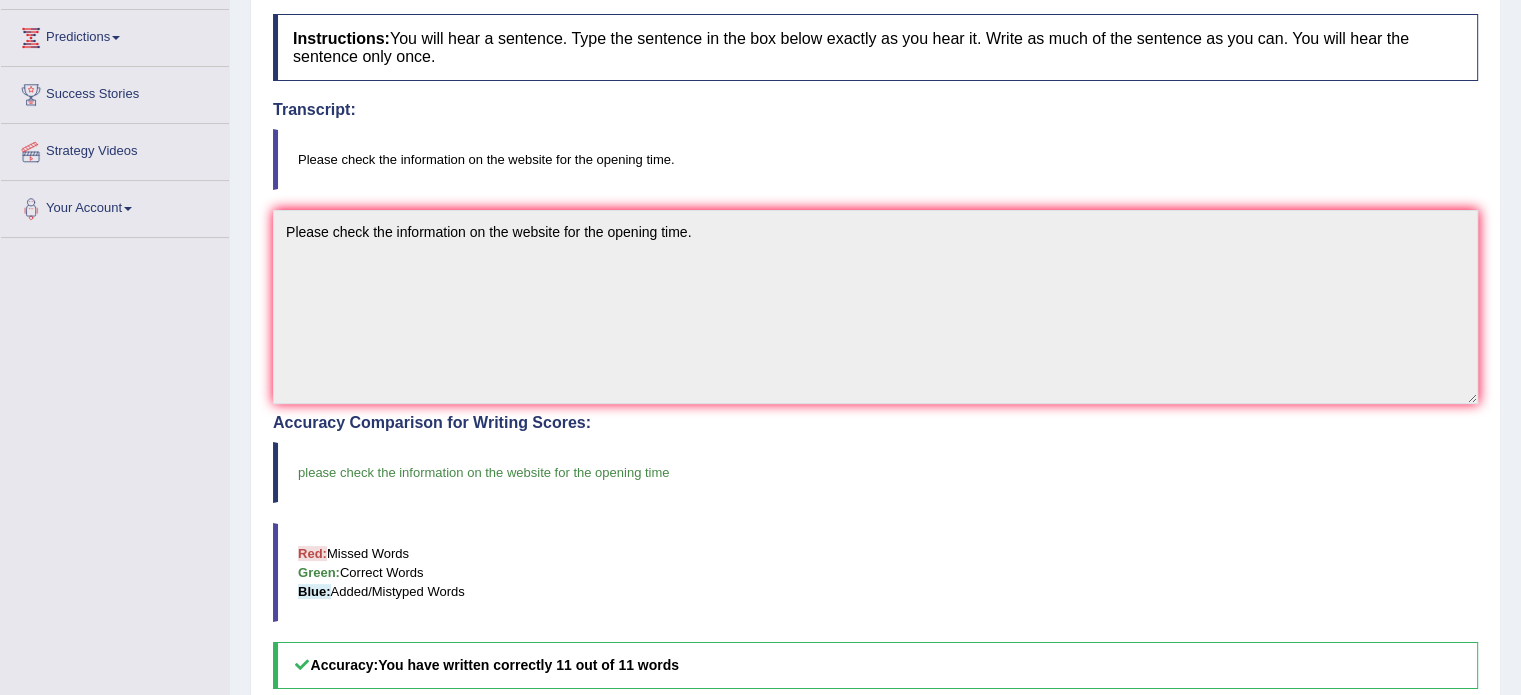scroll, scrollTop: 3, scrollLeft: 0, axis: vertical 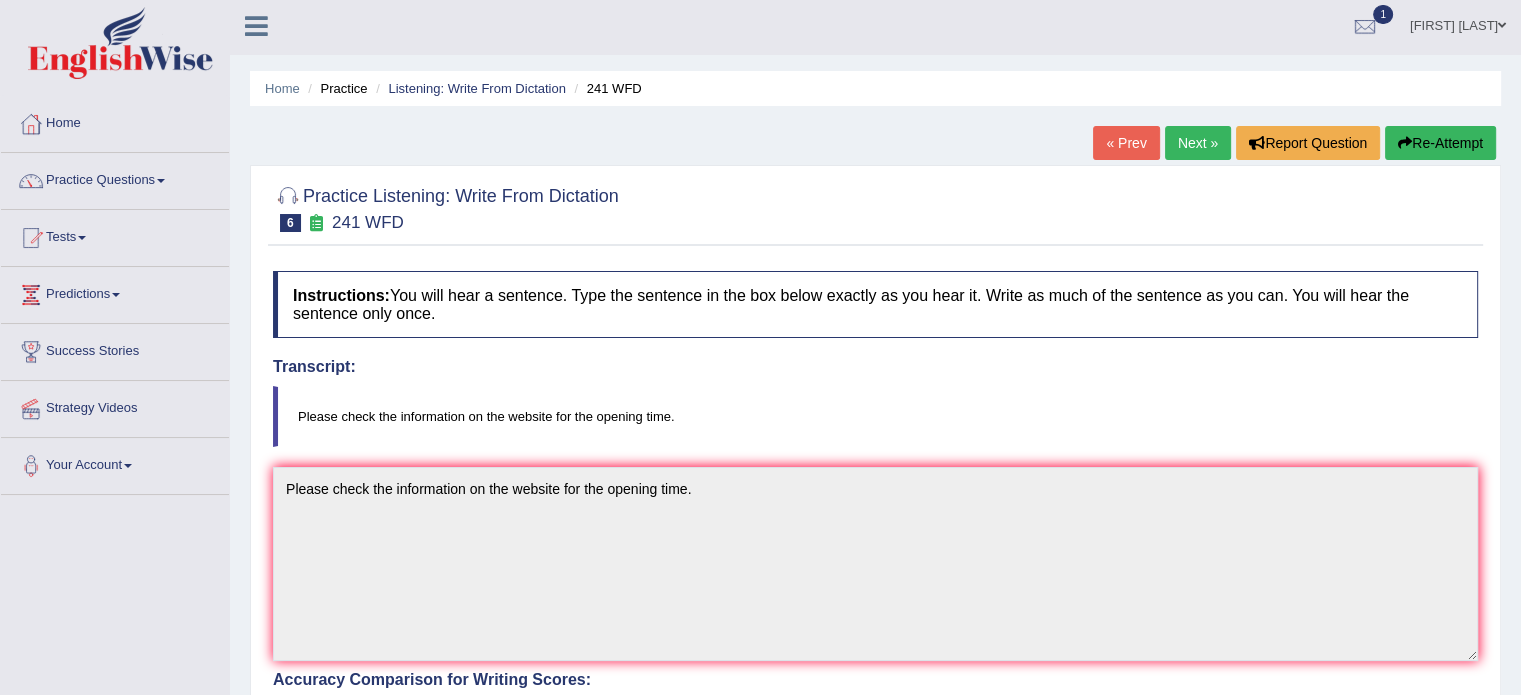 click on "Next »" at bounding box center (1198, 143) 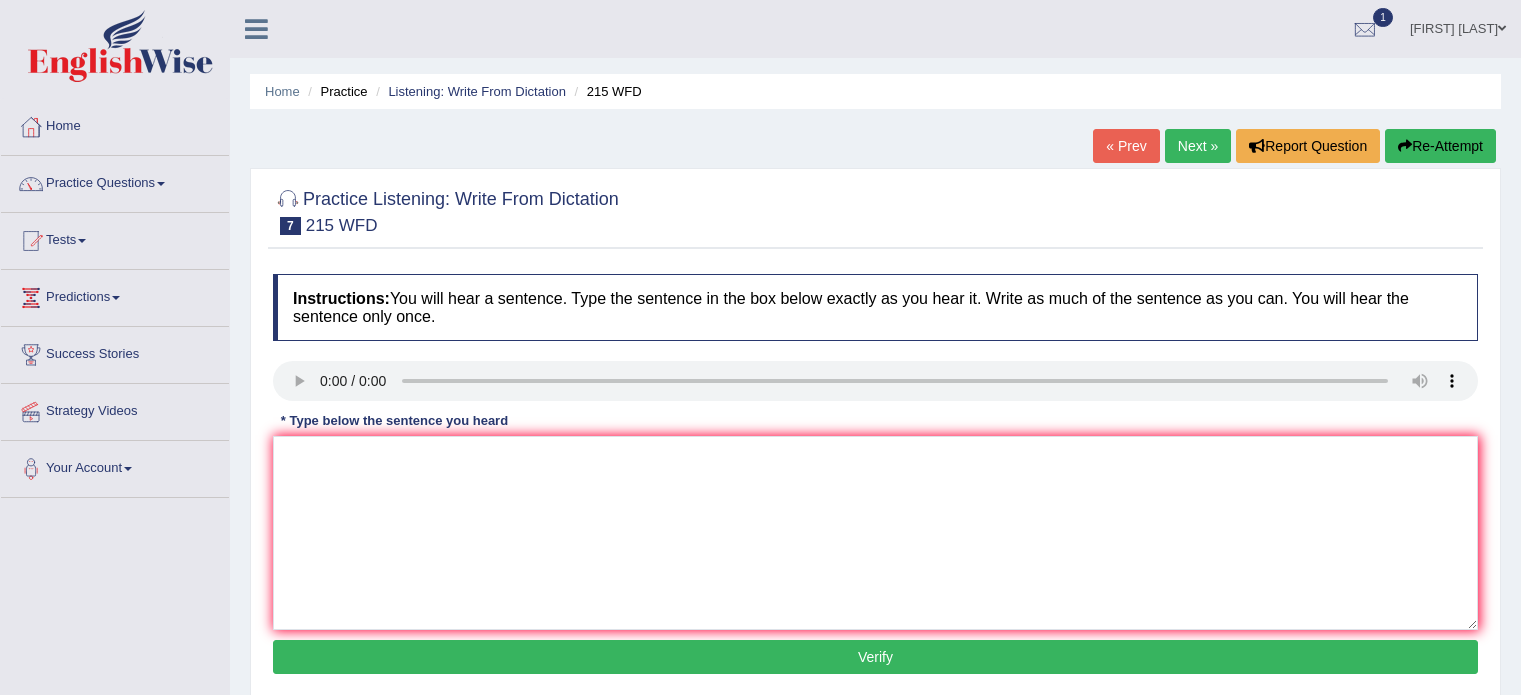 scroll, scrollTop: 0, scrollLeft: 0, axis: both 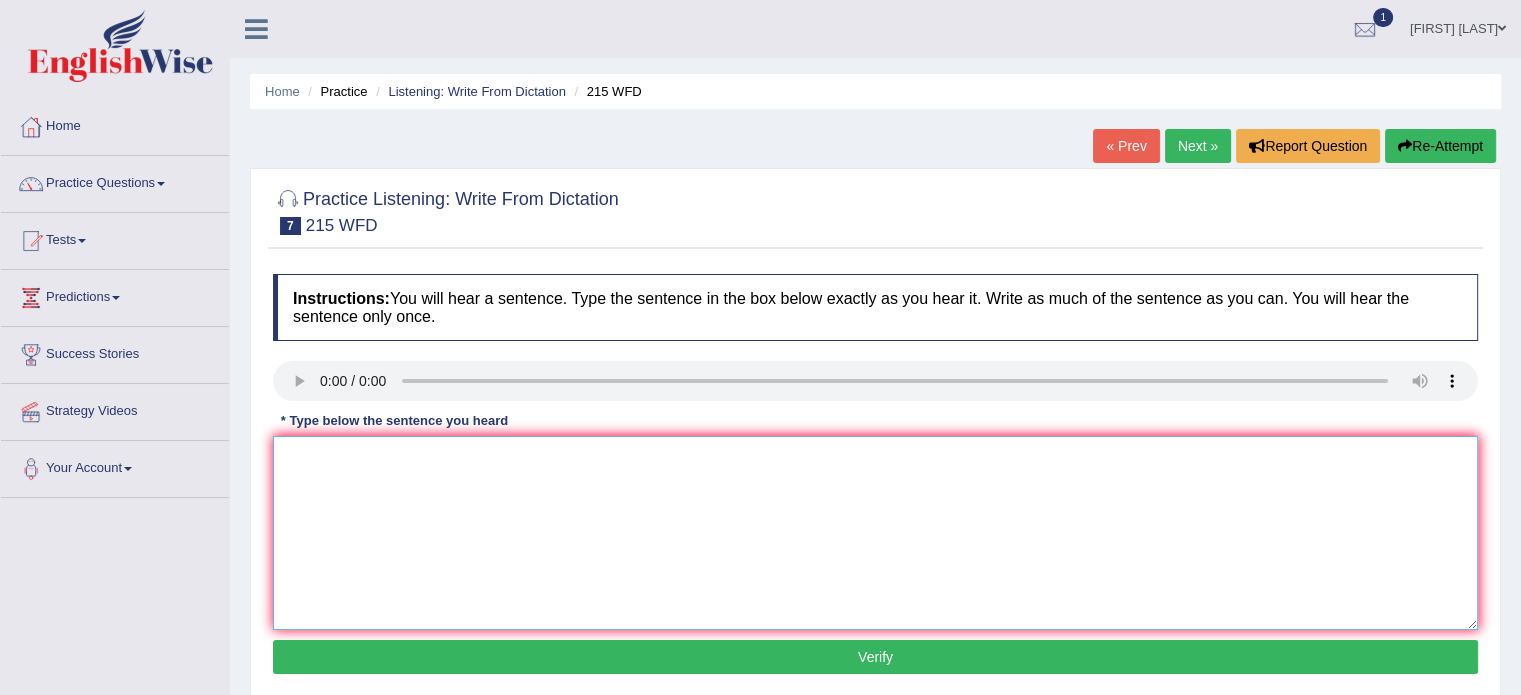 click at bounding box center (875, 533) 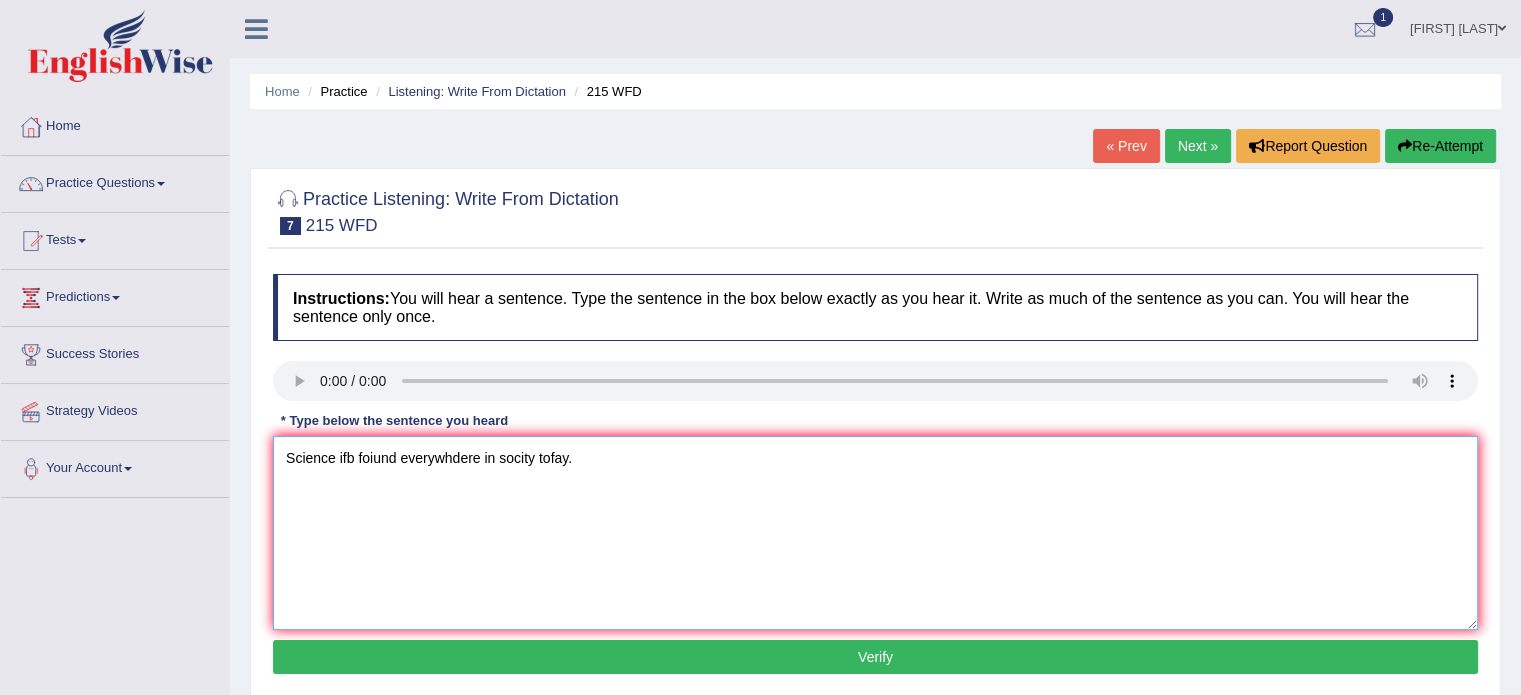 click on "Science ifb foiund everywhdere in socity tofay." at bounding box center (875, 533) 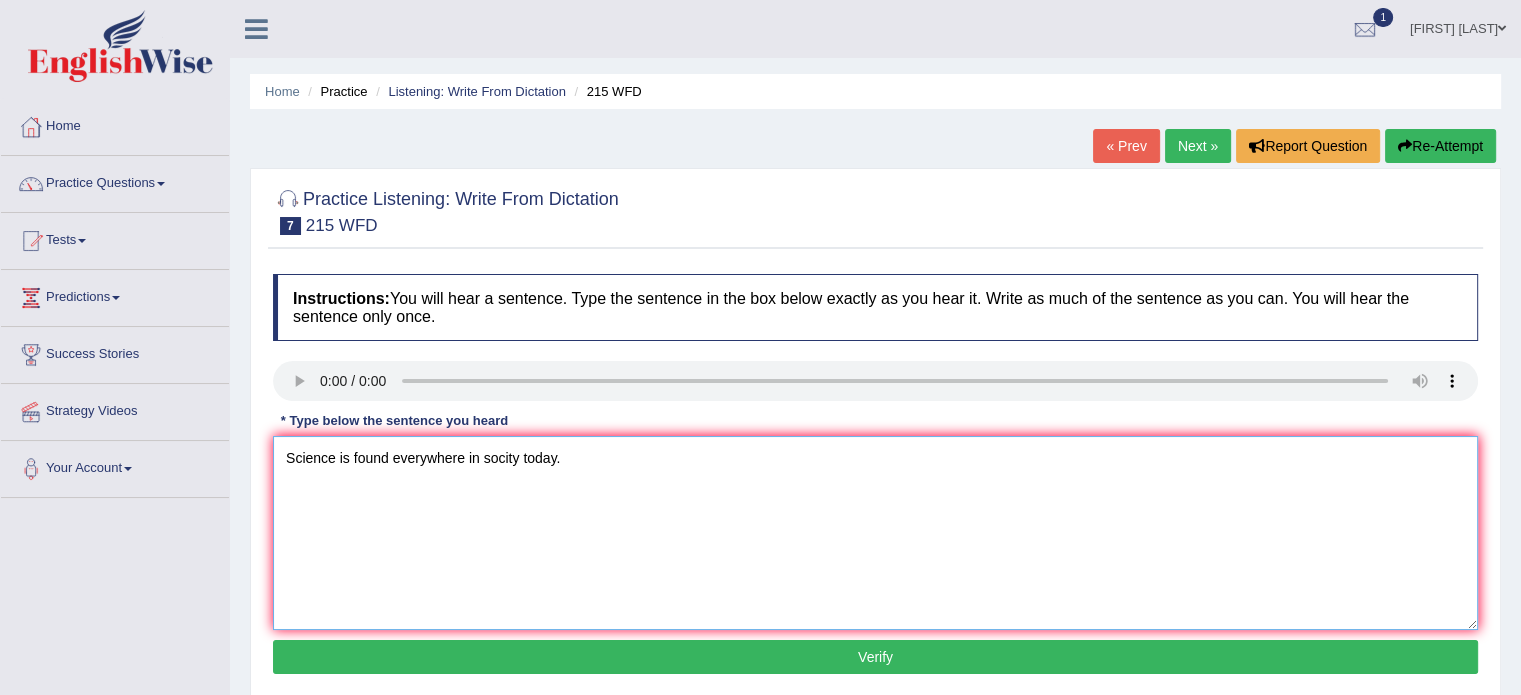 click on "Science is found everywhere in socity today." at bounding box center (875, 533) 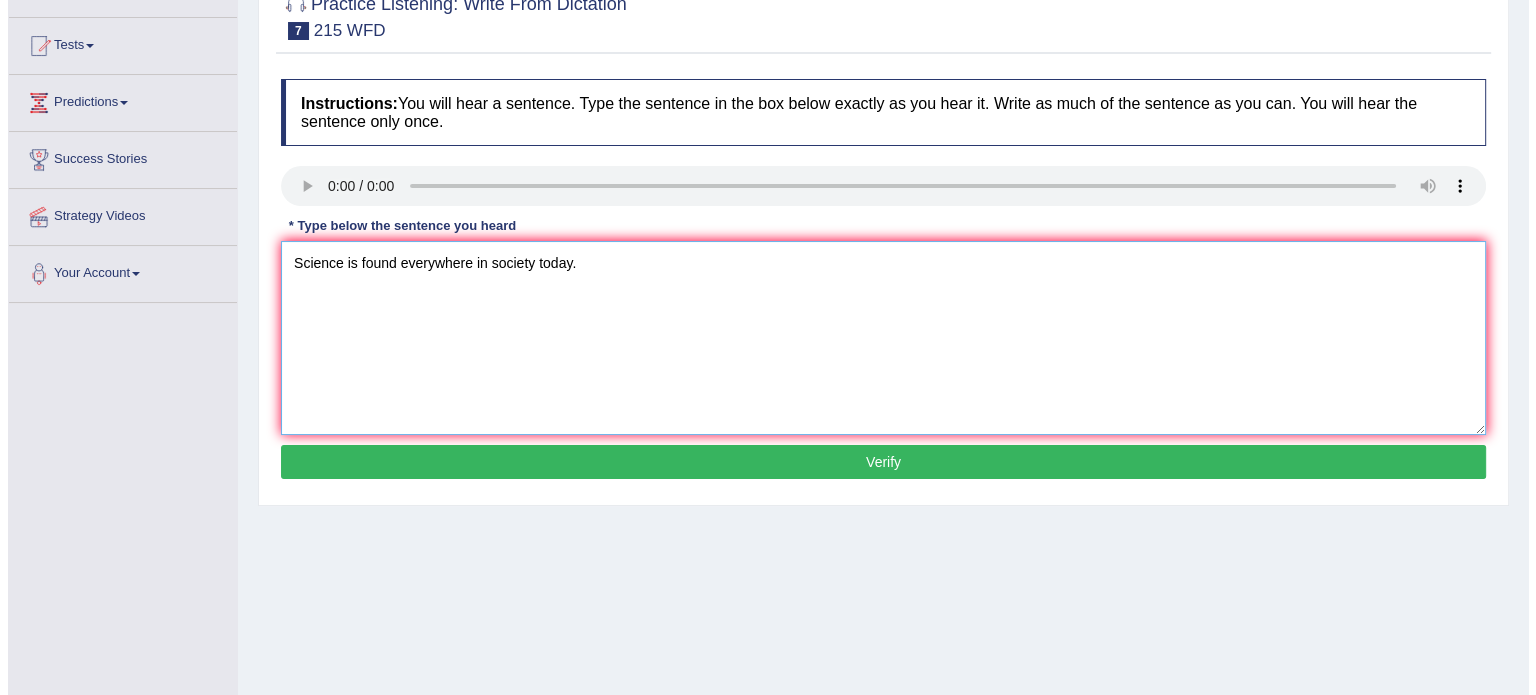 scroll, scrollTop: 196, scrollLeft: 0, axis: vertical 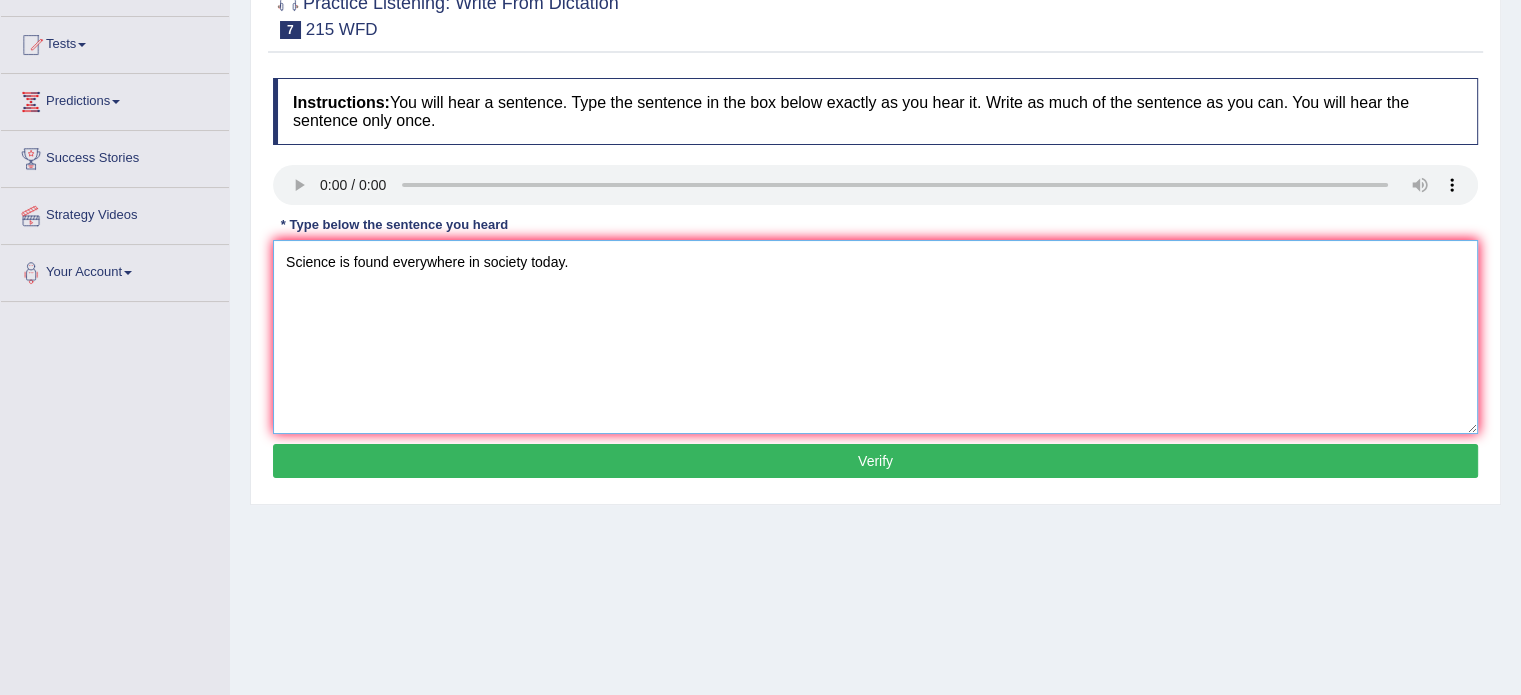 click on "Science is found everywhere in society today." at bounding box center (875, 337) 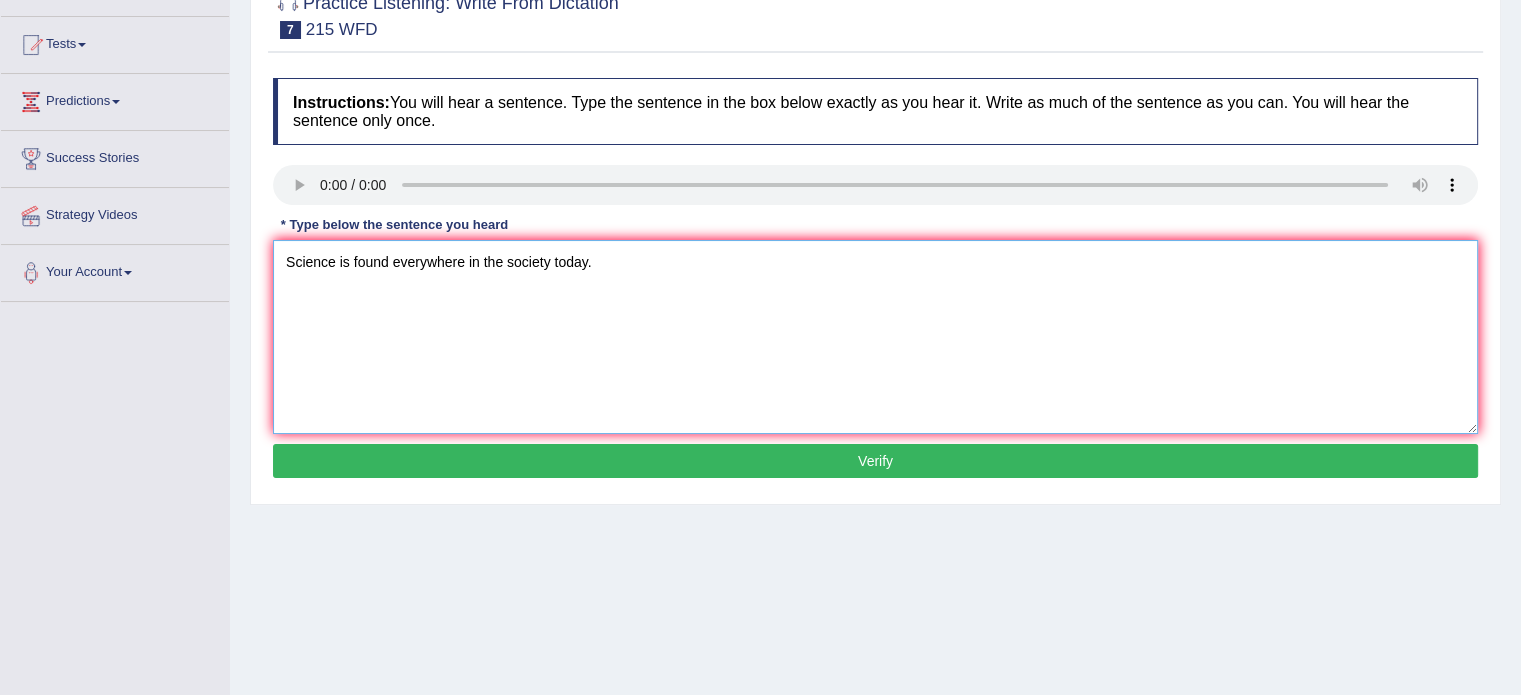 type on "Science is found everywhere in the society today." 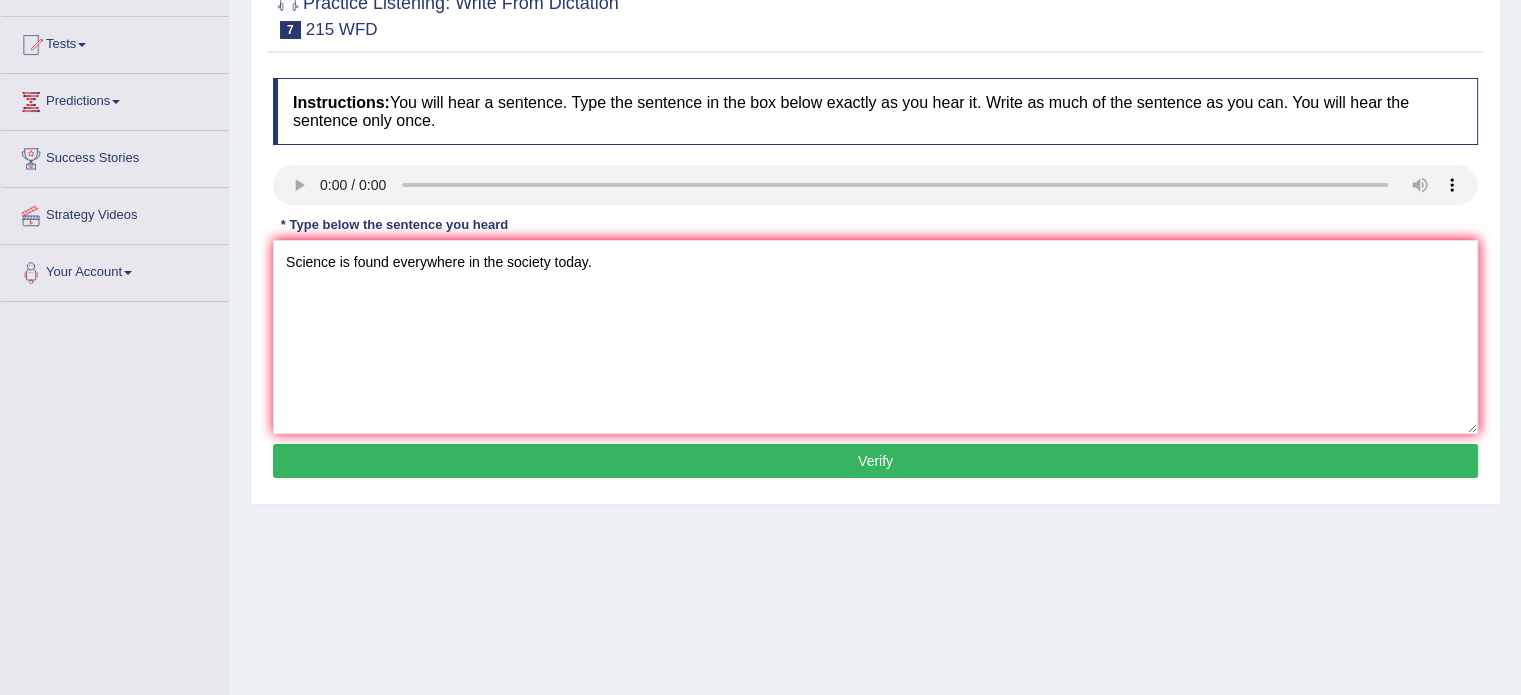 click on "Verify" at bounding box center [875, 461] 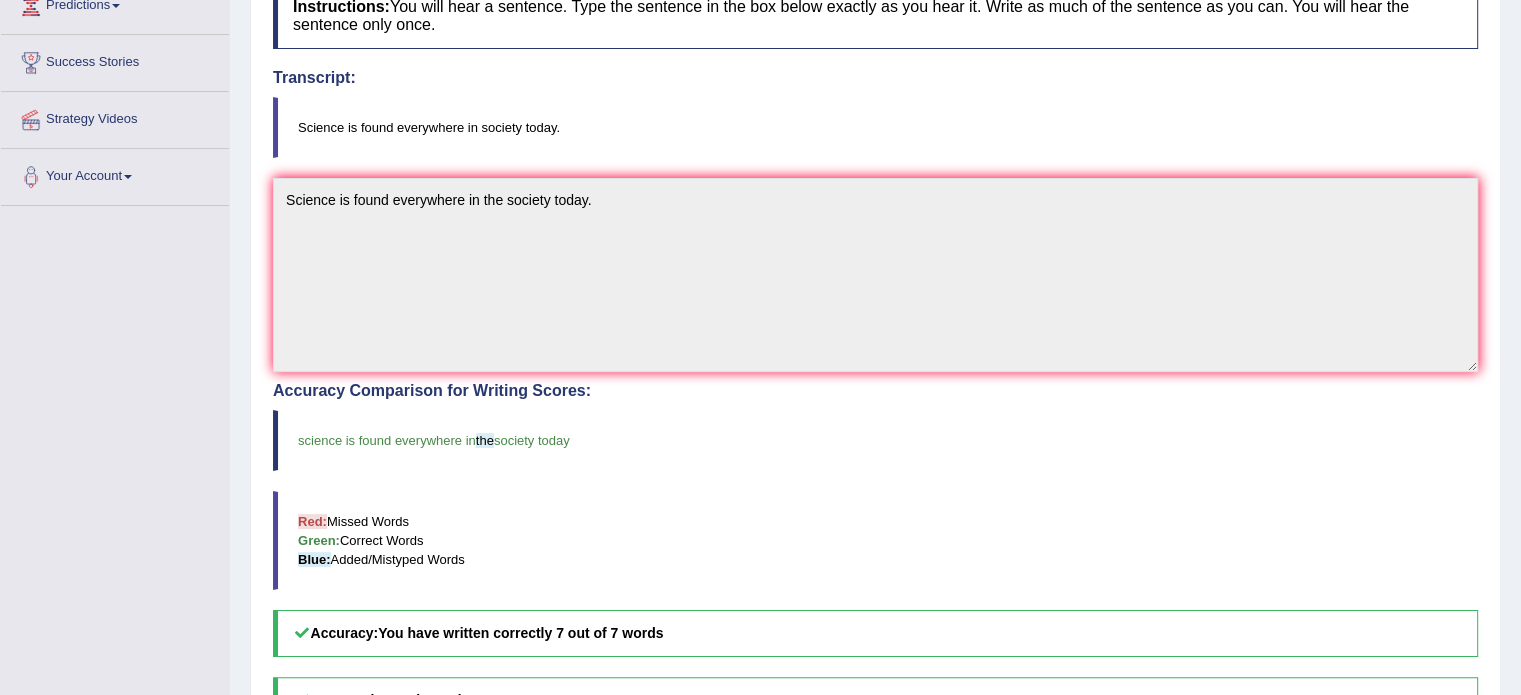 scroll, scrollTop: 0, scrollLeft: 0, axis: both 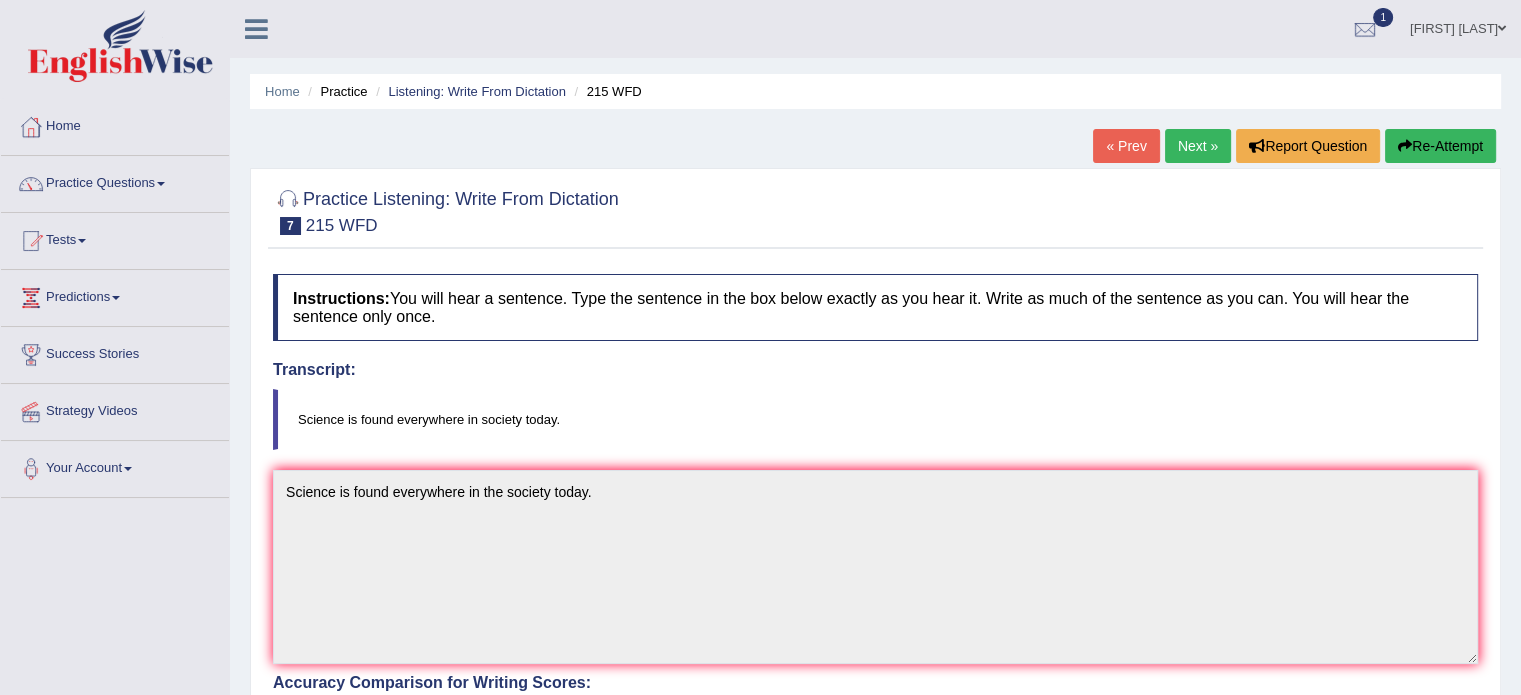 click on "Next »" at bounding box center (1198, 146) 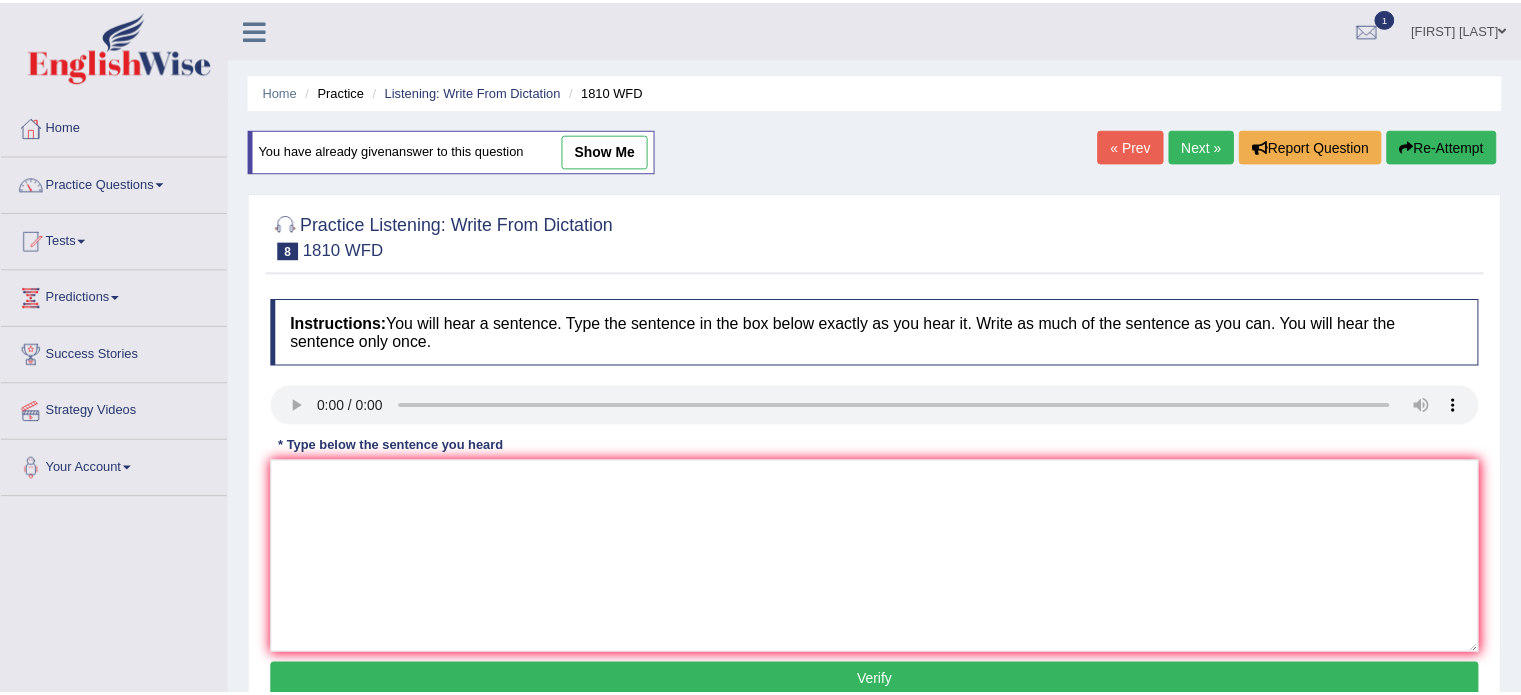 scroll, scrollTop: 0, scrollLeft: 0, axis: both 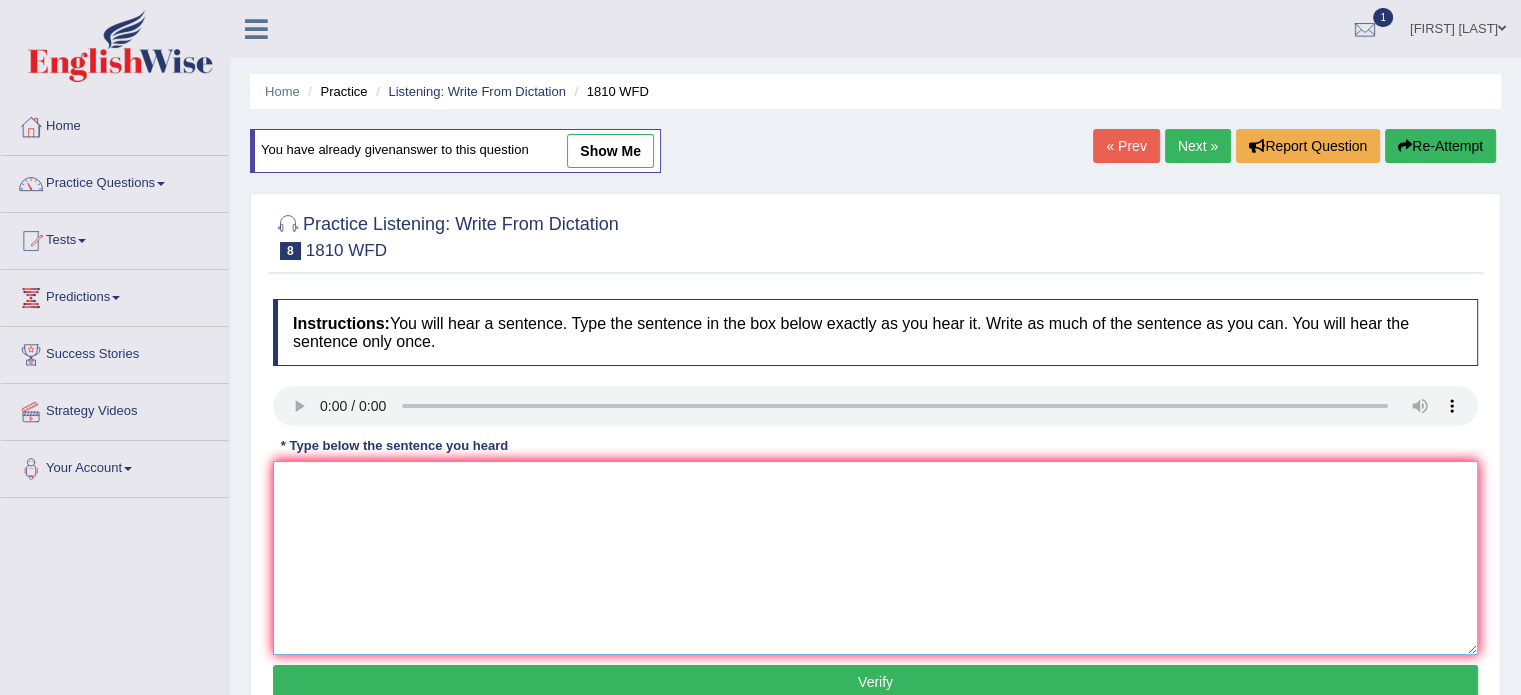 click at bounding box center (875, 558) 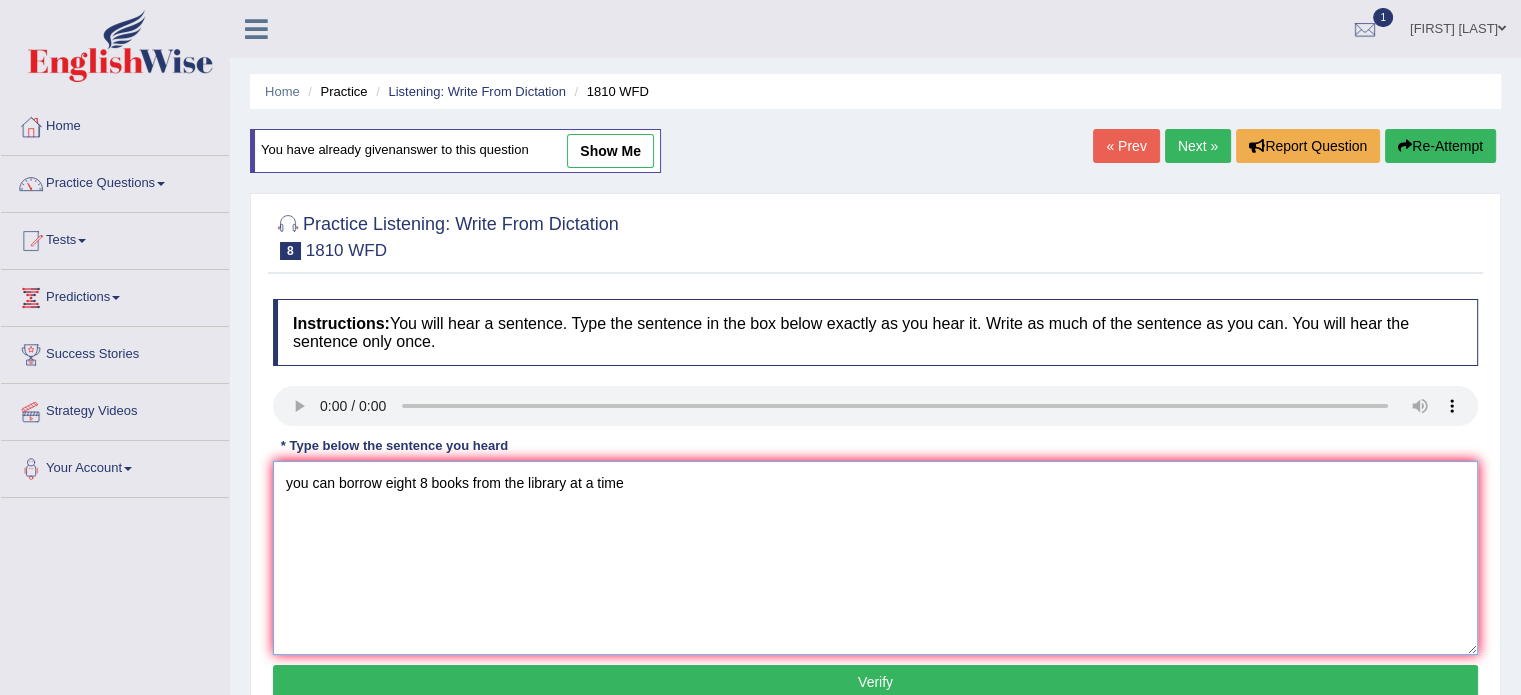 scroll, scrollTop: 154, scrollLeft: 0, axis: vertical 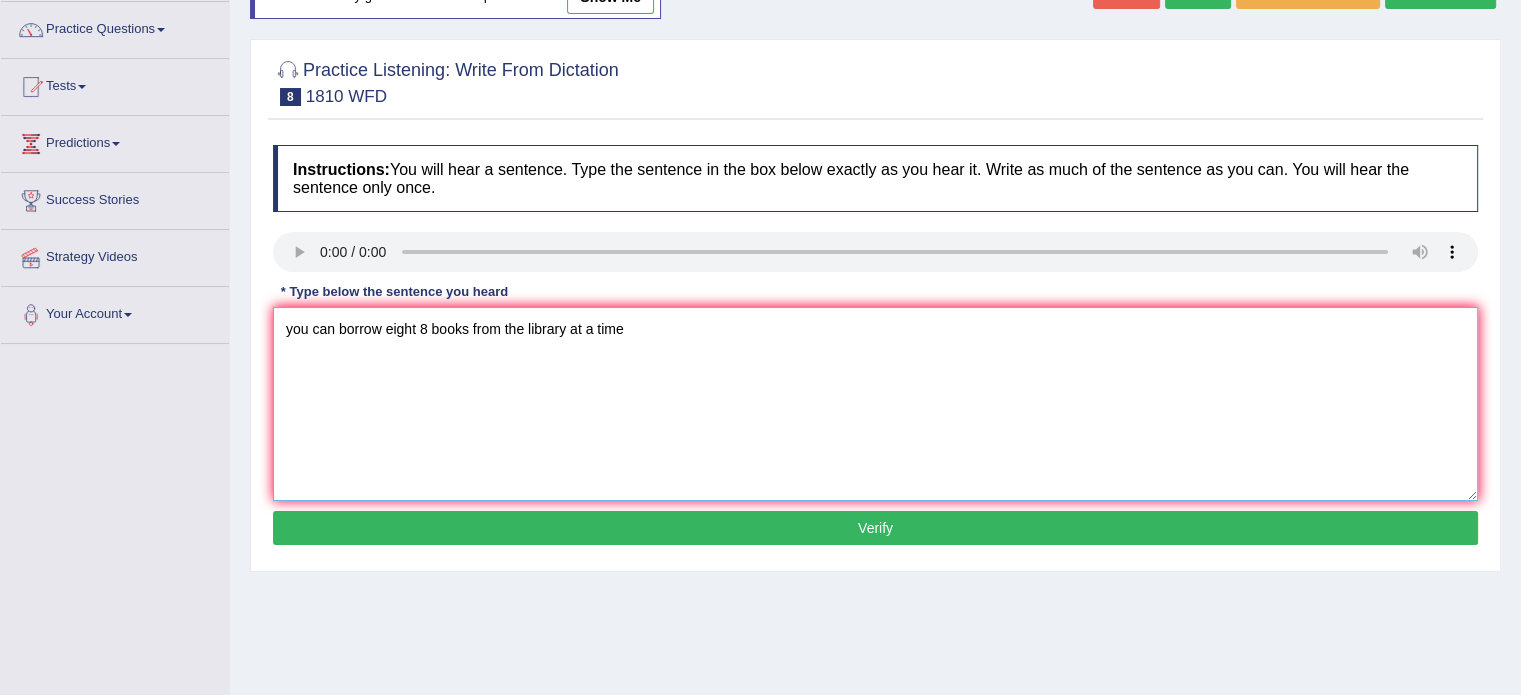 type on "you can borrow eight 8 books from the library at a time" 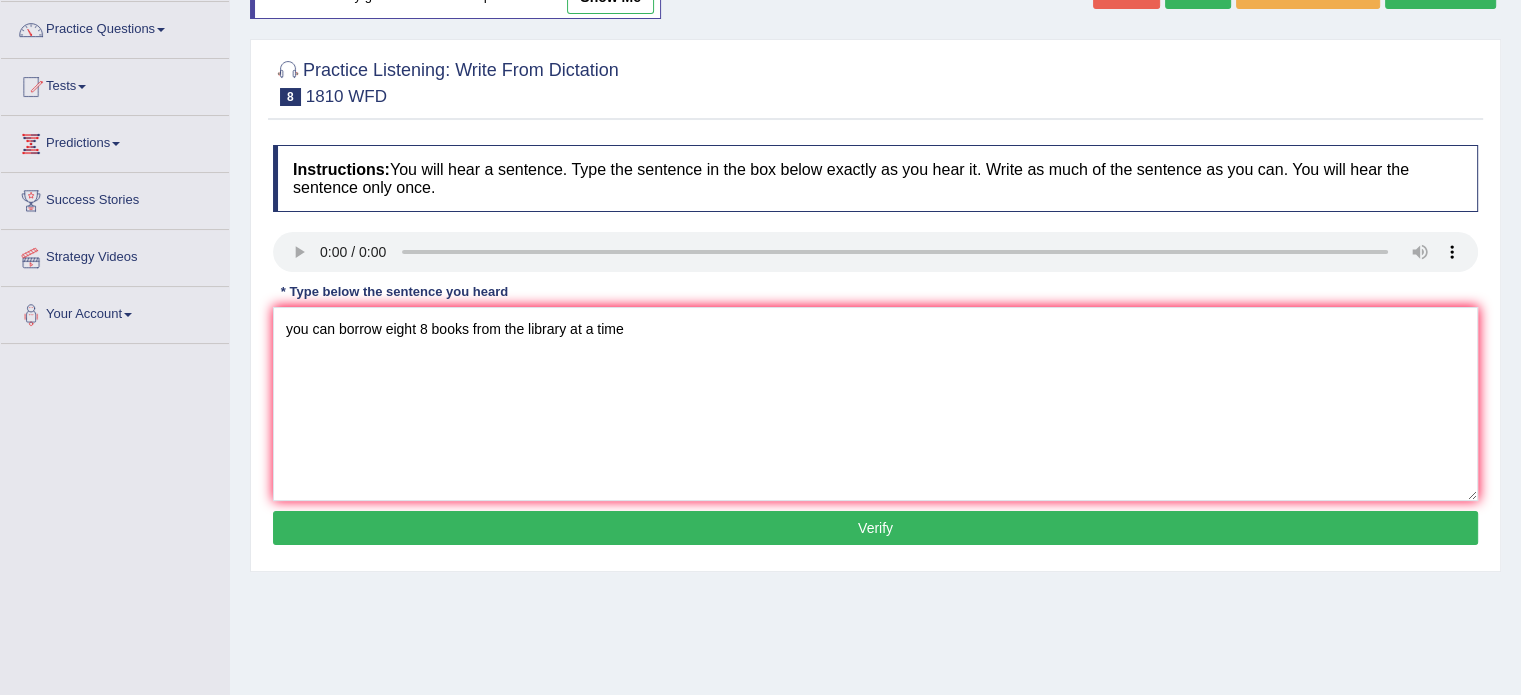 click on "Verify" at bounding box center (875, 528) 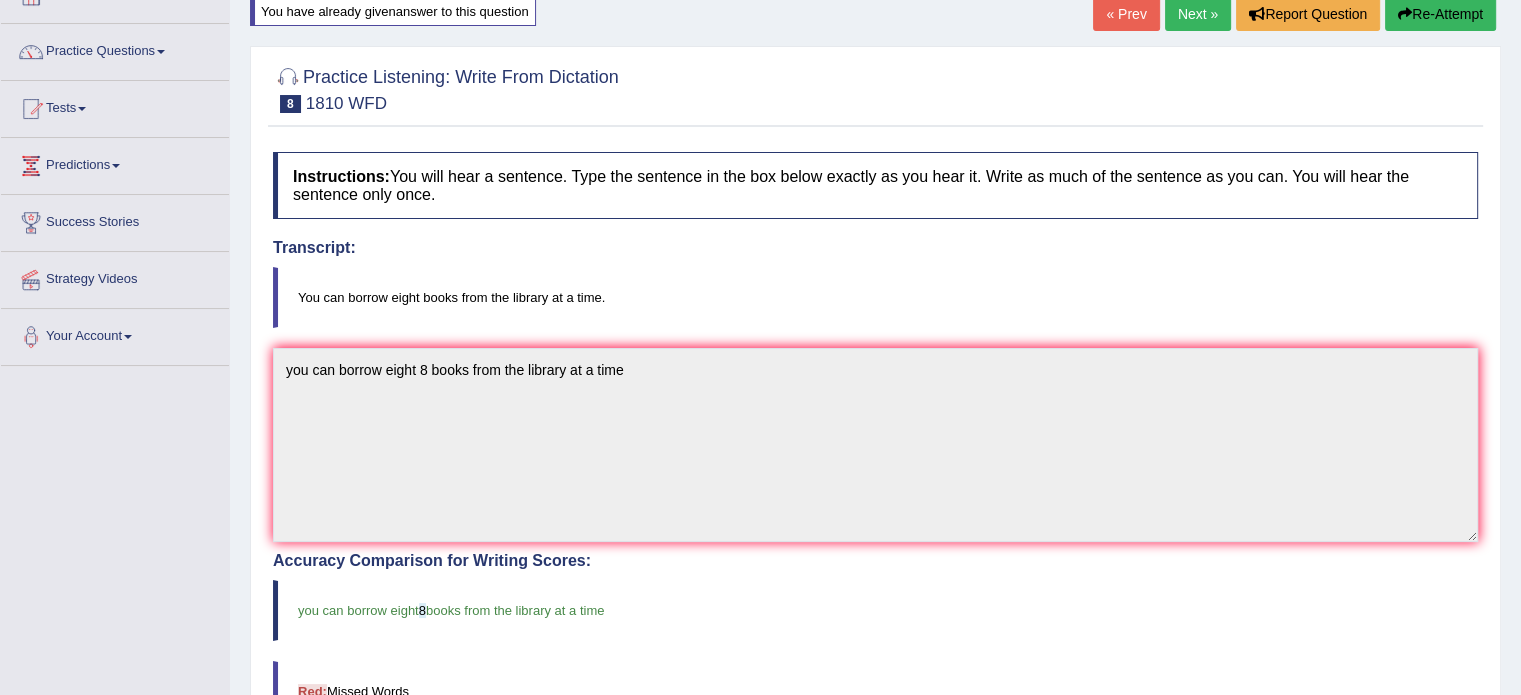 scroll, scrollTop: 118, scrollLeft: 0, axis: vertical 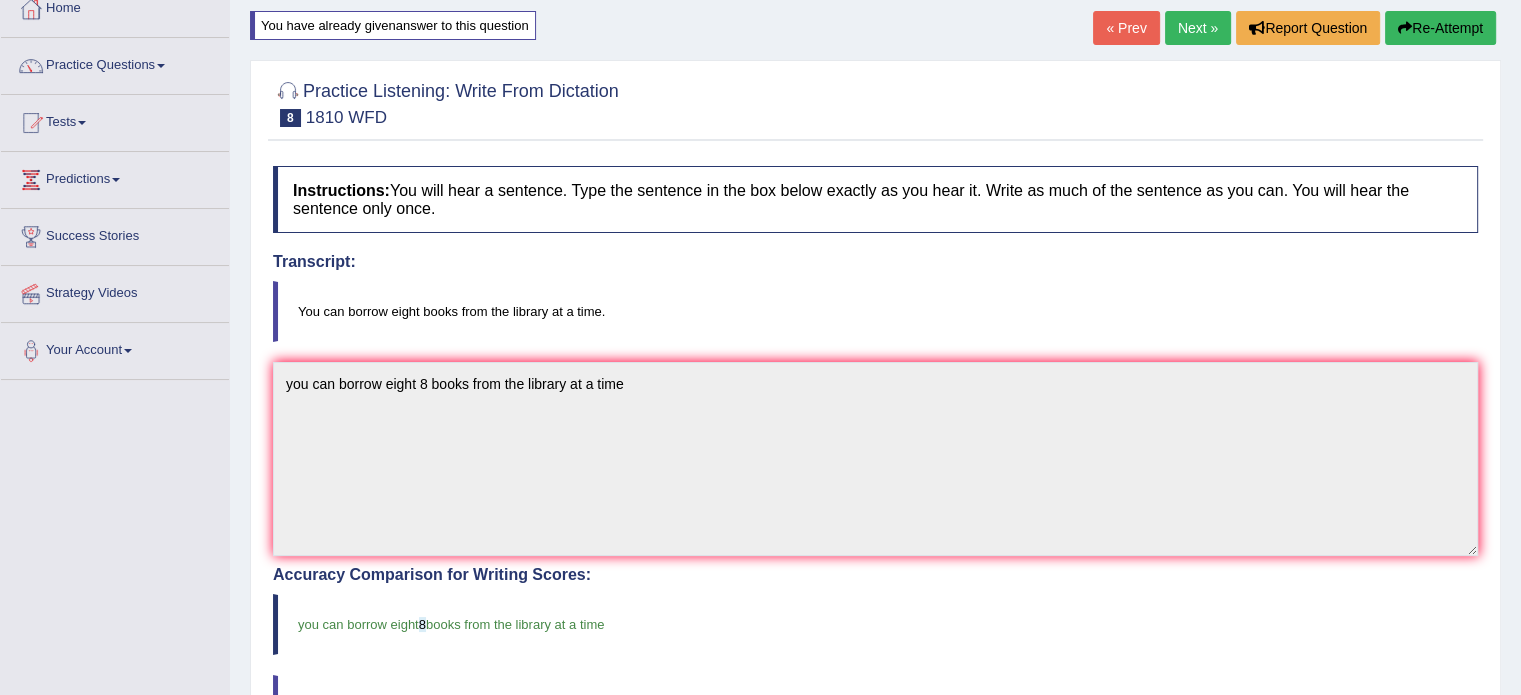 click on "Next »" at bounding box center (1198, 28) 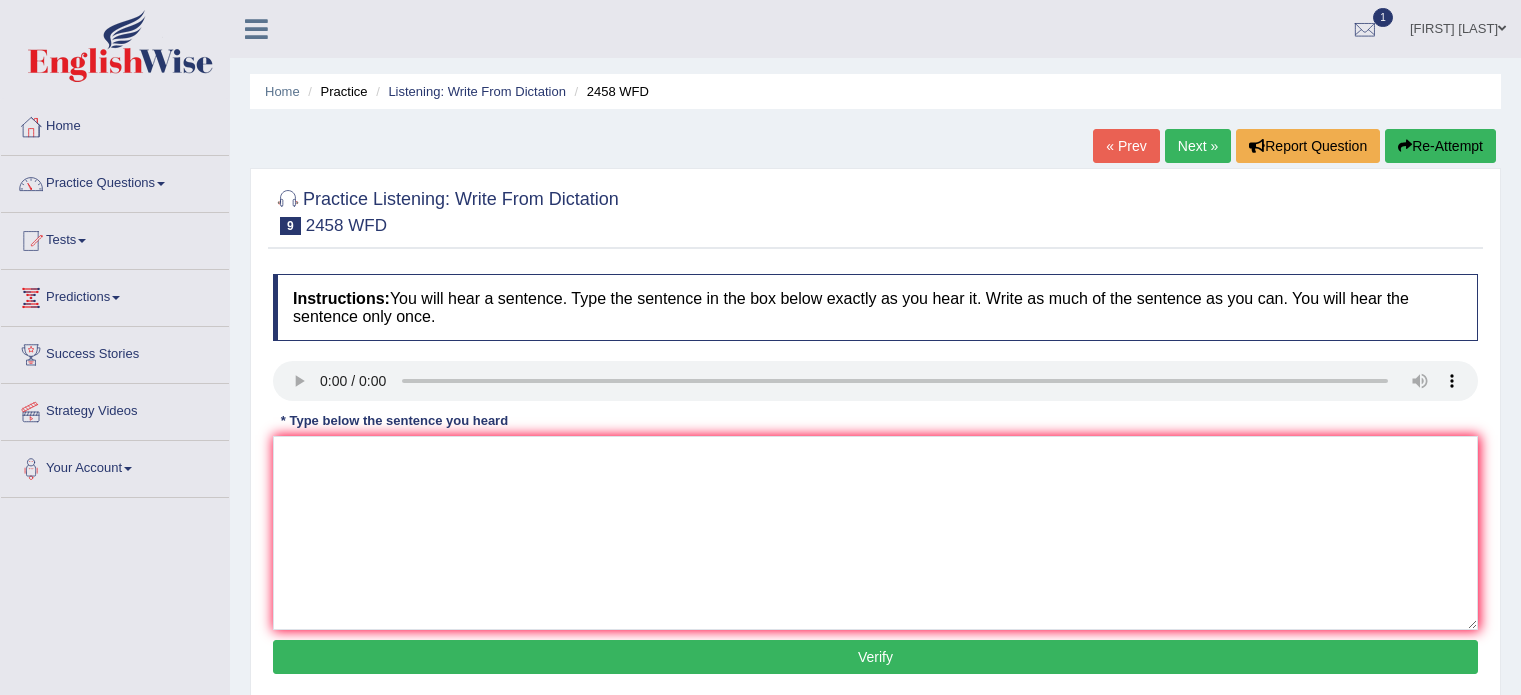 scroll, scrollTop: 0, scrollLeft: 0, axis: both 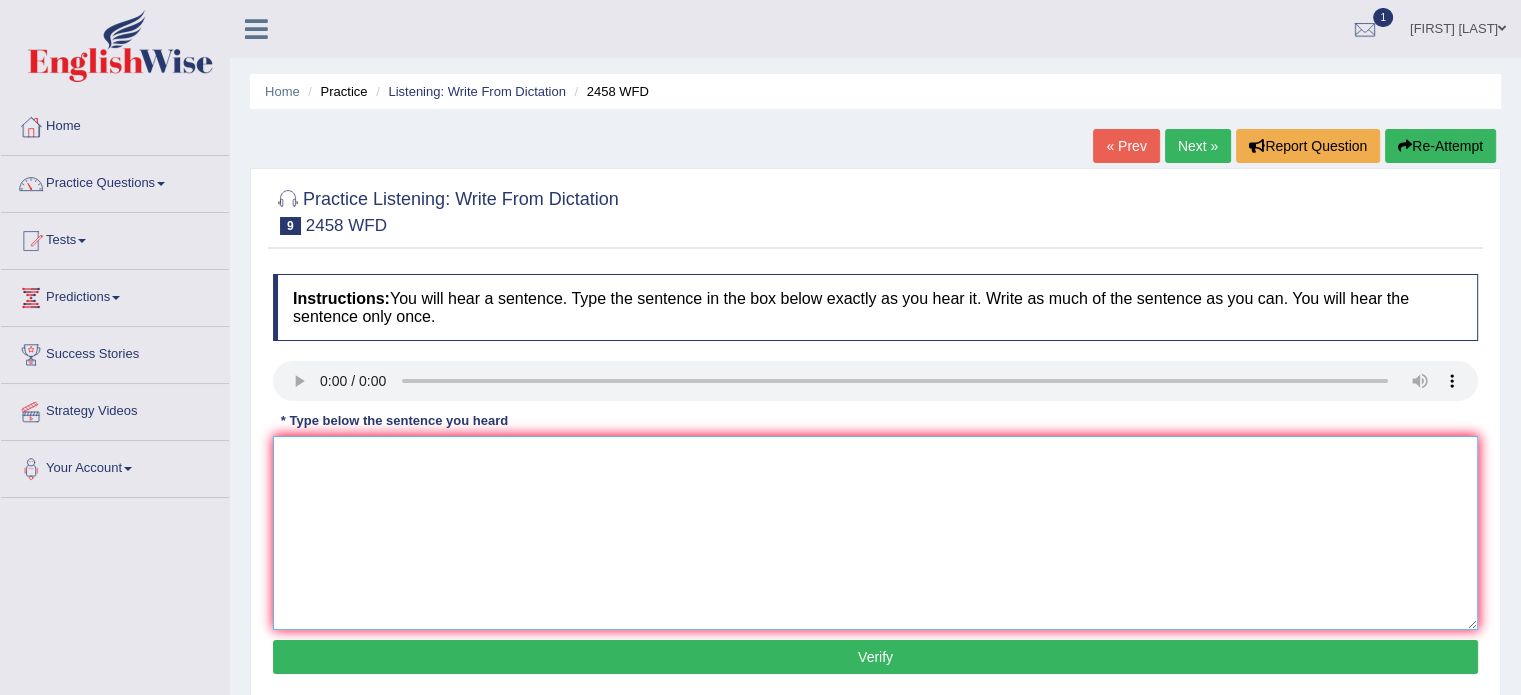 click at bounding box center (875, 533) 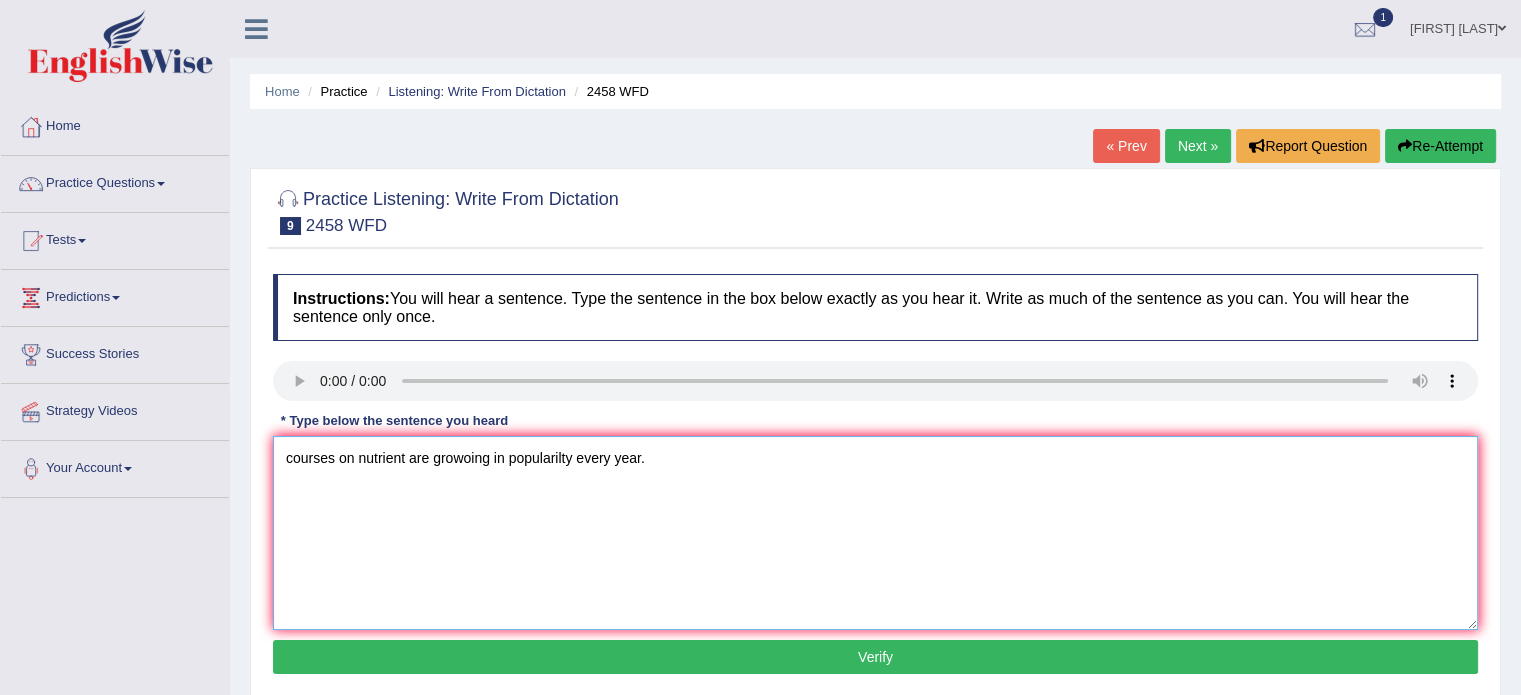 click on "courses on nutrient are growoing in popularilty every year." at bounding box center [875, 533] 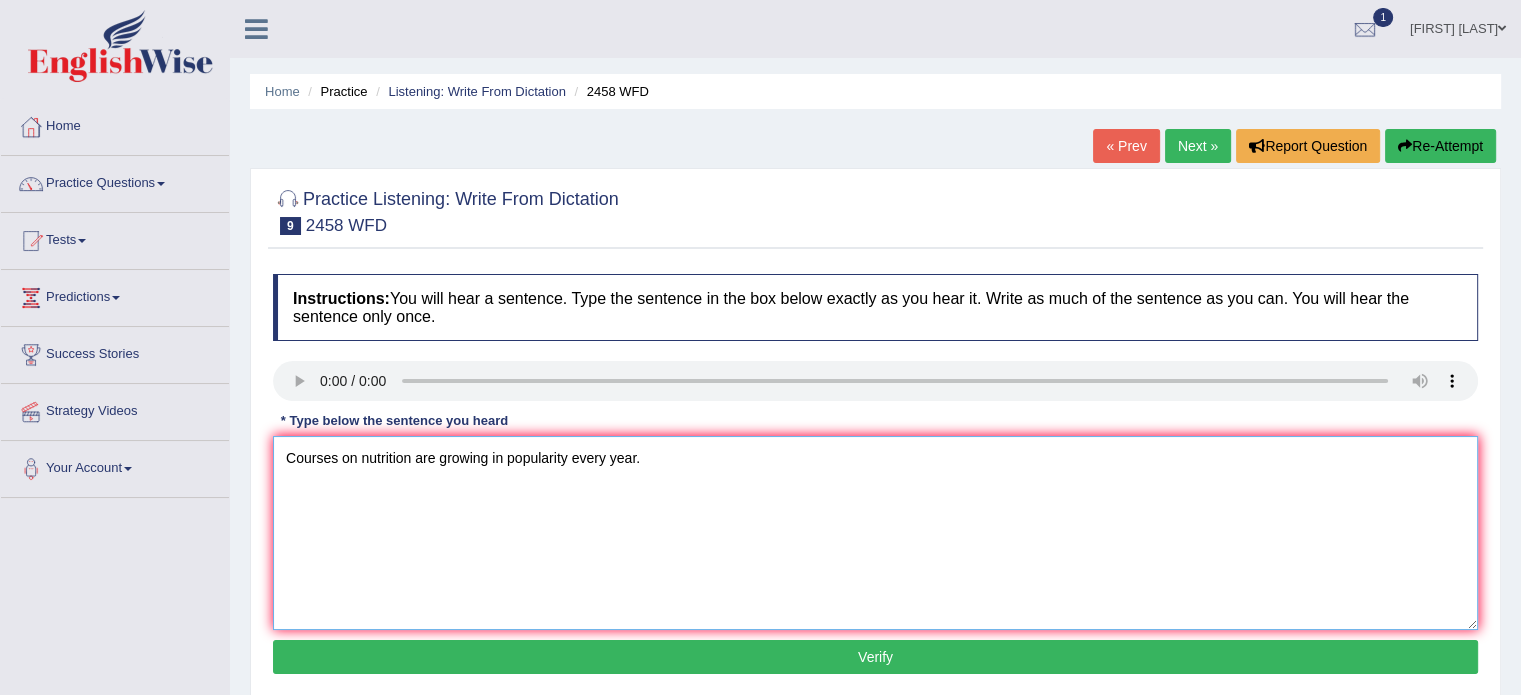 type on "Courses on nutrition are growing in popularity every year." 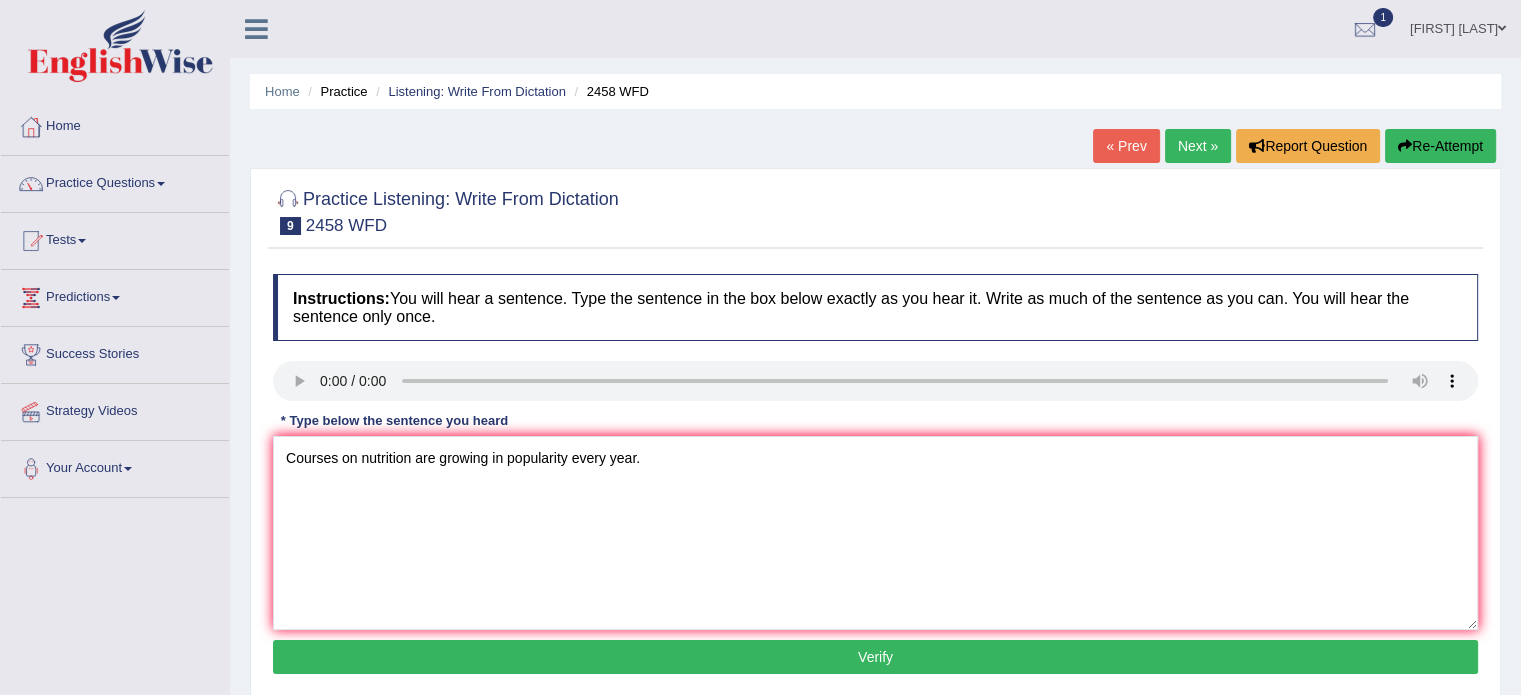 click on "Verify" at bounding box center [875, 657] 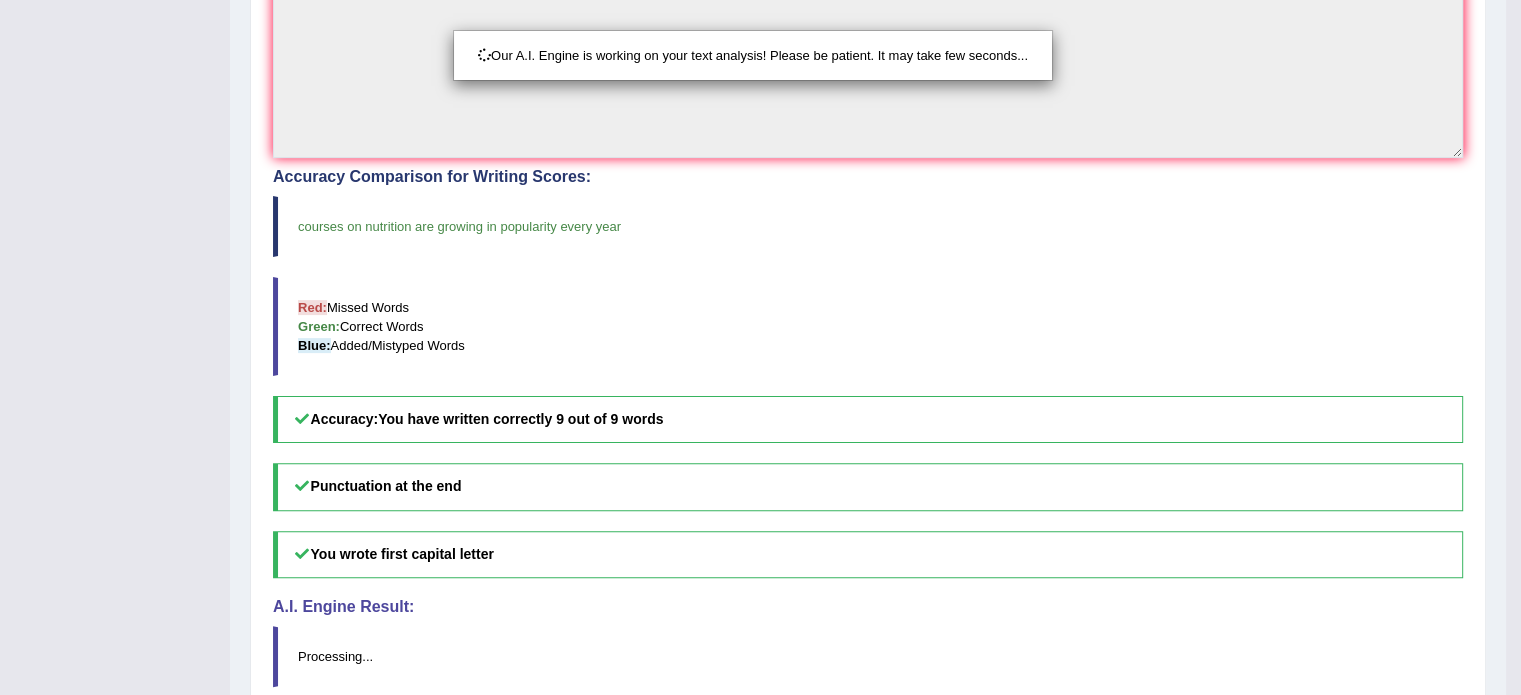 scroll, scrollTop: 522, scrollLeft: 0, axis: vertical 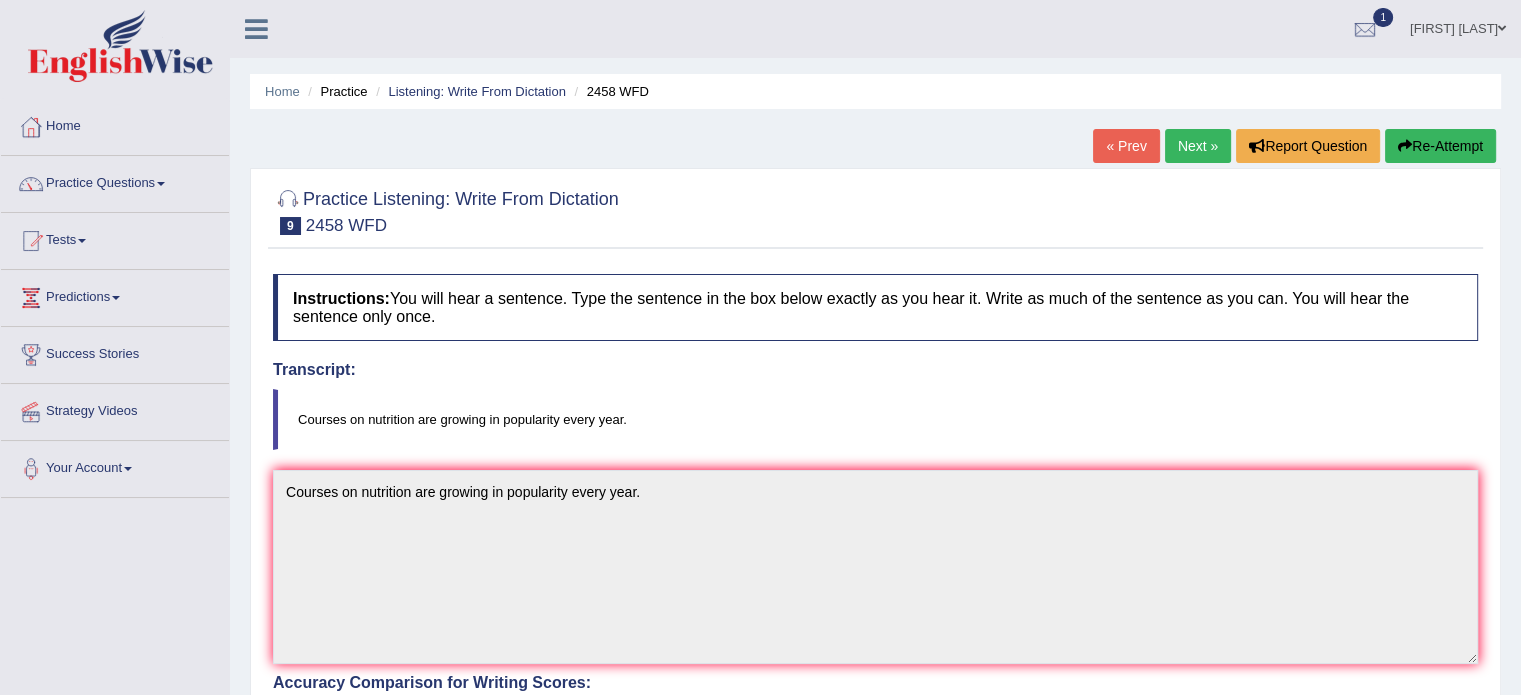 click on "Next »" at bounding box center [1198, 146] 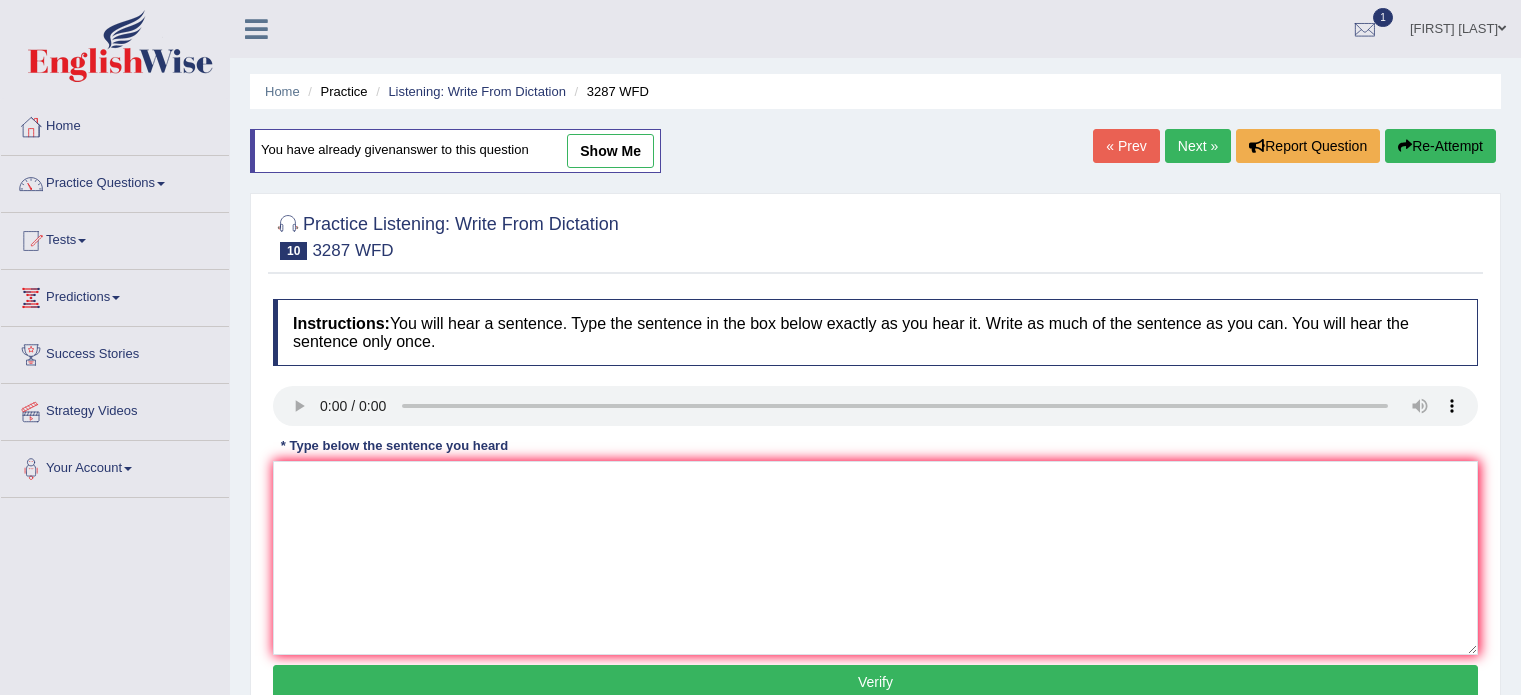 scroll, scrollTop: 0, scrollLeft: 0, axis: both 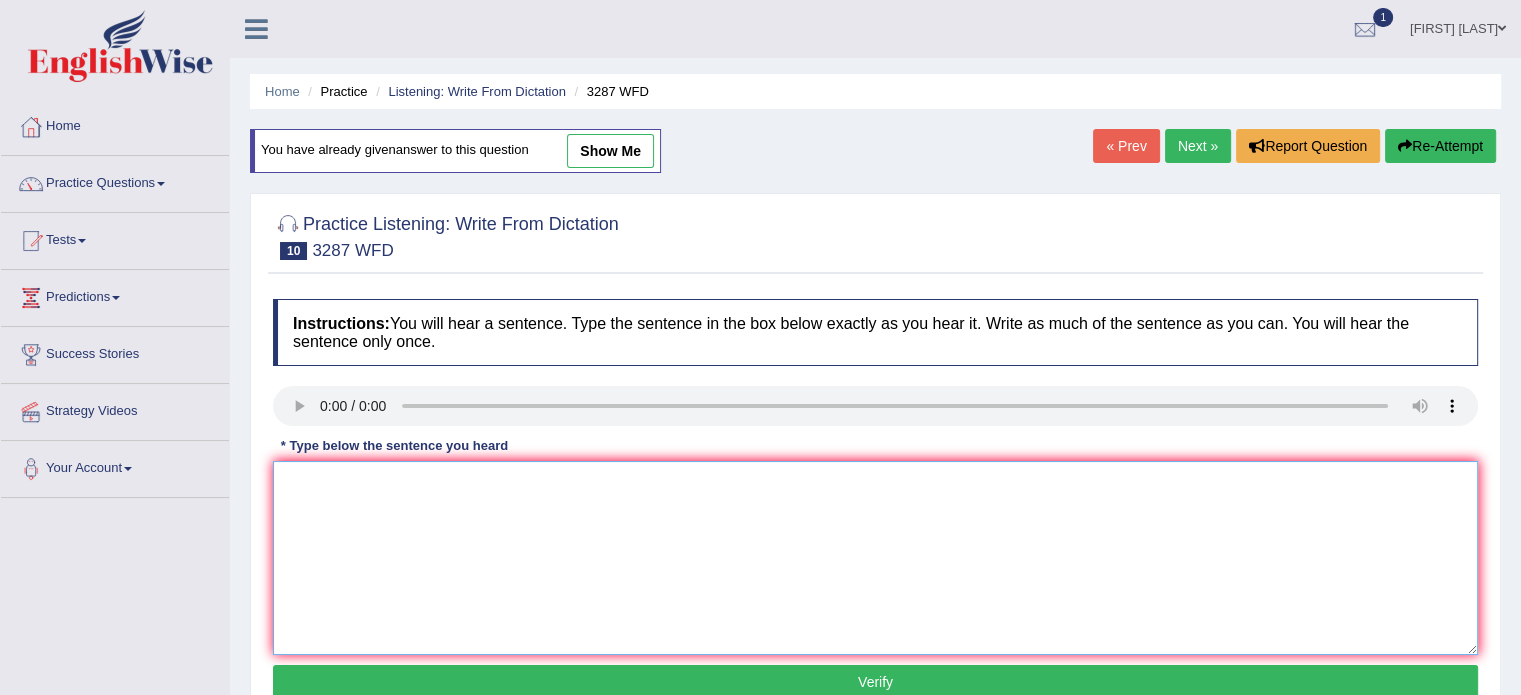 click at bounding box center (875, 558) 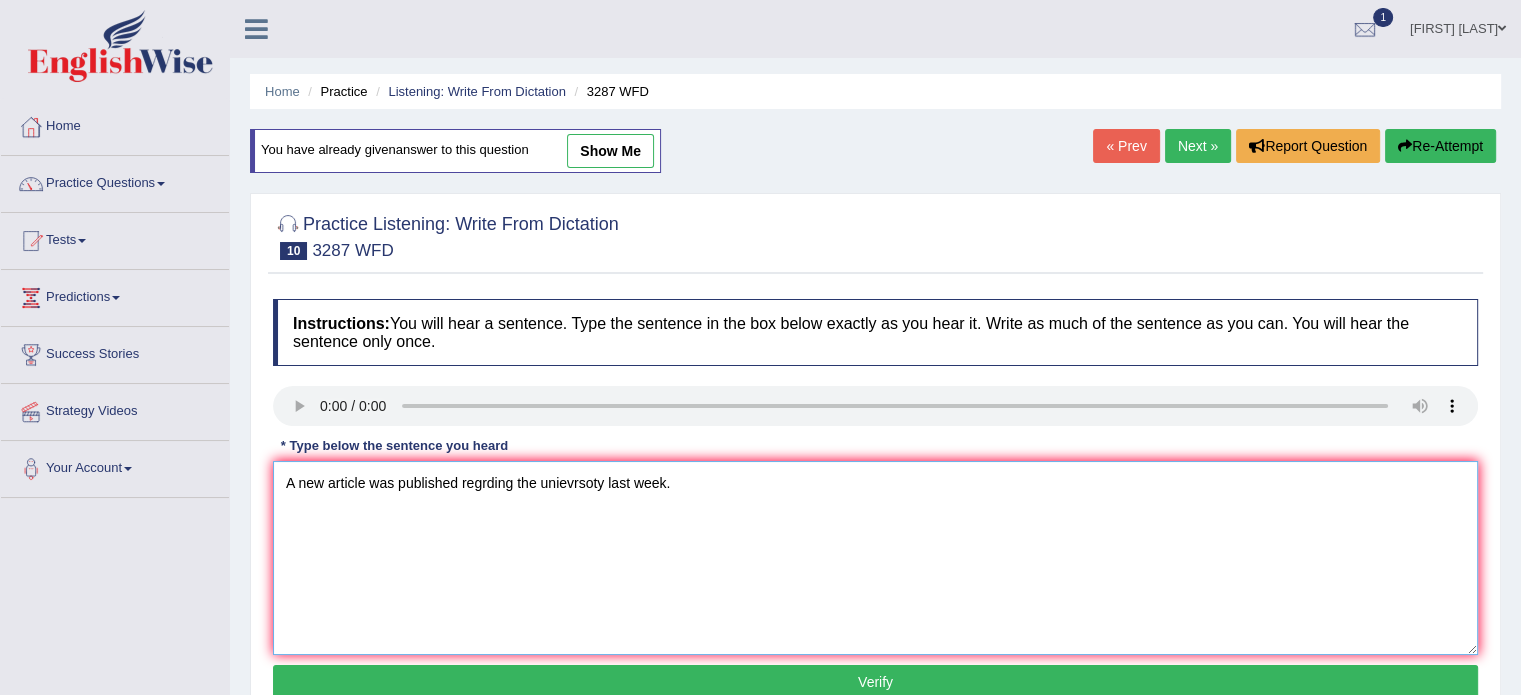 click on "A new article was published regrding the unievrsoty last week." at bounding box center [875, 558] 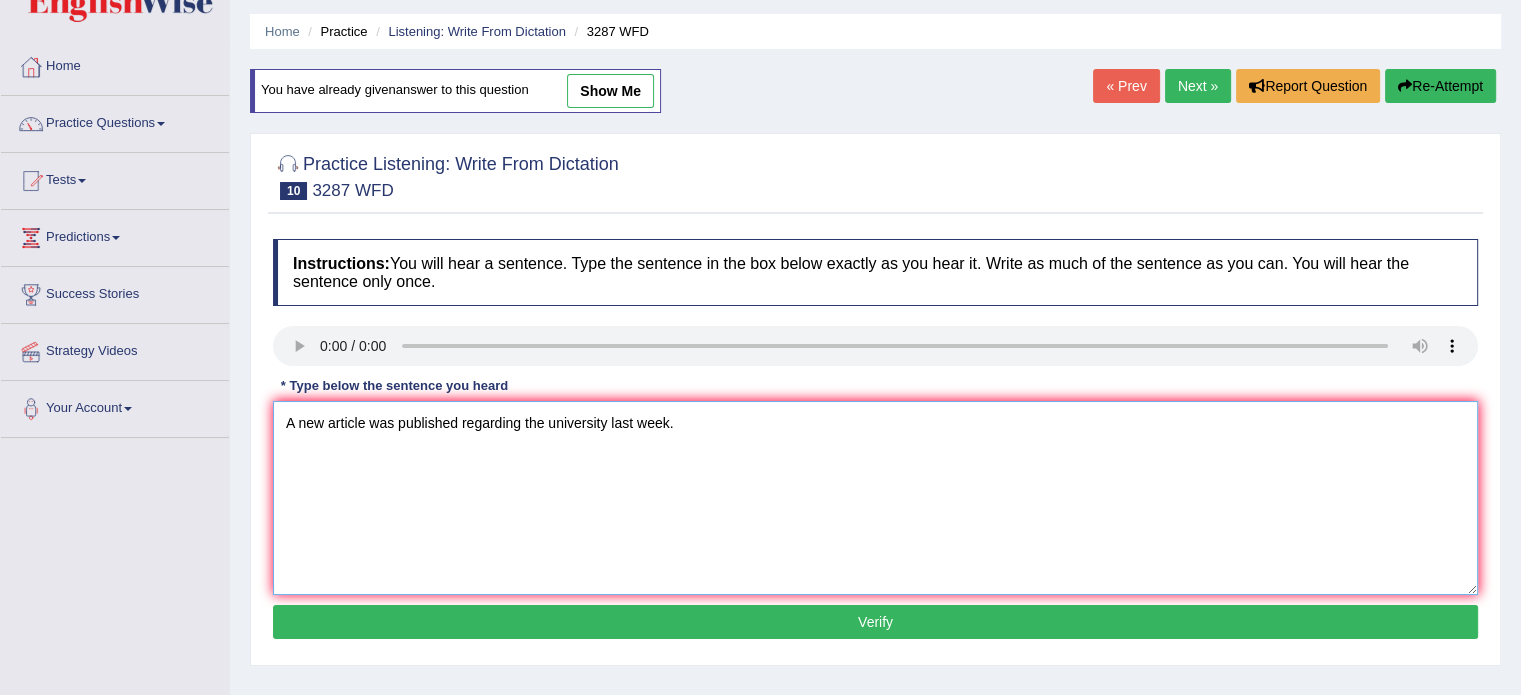 scroll, scrollTop: 60, scrollLeft: 0, axis: vertical 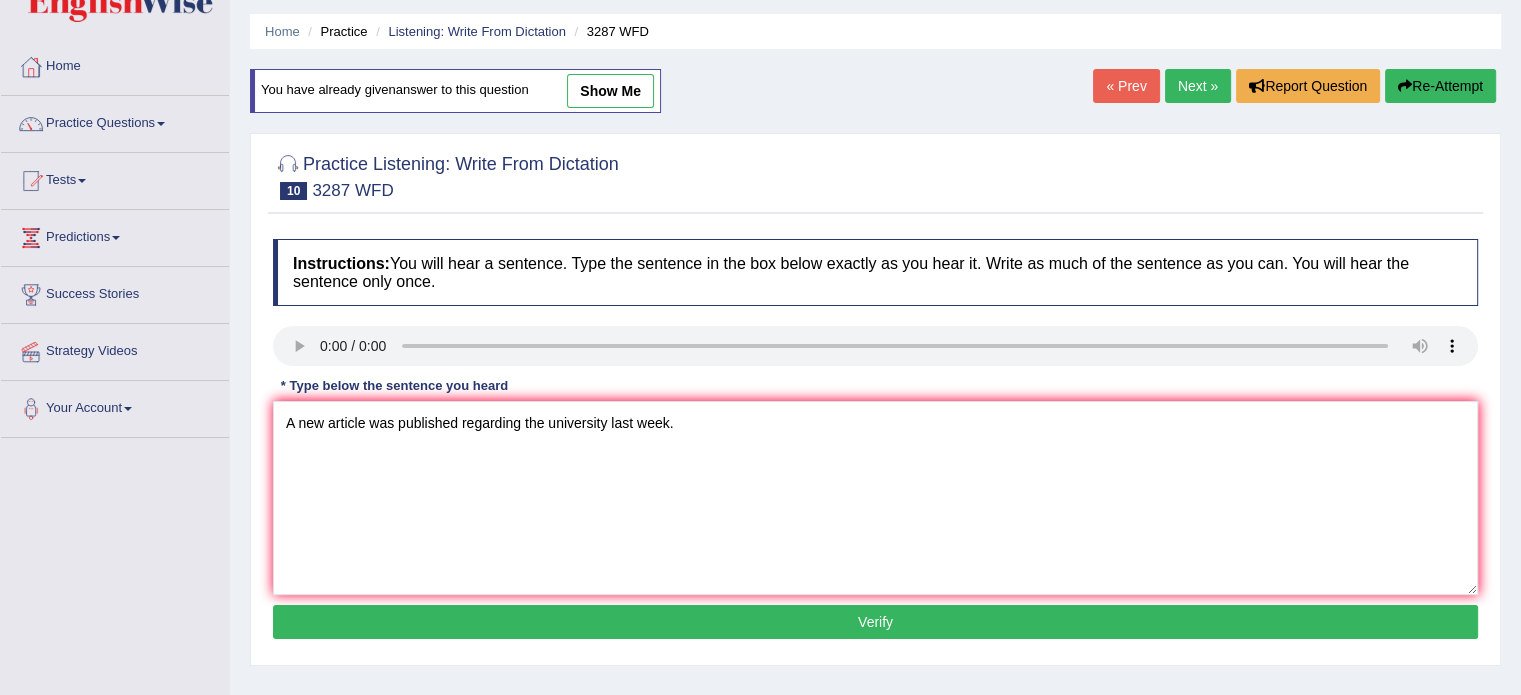 click on "Verify" at bounding box center (875, 622) 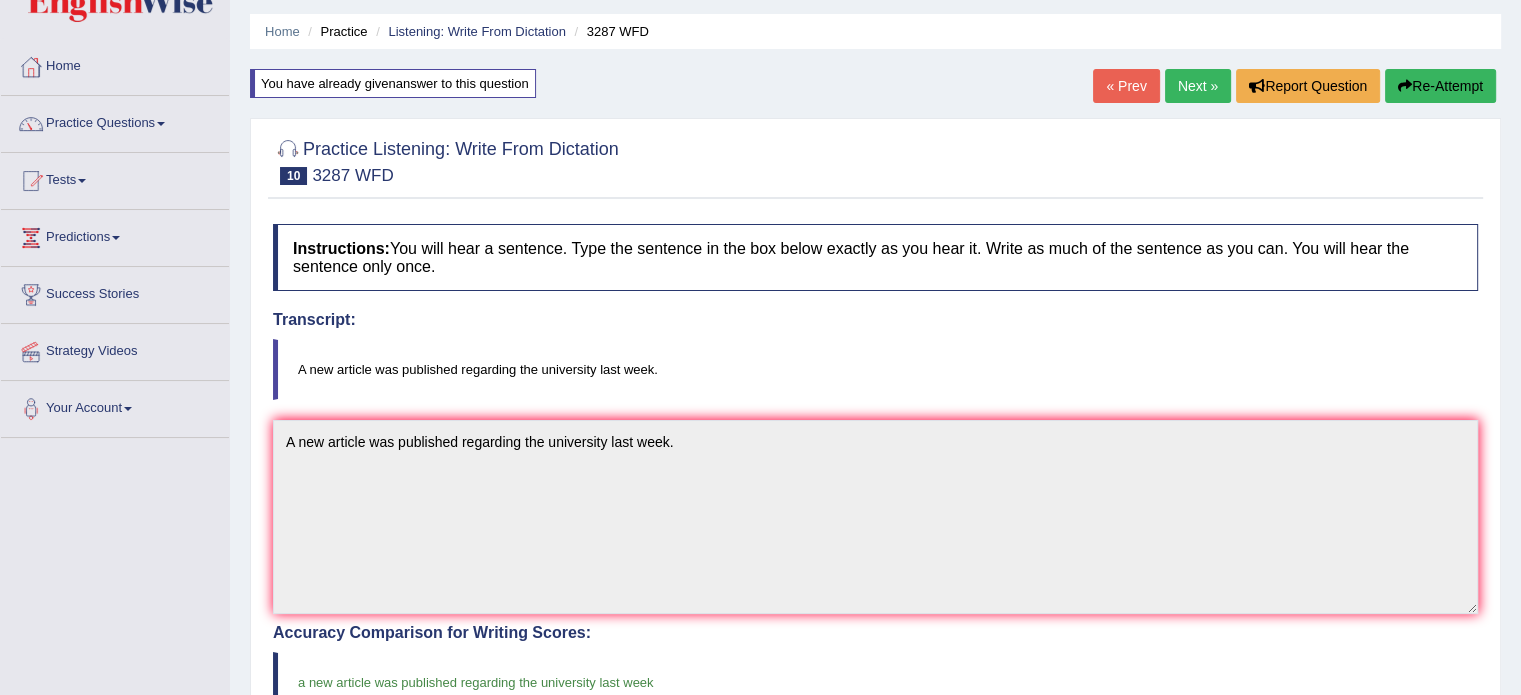 click on "Next »" at bounding box center [1198, 86] 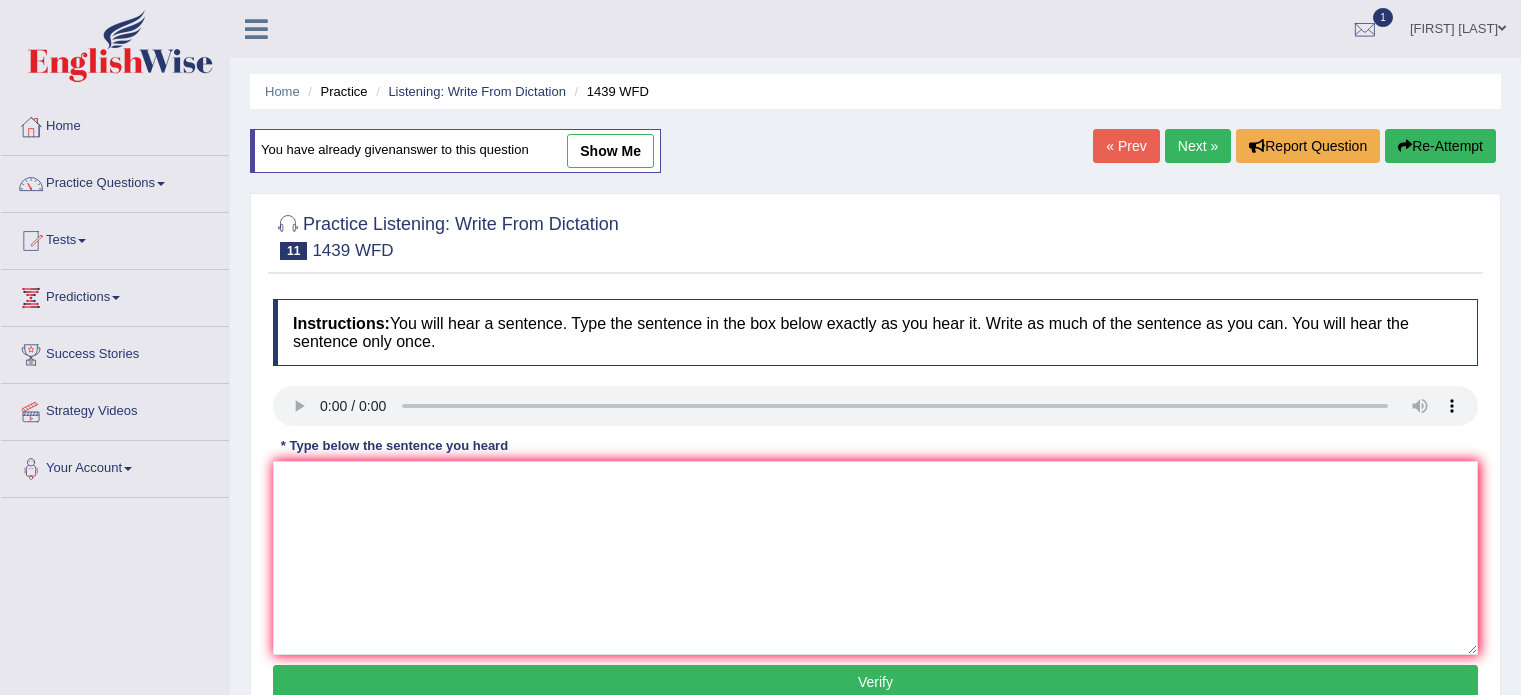scroll, scrollTop: 0, scrollLeft: 0, axis: both 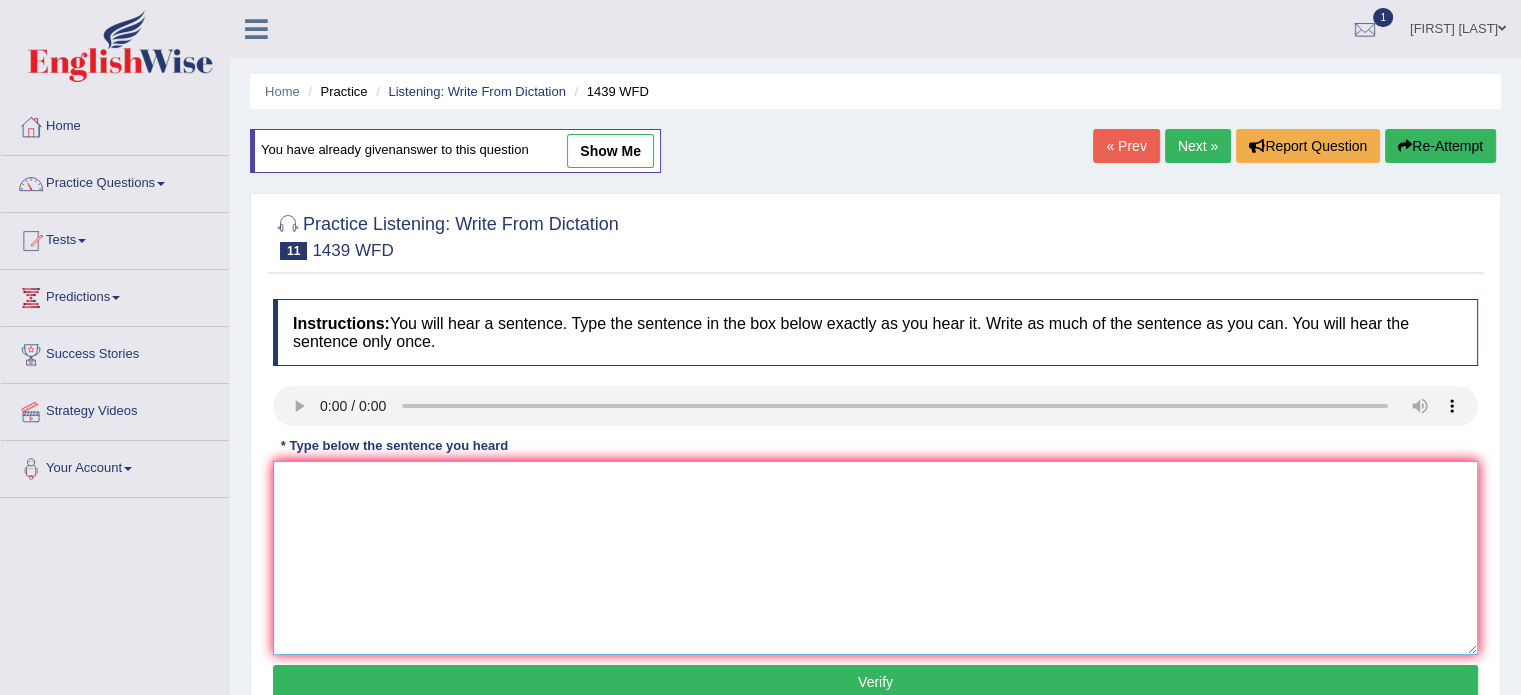 click at bounding box center (875, 558) 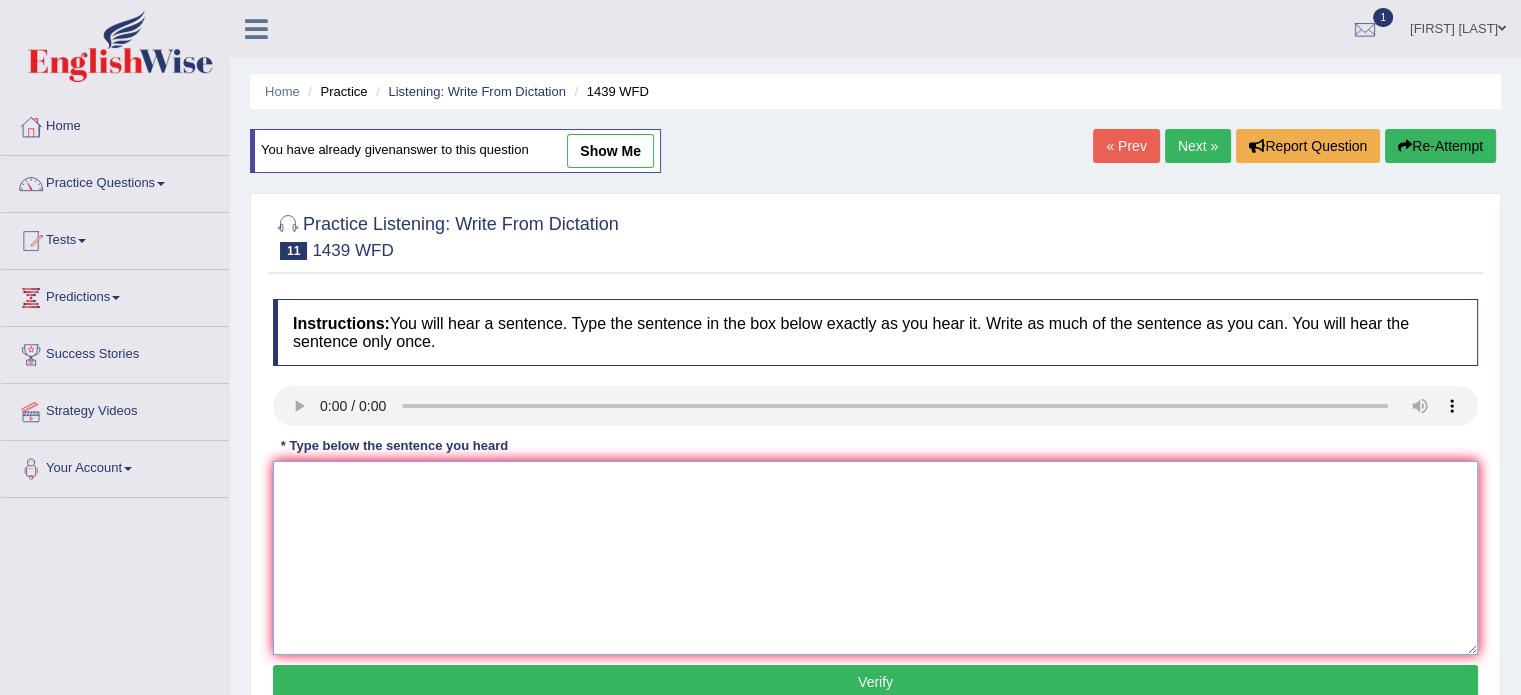 click at bounding box center [875, 558] 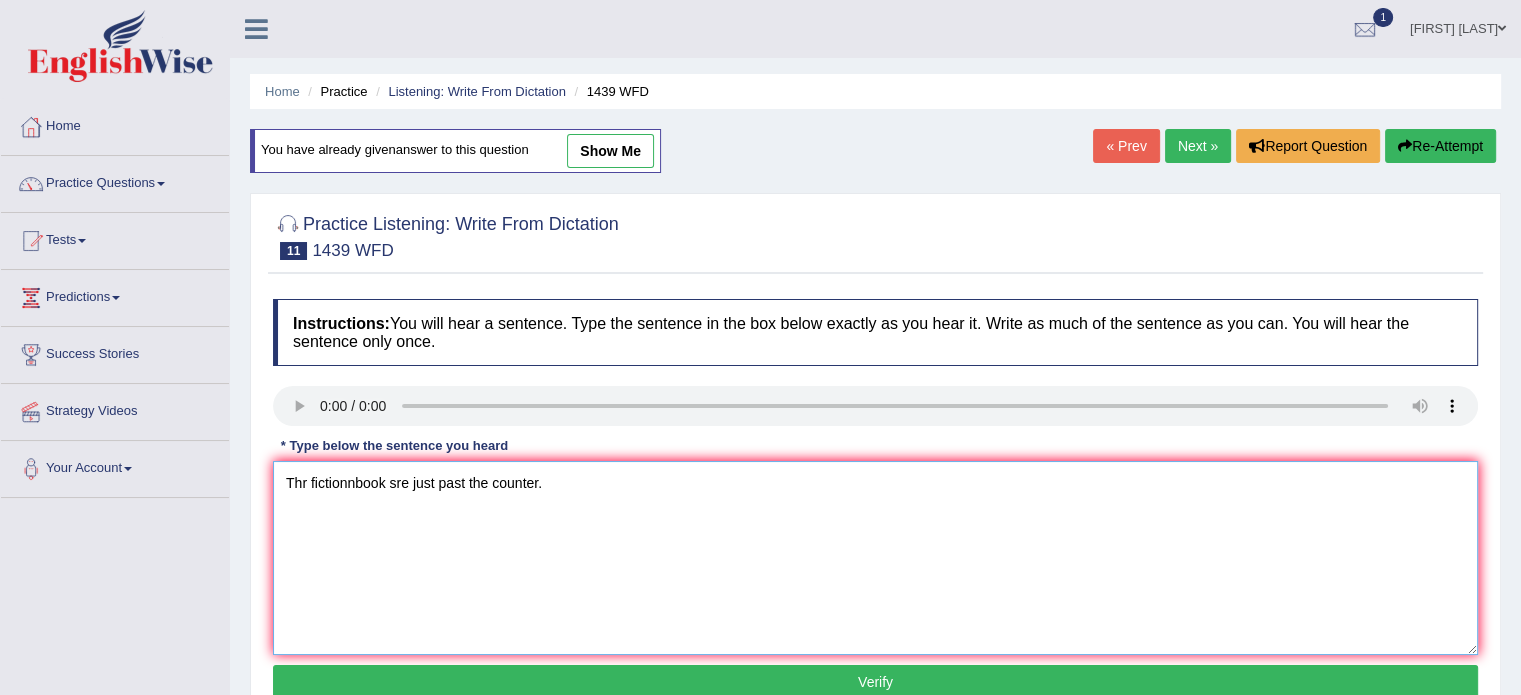click on "Thr fictionnbook sre just past the counter." at bounding box center [875, 558] 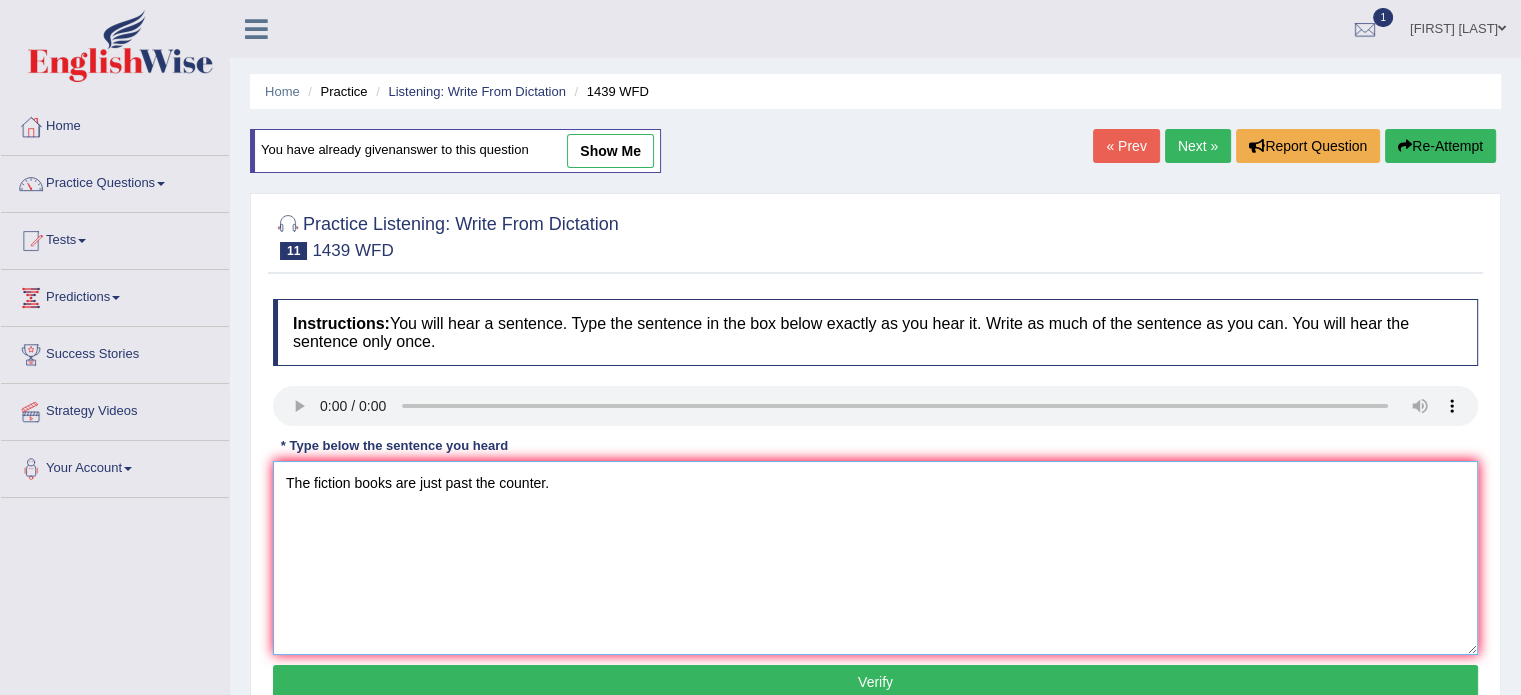 type on "The fiction books are just past the counter." 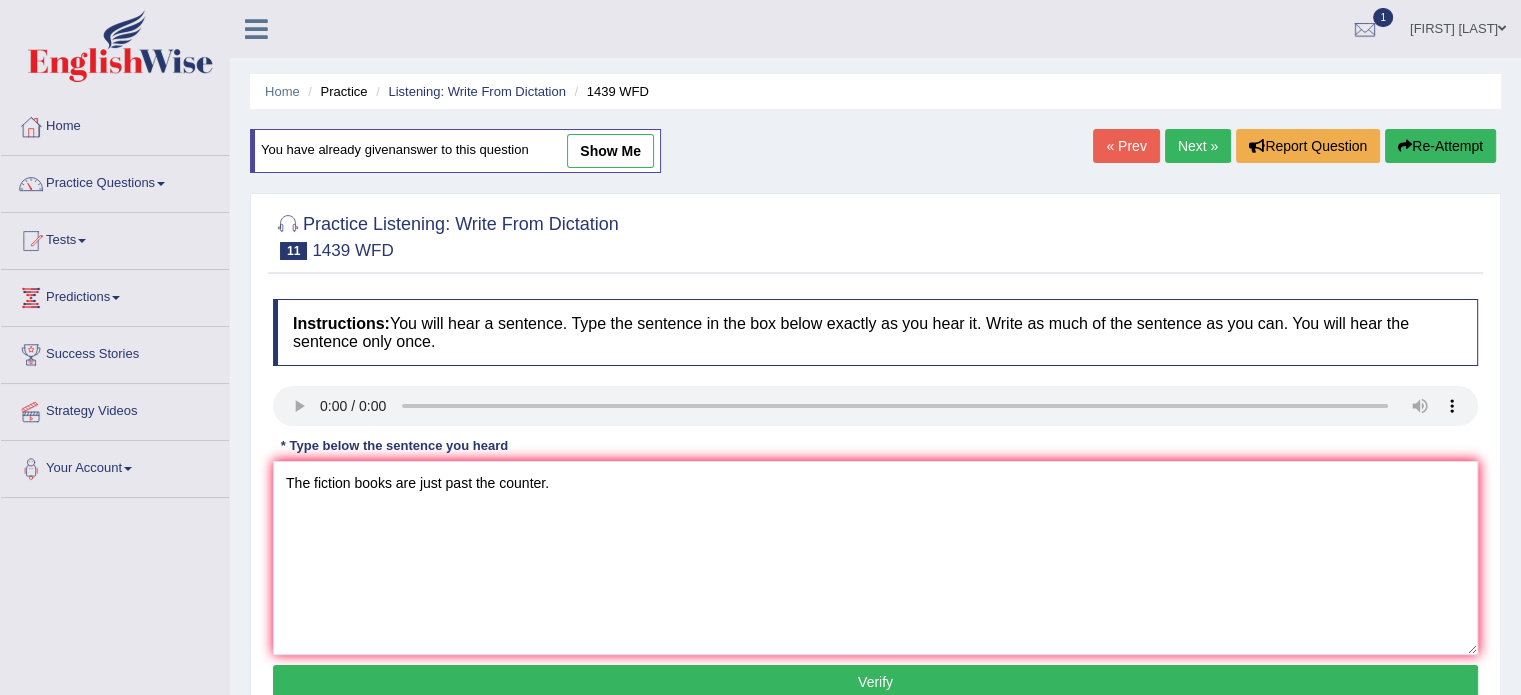 click on "Verify" at bounding box center (875, 682) 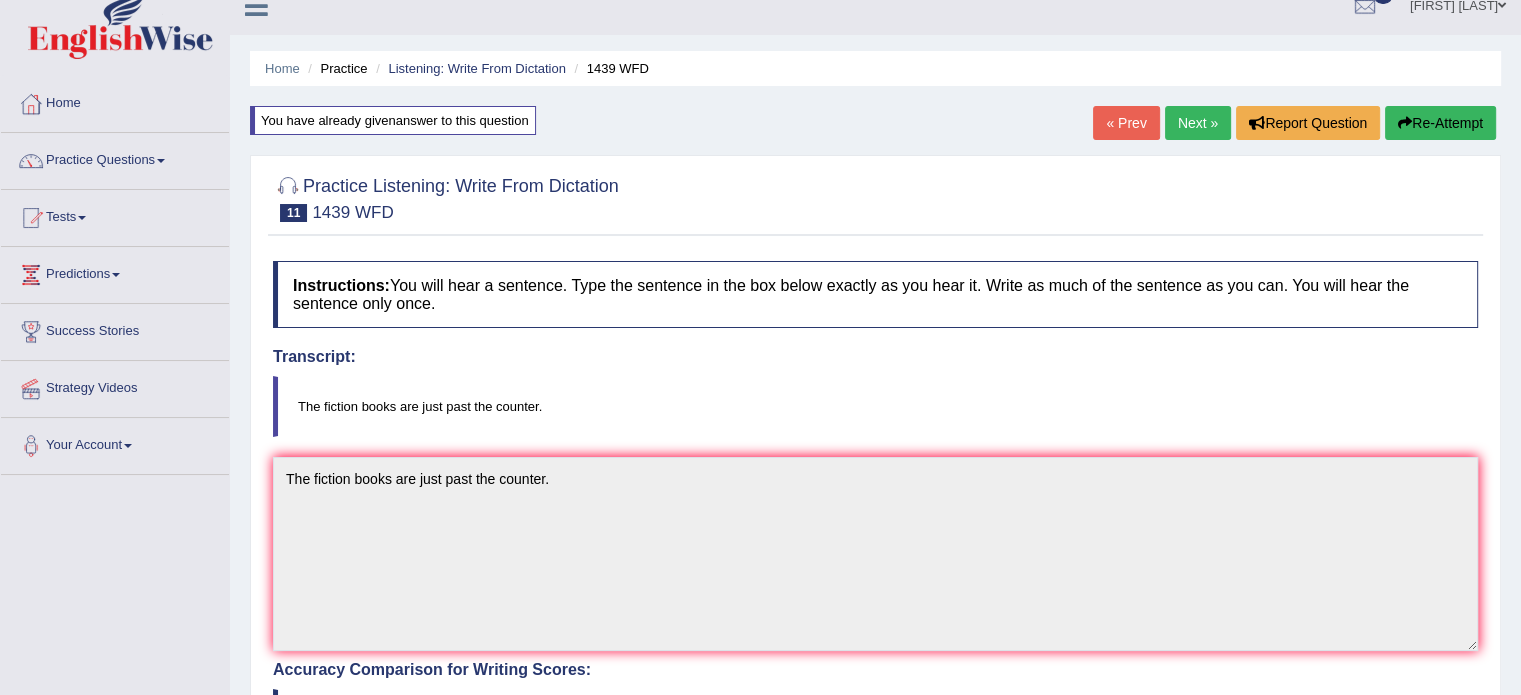 scroll, scrollTop: 0, scrollLeft: 0, axis: both 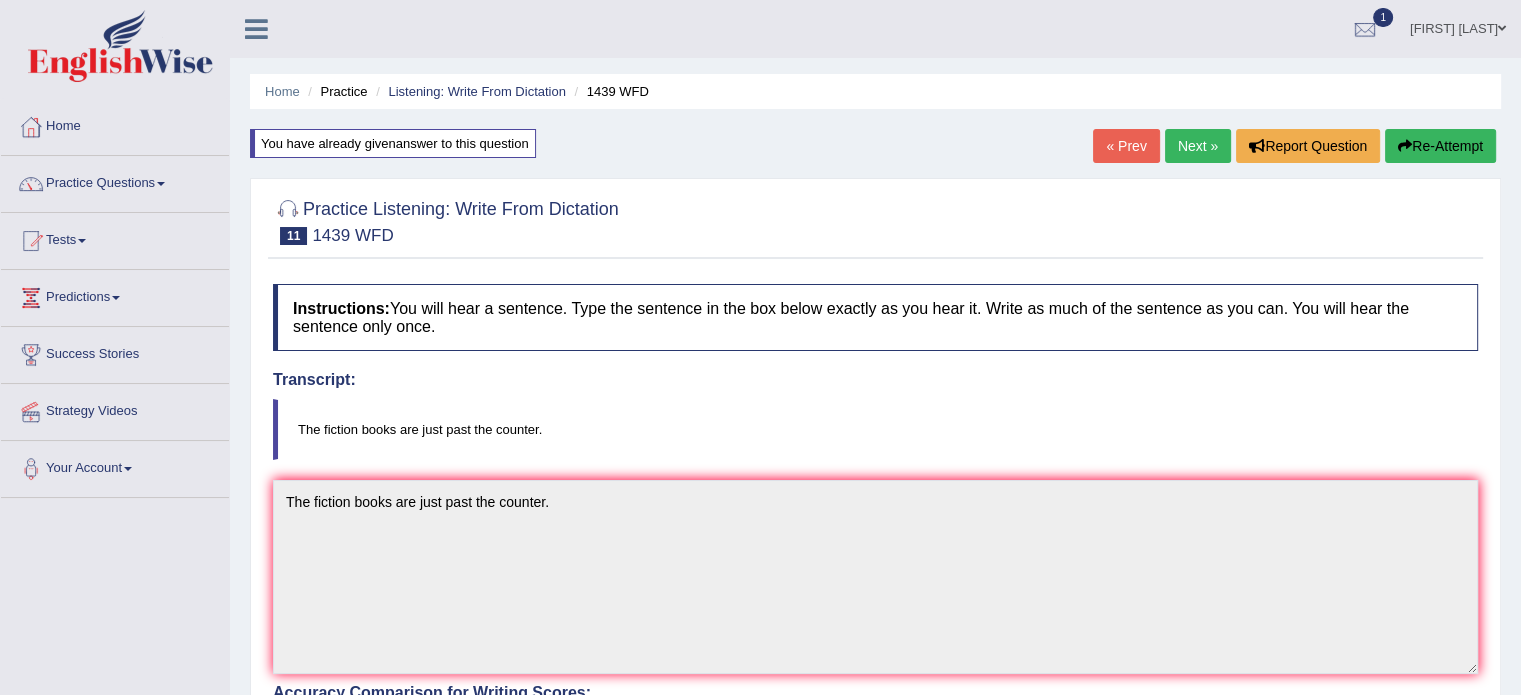 click on "Next »" at bounding box center [1198, 146] 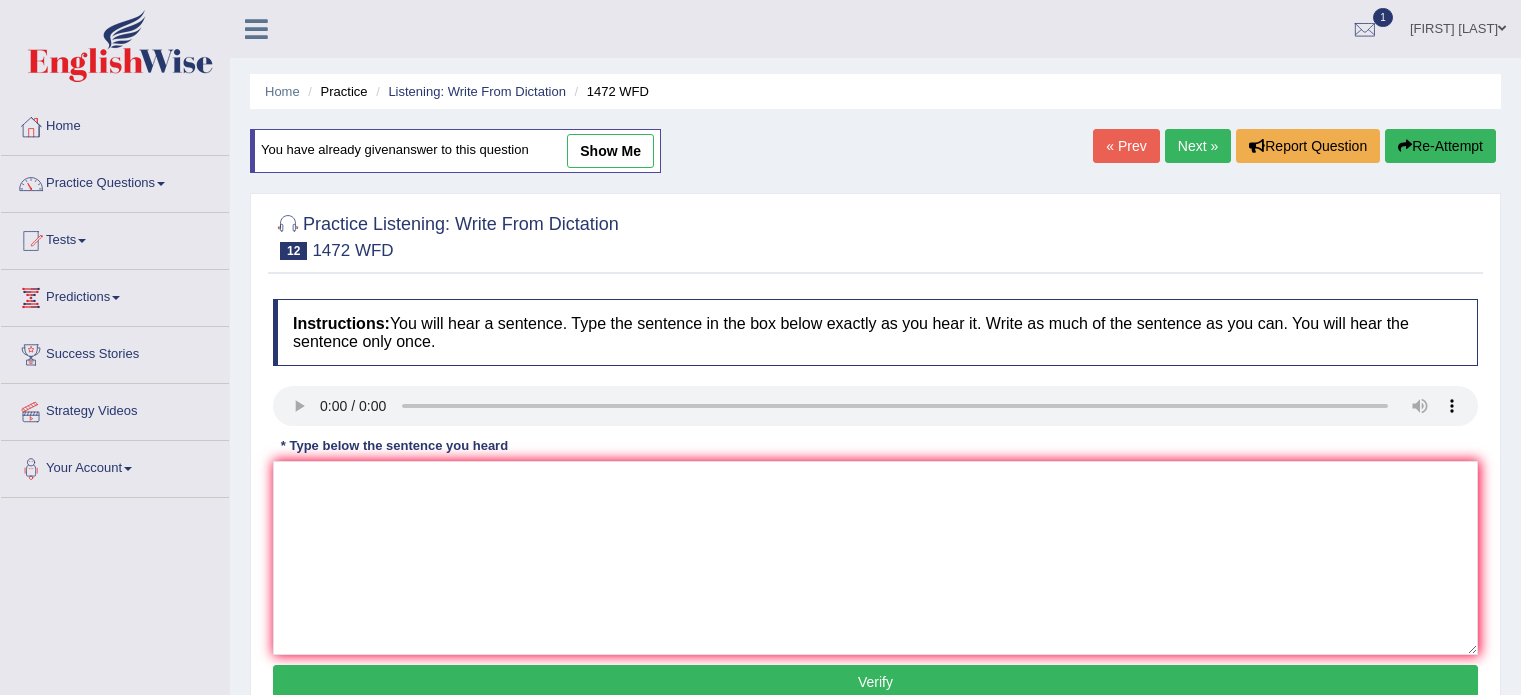 scroll, scrollTop: 0, scrollLeft: 0, axis: both 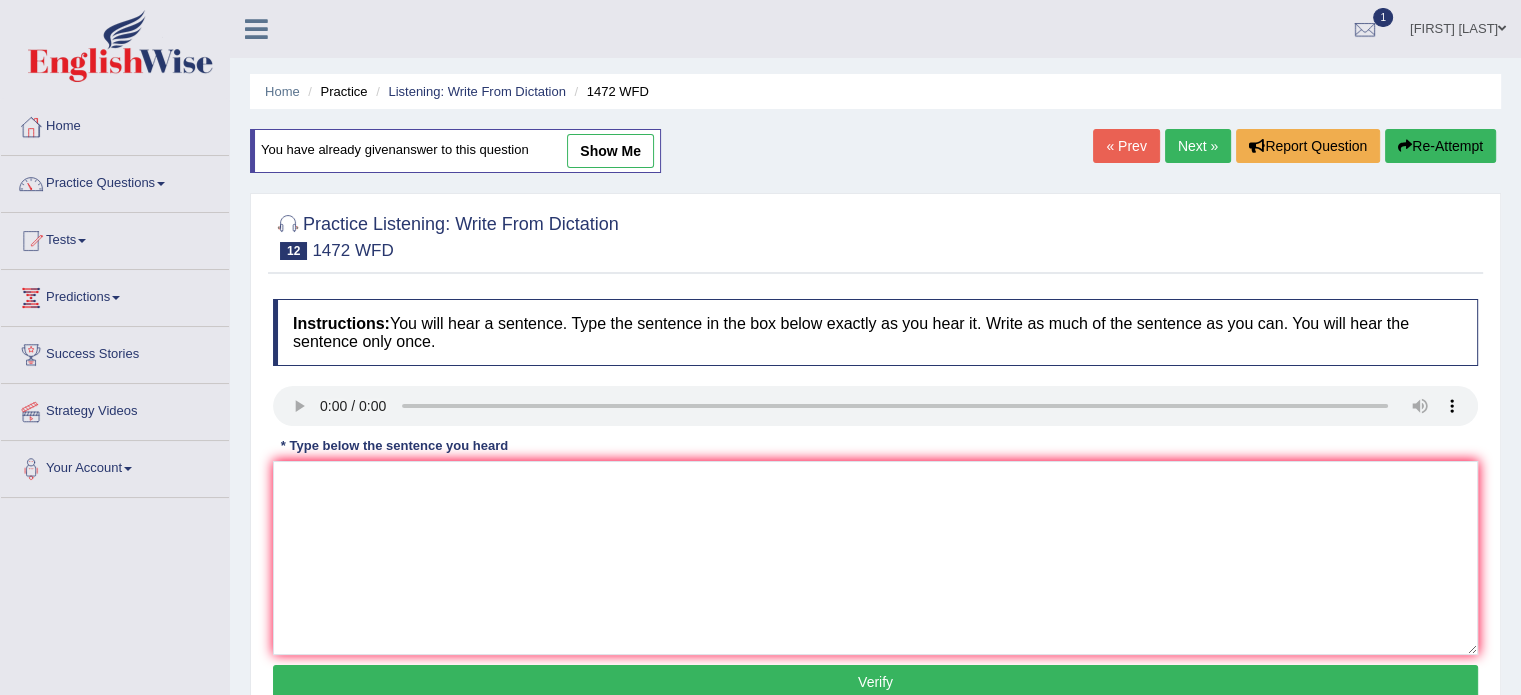 click on "* Type below the sentence you heard" at bounding box center [394, 445] 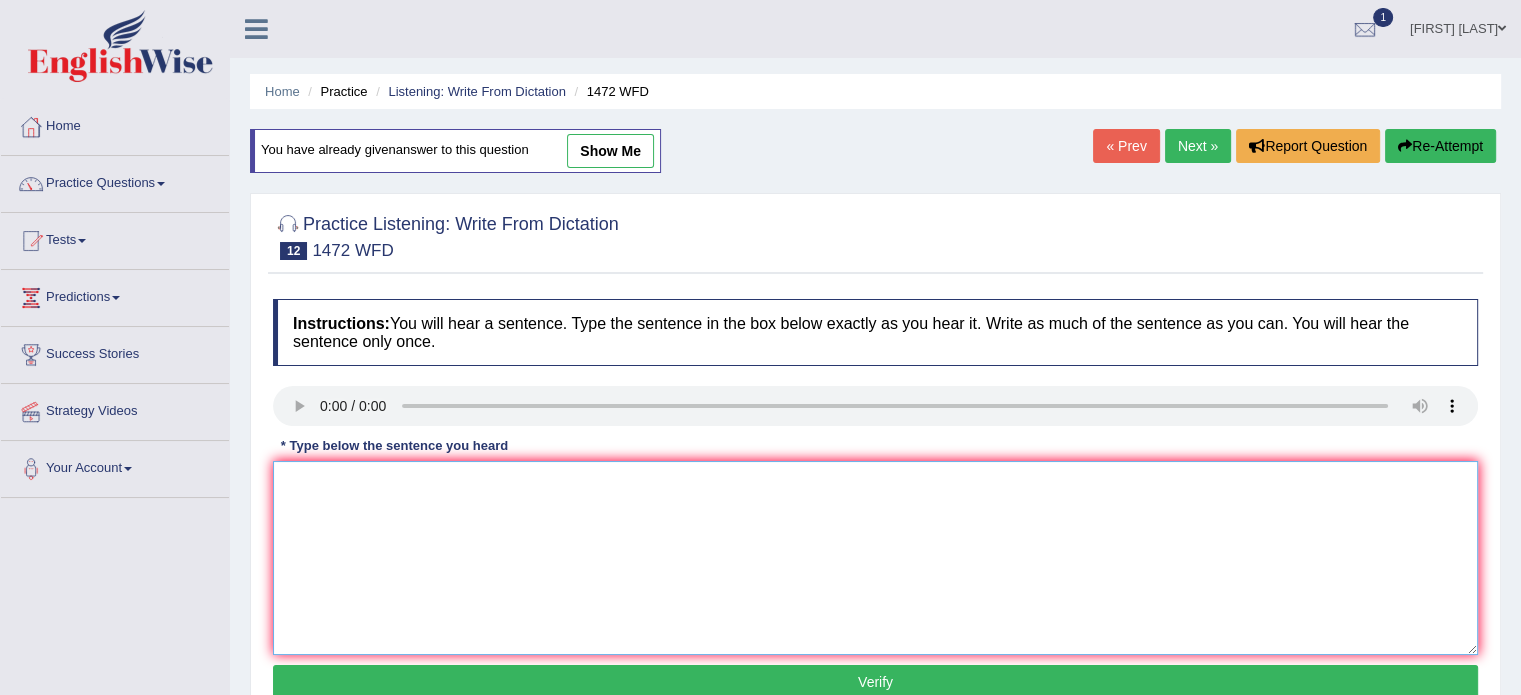 click on "Instructions:  You will hear a sentence. Type the sentence in the box below exactly as you hear it. Write as much of the sentence as you can. You will hear the sentence only once.
Transcript: The local government has adopted a plan for infrastructure development. * Type below the sentence you heard Accuracy Comparison for Writing Scores:
Red:  Missed Words
Green:  Correct Words
Blue:  Added/Mistyped Words
Accuracy:   Punctuation at the end  You wrote first capital letter A.I. Engine Result:  Processing... Verify" at bounding box center (875, 502) 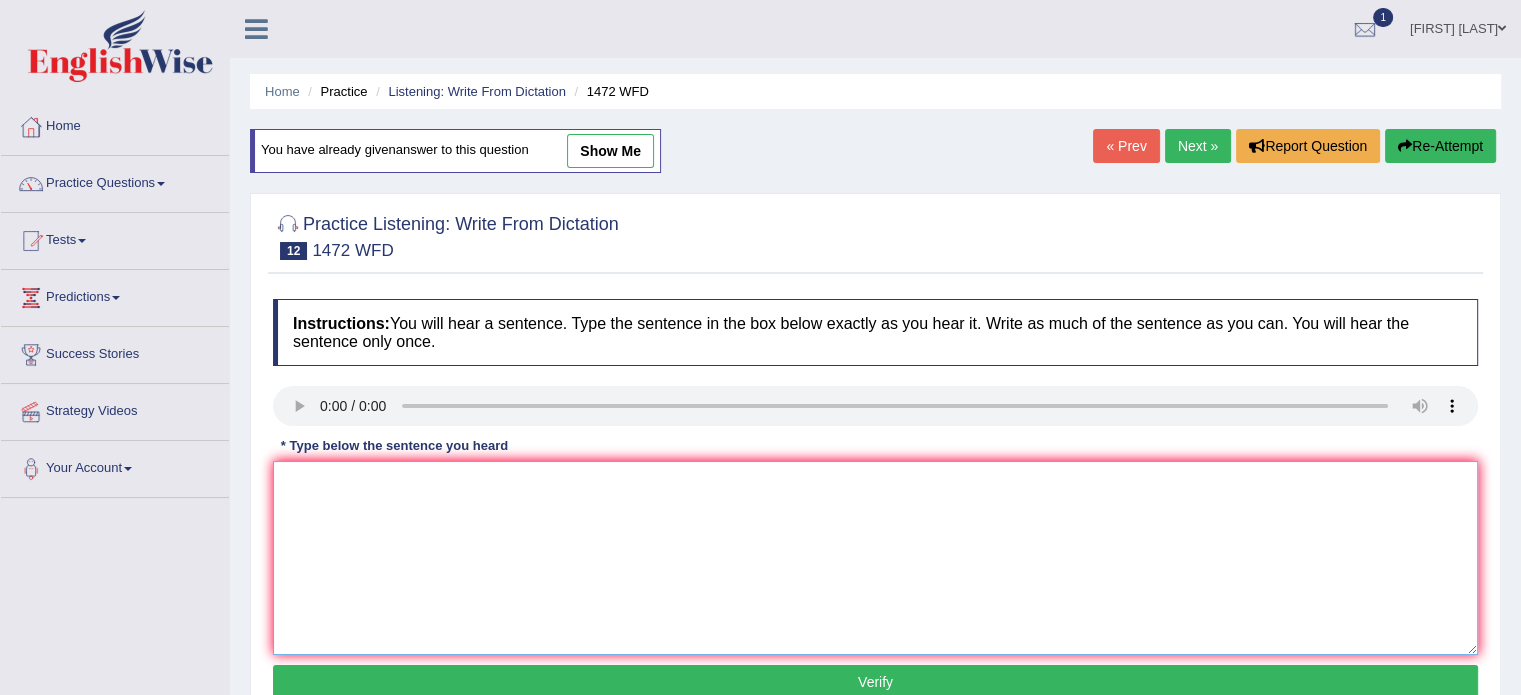 click at bounding box center [875, 558] 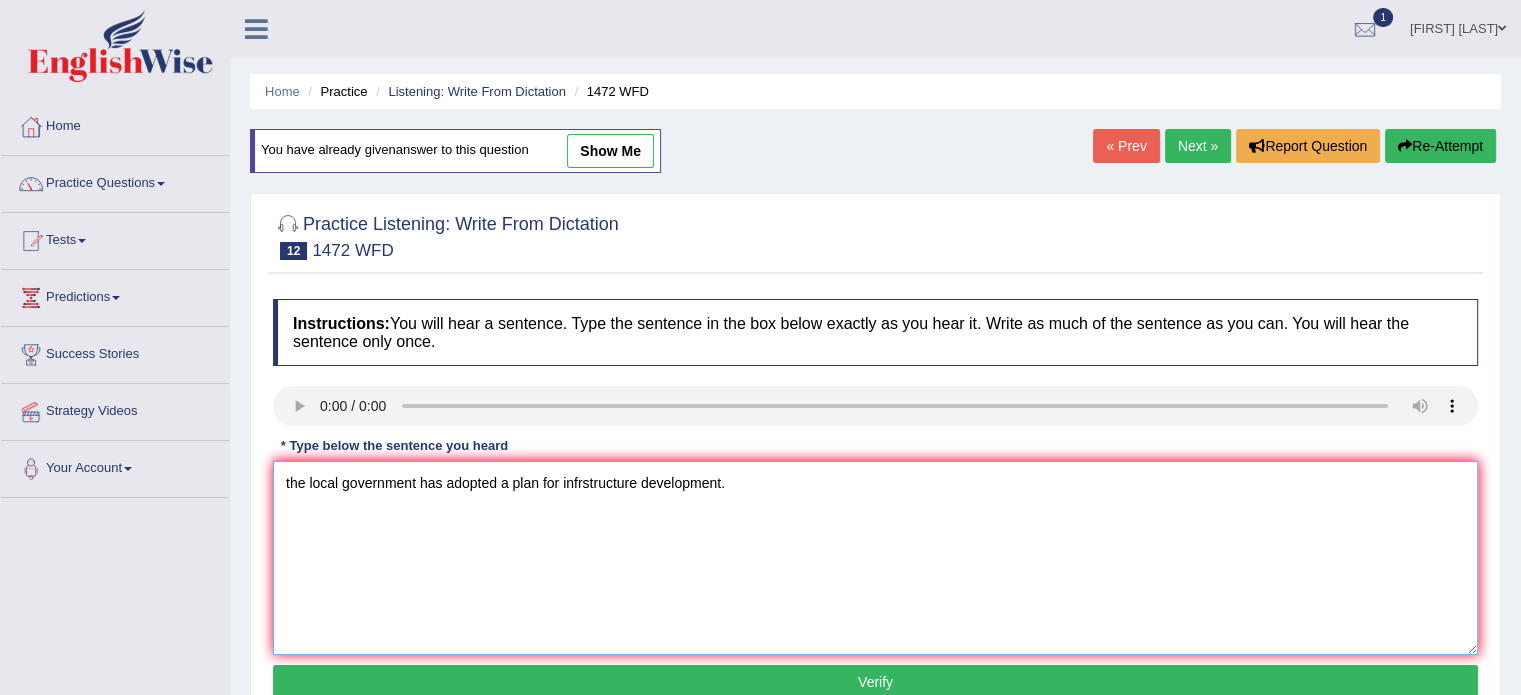 click on "the local government has adopted a plan for infrstructure development." at bounding box center (875, 558) 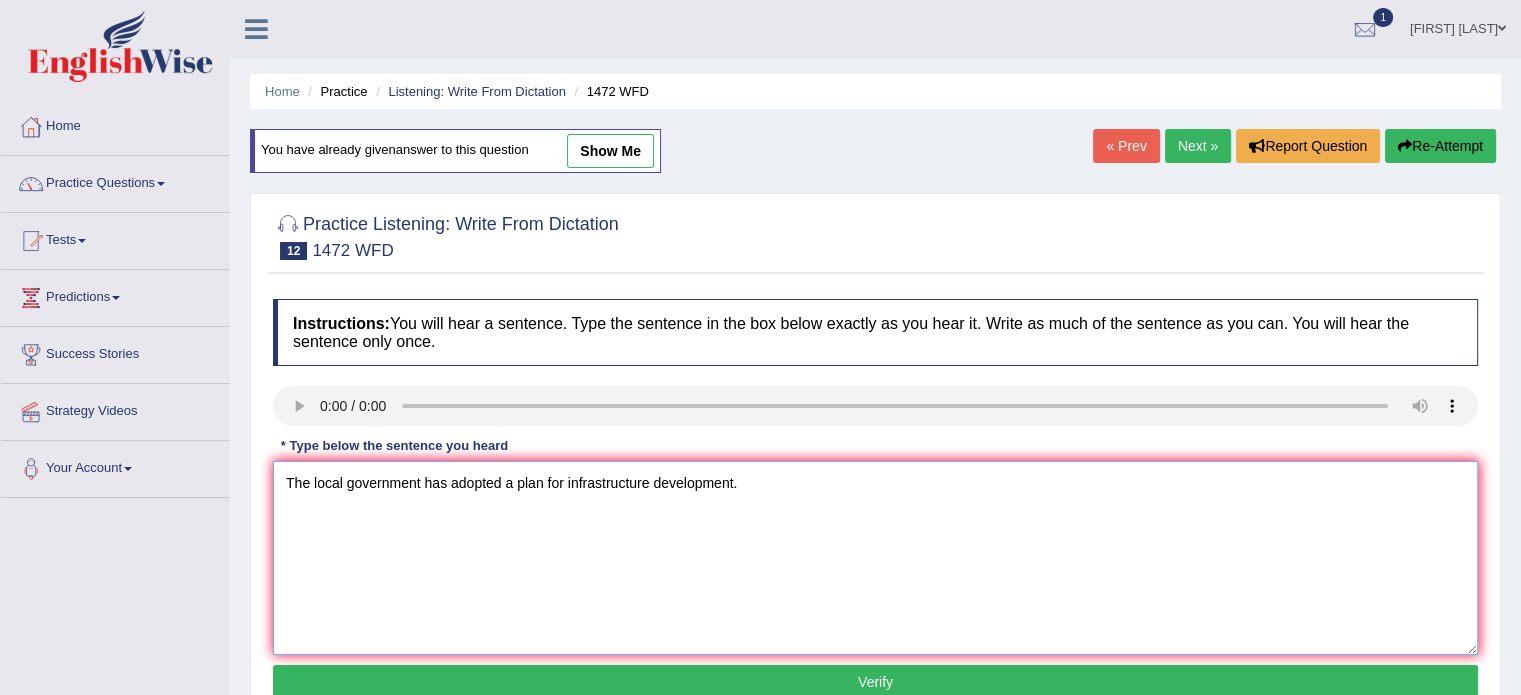type on "The local government has adopted a plan for infrastructure development." 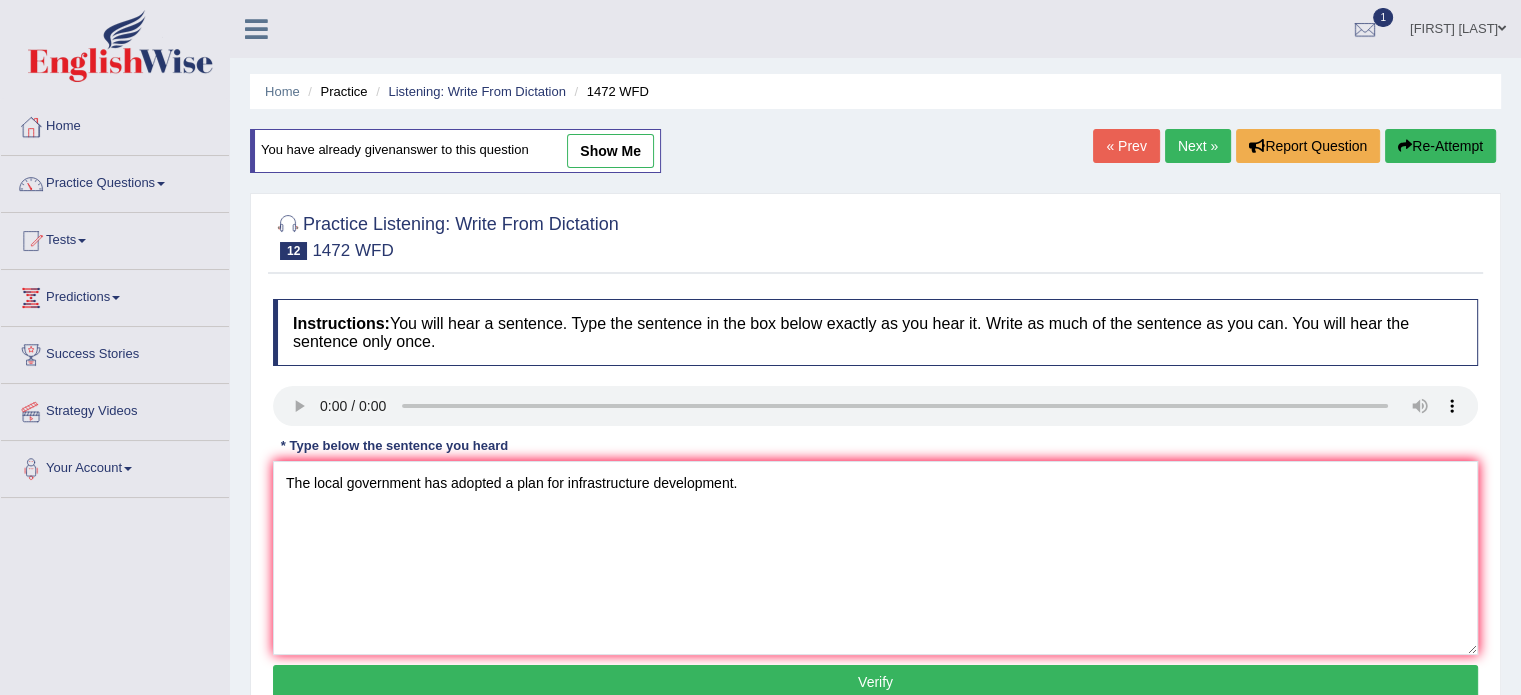 click on "Verify" at bounding box center [875, 682] 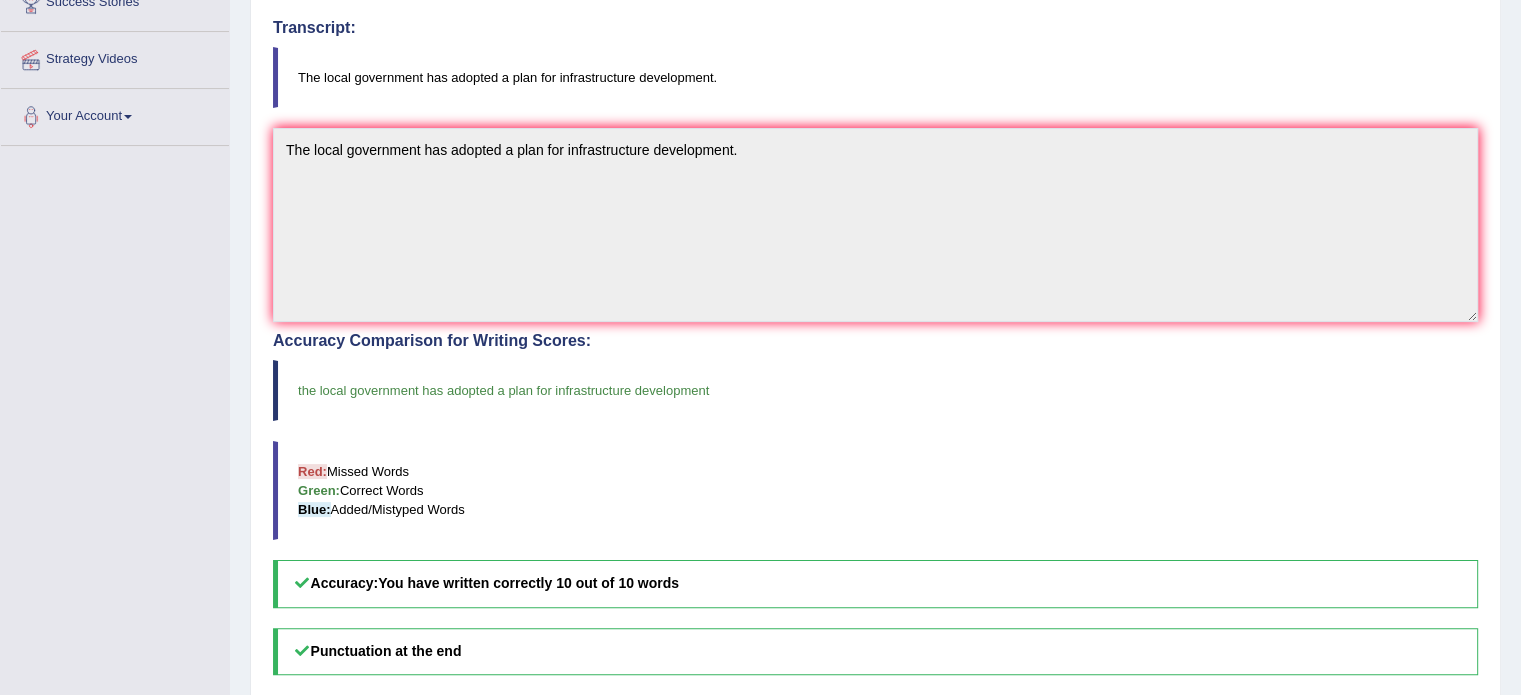 scroll, scrollTop: 0, scrollLeft: 0, axis: both 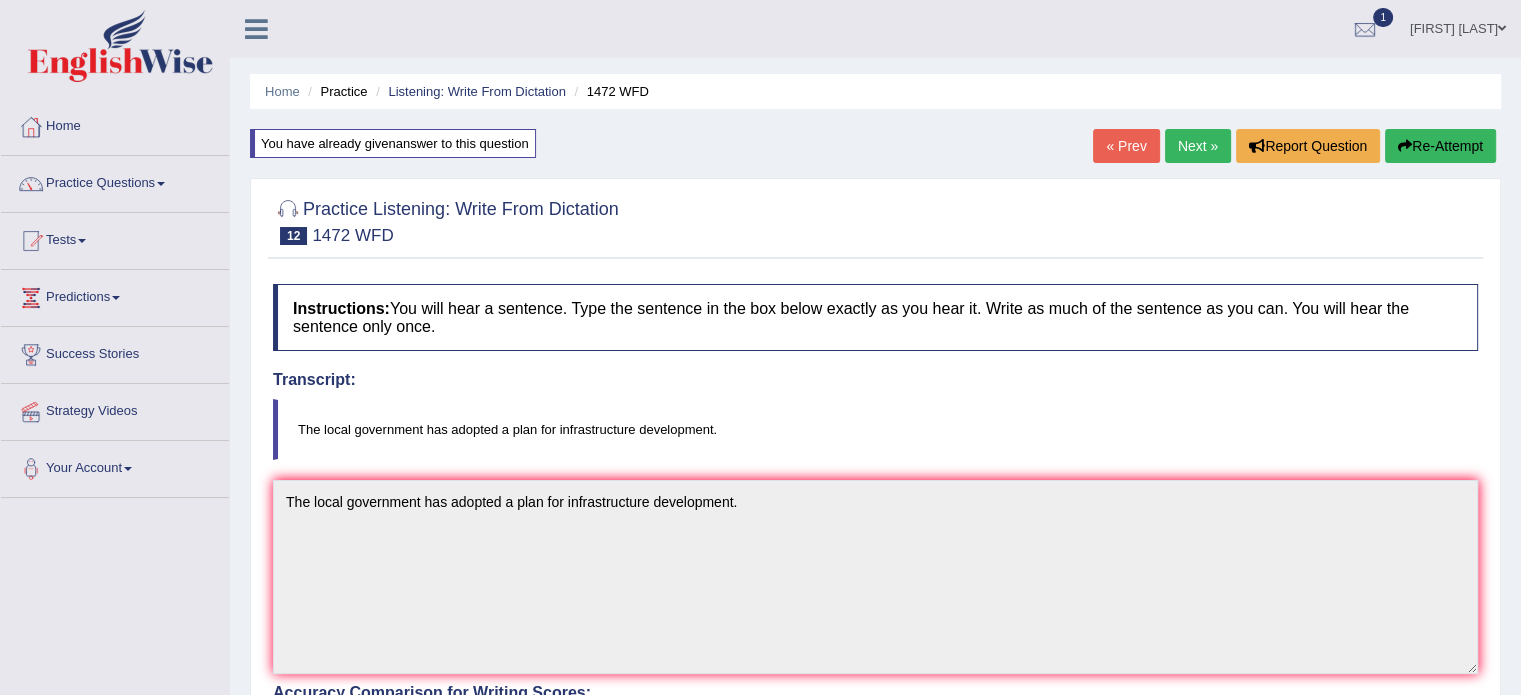 click on "Next »" at bounding box center (1198, 146) 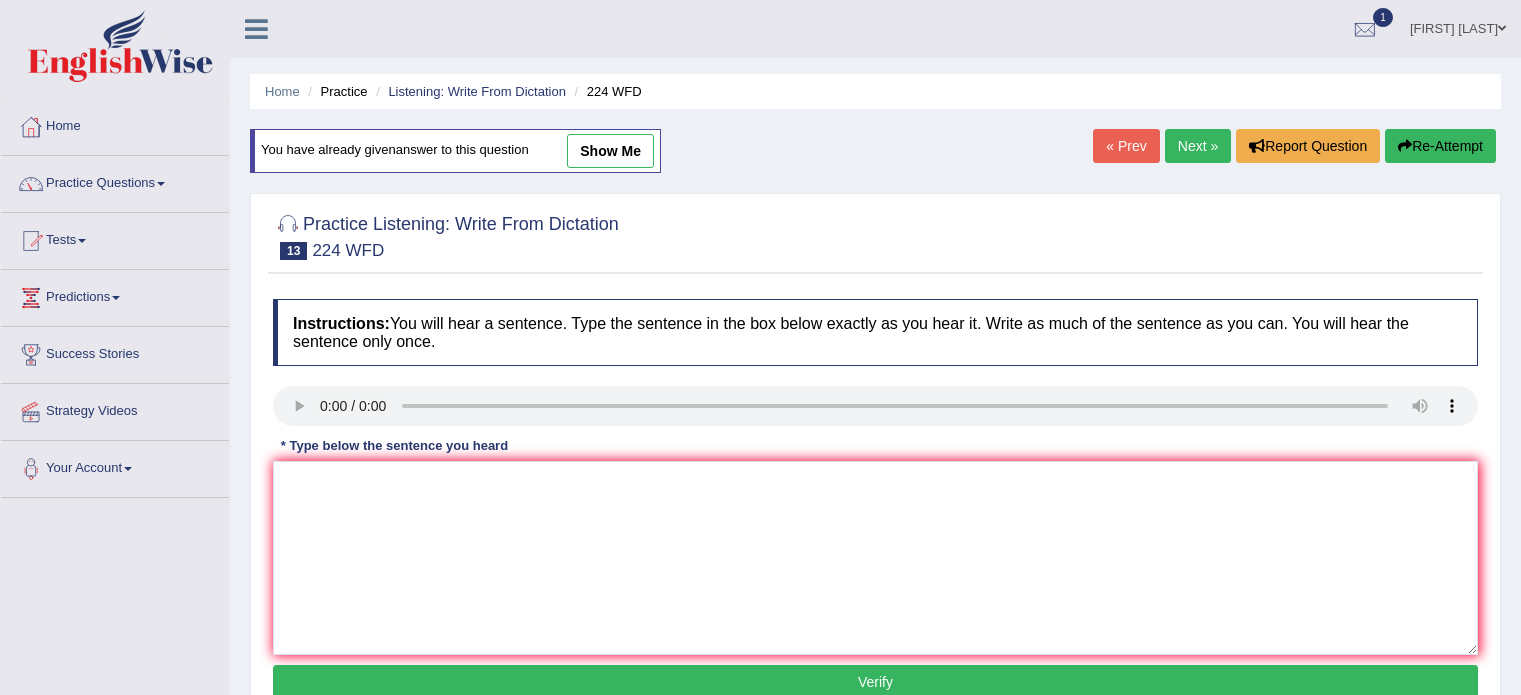 scroll, scrollTop: 0, scrollLeft: 0, axis: both 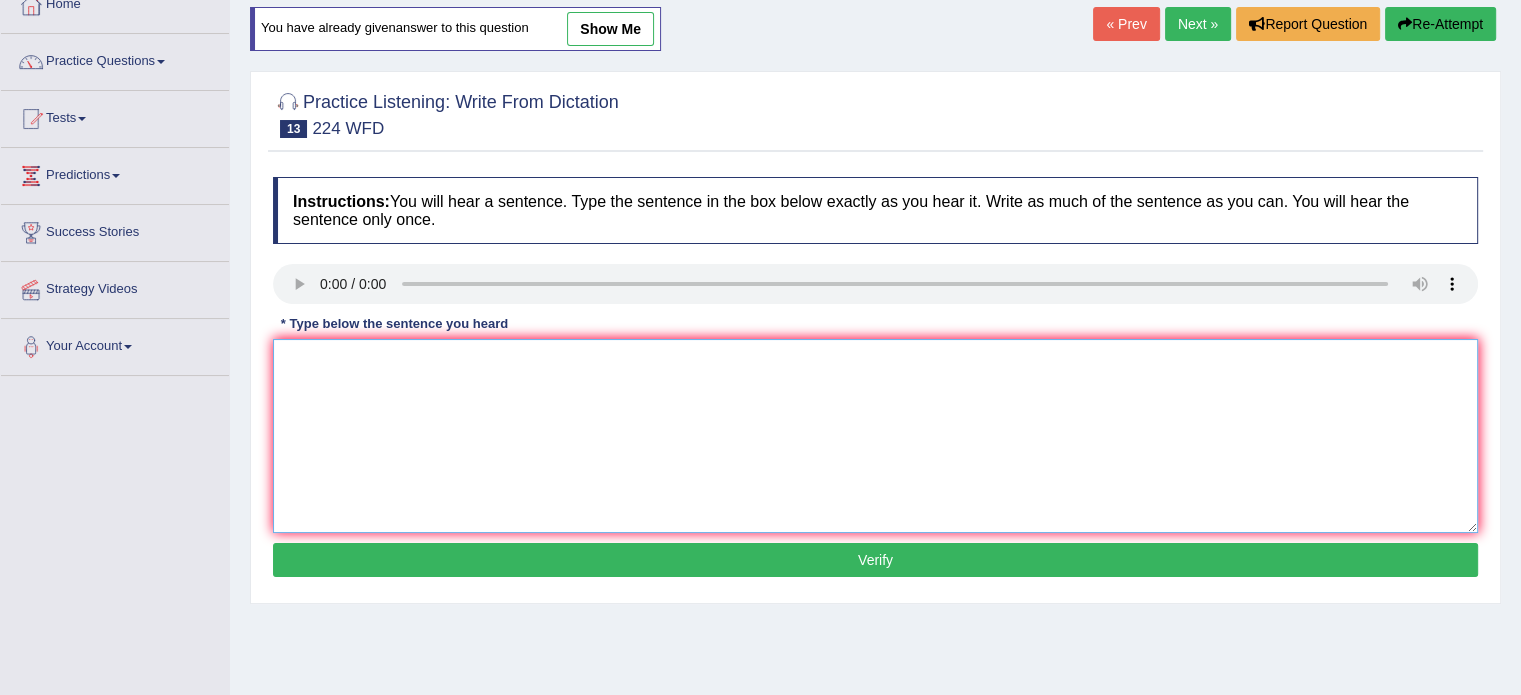 click at bounding box center [875, 436] 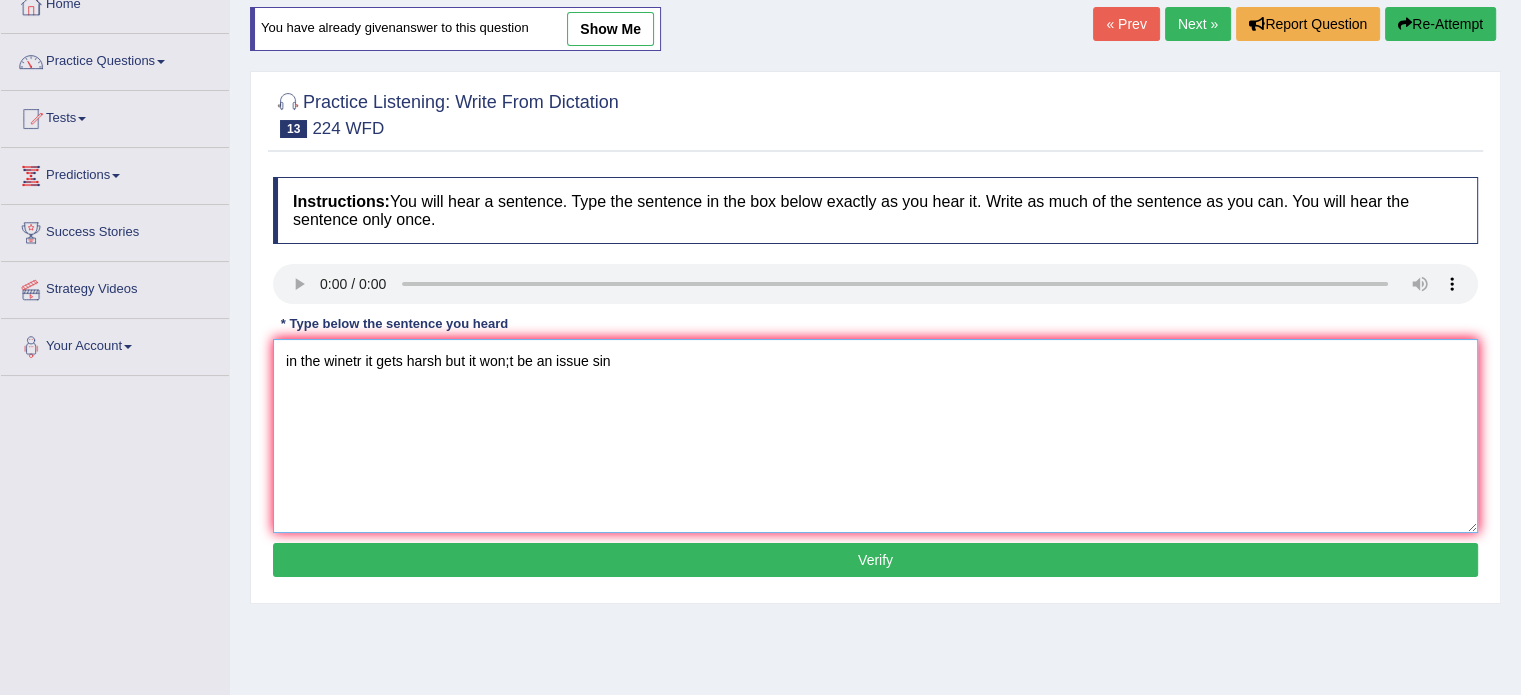 click on "in the winetr it gets harsh but it won;t be an issue sin" at bounding box center [875, 436] 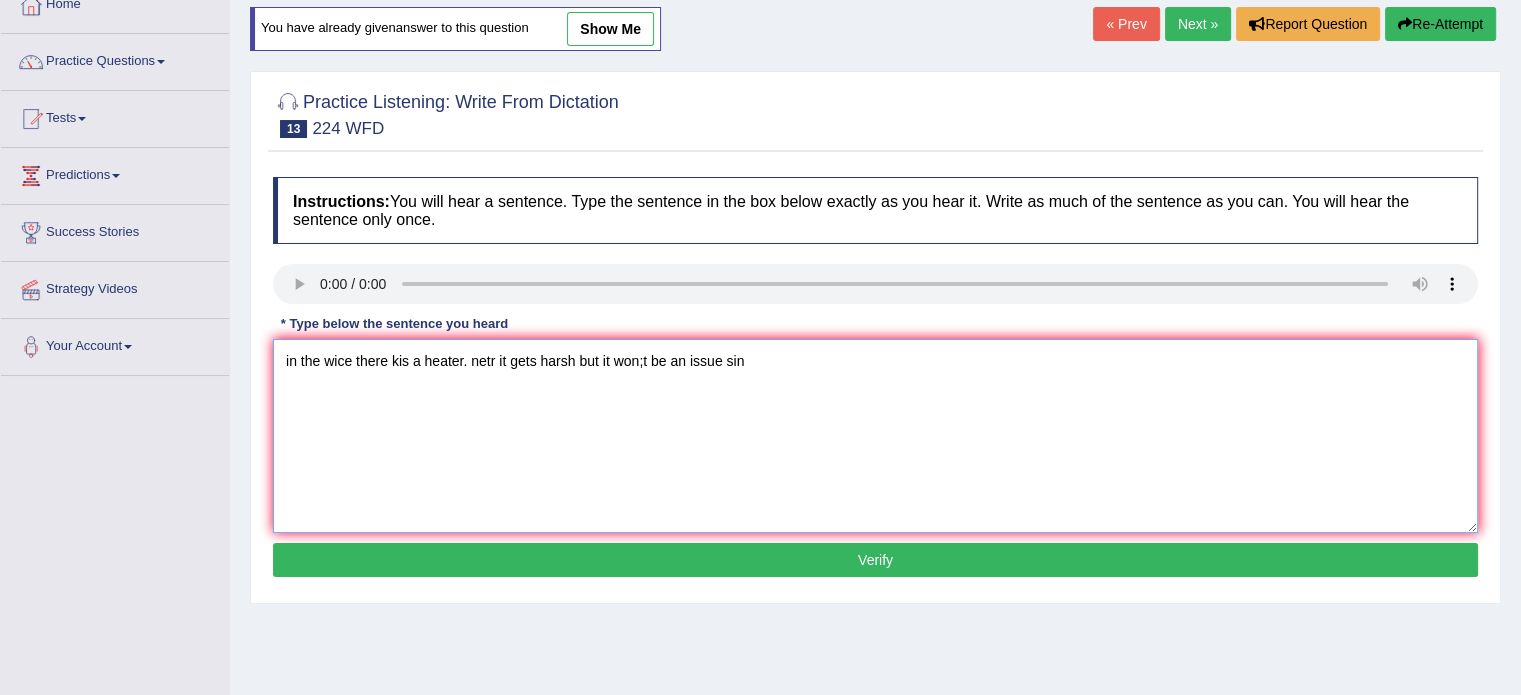 click on "in the wice there kis a heater. netr it gets harsh but it won;t be an issue sin" at bounding box center [875, 436] 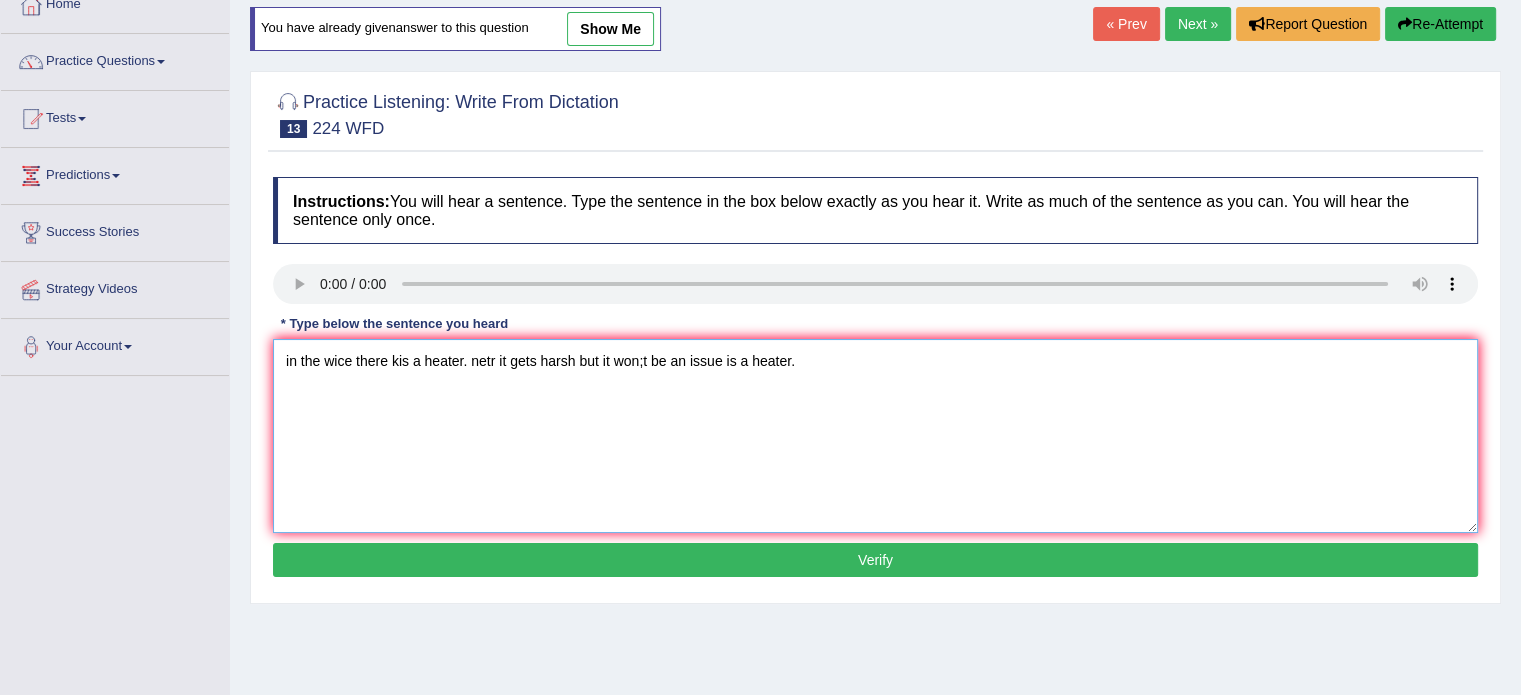 click on "in the wice there kis a heater. netr it gets harsh but it won;t be an issue is a heater." at bounding box center (875, 436) 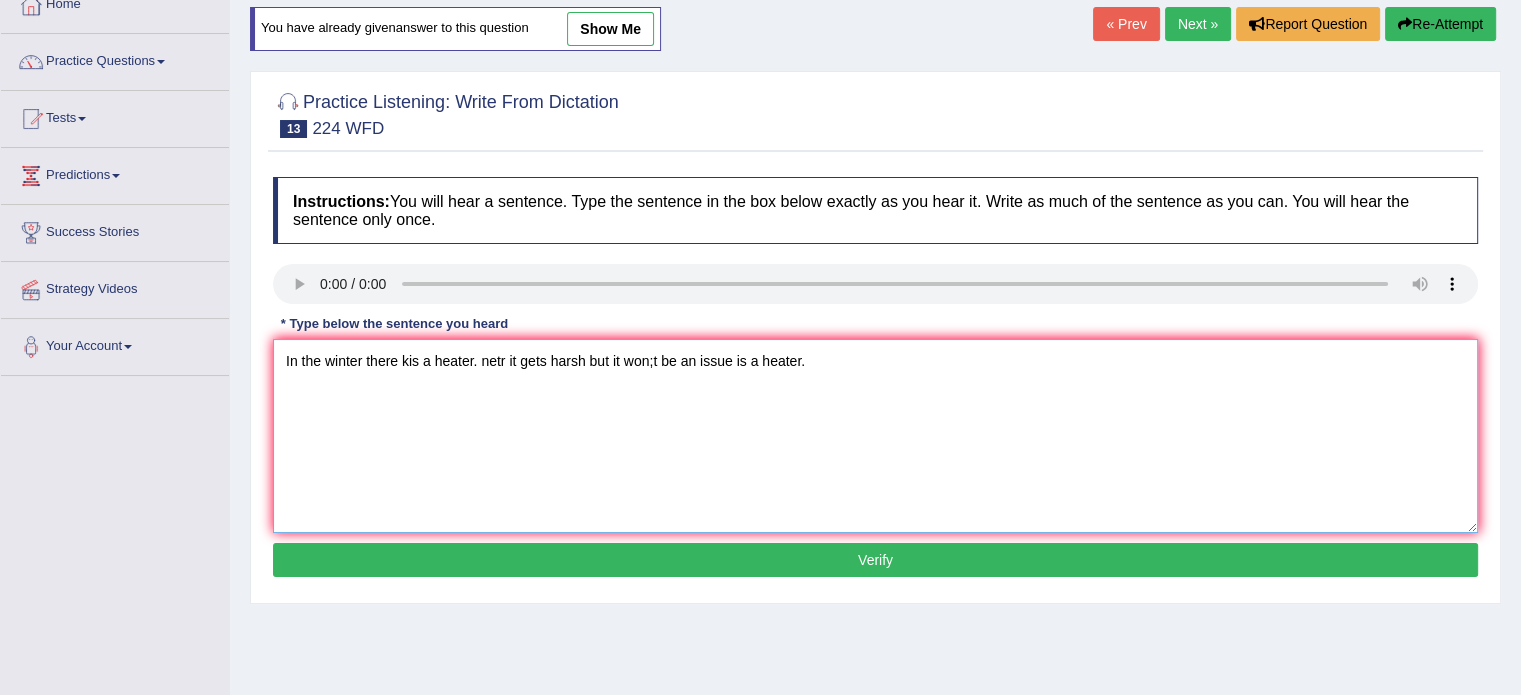 drag, startPoint x: 401, startPoint y: 353, endPoint x: 483, endPoint y: 355, distance: 82.02438 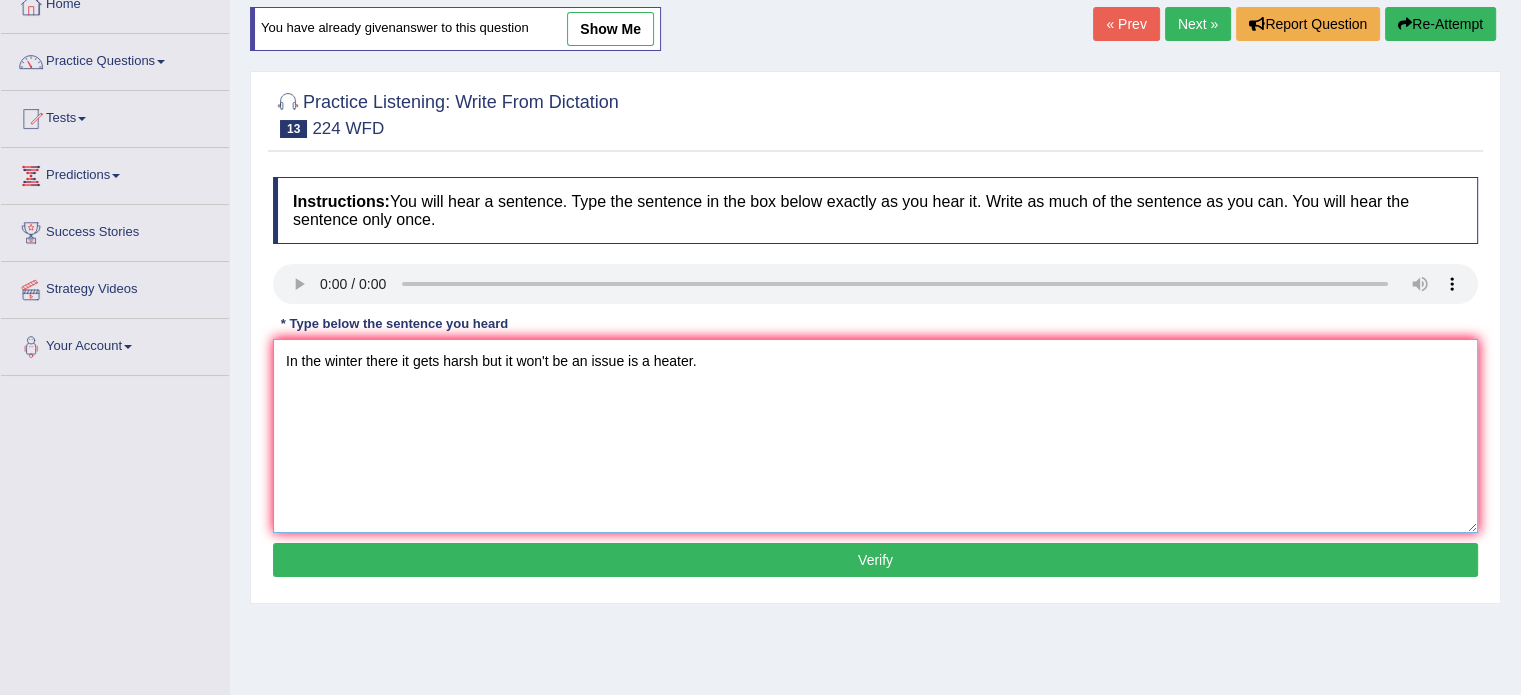 click on "In the winter there it gets harsh but it won't be an issue is a heater." at bounding box center (875, 436) 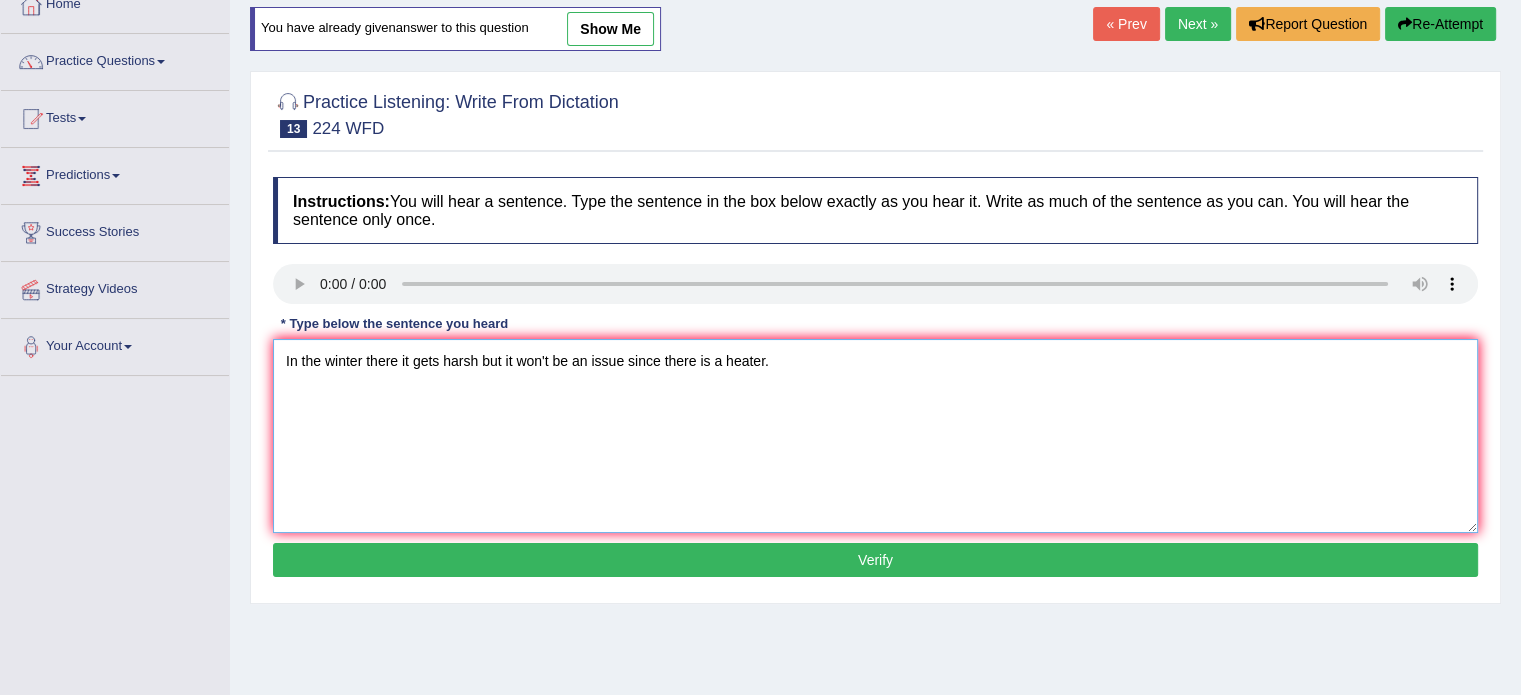 click on "In the winter there it gets harsh but it won't be an issue since there is a heater." at bounding box center [875, 436] 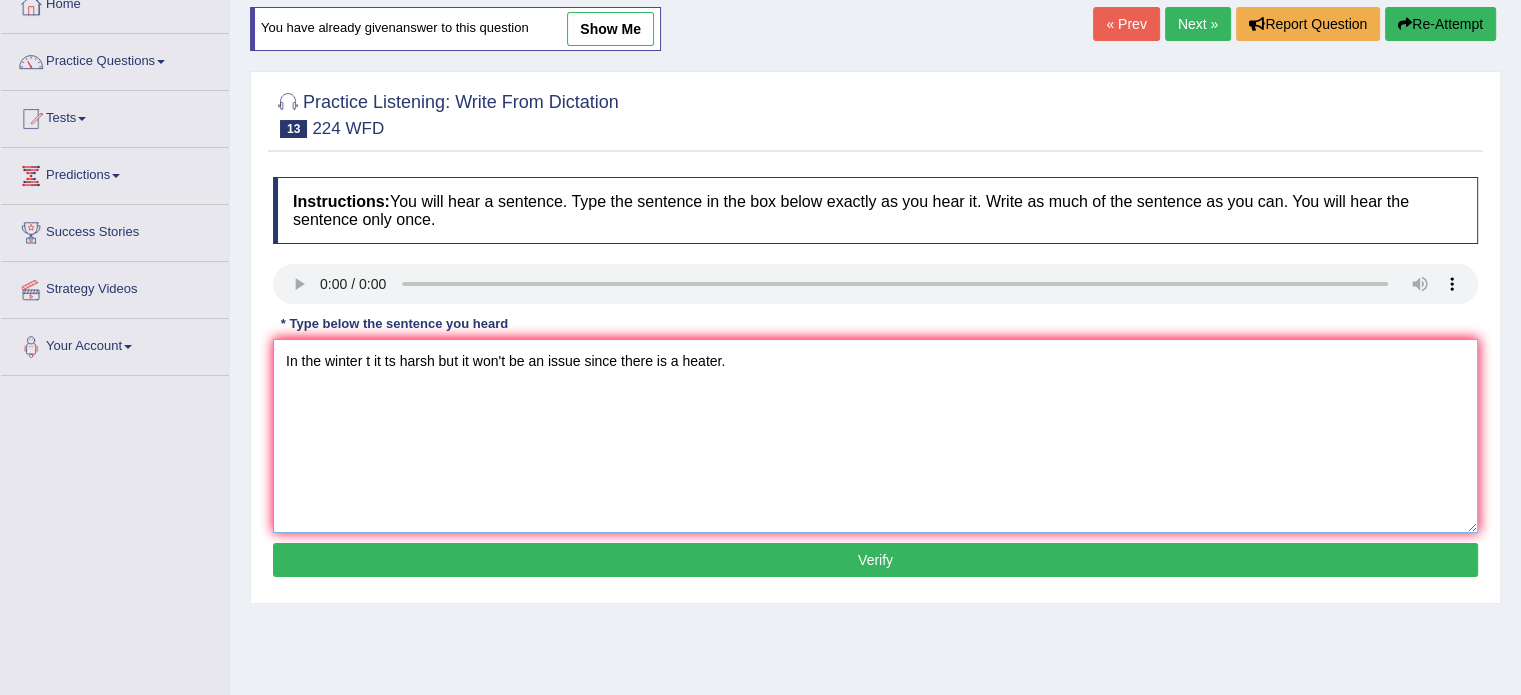 click on "In the winter t it ts harsh but it won't be an issue since there is a heater." at bounding box center [875, 436] 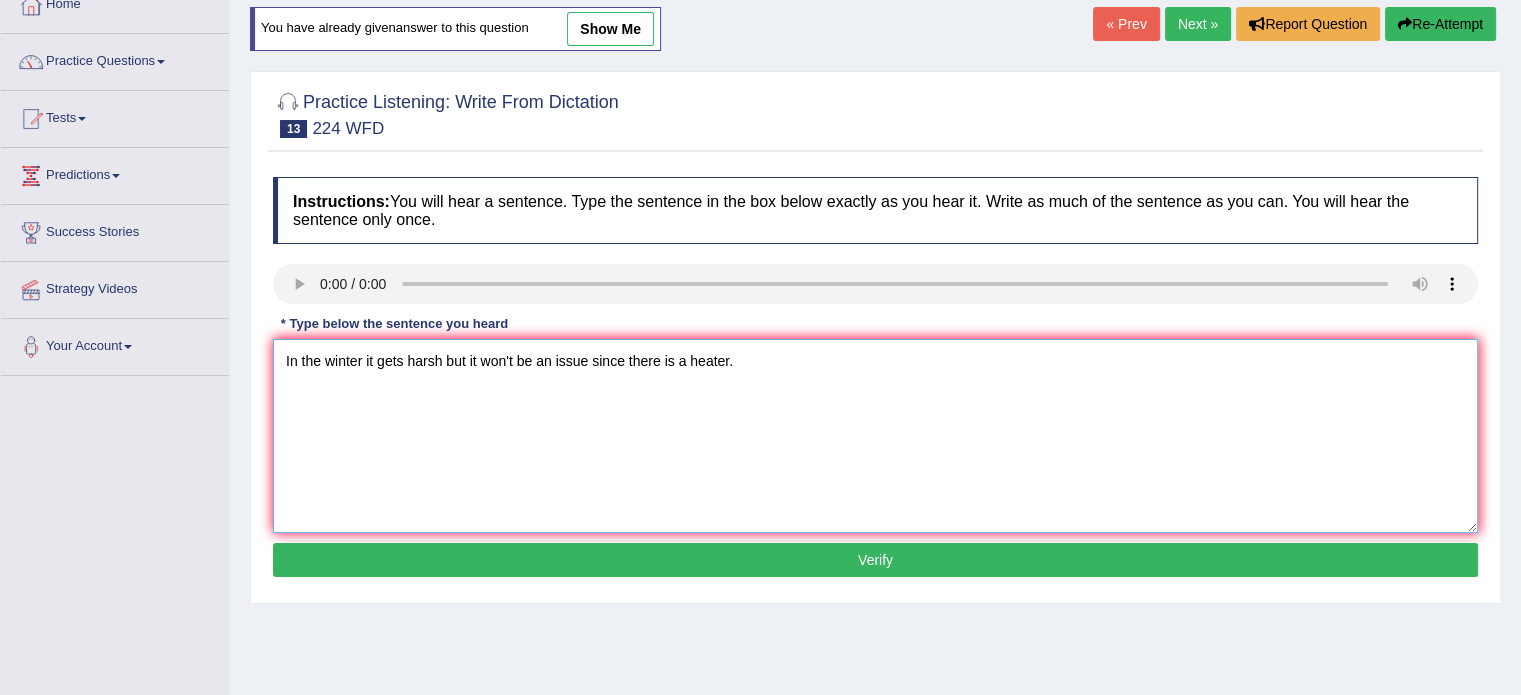 type on "In the winter it gets harsh but it won't be an issue since there is a heater." 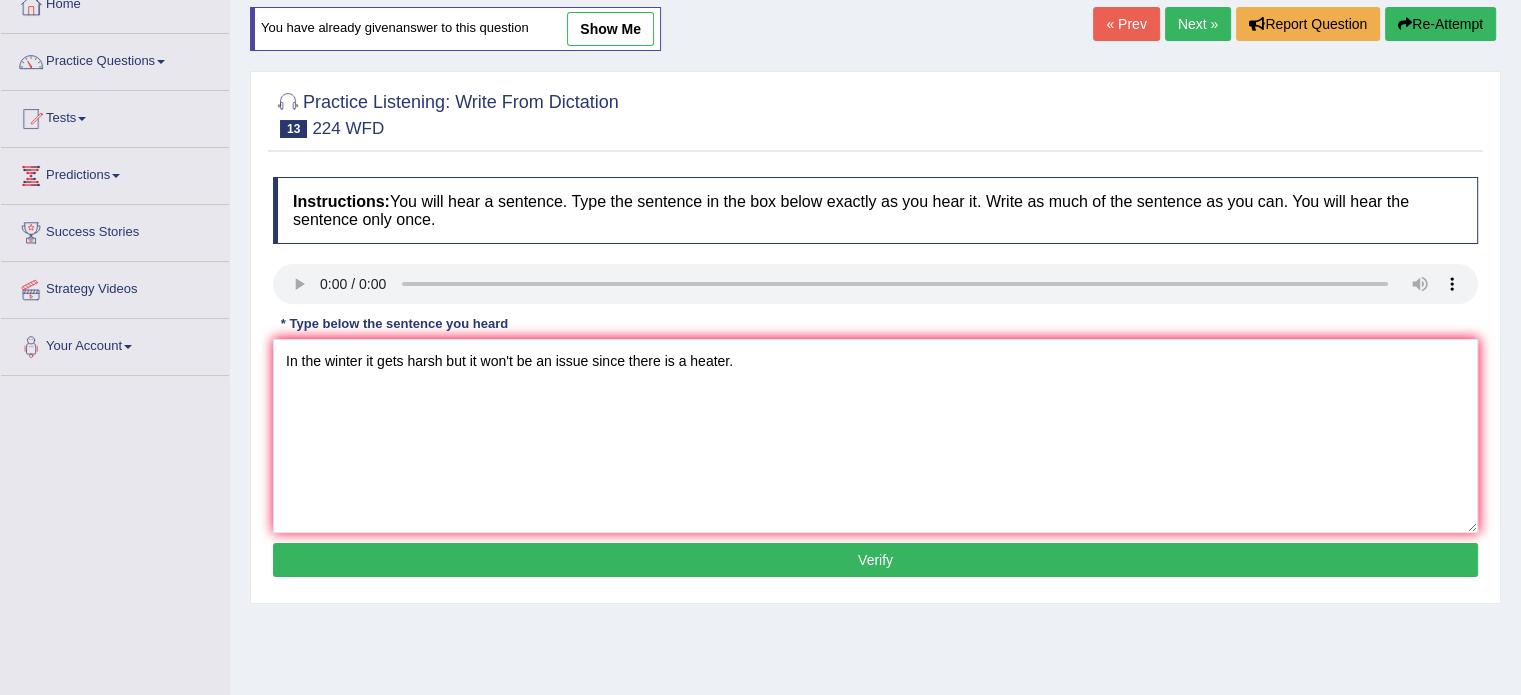click on "Verify" at bounding box center [875, 560] 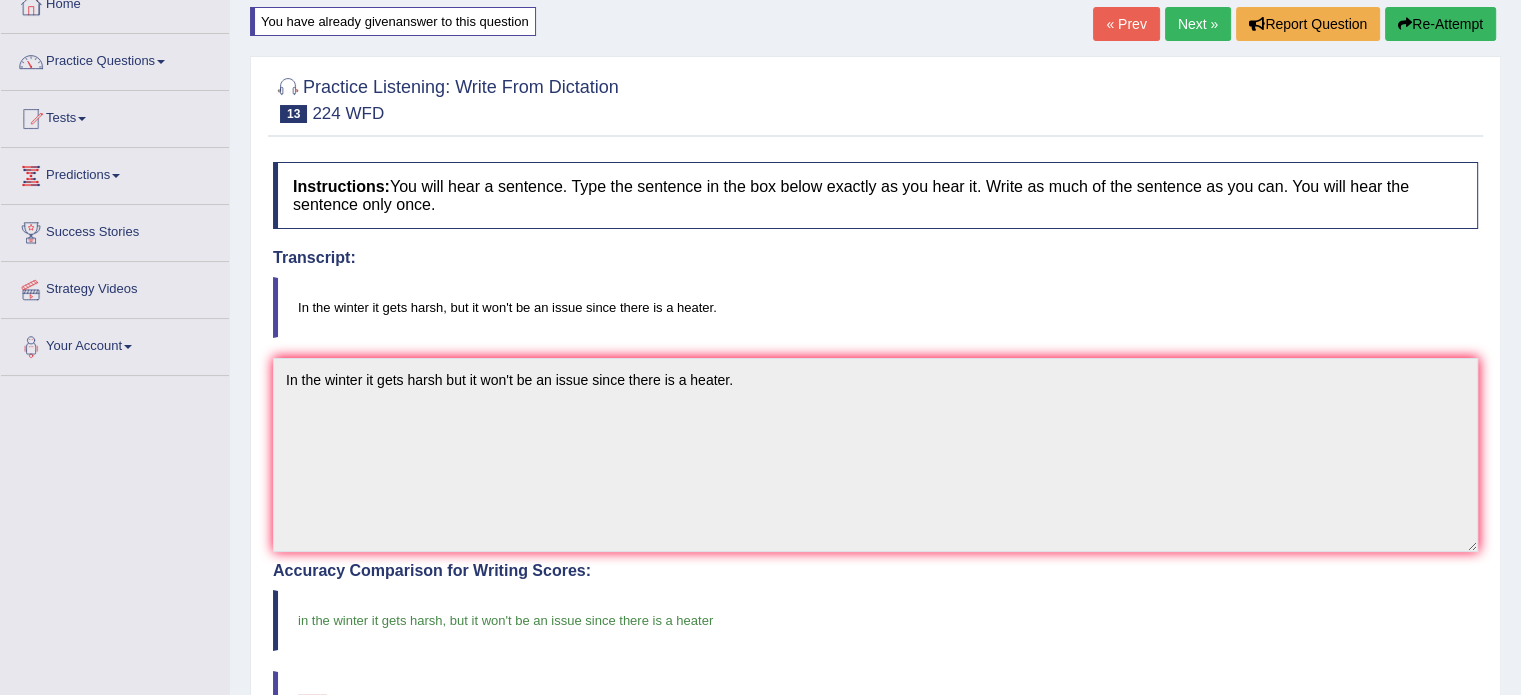 click on "Next »" at bounding box center (1198, 24) 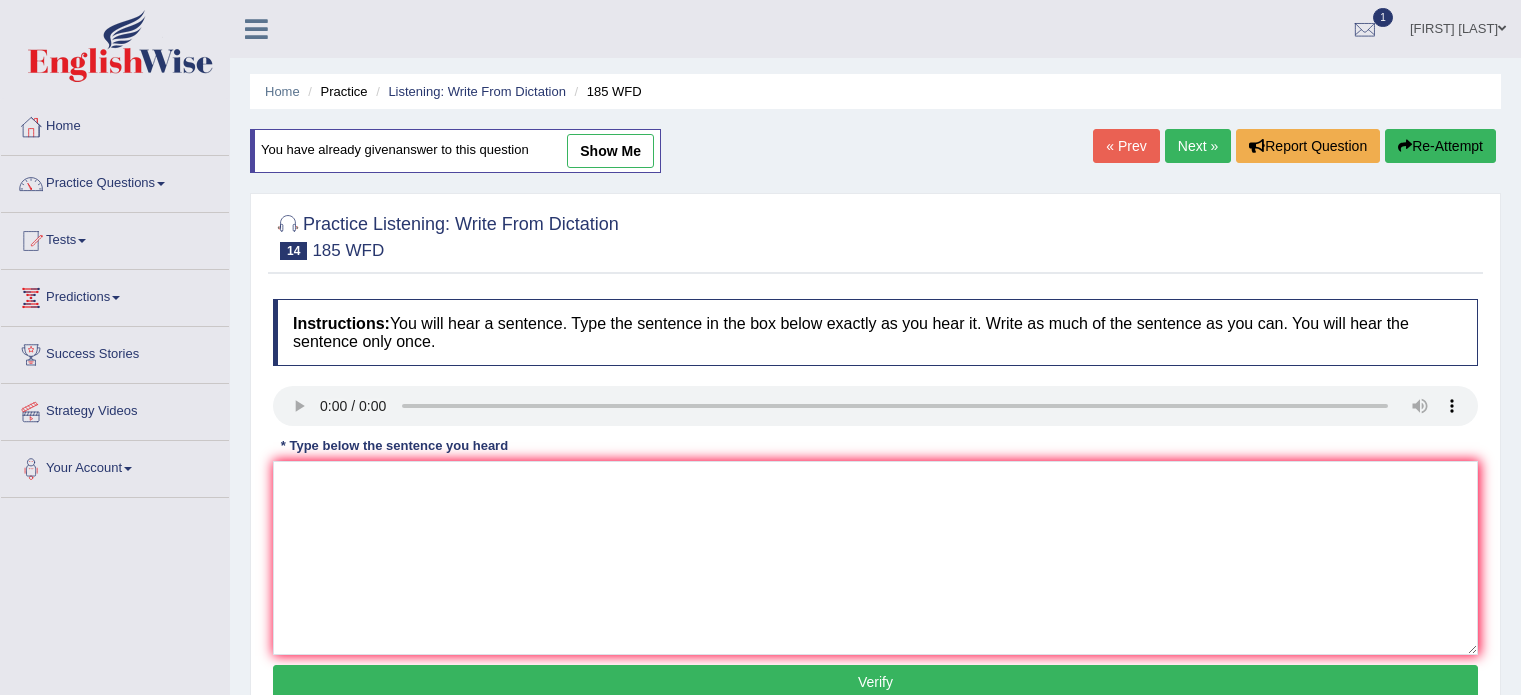 scroll, scrollTop: 0, scrollLeft: 0, axis: both 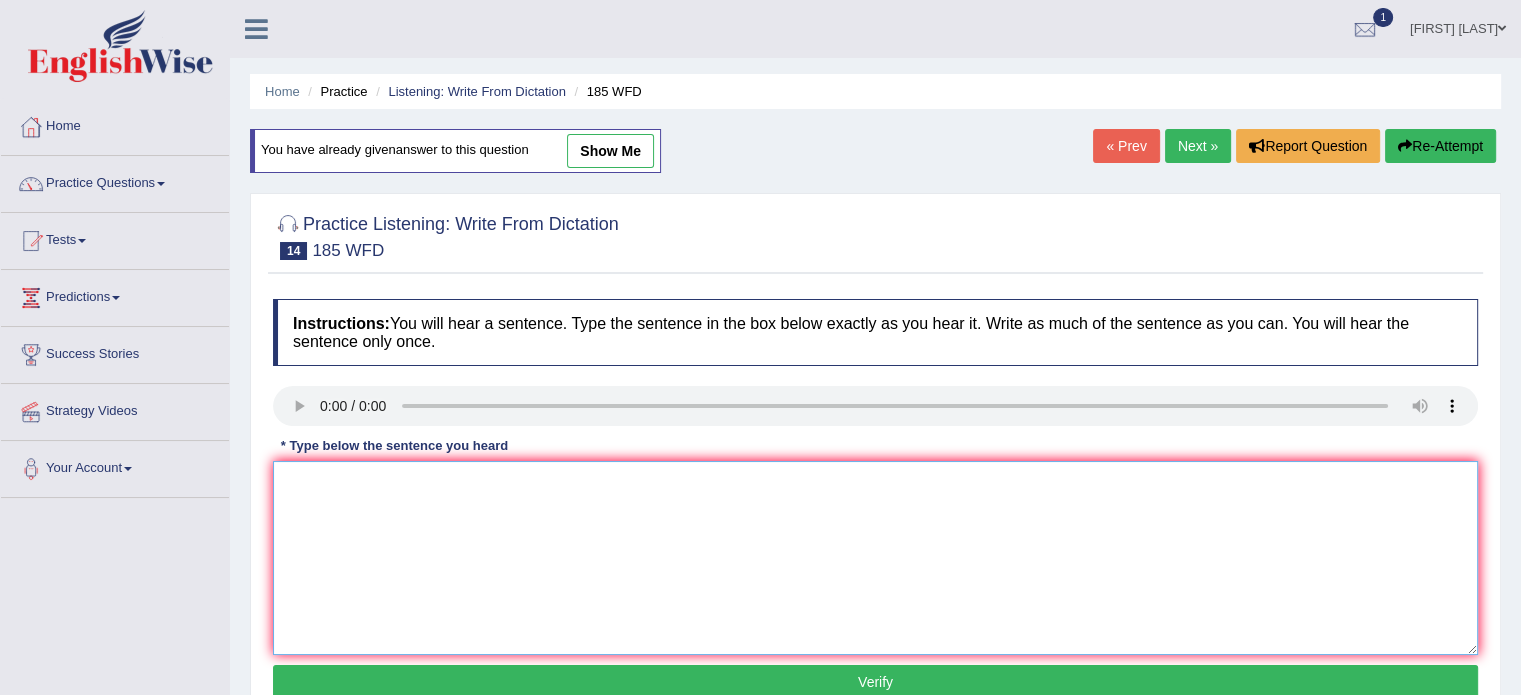 click at bounding box center (875, 558) 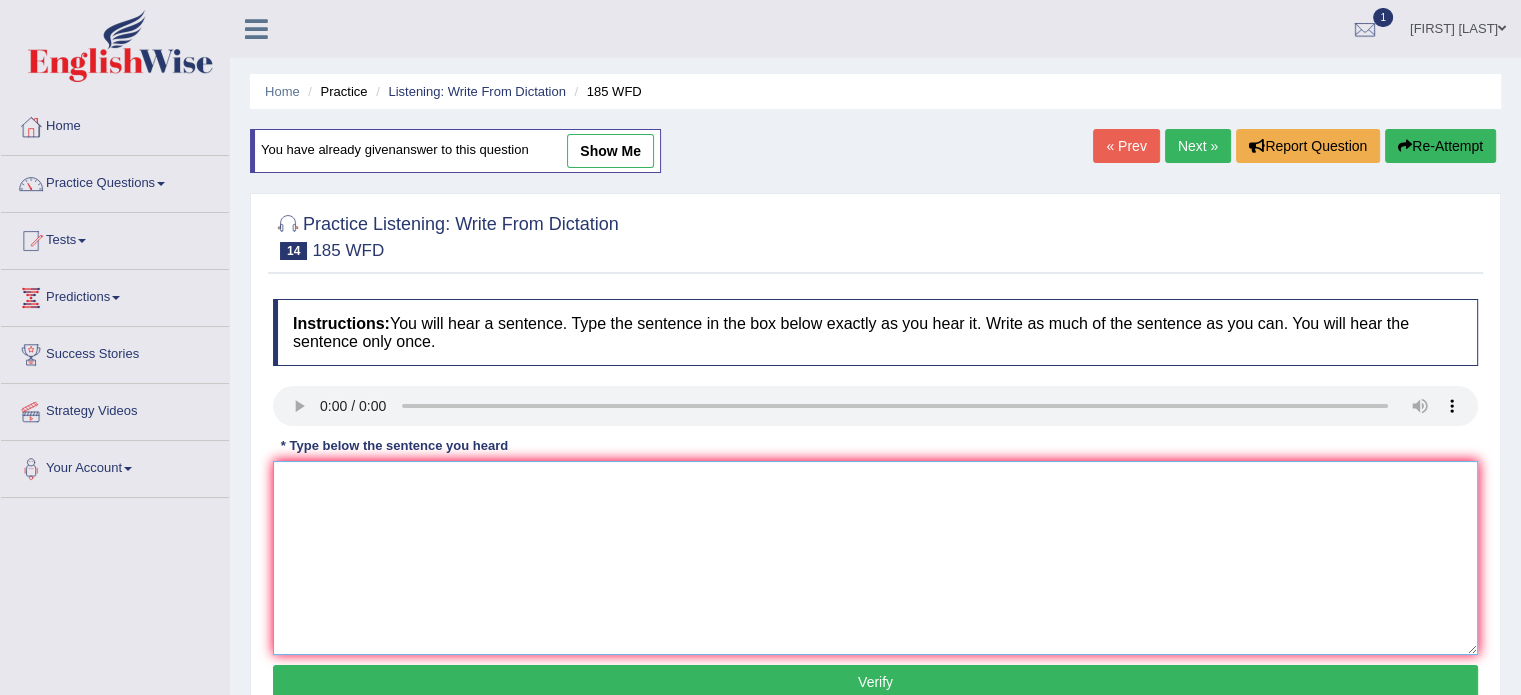 click at bounding box center (875, 558) 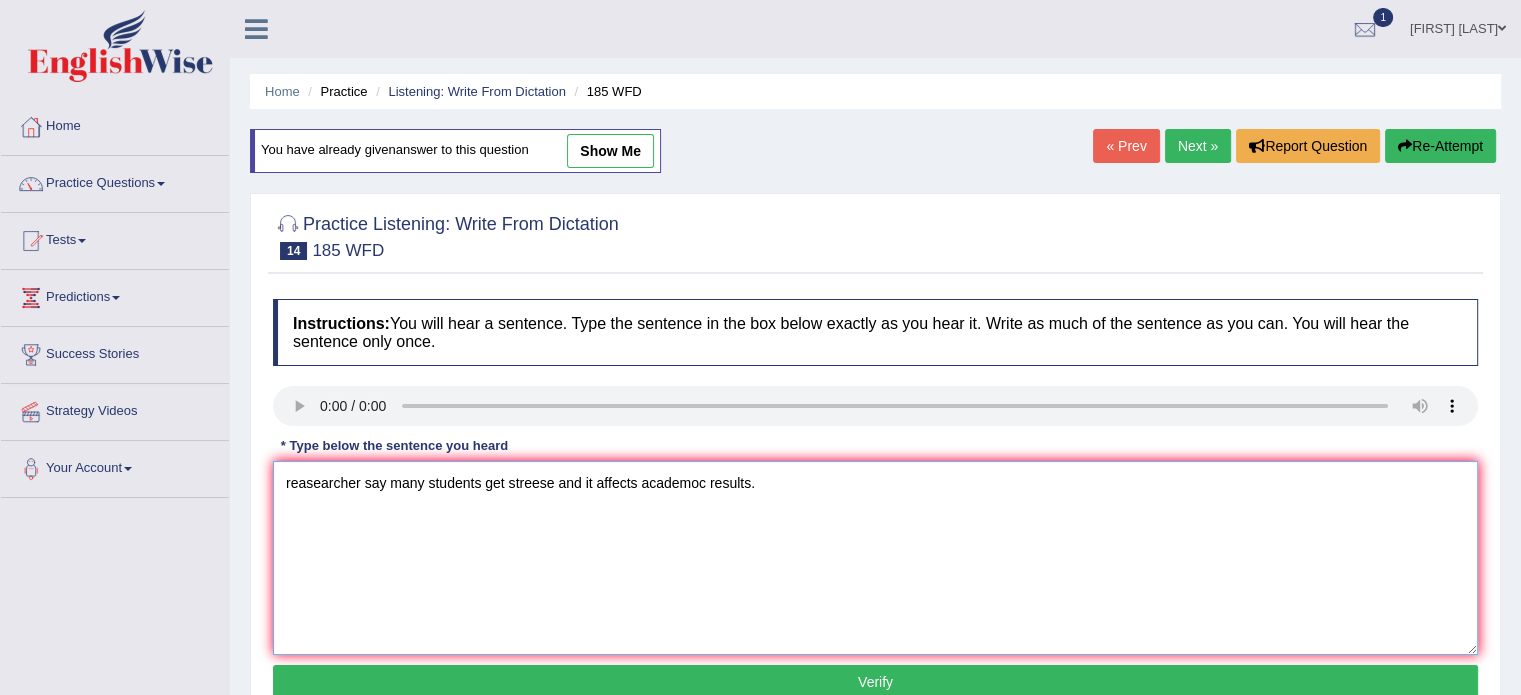 click on "reasearcher say many students get streese and it affects academoc results." at bounding box center [875, 558] 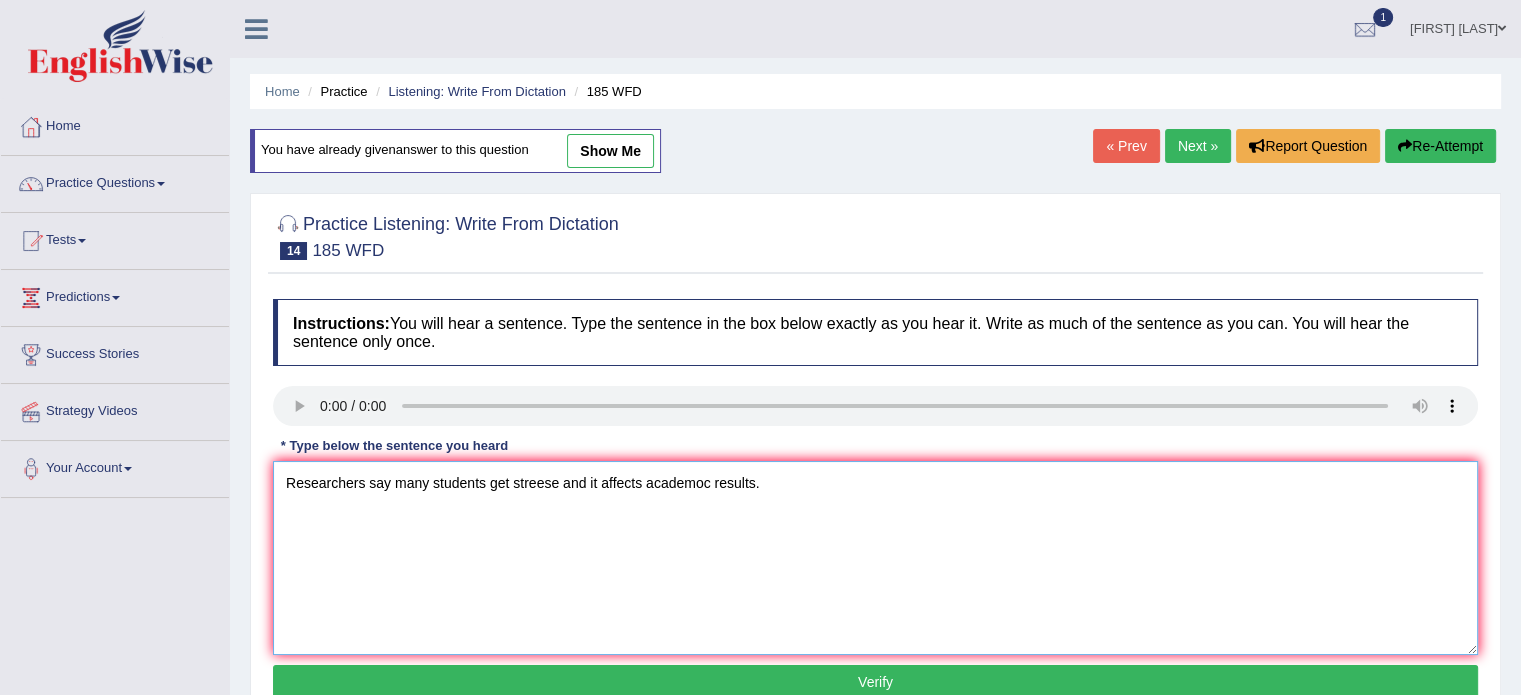 click on "Researchers say many students get streese and it affects academoc results." at bounding box center [875, 558] 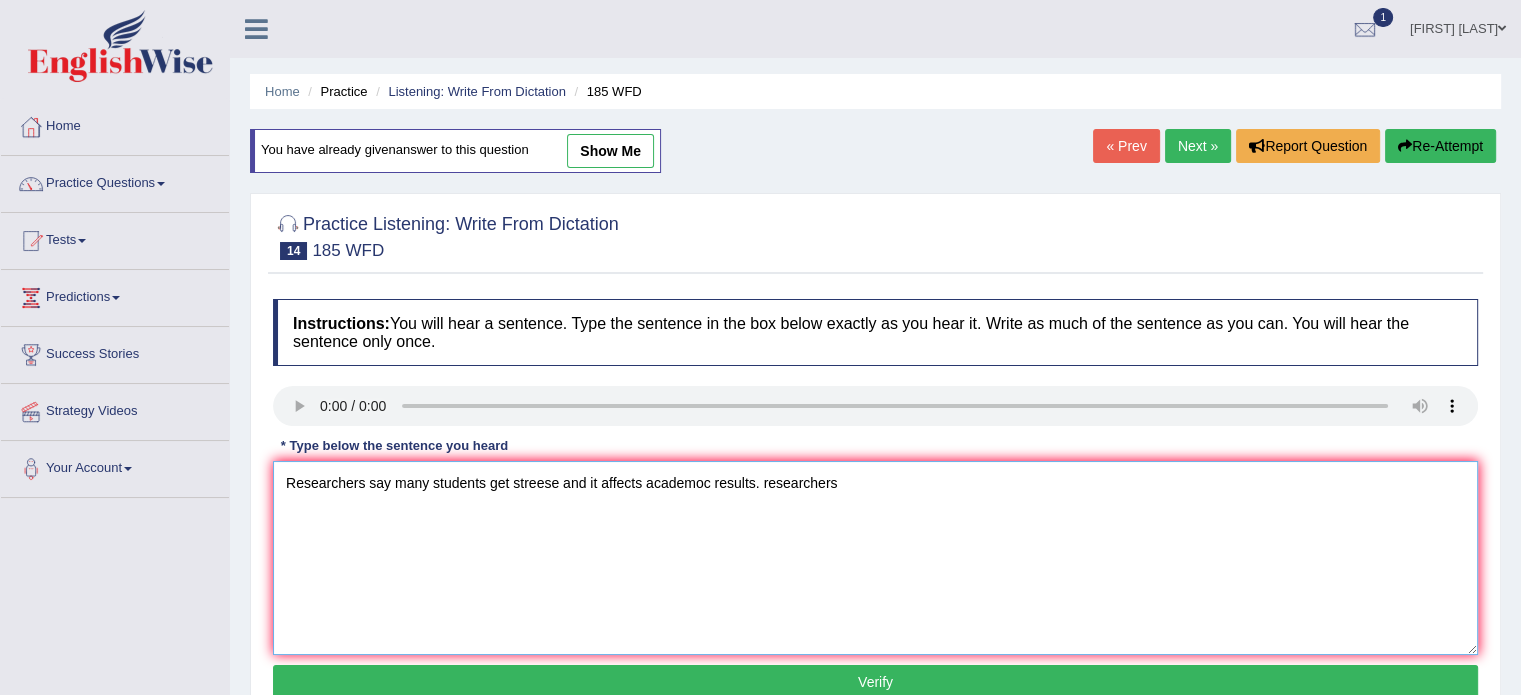 click on "Researchers say many students get streese and it affects academoc results. researchers" at bounding box center [875, 558] 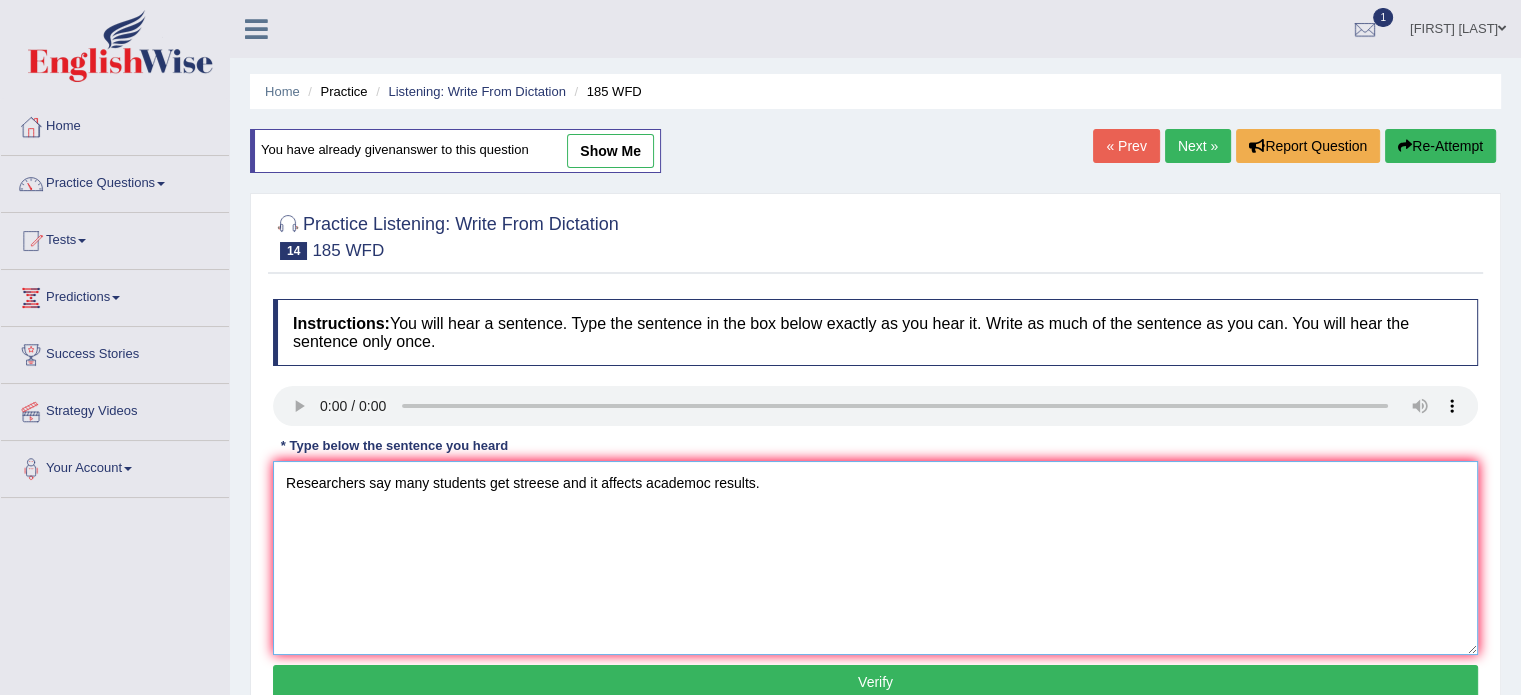 click on "Researchers say many students get streese and it affects academoc results." at bounding box center (875, 558) 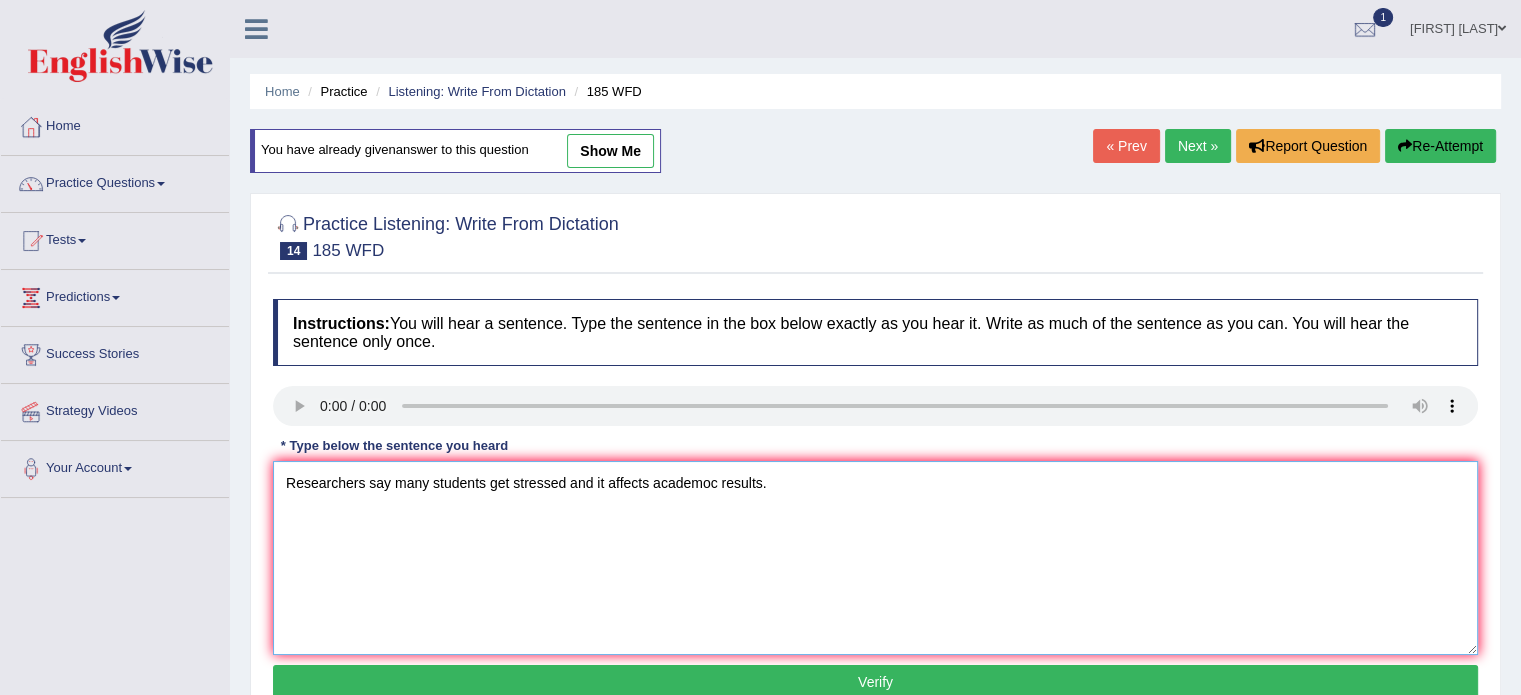 click on "Researchers say many students get stressed and it affects academoc results." at bounding box center [875, 558] 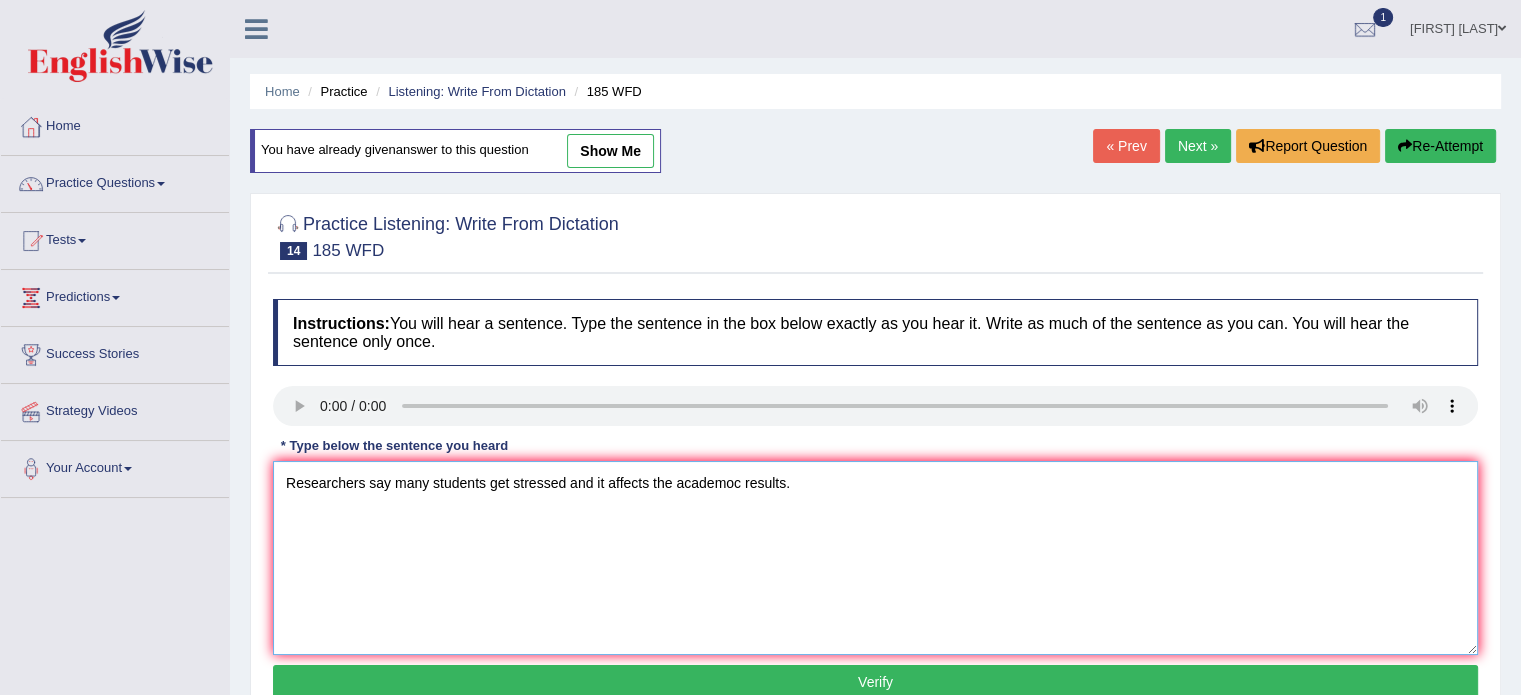 click on "Researchers say many students get stressed and it affects the academoc results." at bounding box center [875, 558] 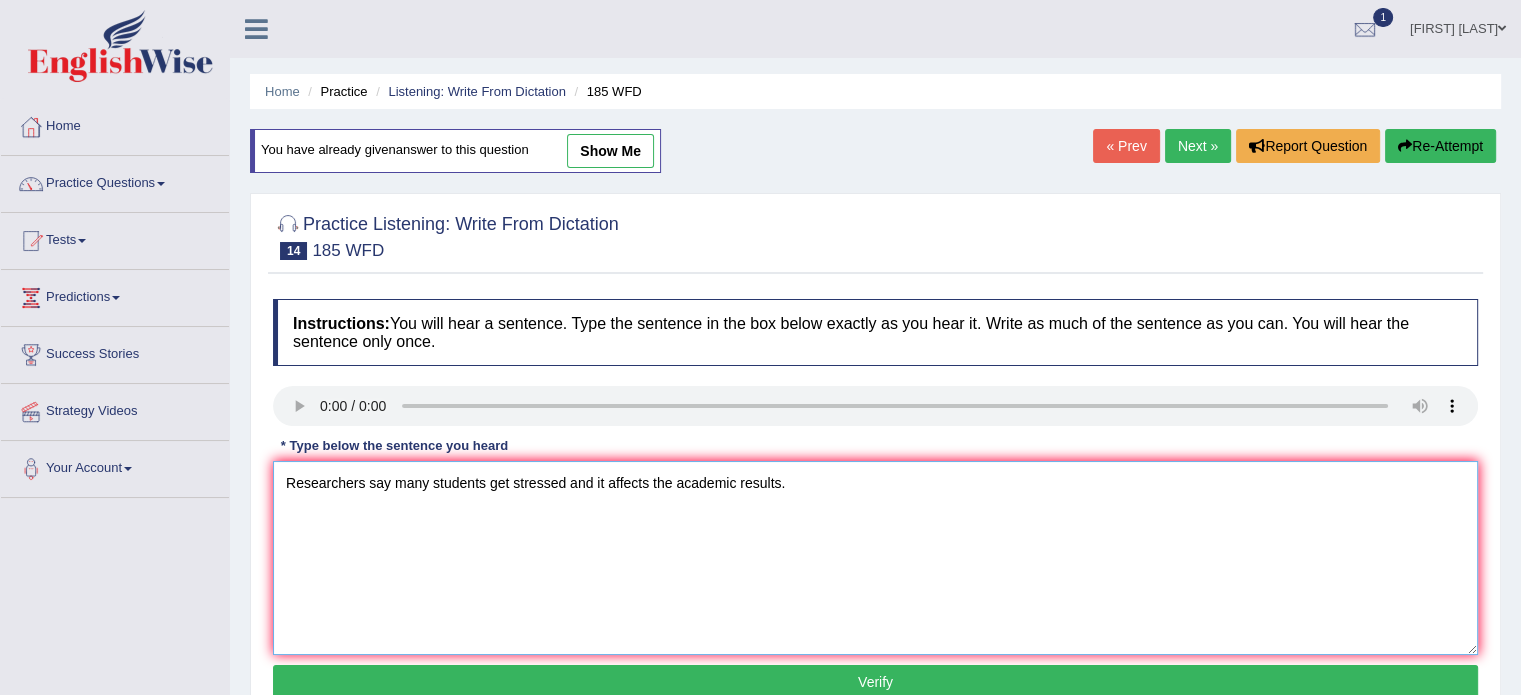 type on "Researchers say many students get stressed and it affects the academic results." 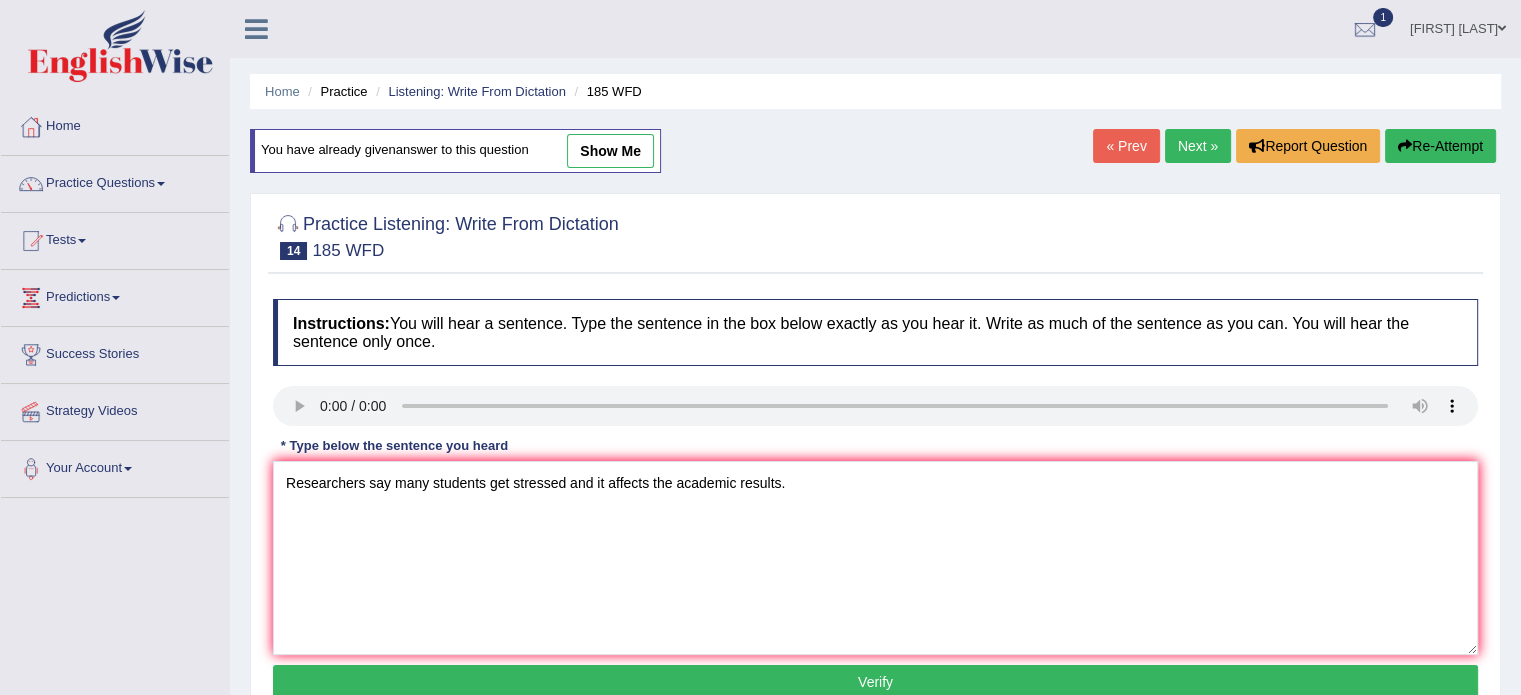click on "Verify" at bounding box center (875, 682) 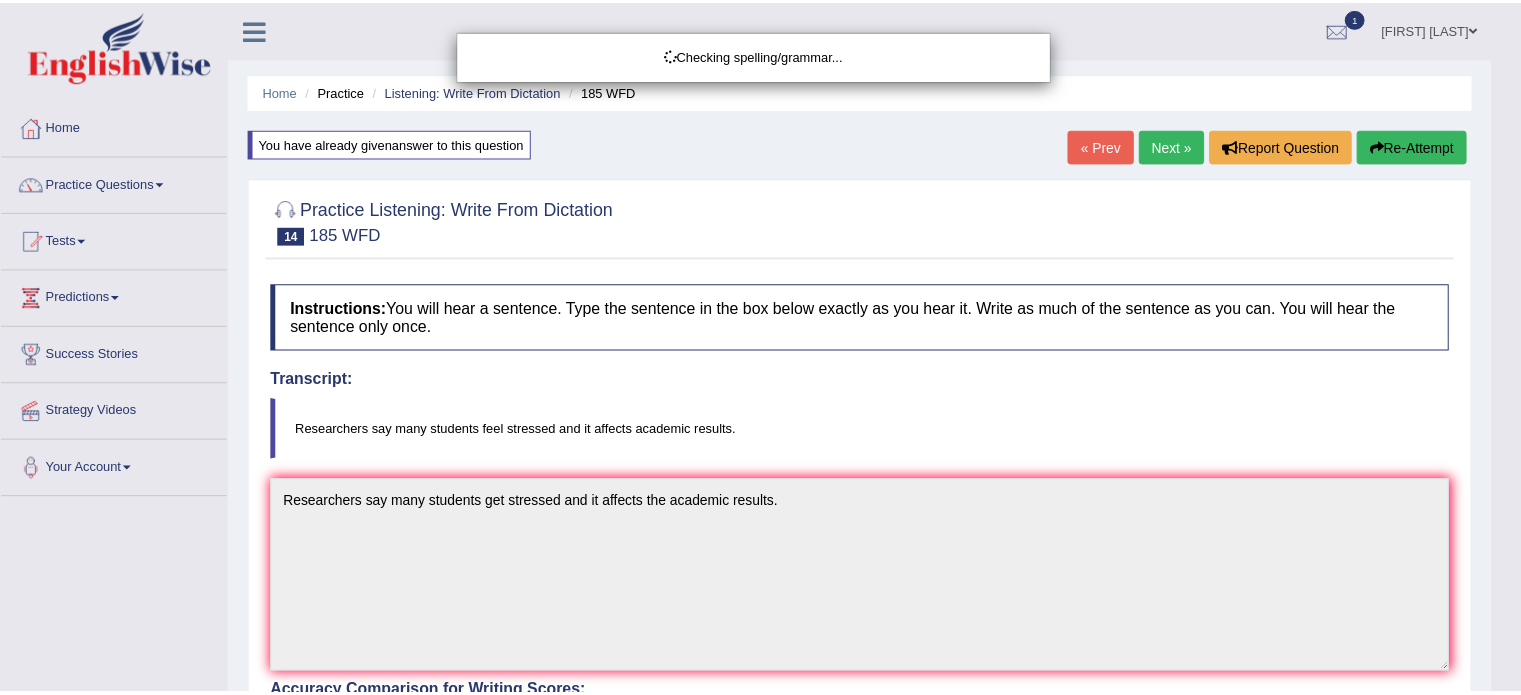 scroll, scrollTop: 6, scrollLeft: 0, axis: vertical 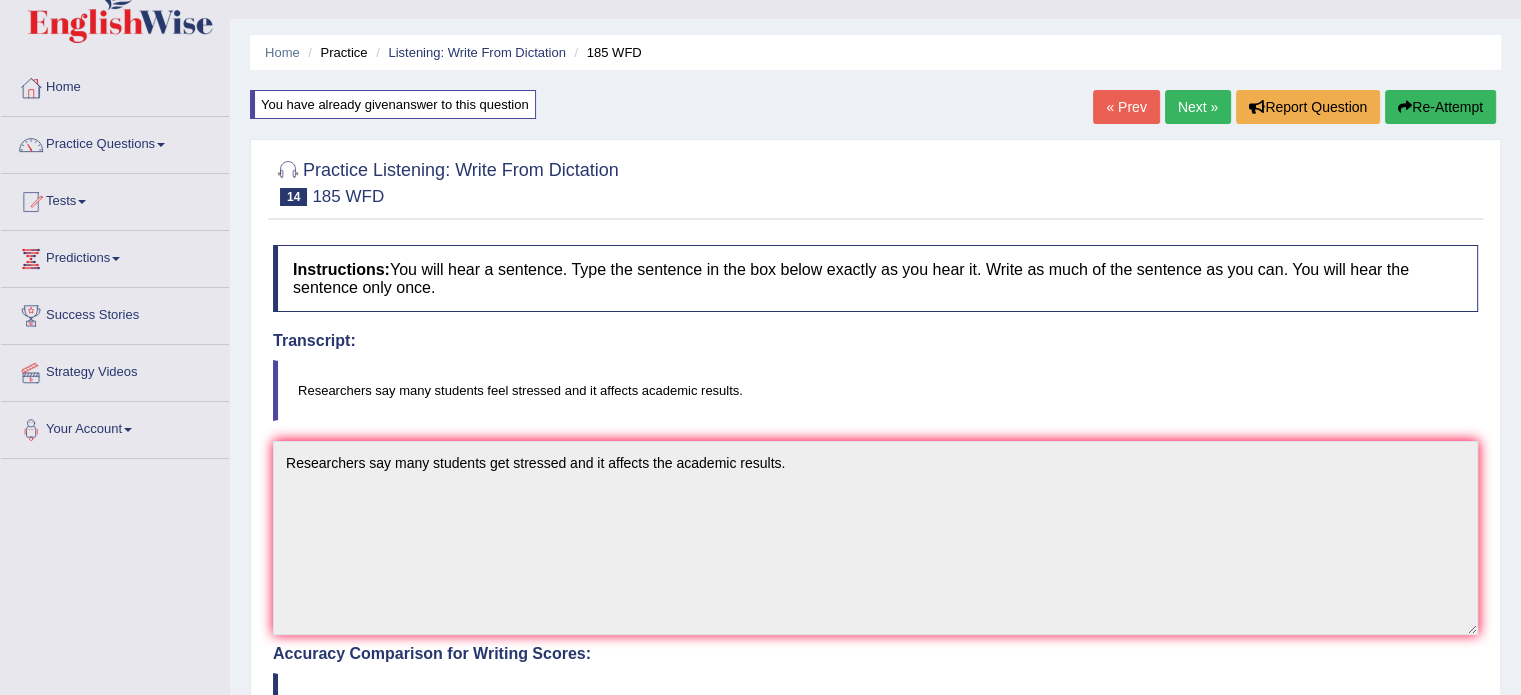 click on "Next »" at bounding box center (1198, 107) 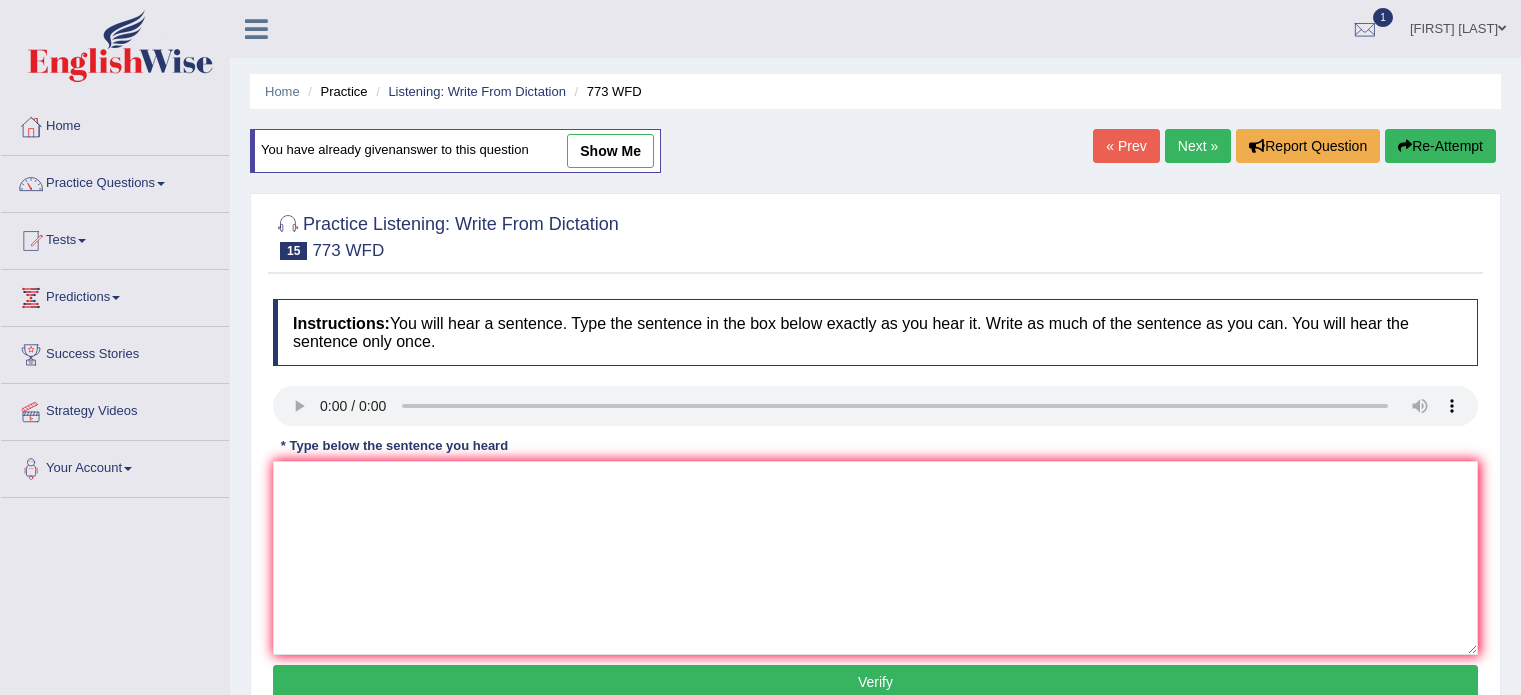 scroll, scrollTop: 0, scrollLeft: 0, axis: both 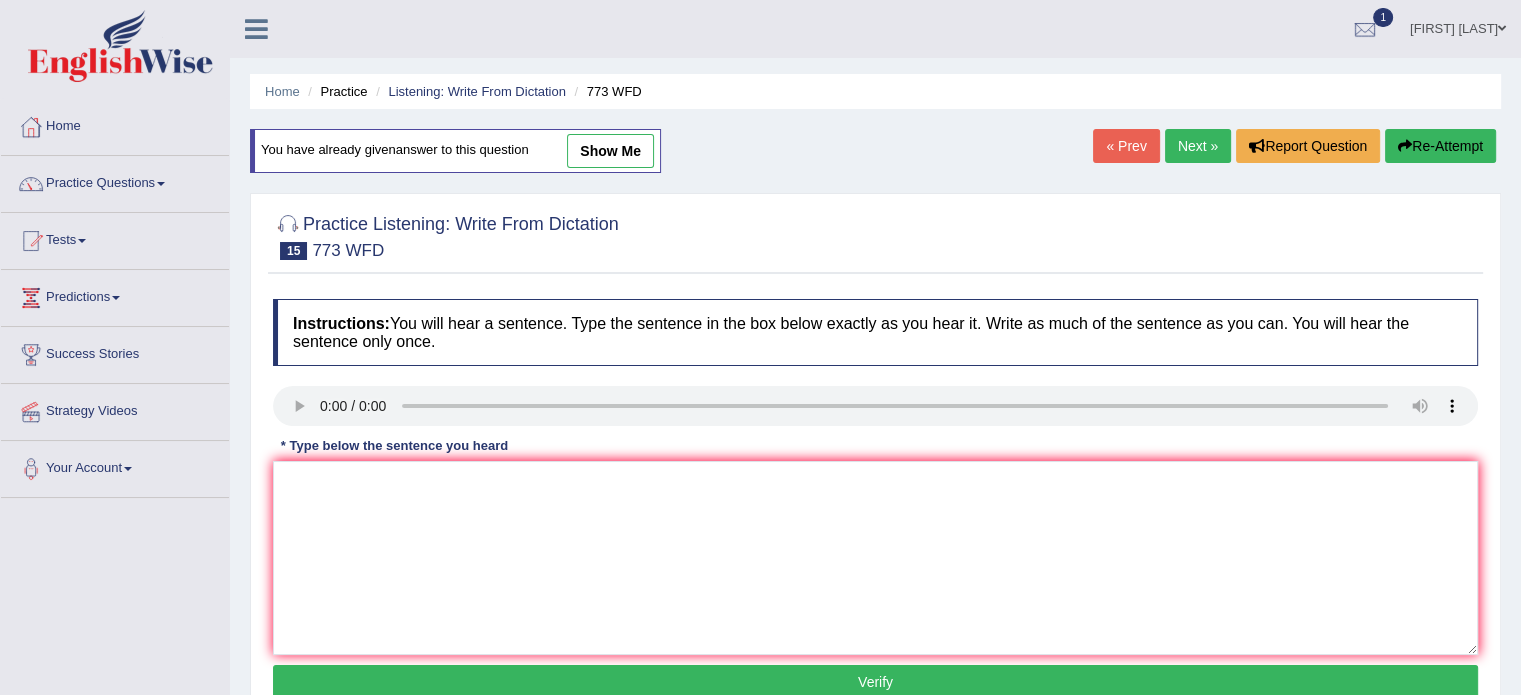 click on "Next »" at bounding box center [1198, 146] 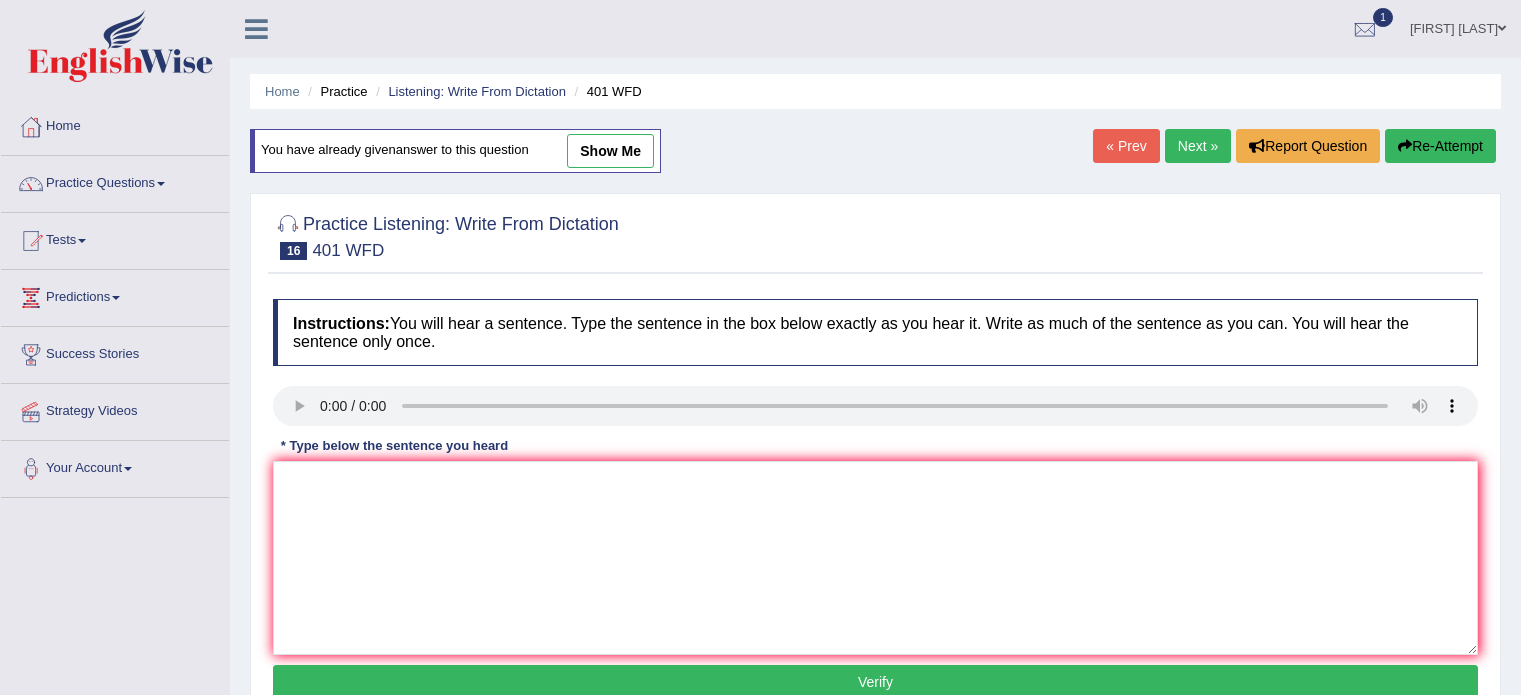 scroll, scrollTop: 0, scrollLeft: 0, axis: both 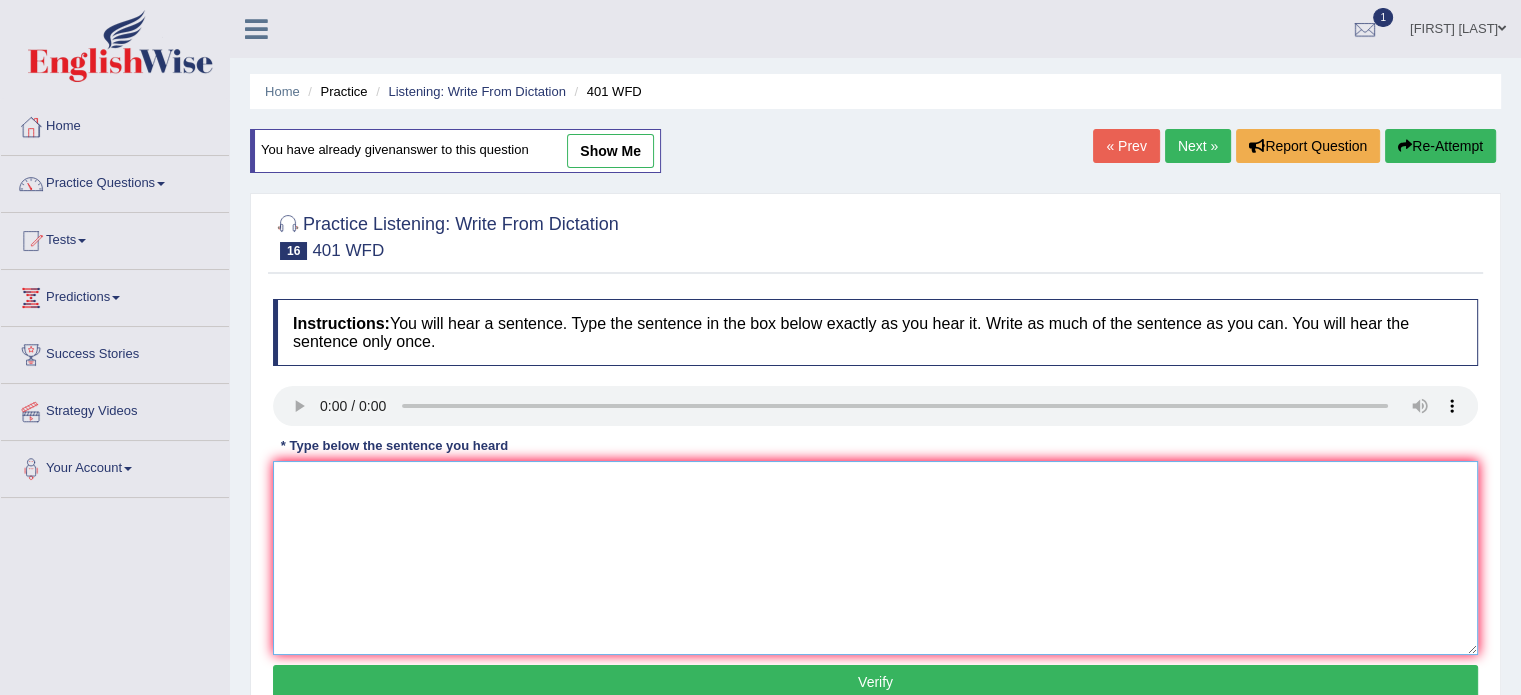 click at bounding box center [875, 558] 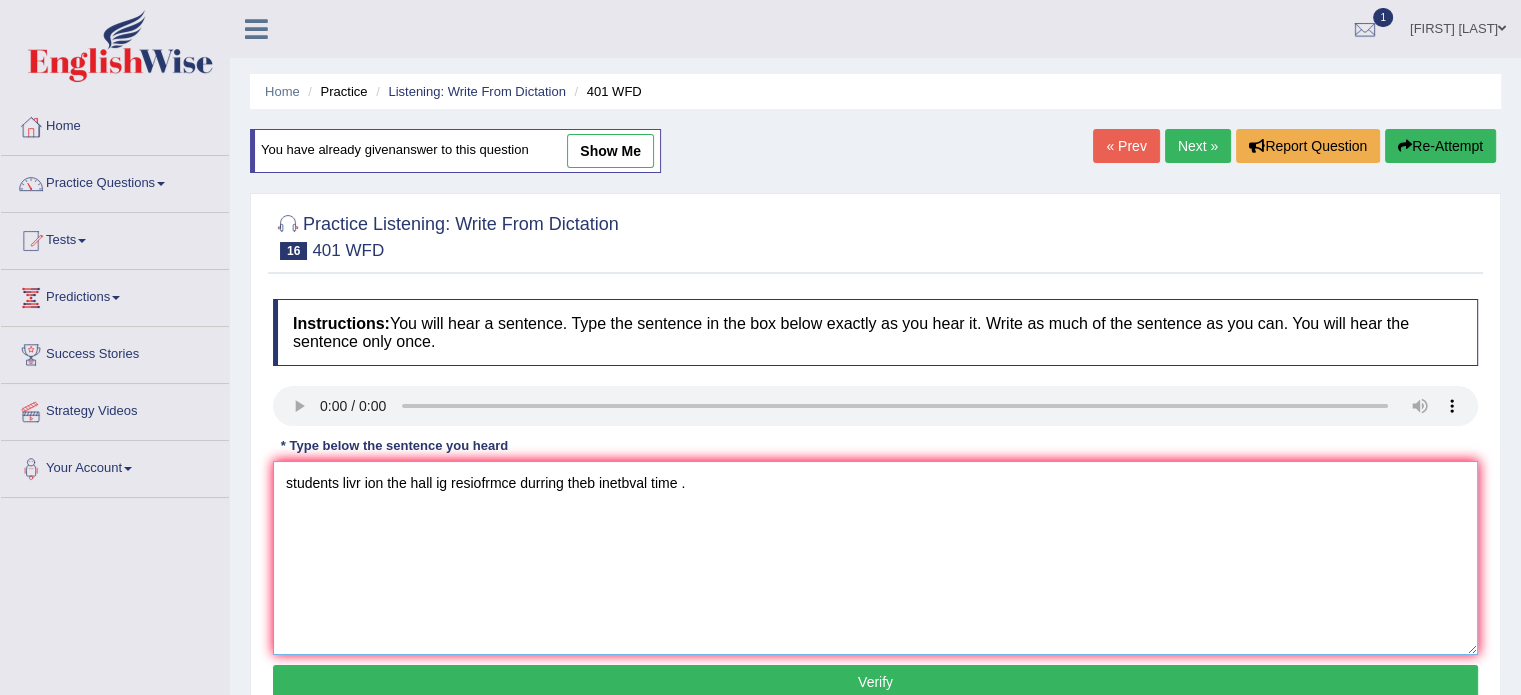 click on "students livr ion the hall ig resiofrmce durring theb inetbval time ." at bounding box center [875, 558] 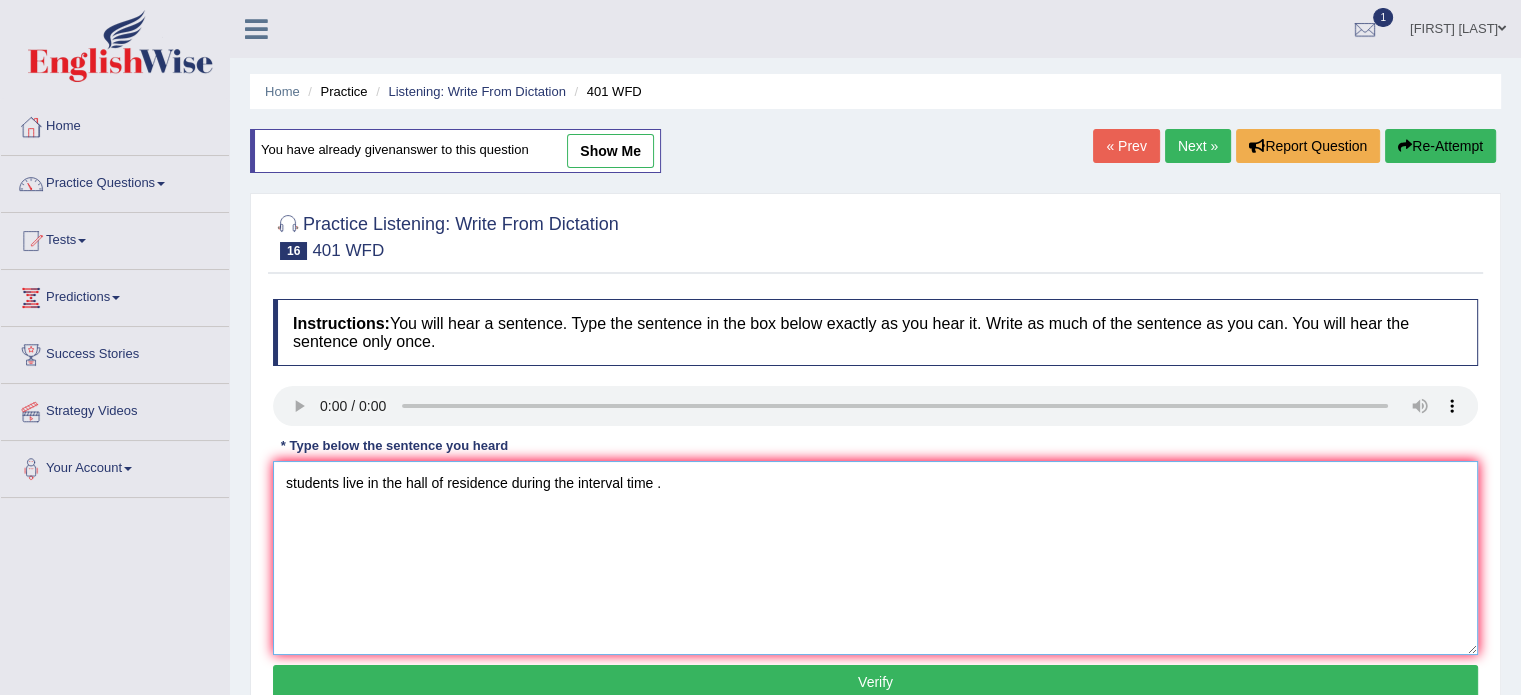 scroll, scrollTop: 16, scrollLeft: 0, axis: vertical 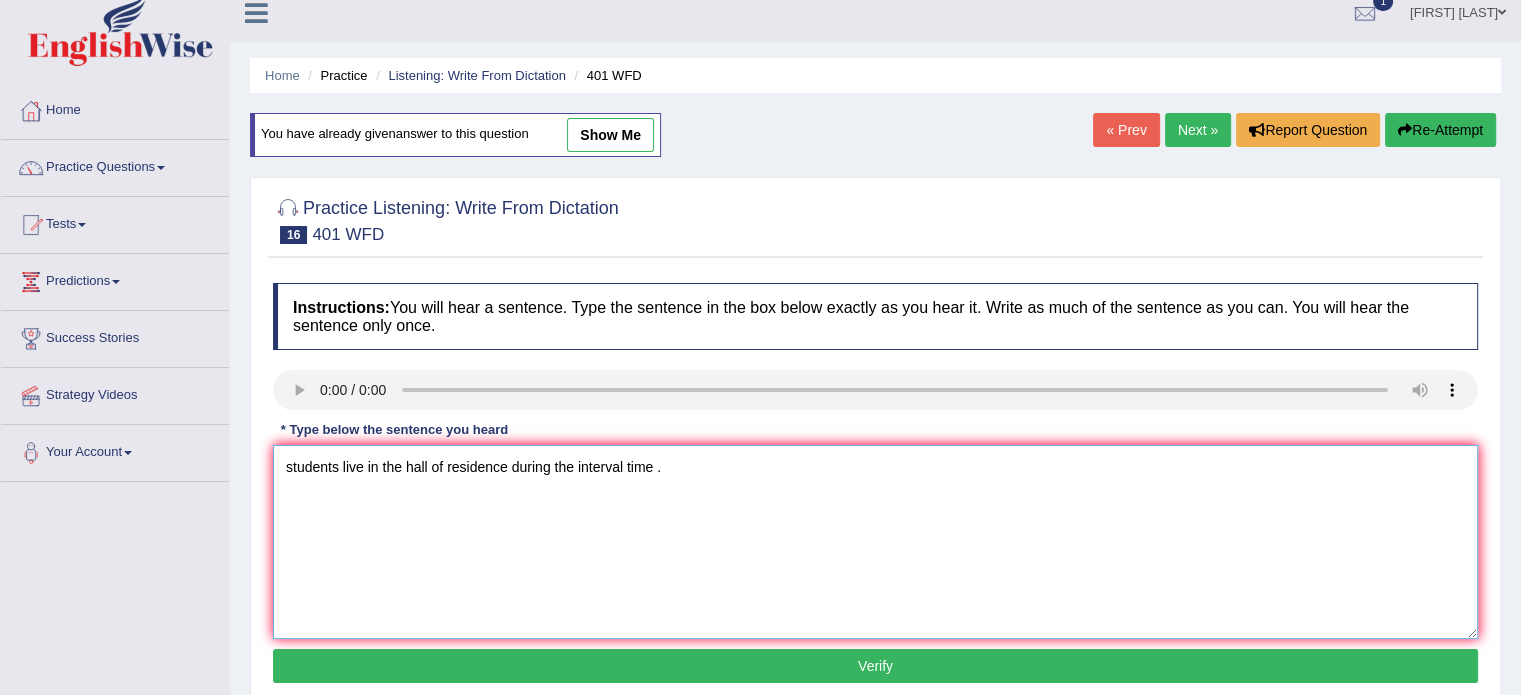 type on "students live in the hall of residence during the interval time ." 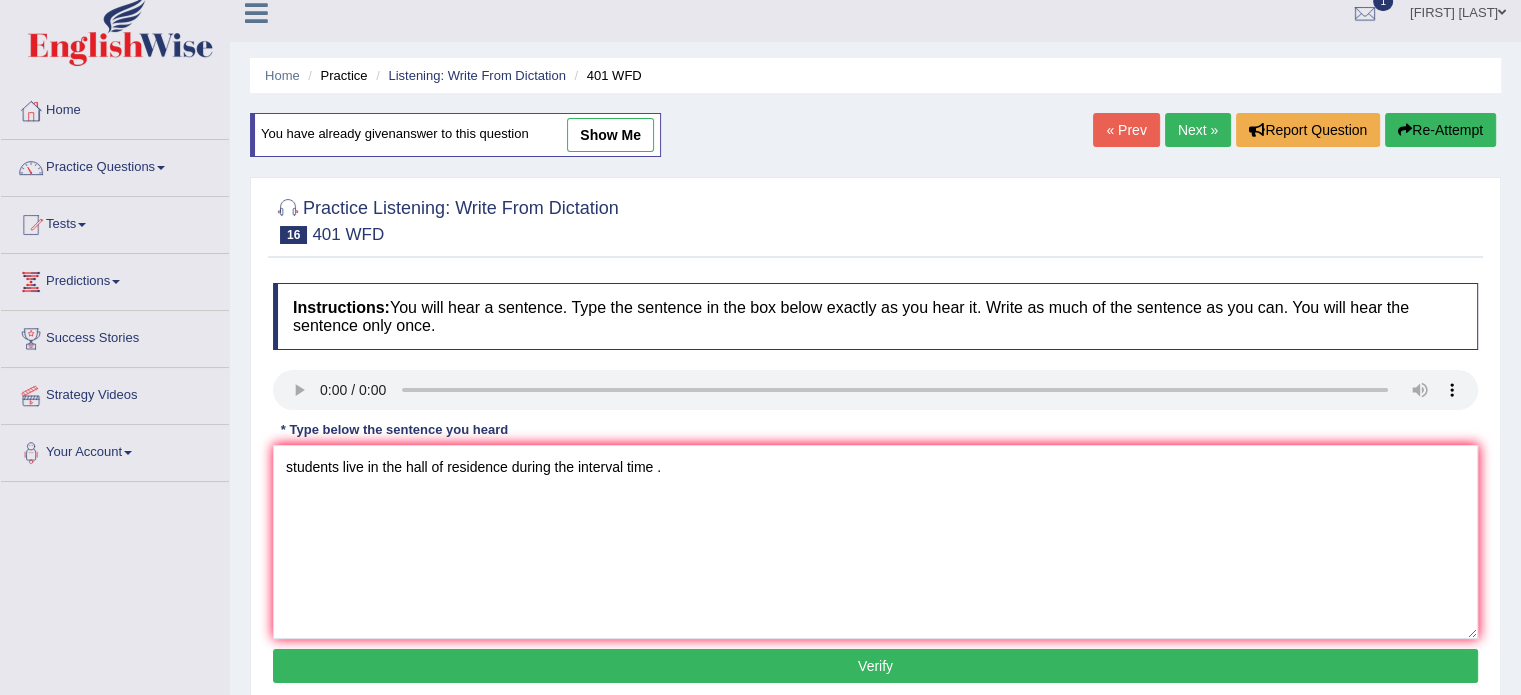 click on "Verify" at bounding box center (875, 666) 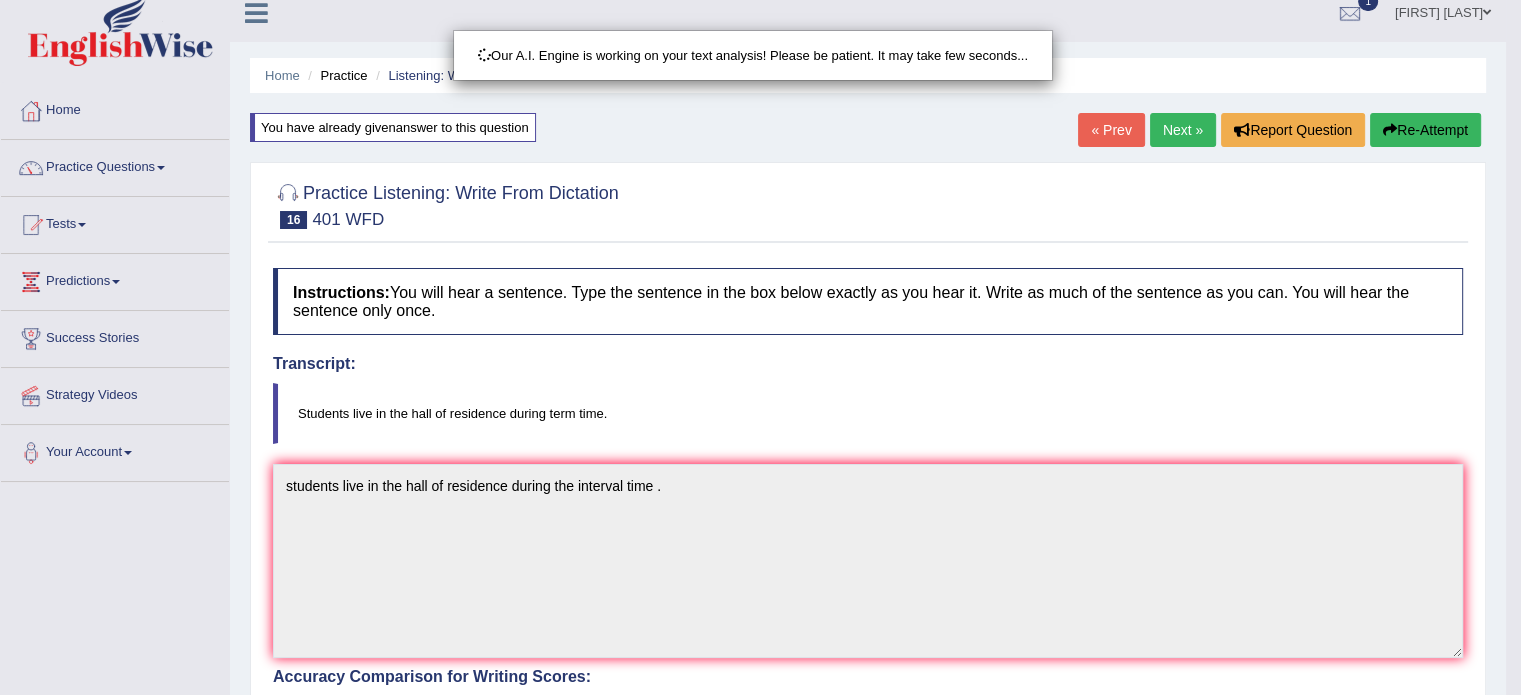 scroll, scrollTop: 256, scrollLeft: 0, axis: vertical 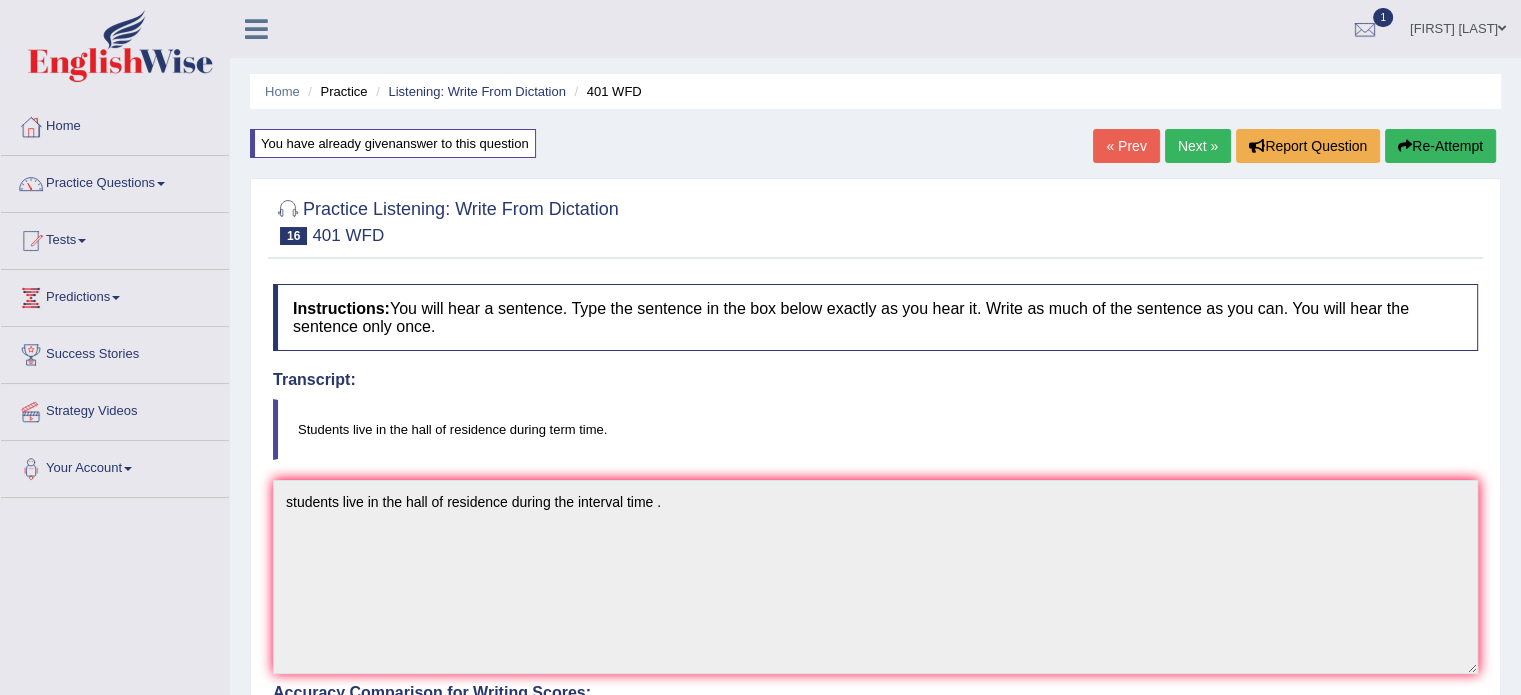 click on "Next »" at bounding box center (1198, 146) 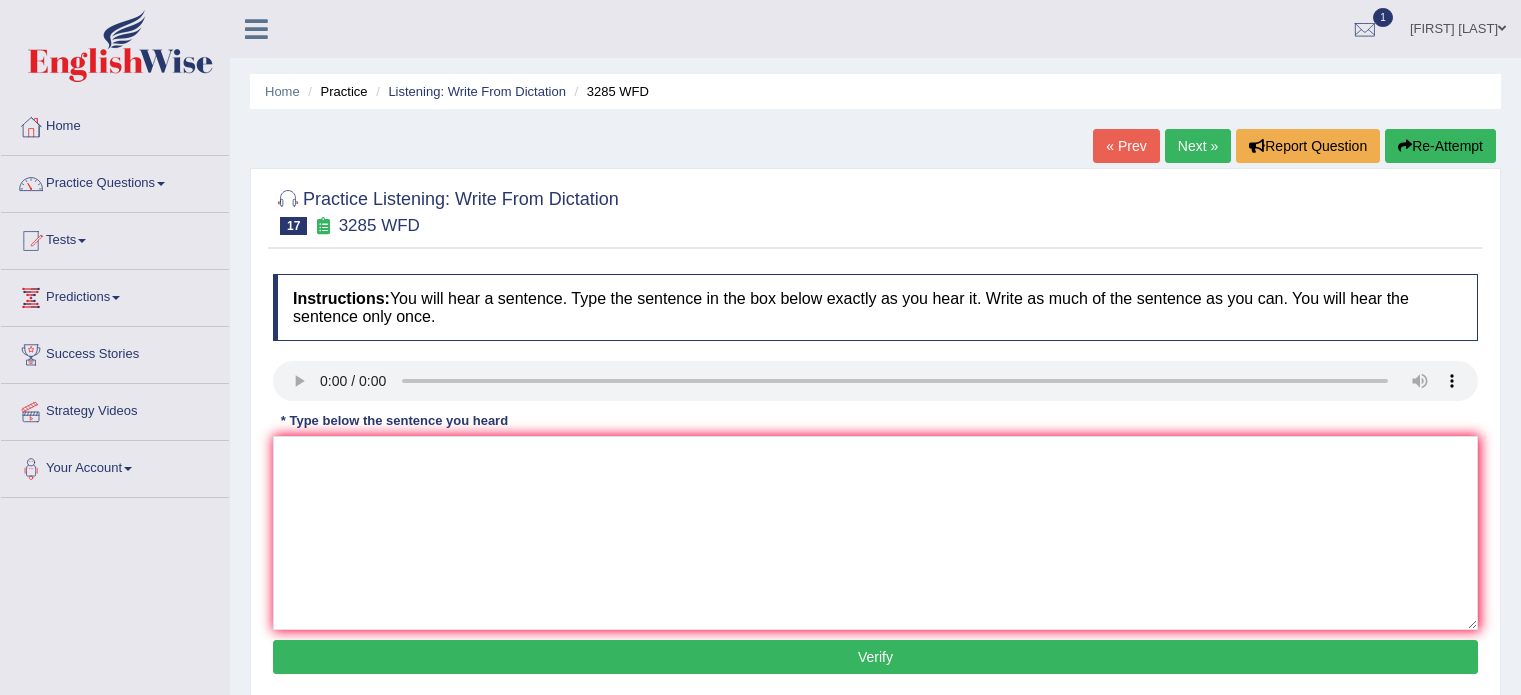 scroll, scrollTop: 0, scrollLeft: 0, axis: both 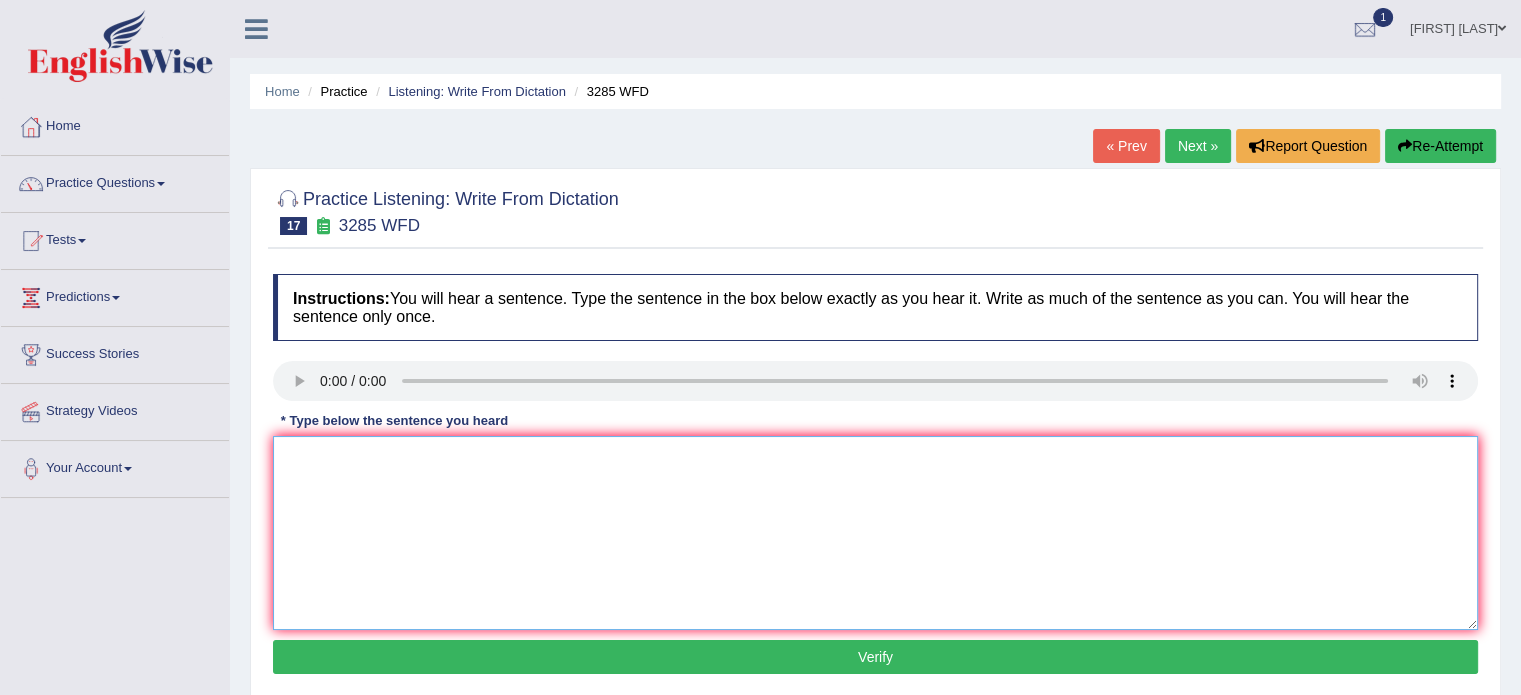 click at bounding box center [875, 533] 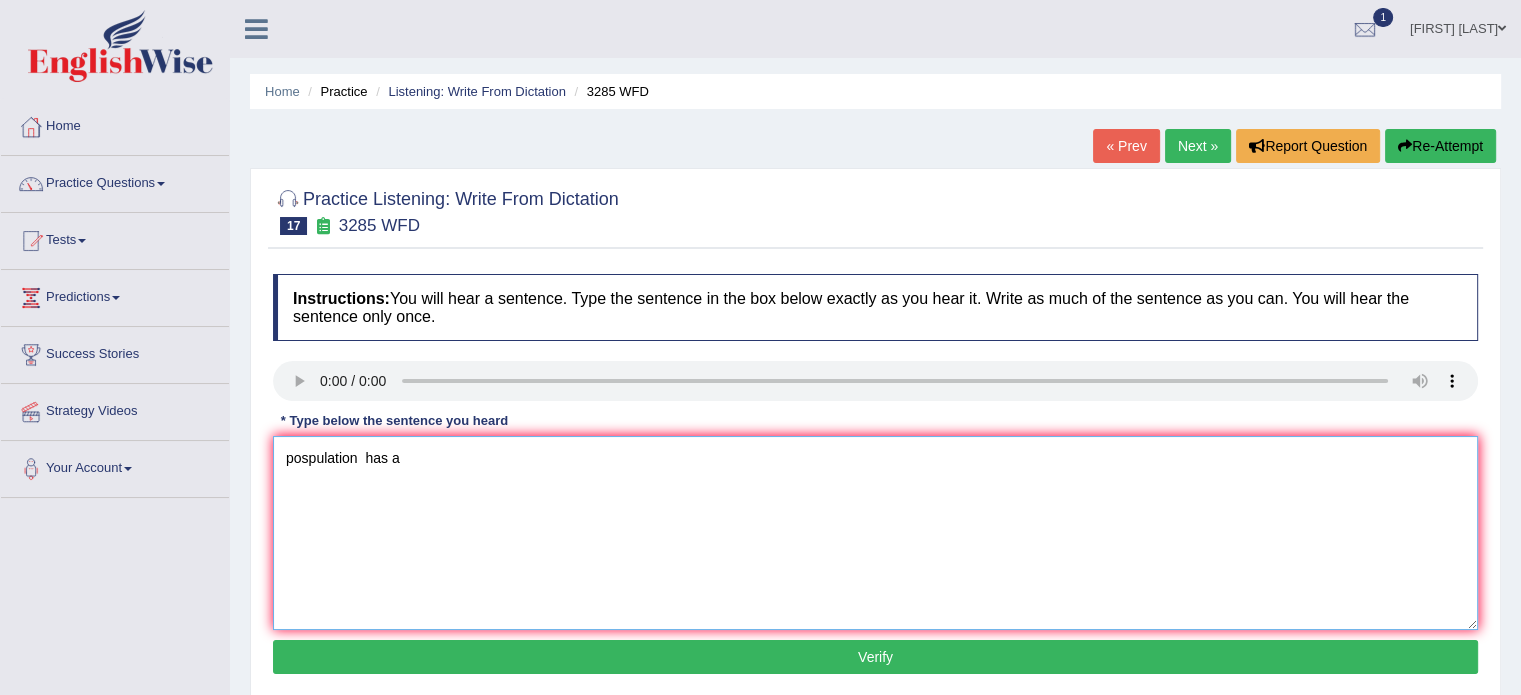 click on "pospulation  has a" at bounding box center (875, 533) 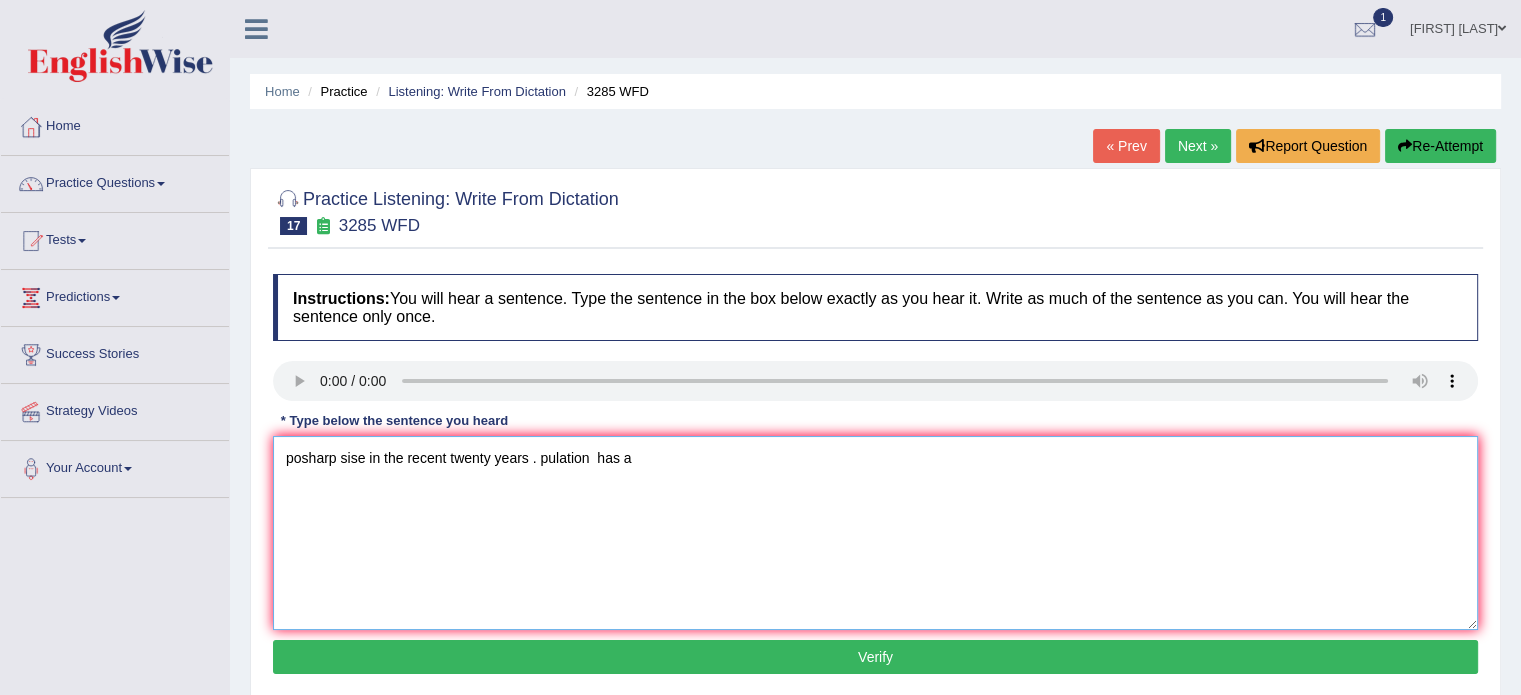 drag, startPoint x: 292, startPoint y: 456, endPoint x: 655, endPoint y: 446, distance: 363.13773 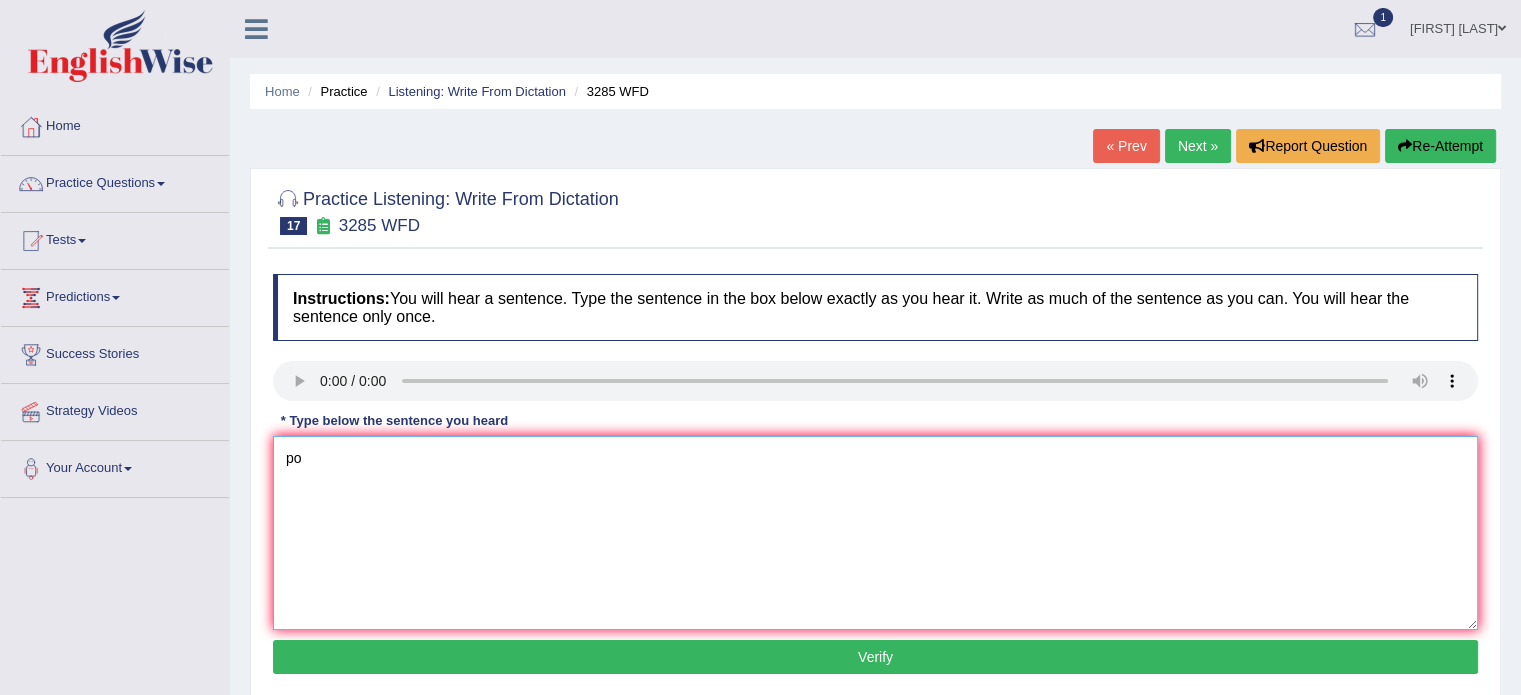 type on "p" 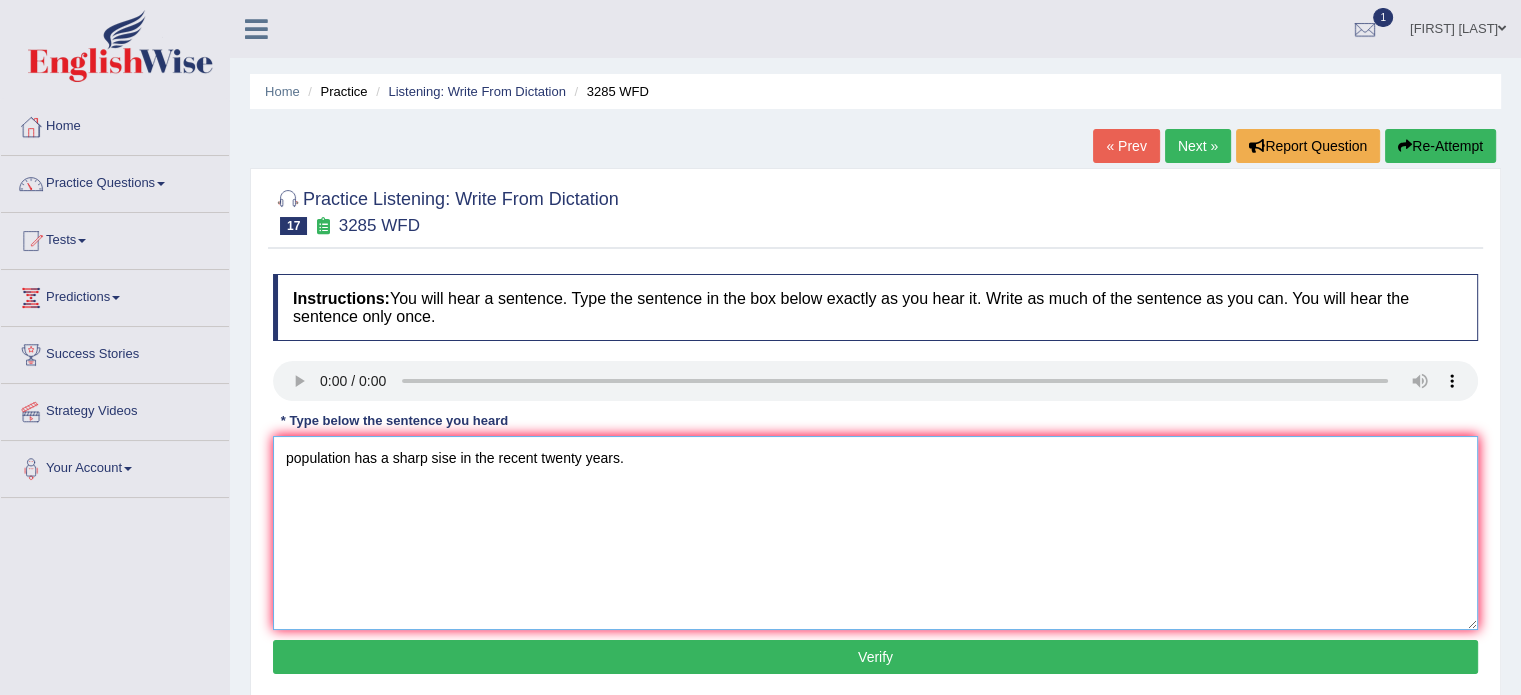 click on "population has a sharp sise in the recent twenty years." at bounding box center (875, 533) 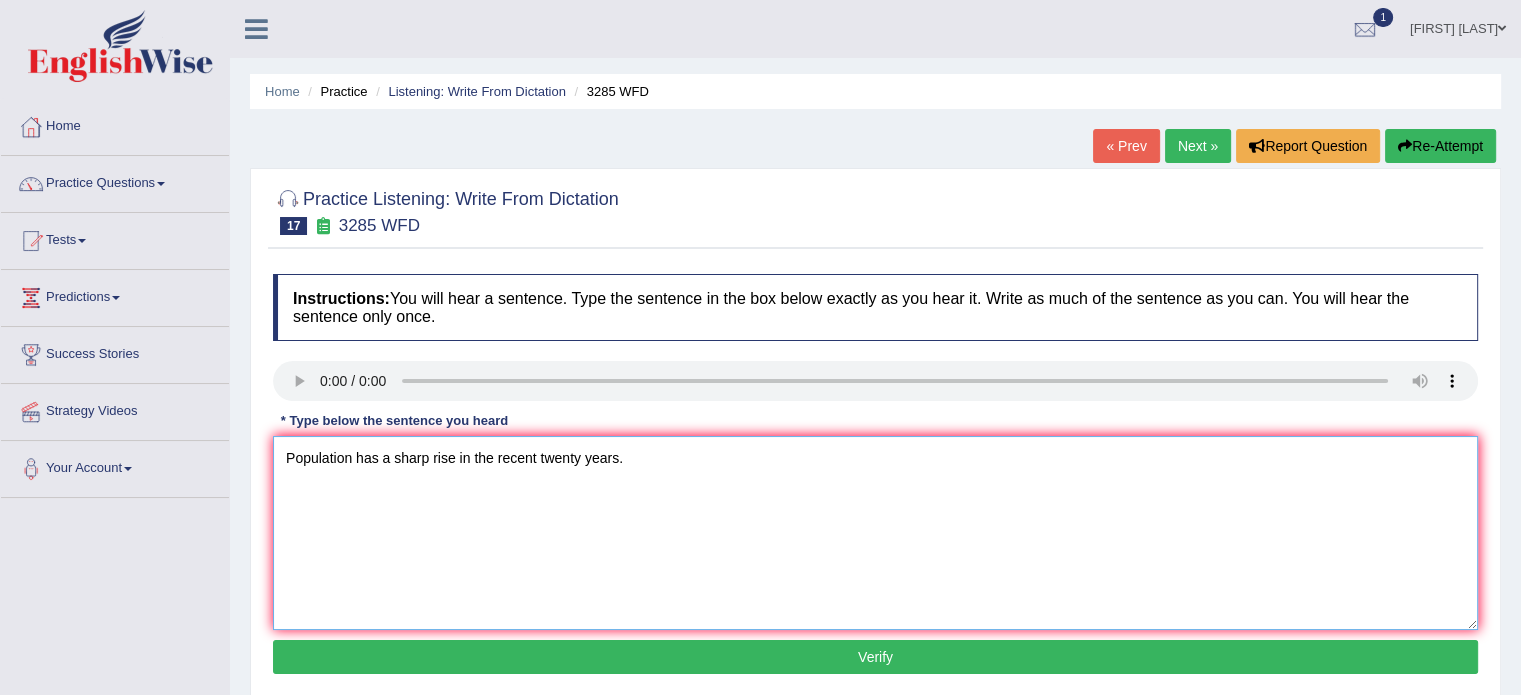 type on "Population has a sharp rise in the recent twenty years." 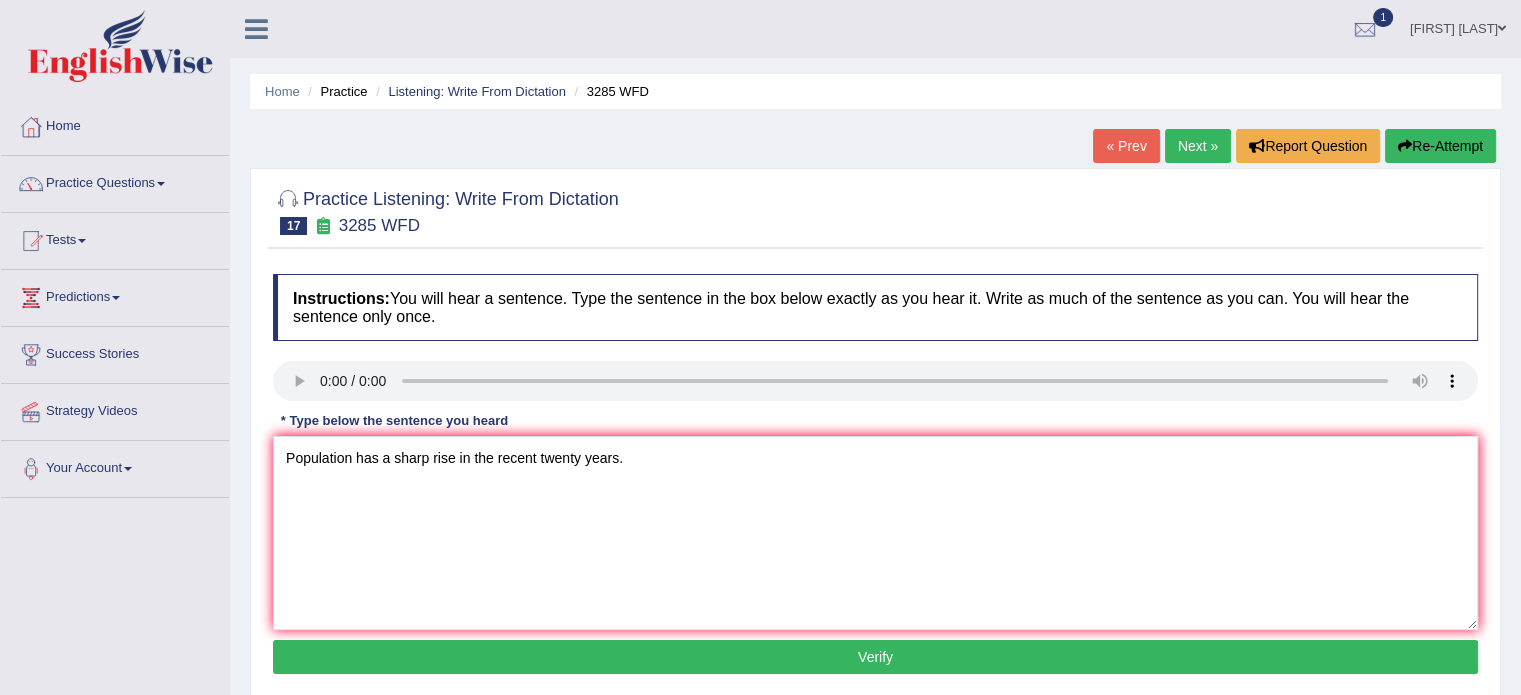 click on "Verify" at bounding box center (875, 657) 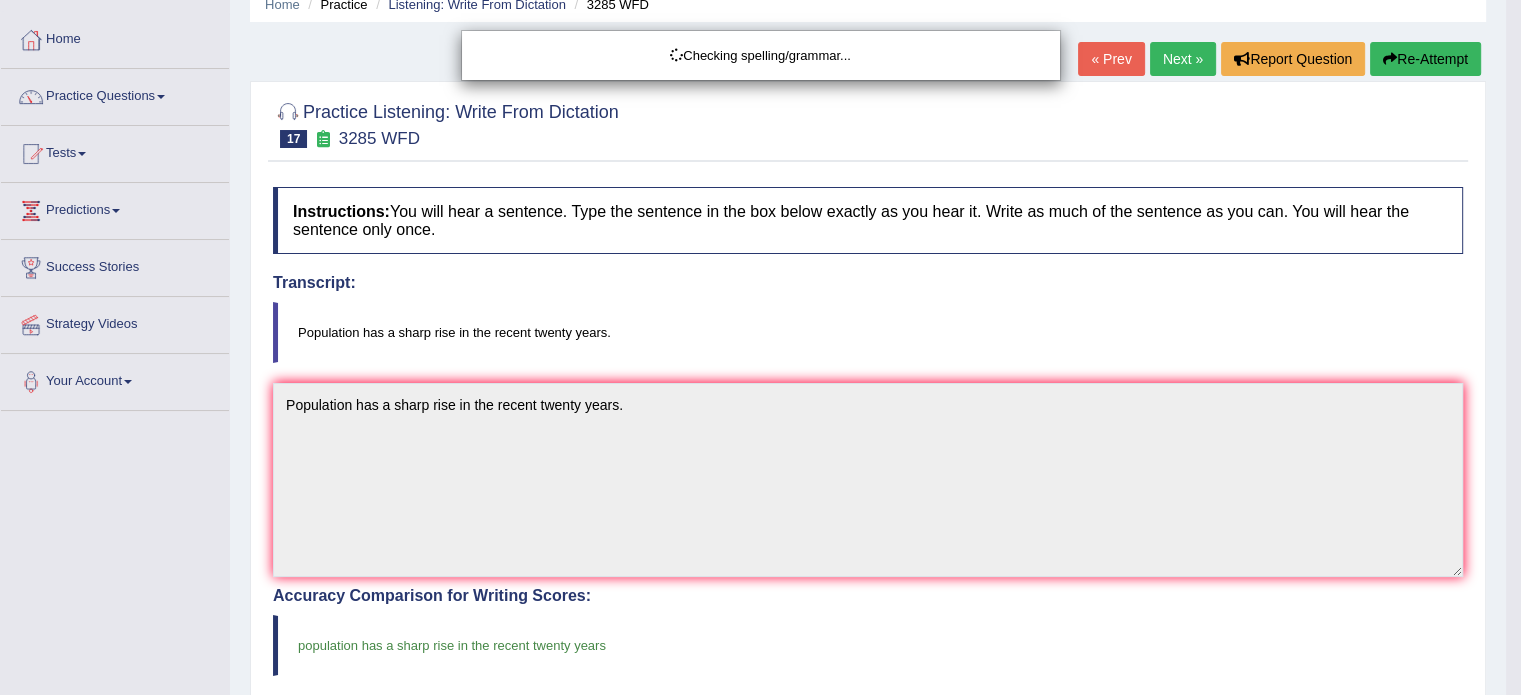 scroll, scrollTop: 88, scrollLeft: 0, axis: vertical 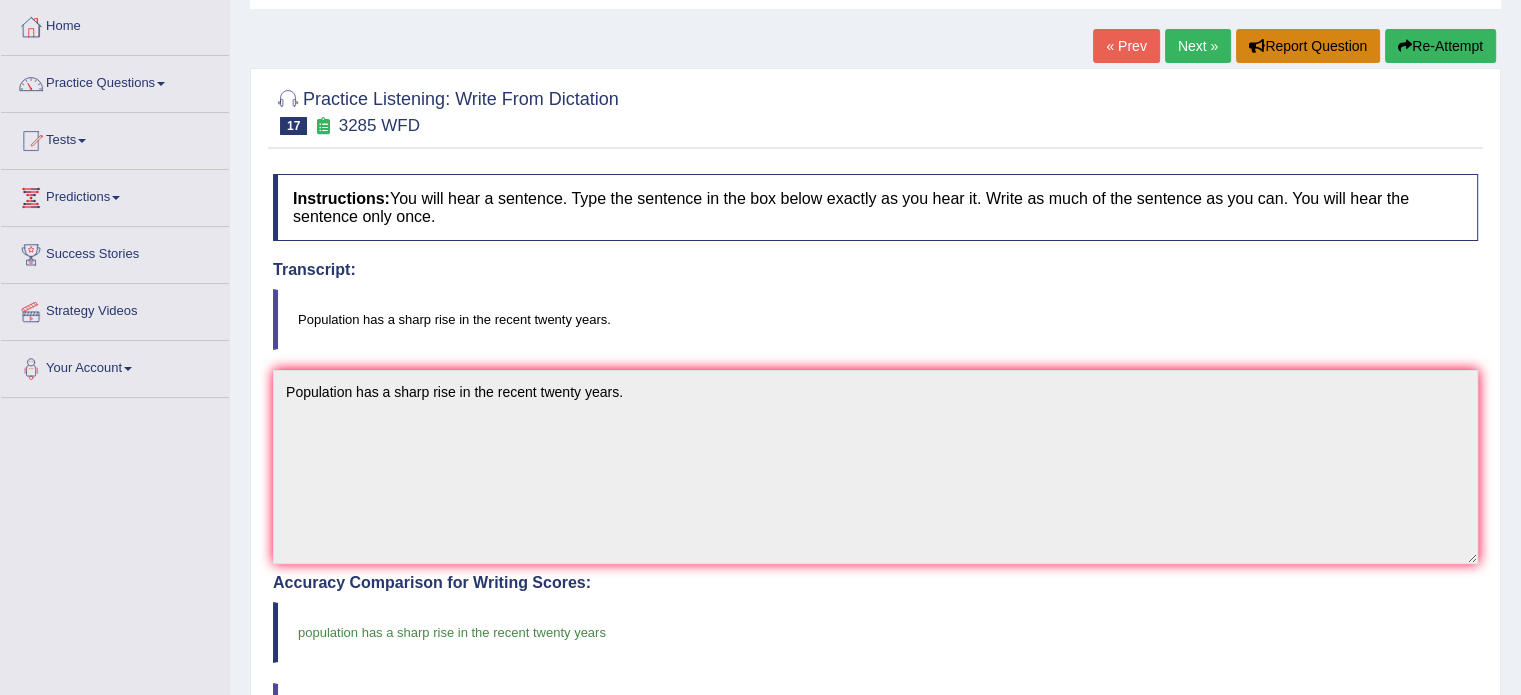 click on "Report Question" at bounding box center (1308, 46) 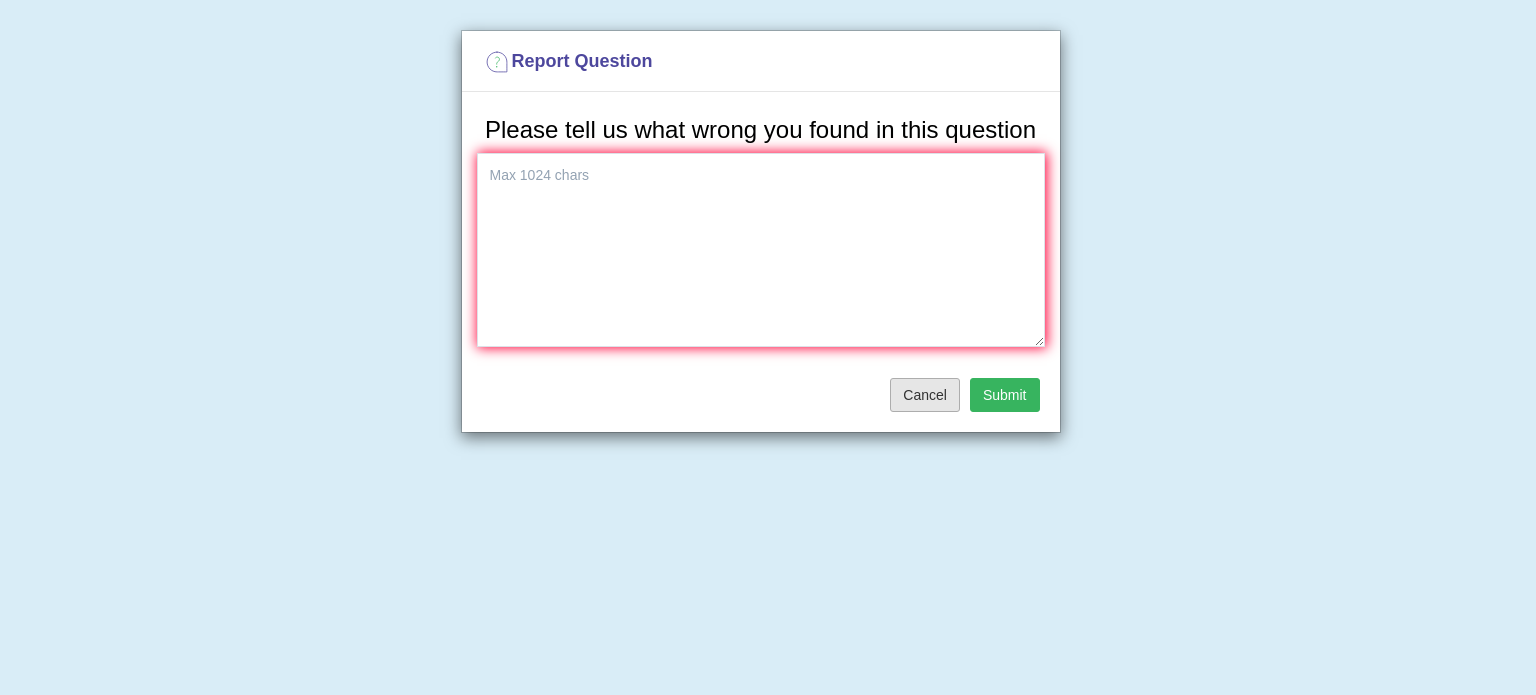 click on "Cancel" at bounding box center (925, 395) 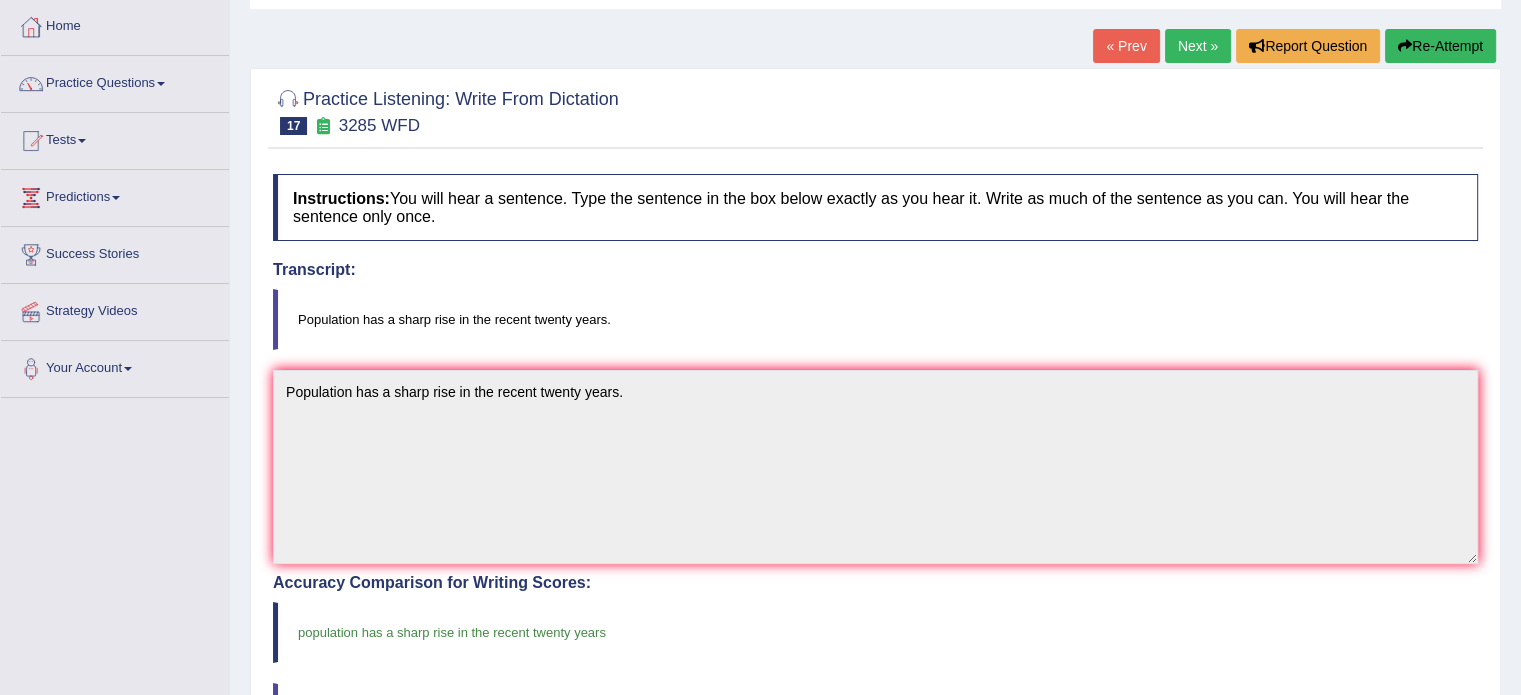 click on "Next »" at bounding box center (1198, 46) 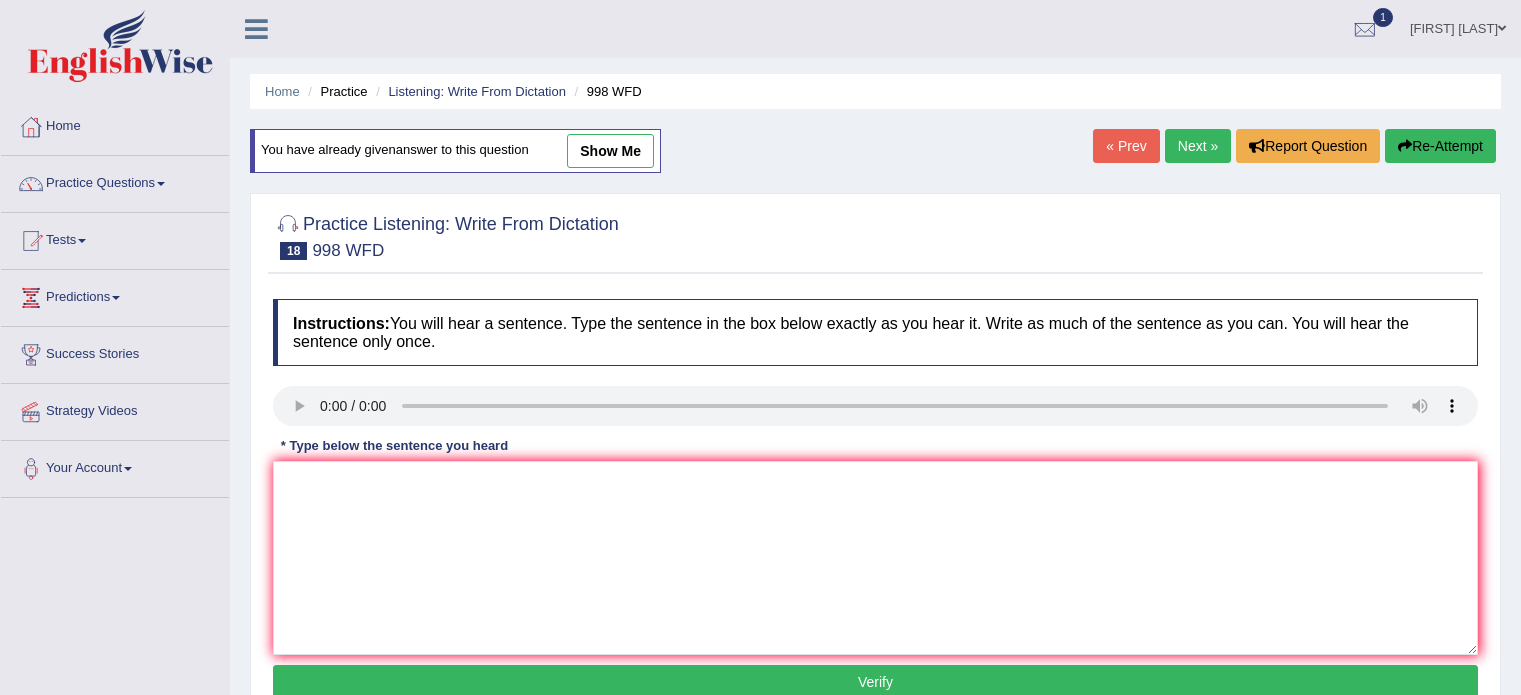 scroll, scrollTop: 0, scrollLeft: 0, axis: both 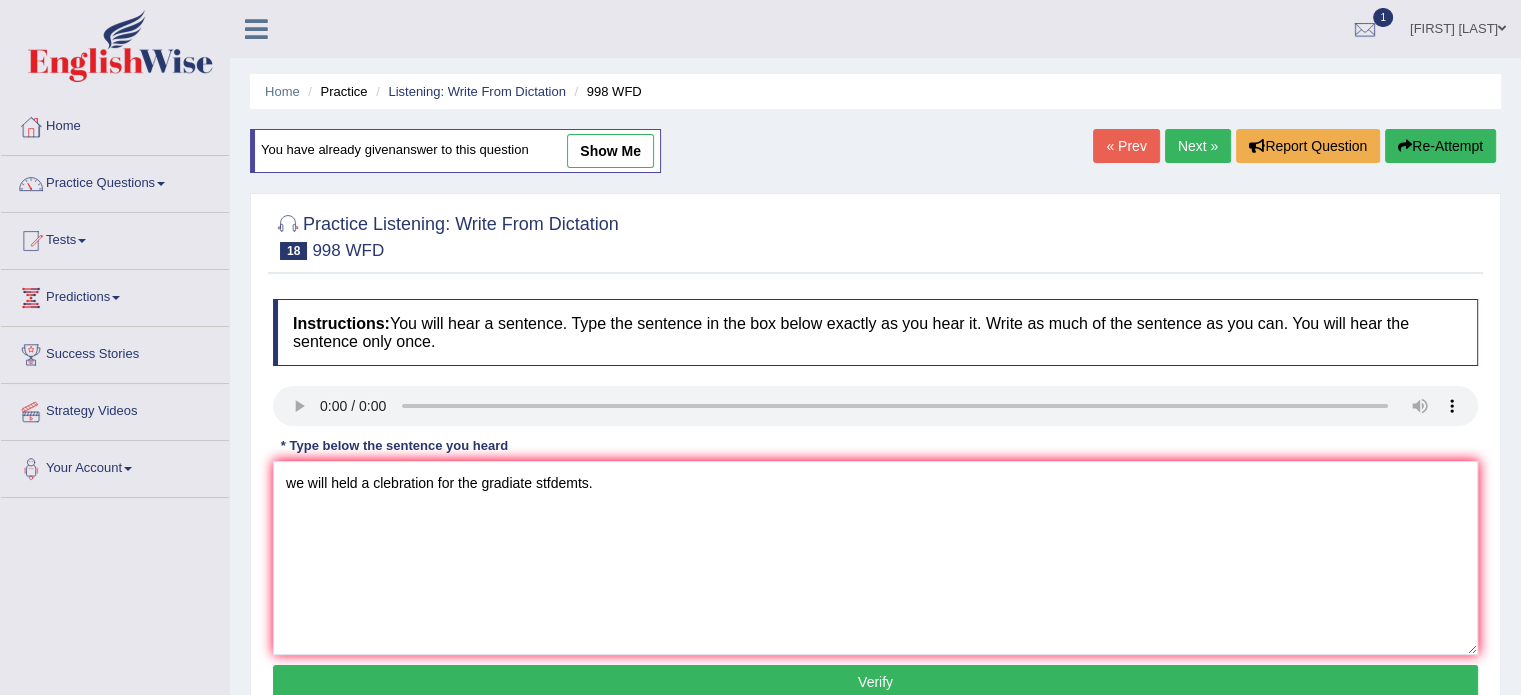 click on "we will held a clebration for the gradiate stfdemts." at bounding box center (875, 558) 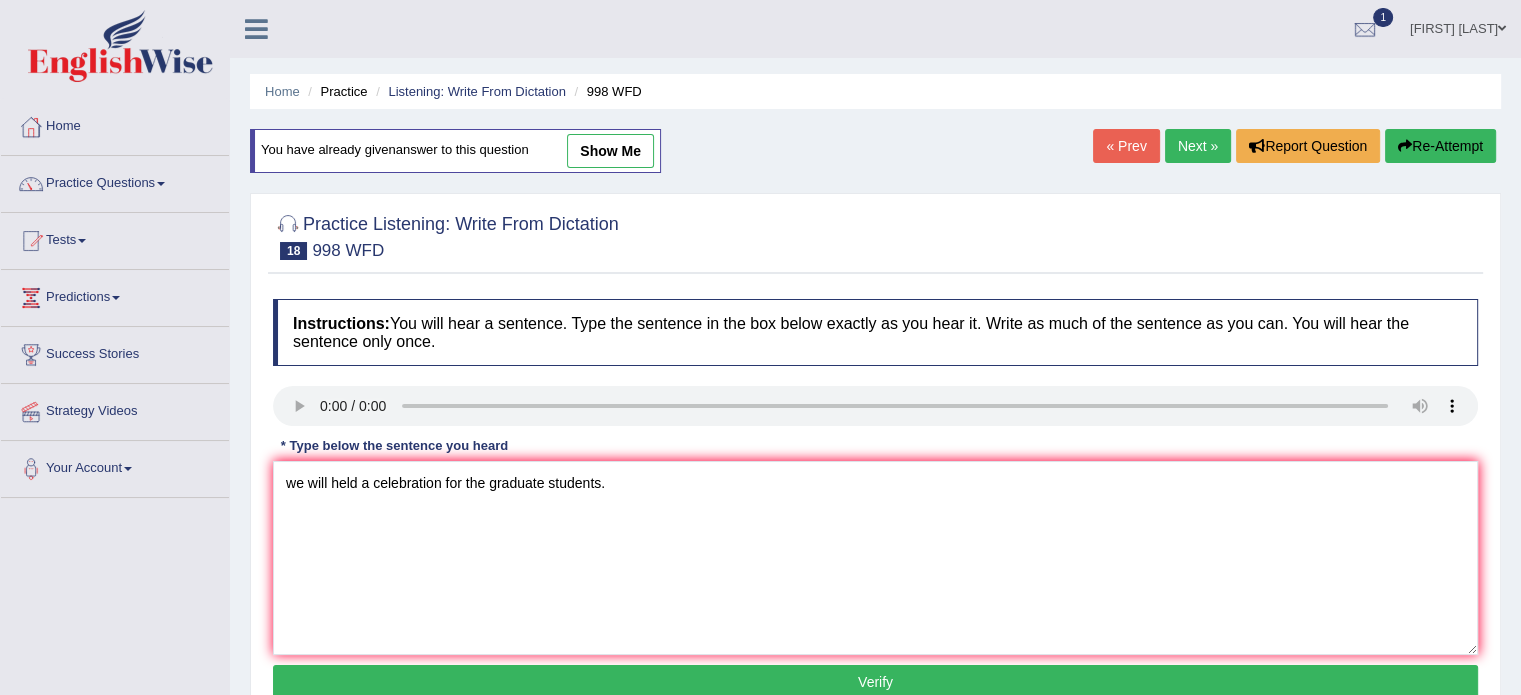 type on "we will held a celebration for the graduate students." 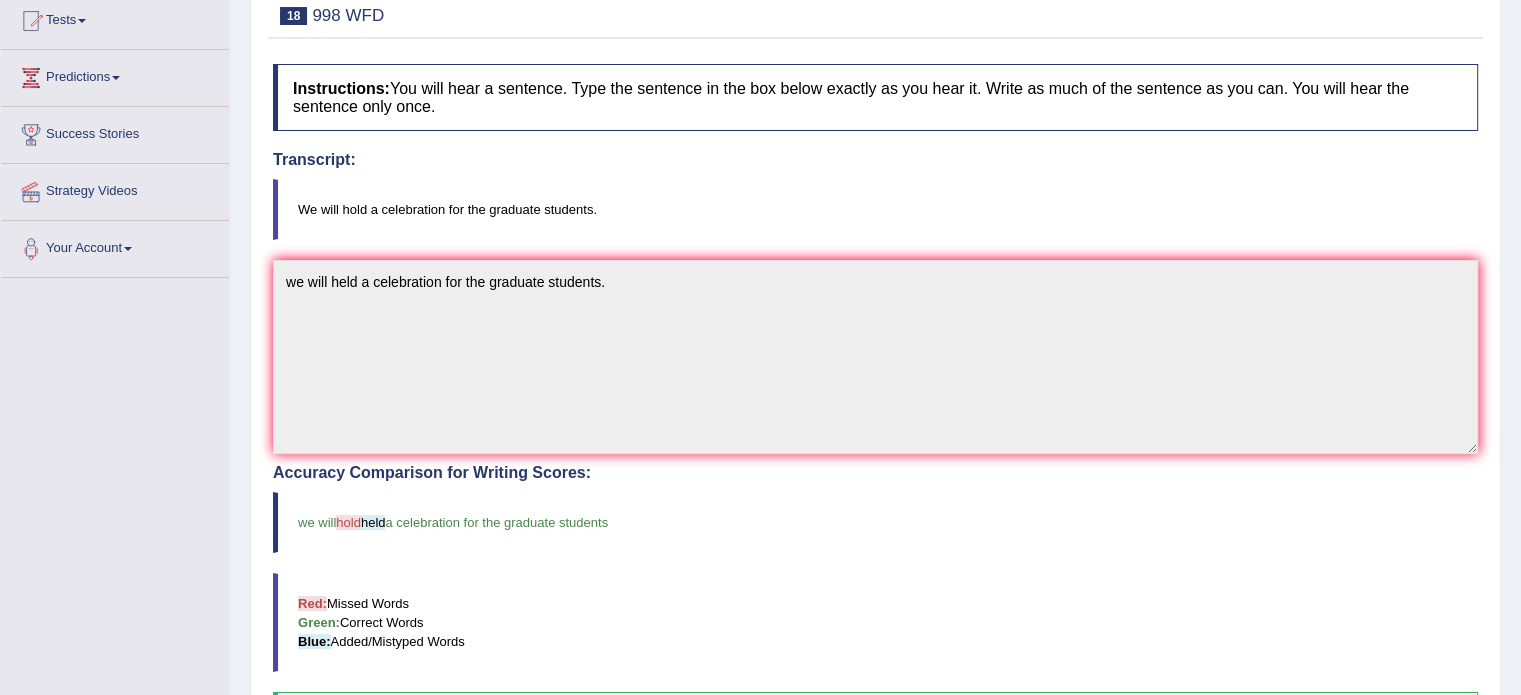 scroll, scrollTop: 224, scrollLeft: 0, axis: vertical 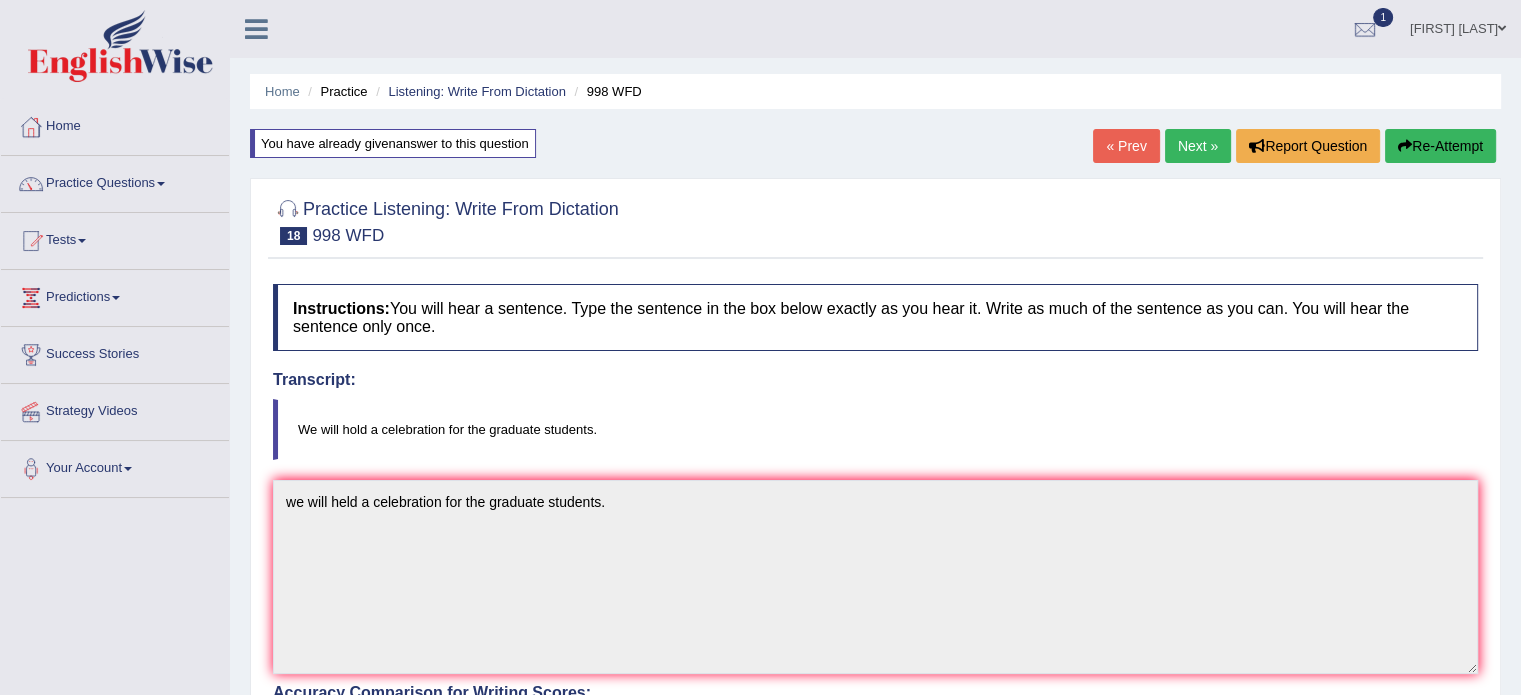 click on "Next »" at bounding box center [1198, 146] 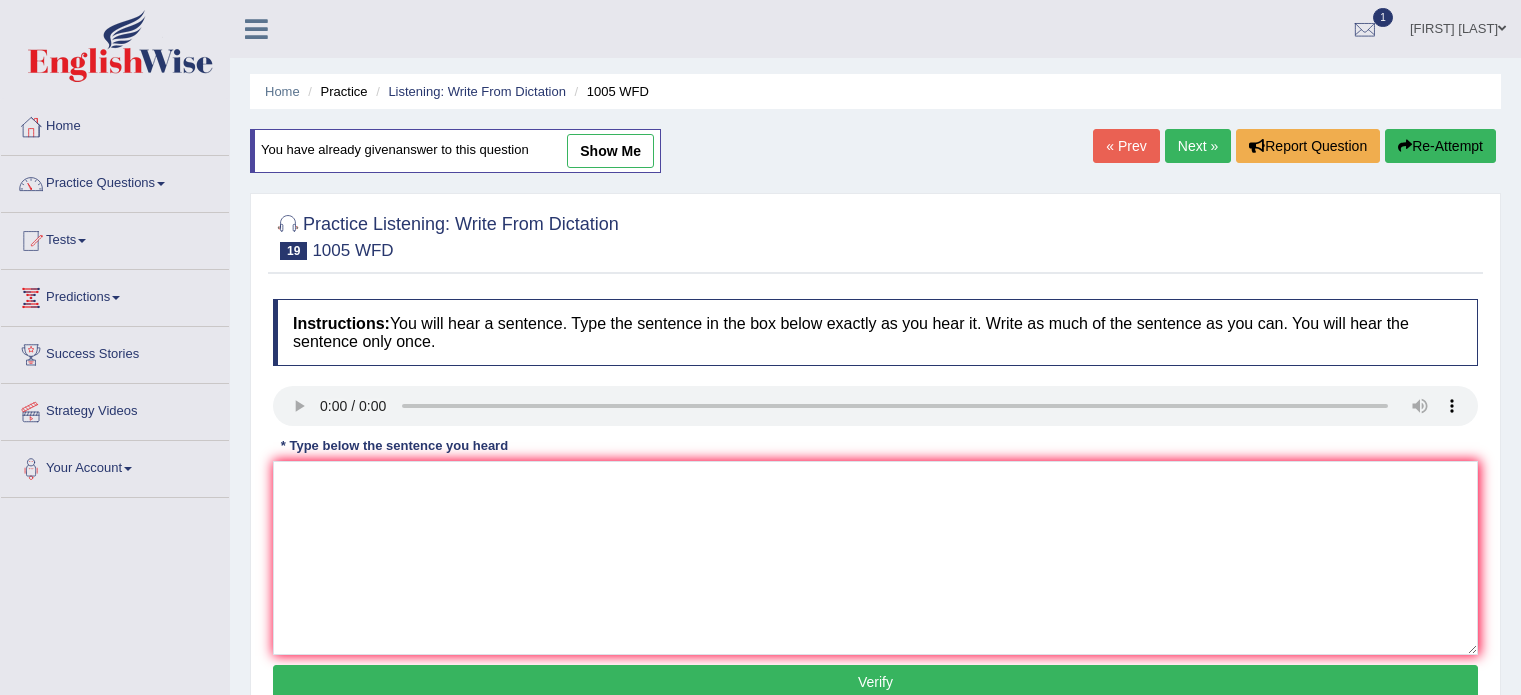 scroll, scrollTop: 0, scrollLeft: 0, axis: both 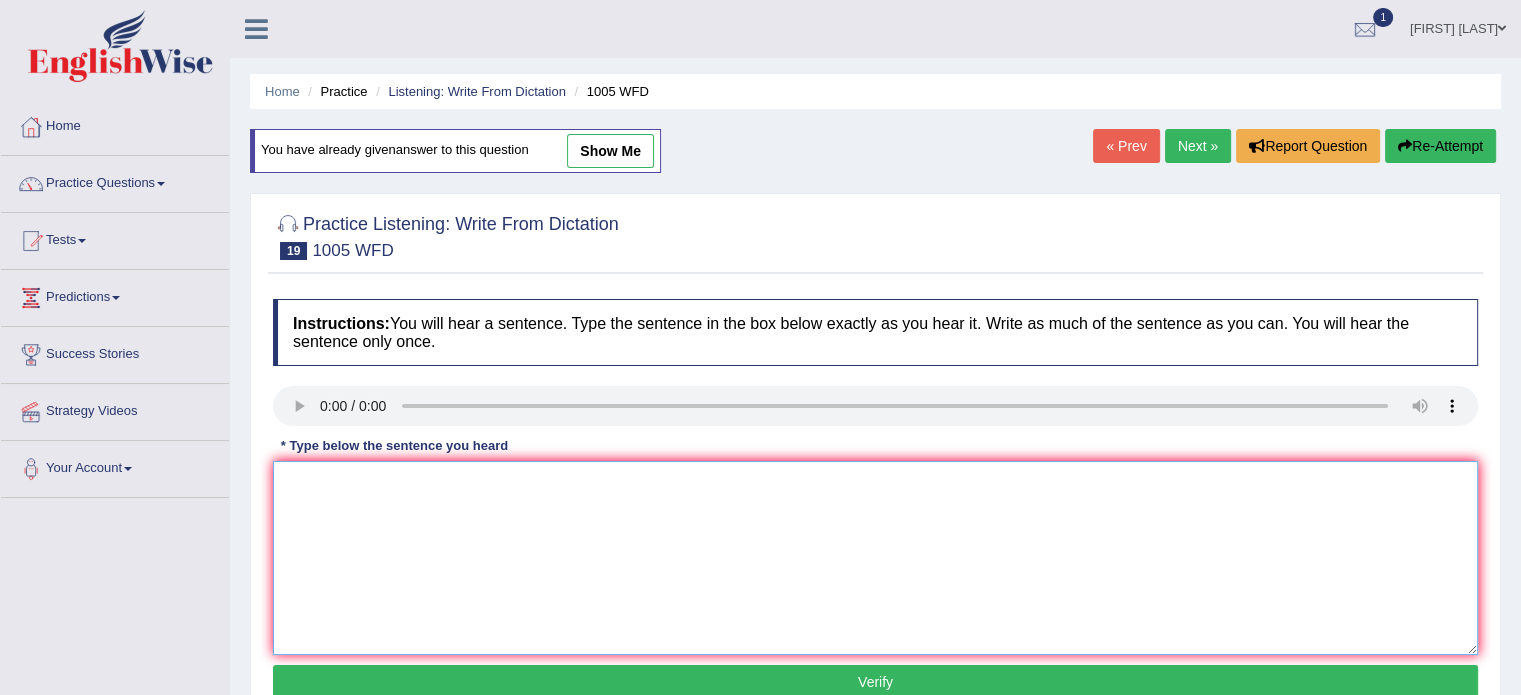 click at bounding box center (875, 558) 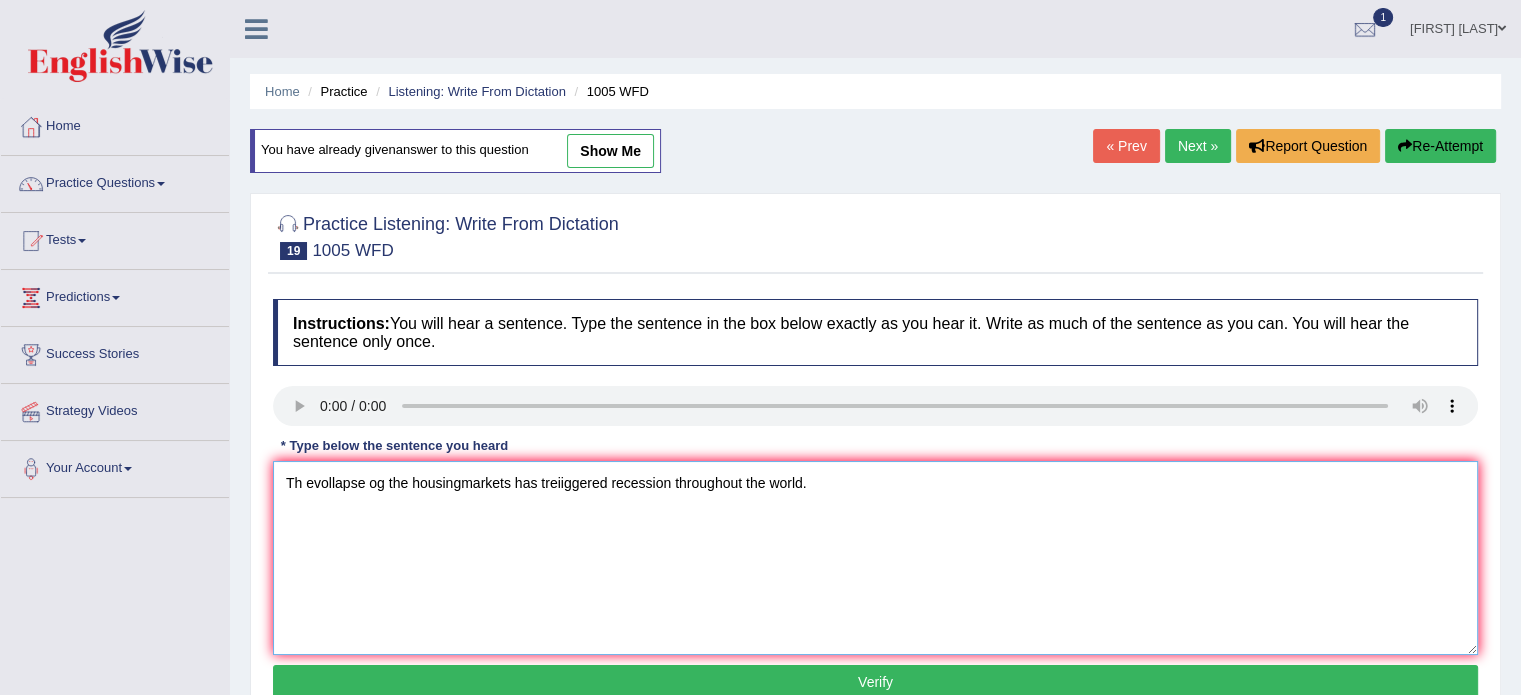 click on "Th evollapse og the housingmarkets has treiiggered recession throughout the world." at bounding box center (875, 558) 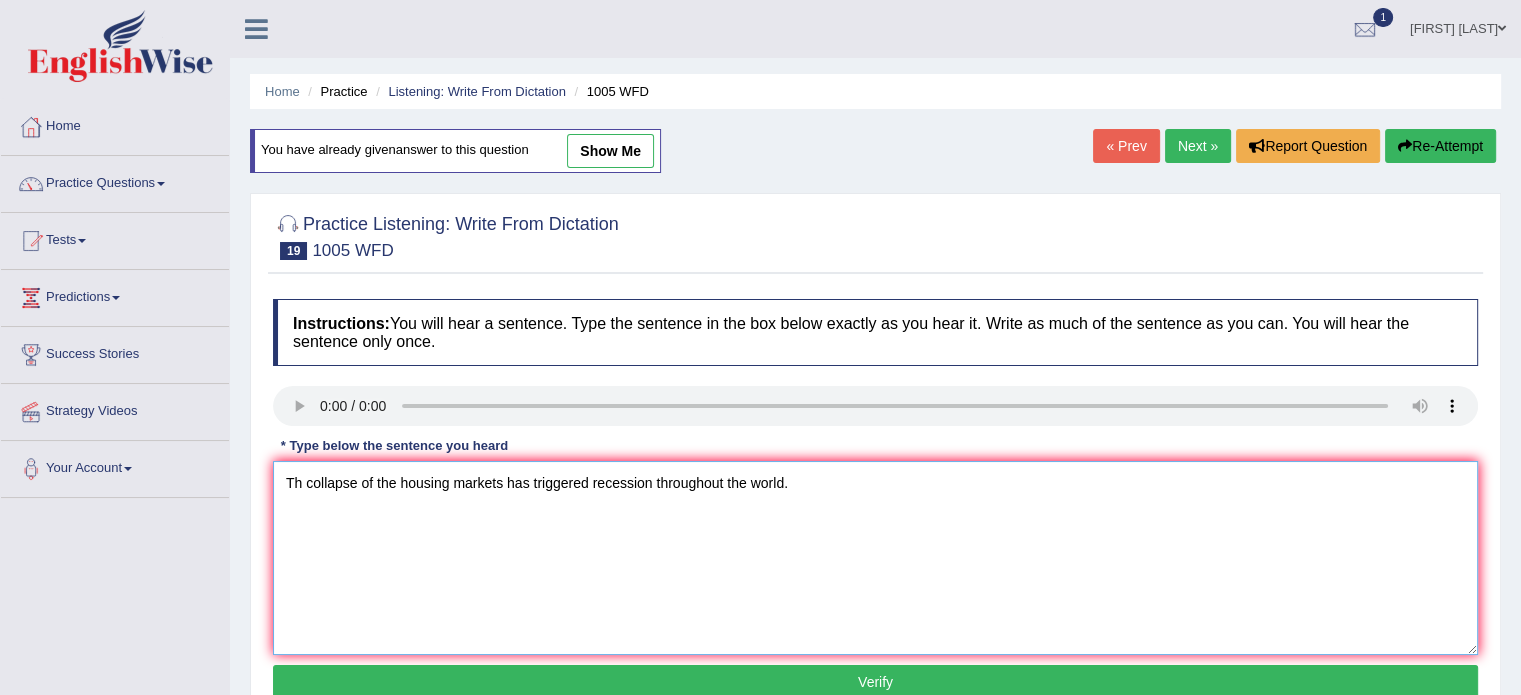 type on "Th collapse of the housing markets has triggered recession throughout the world." 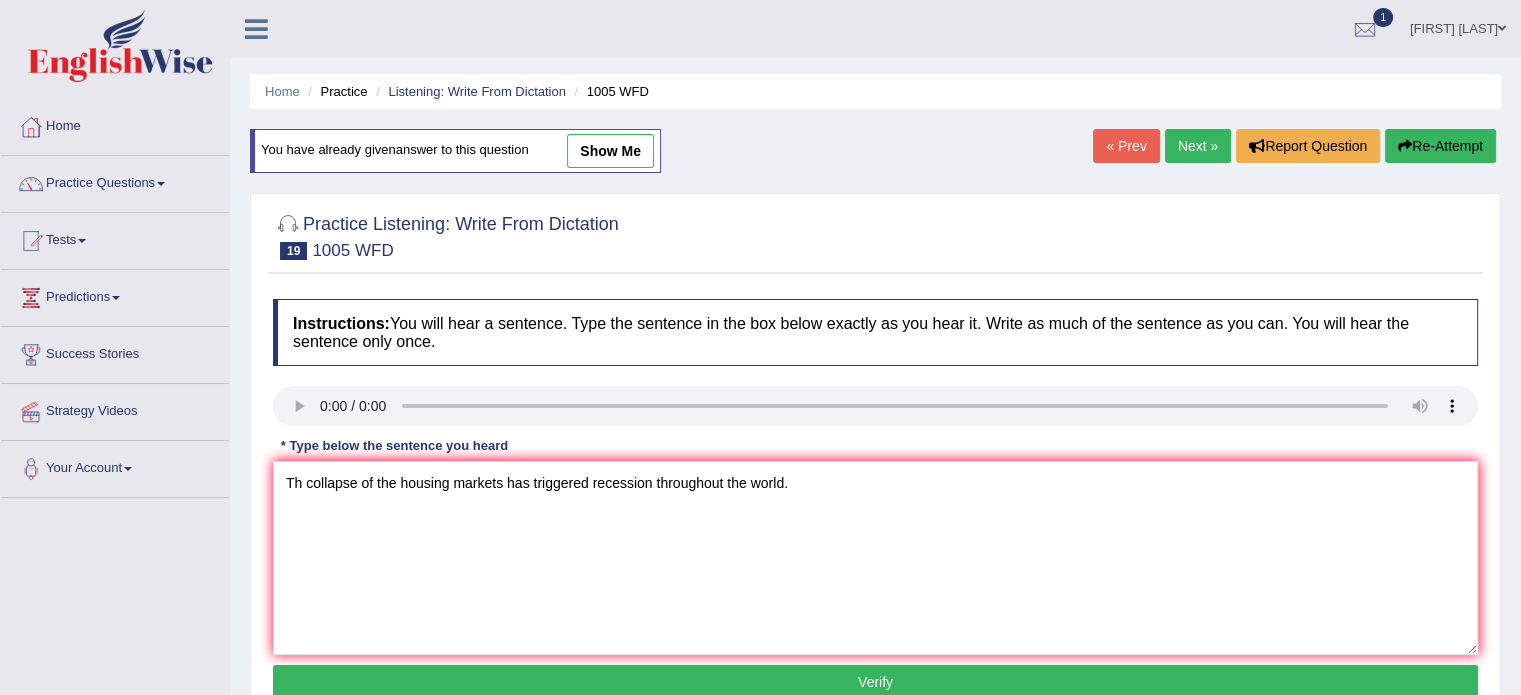 click on "Verify" at bounding box center (875, 682) 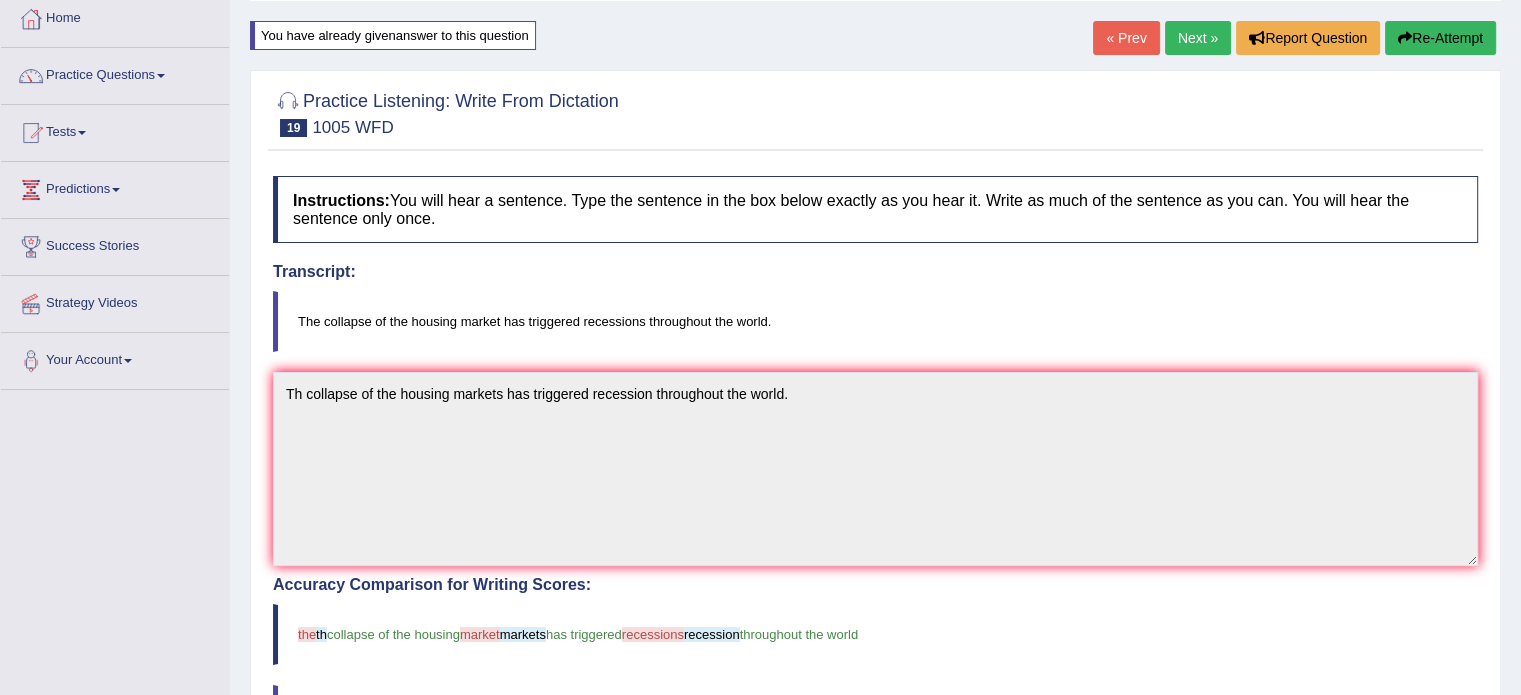 scroll, scrollTop: 114, scrollLeft: 0, axis: vertical 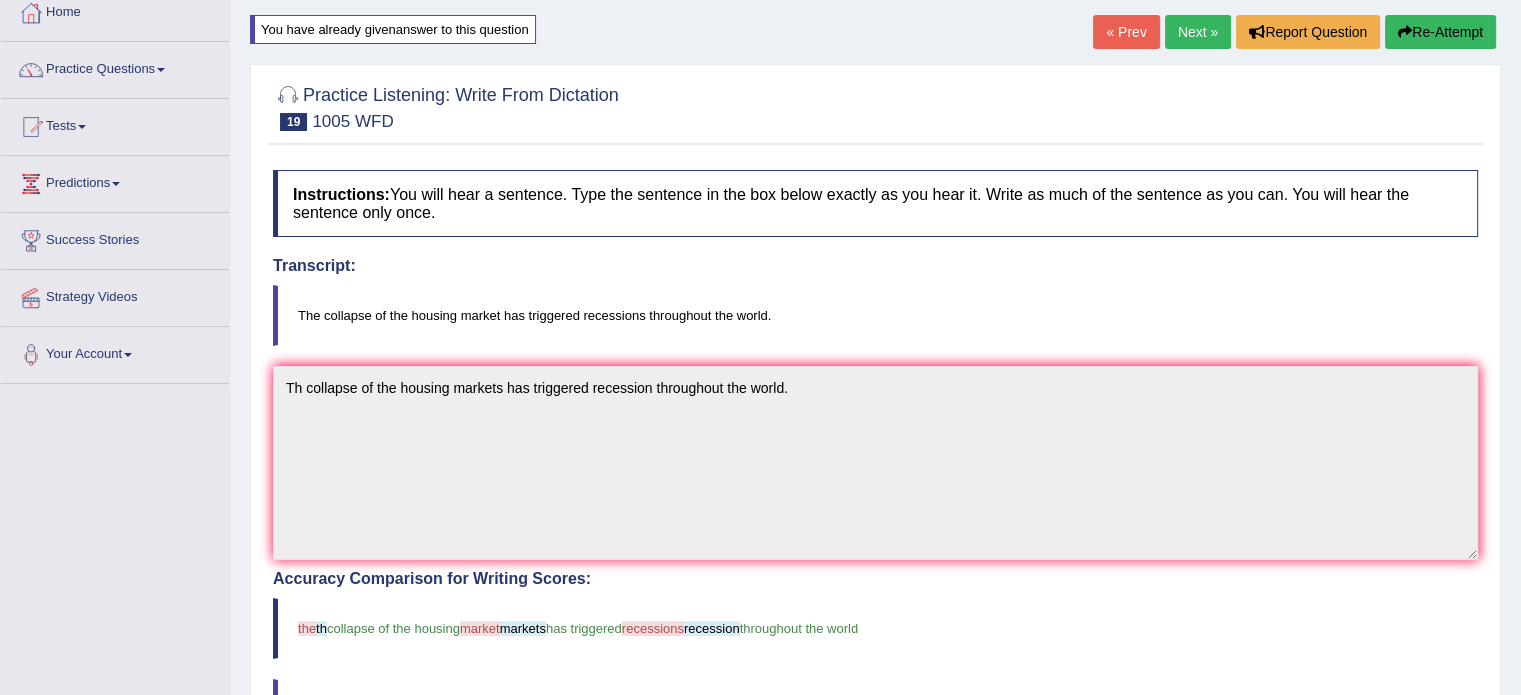 click on "Next »" at bounding box center (1198, 32) 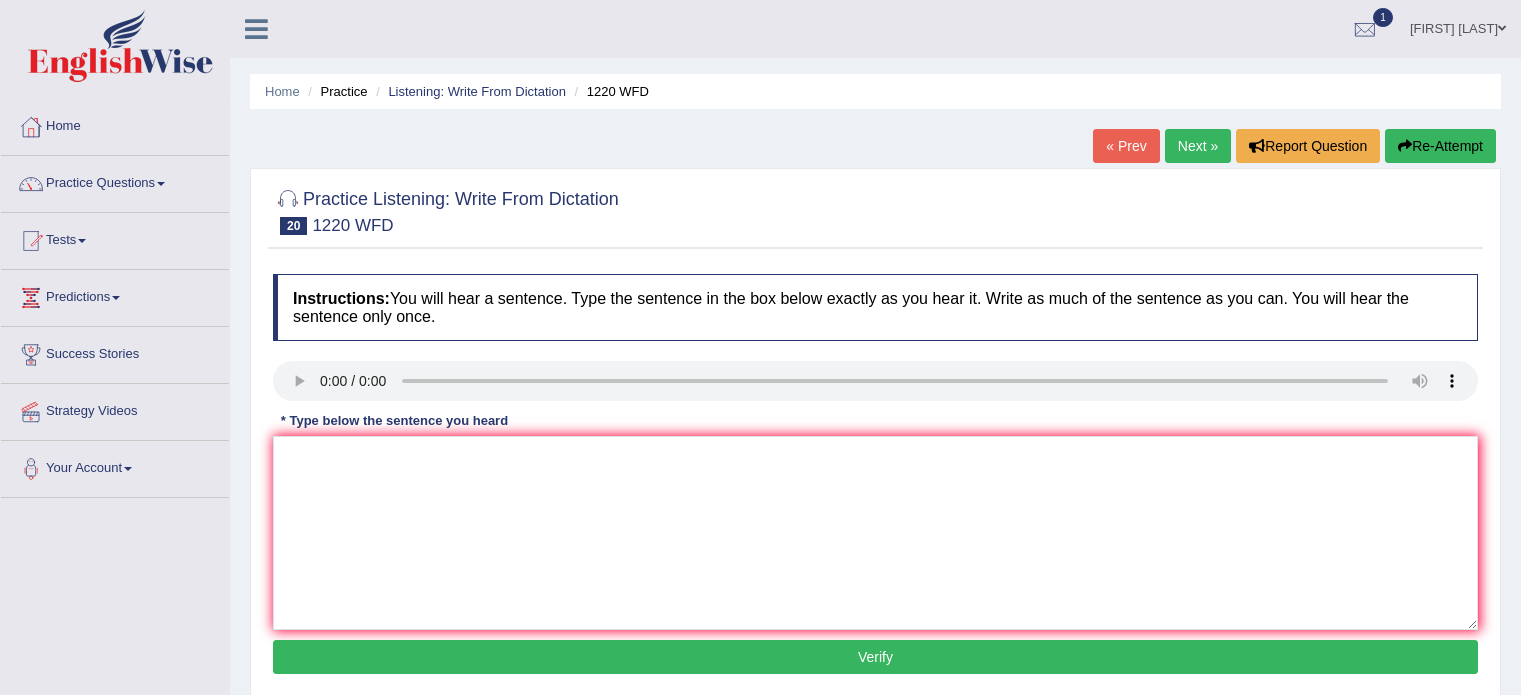 scroll, scrollTop: 0, scrollLeft: 0, axis: both 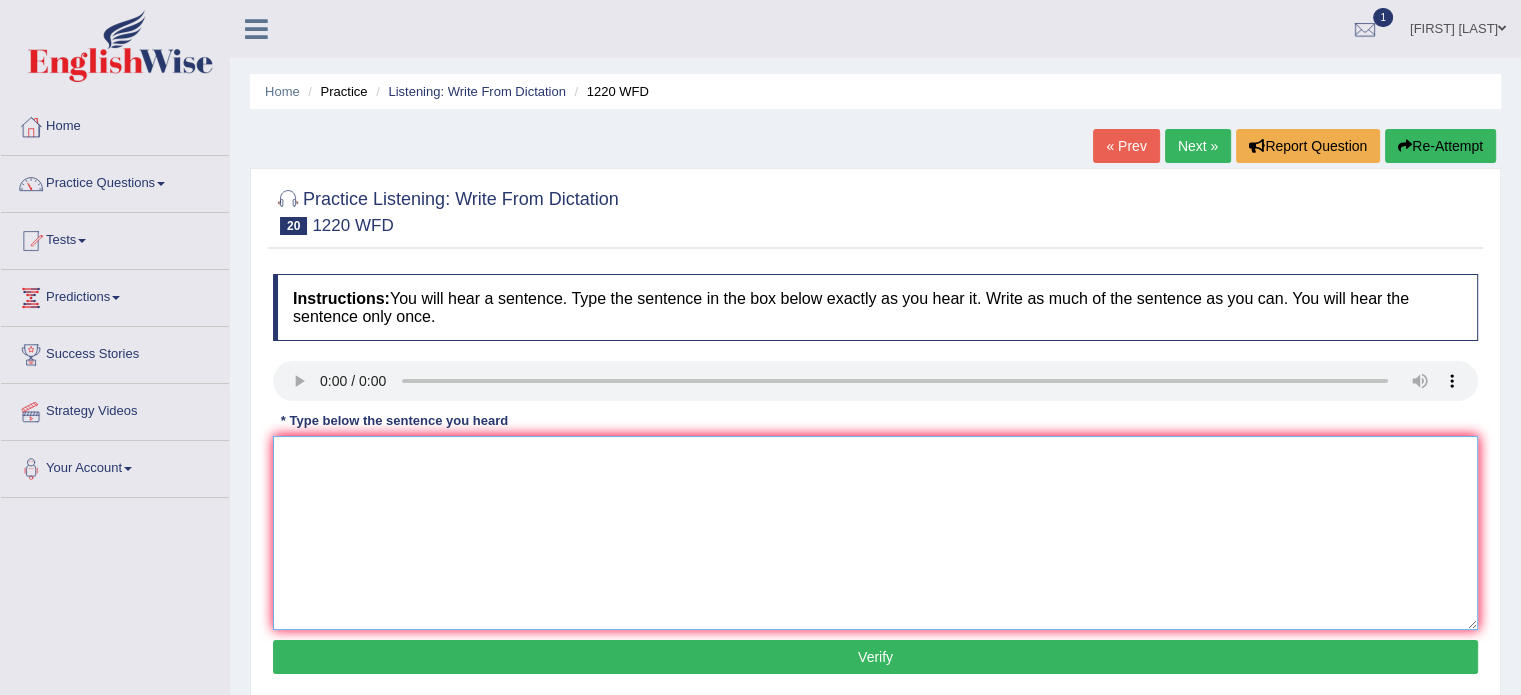 click at bounding box center [875, 533] 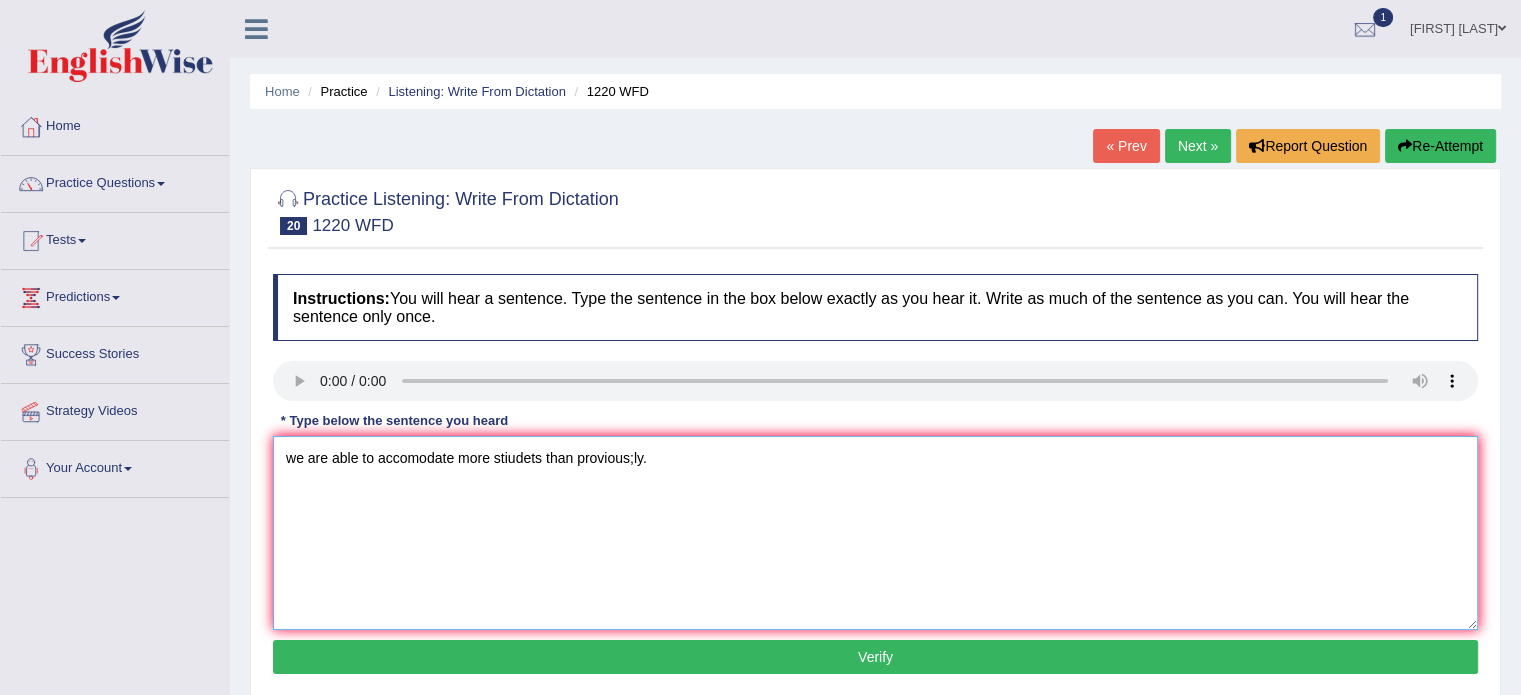 click on "we are able to accomodate more stiudets than provious;ly." at bounding box center (875, 533) 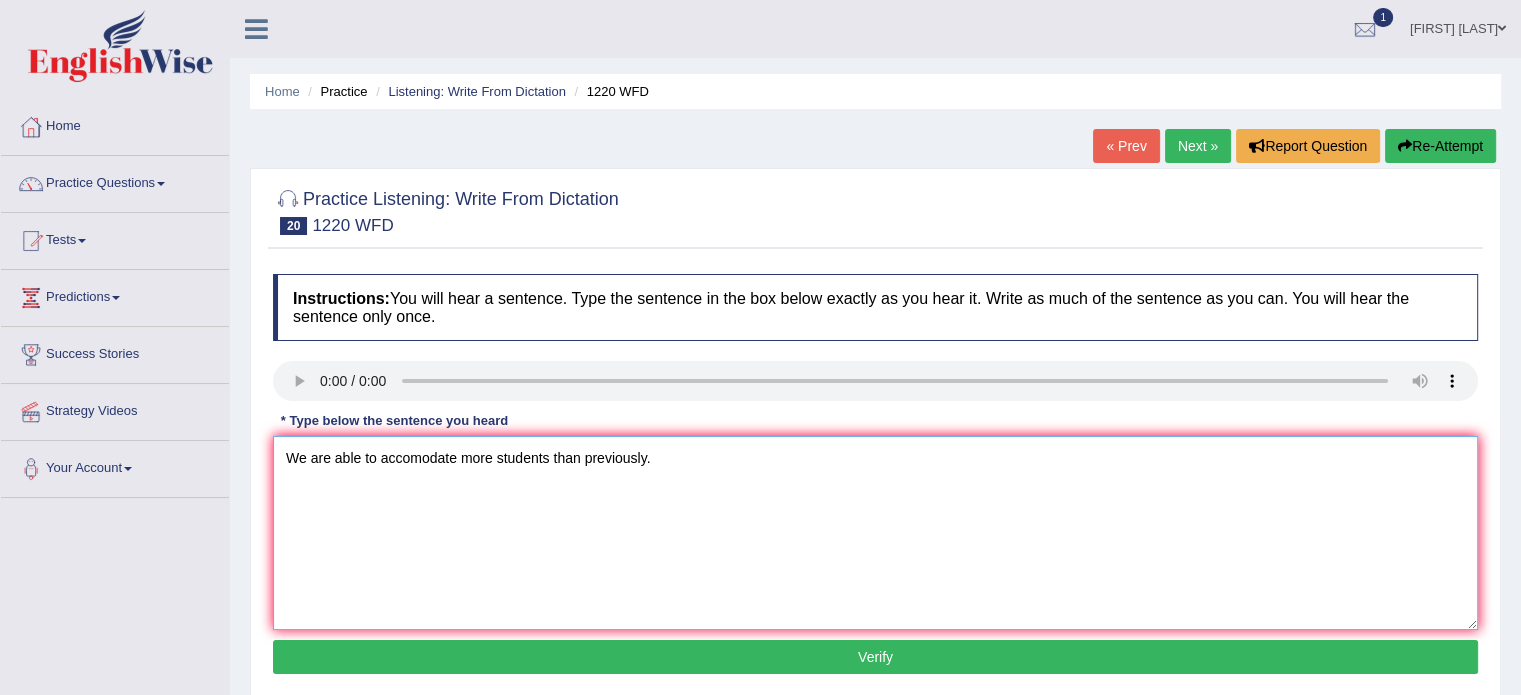scroll, scrollTop: 112, scrollLeft: 0, axis: vertical 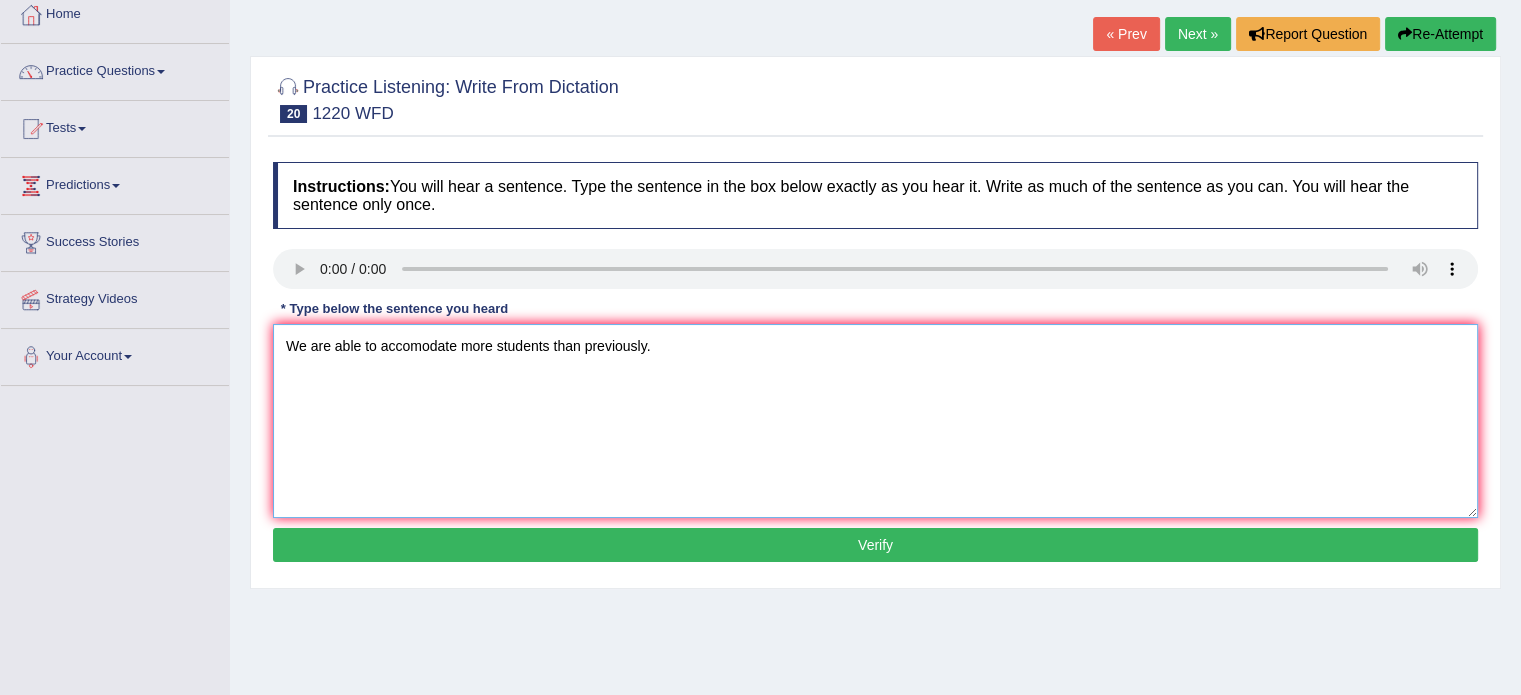 type on "We are able to accomodate more students than previously." 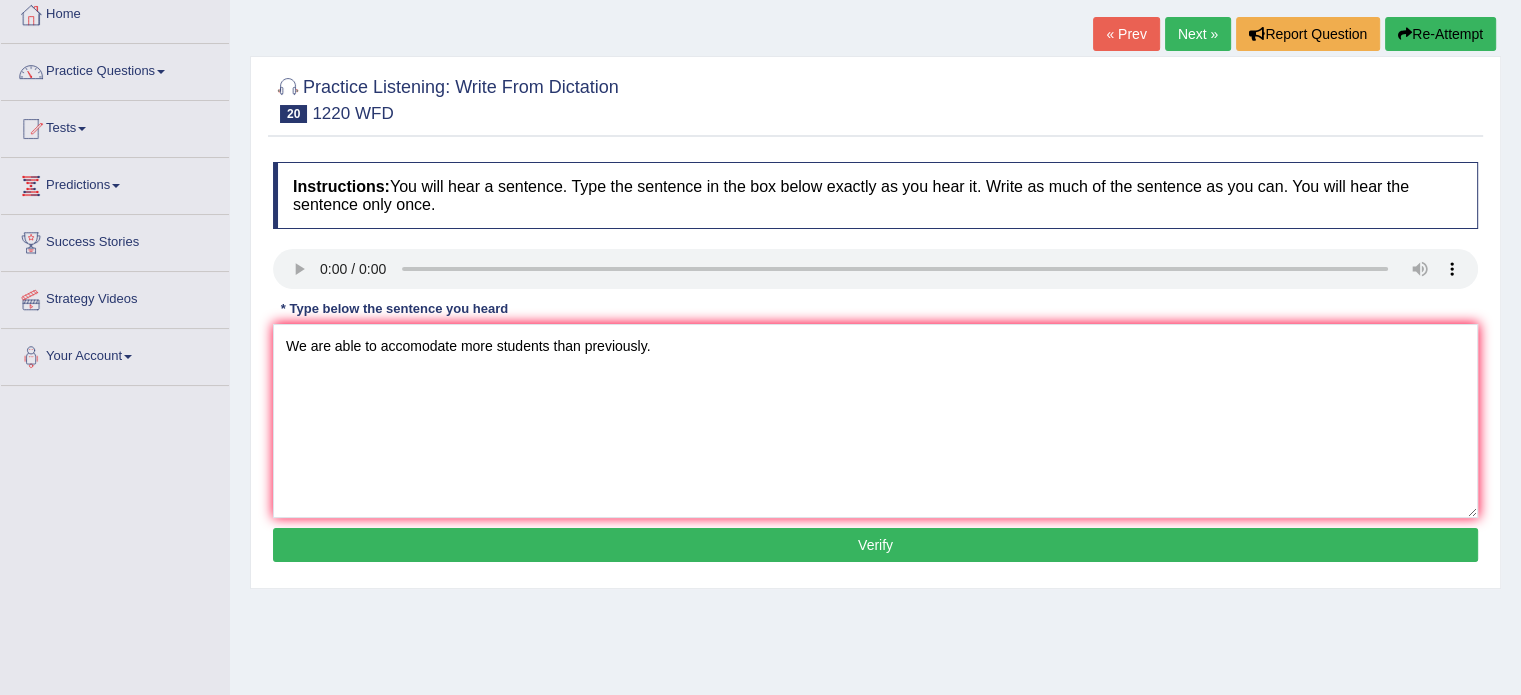 click on "Verify" at bounding box center (875, 545) 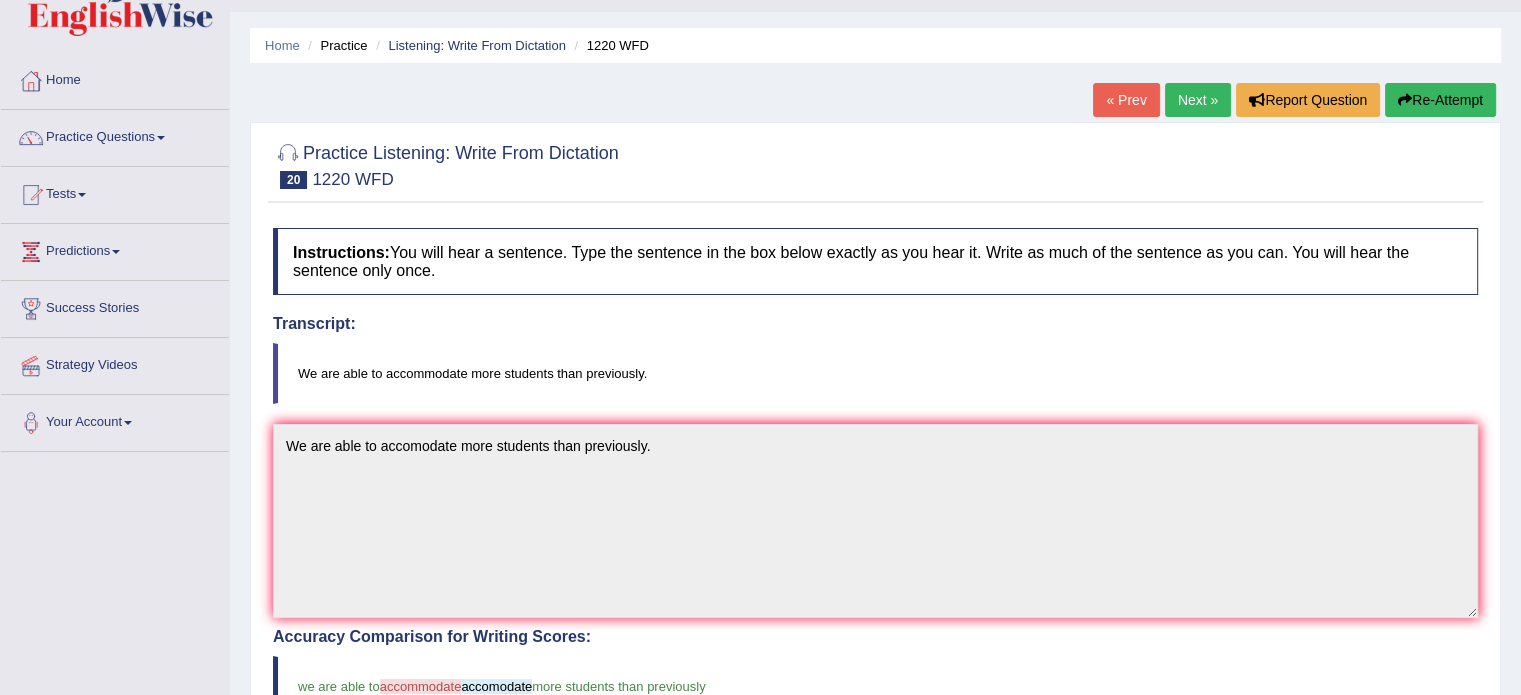 scroll, scrollTop: 44, scrollLeft: 0, axis: vertical 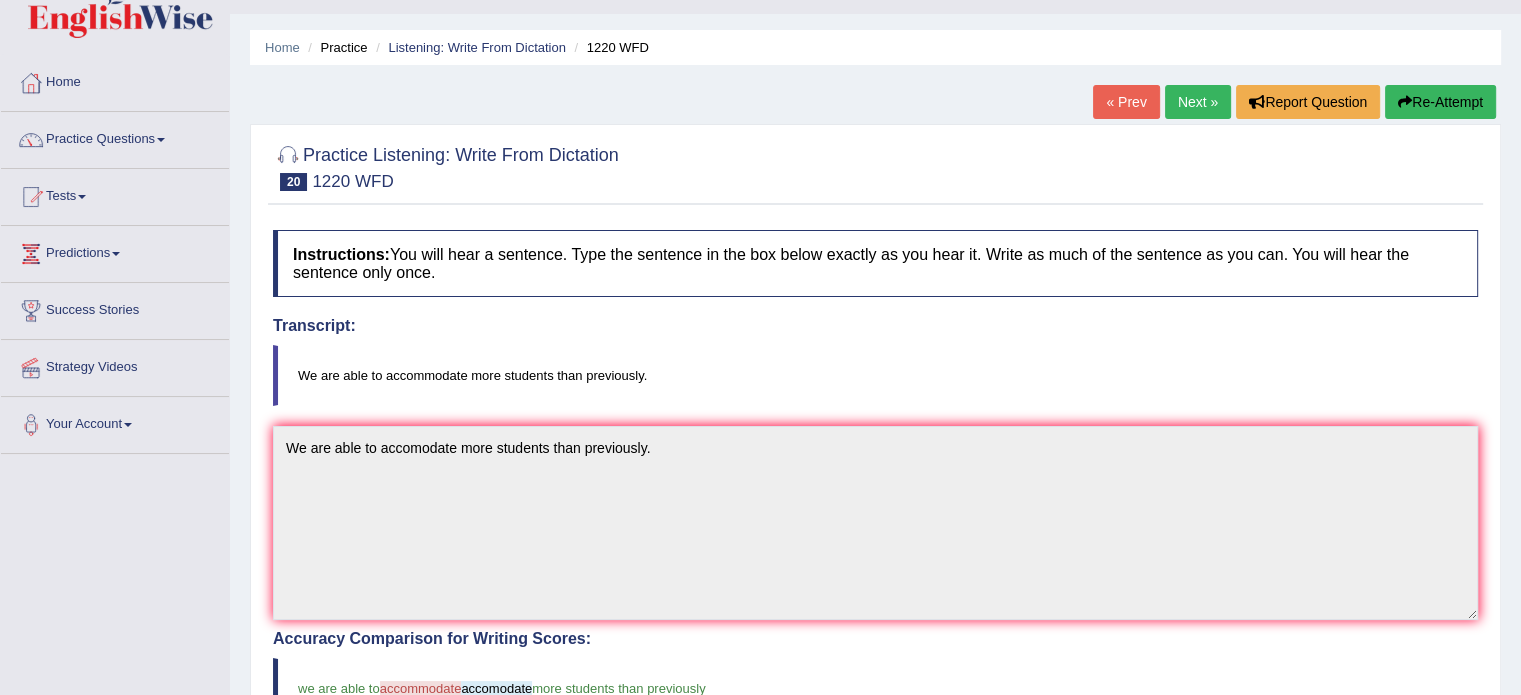 click on "Next »" at bounding box center [1198, 102] 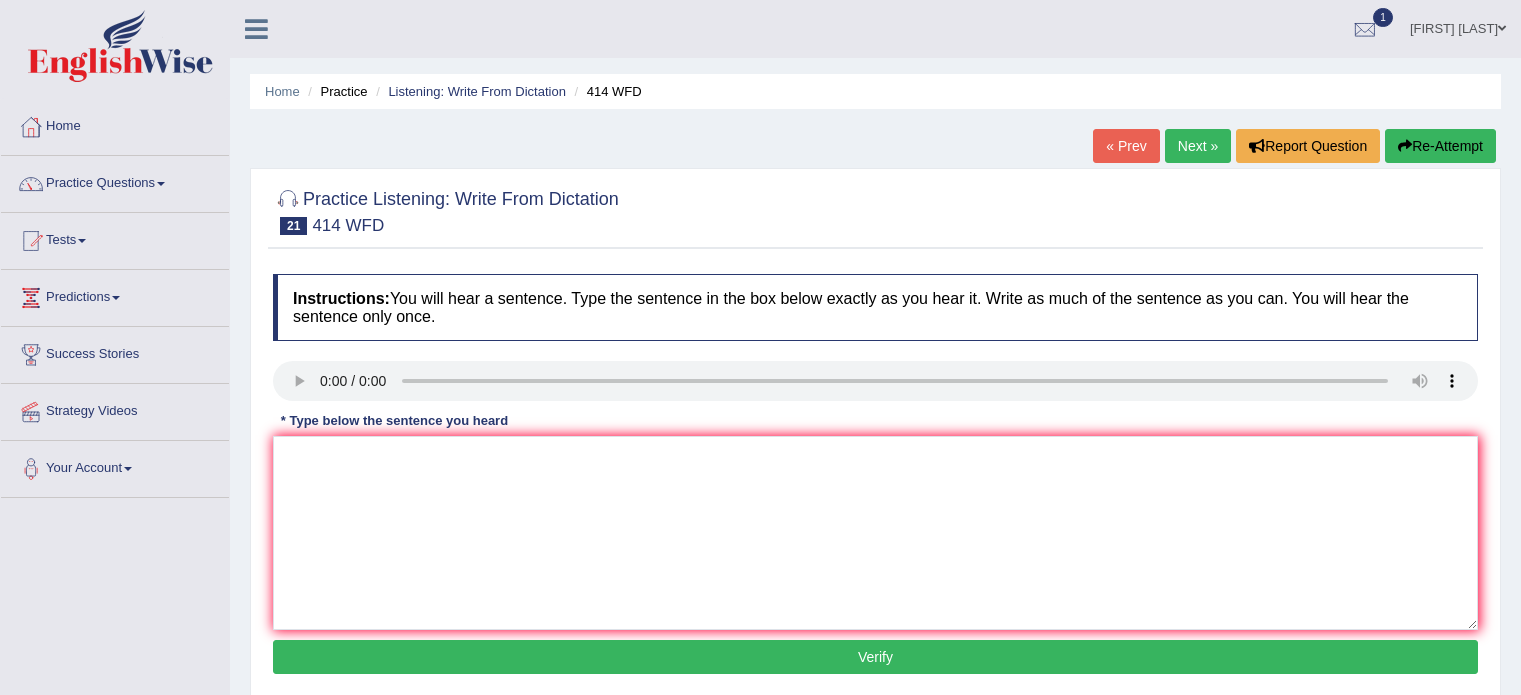 scroll, scrollTop: 0, scrollLeft: 0, axis: both 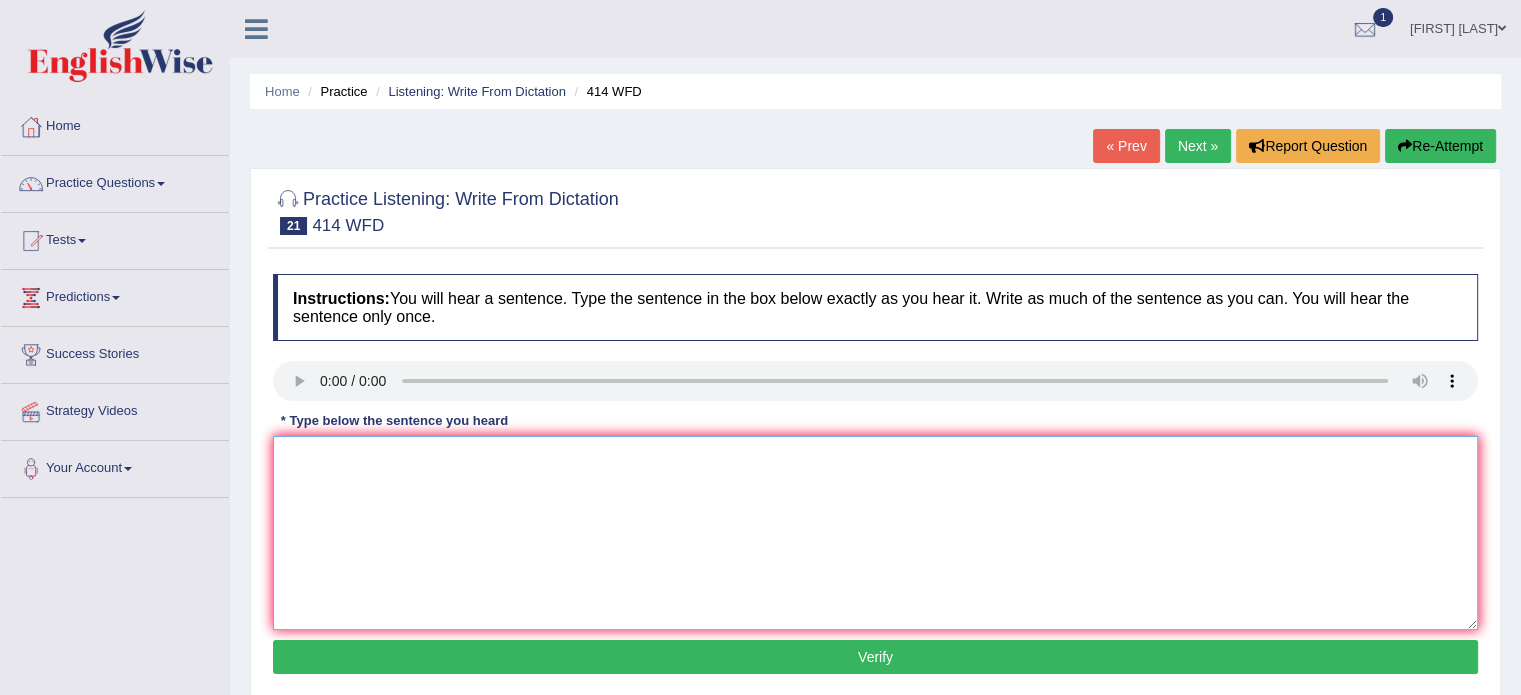 click at bounding box center [875, 533] 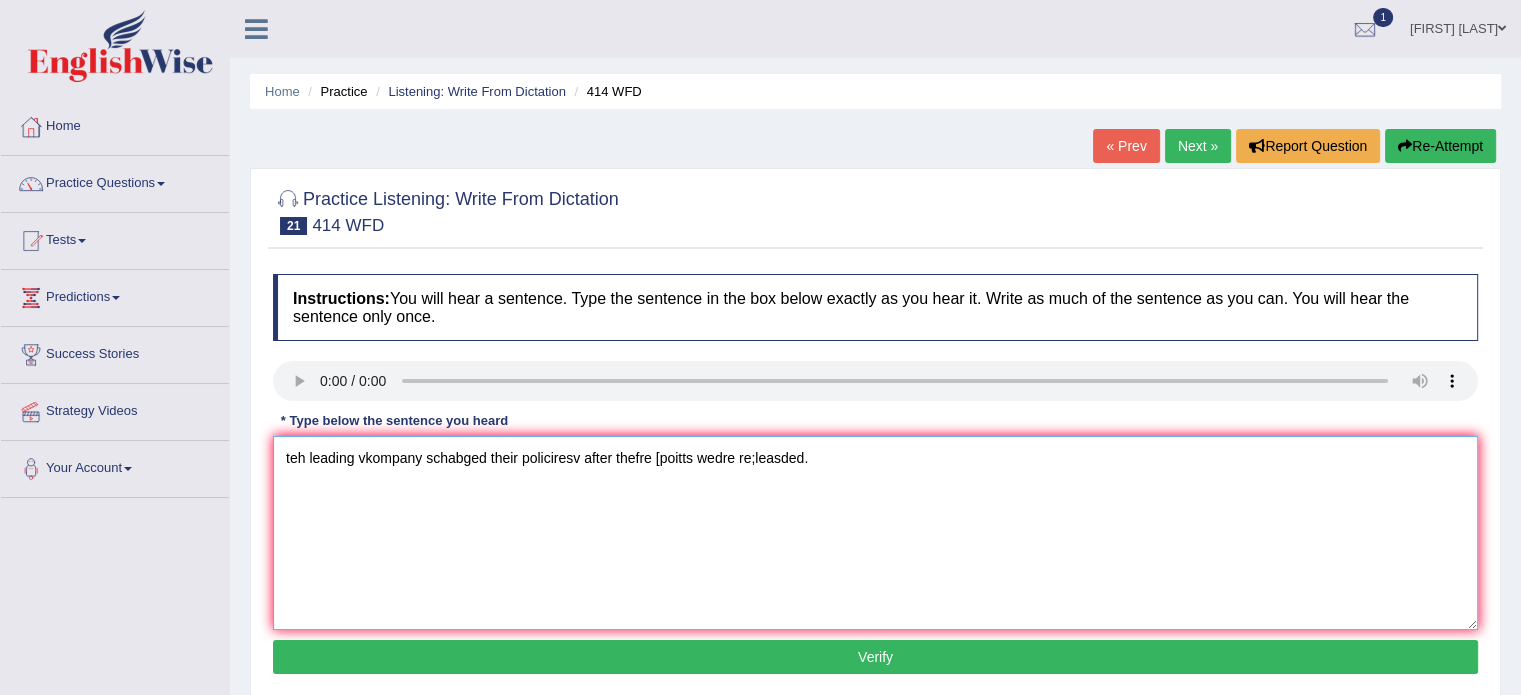 click on "teh leading vkompany schabged their policiresv after thefre [poitts wedre re;leasded." at bounding box center [875, 533] 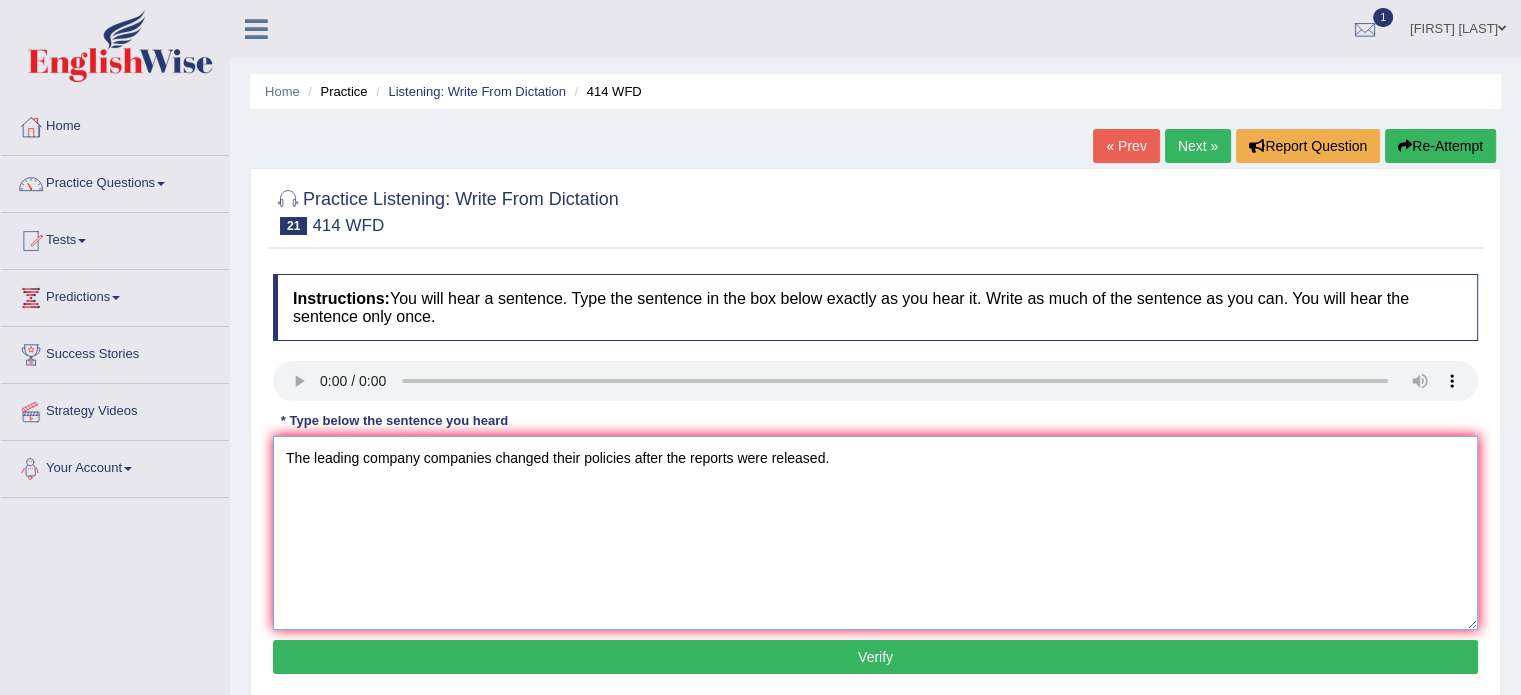 scroll, scrollTop: 52, scrollLeft: 0, axis: vertical 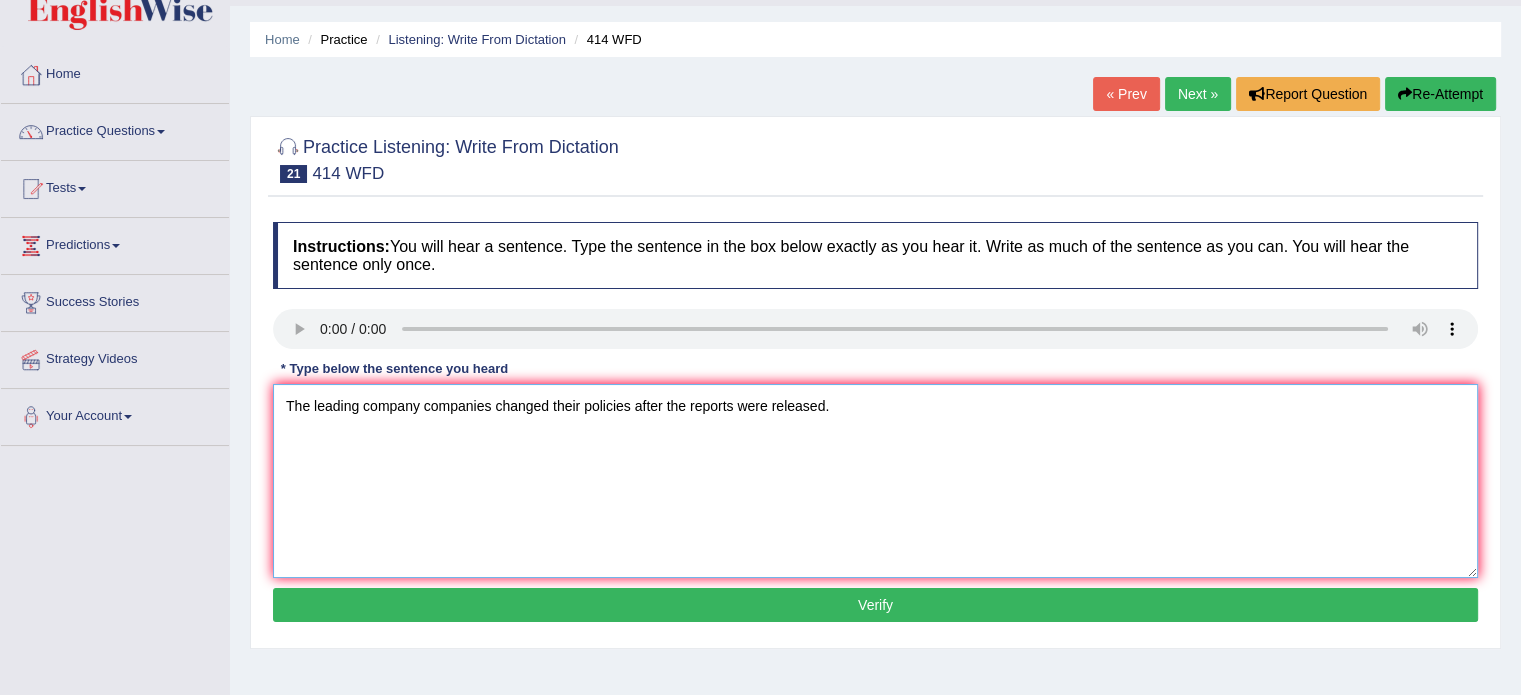 type on "The leading company companies changed their policies after the reports were released." 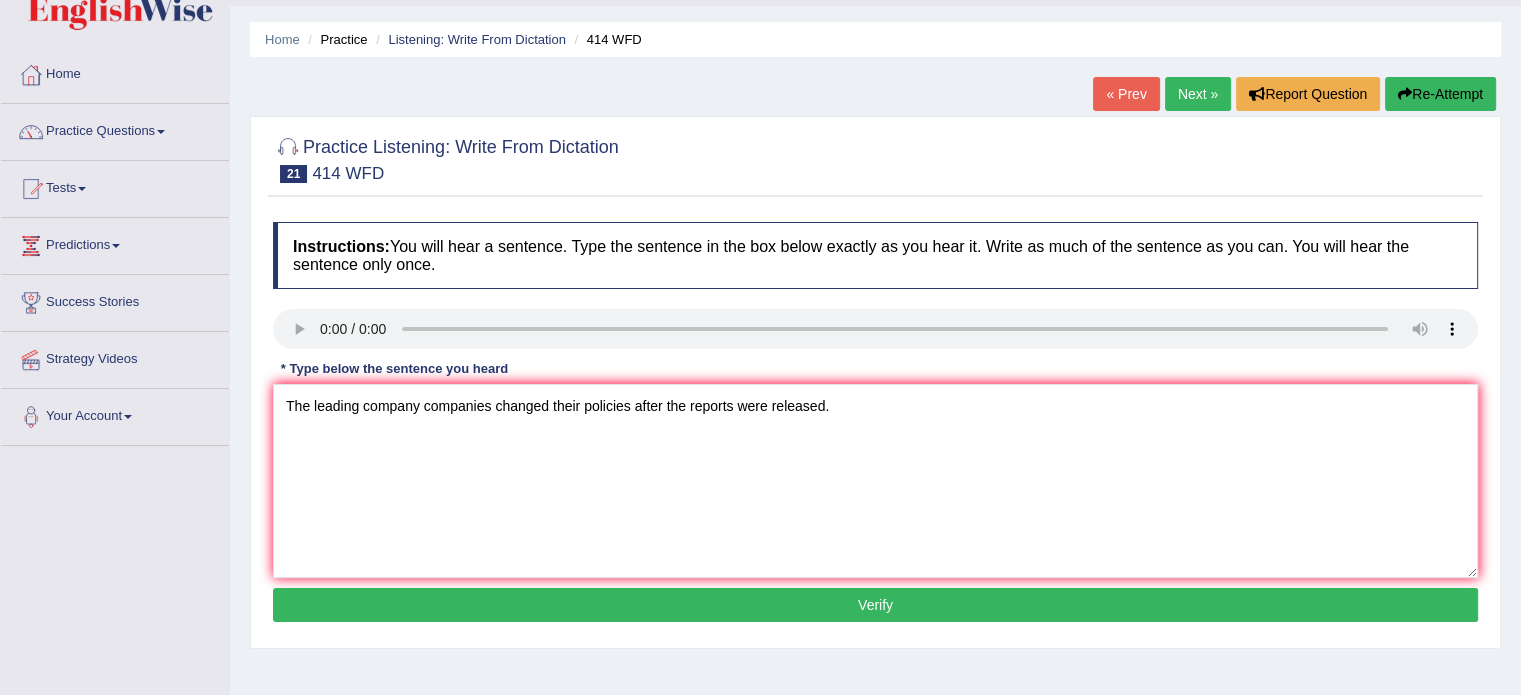 click on "Verify" at bounding box center [875, 605] 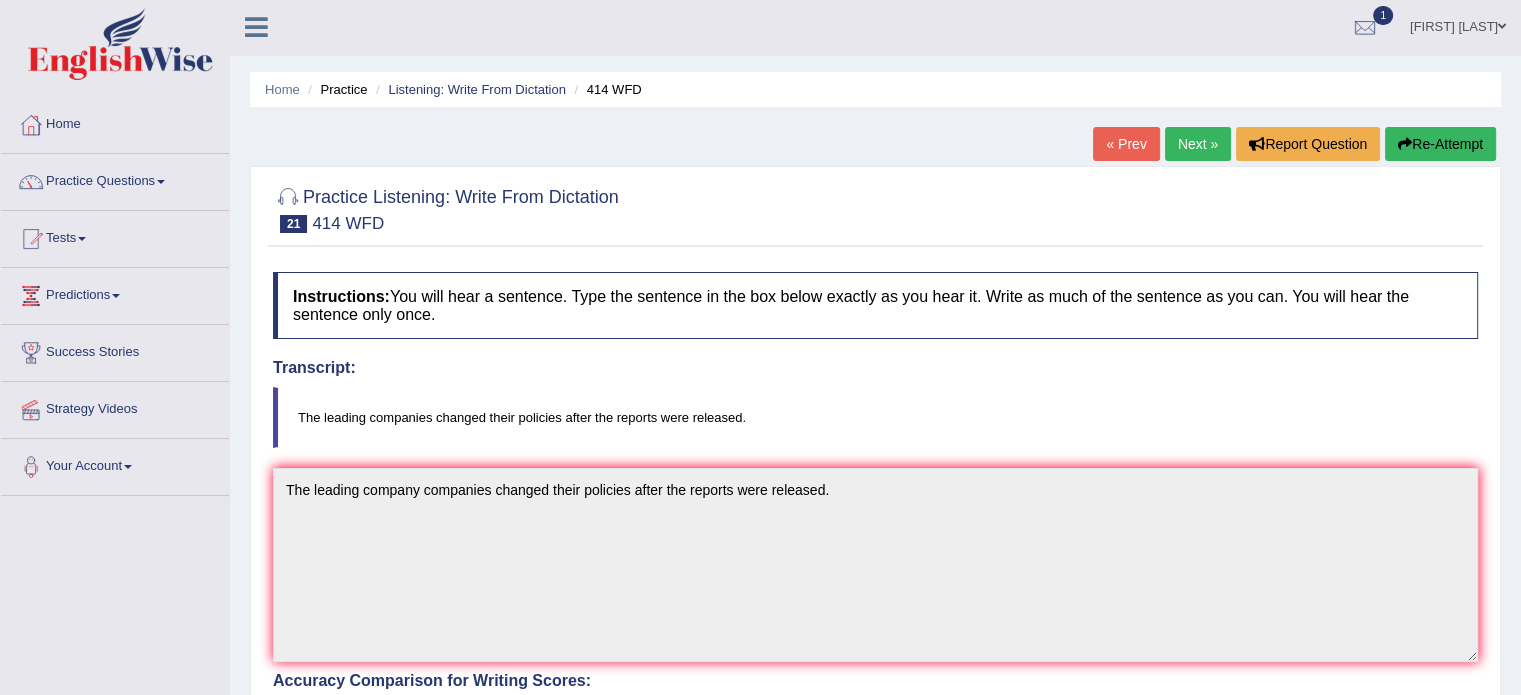 scroll, scrollTop: 0, scrollLeft: 0, axis: both 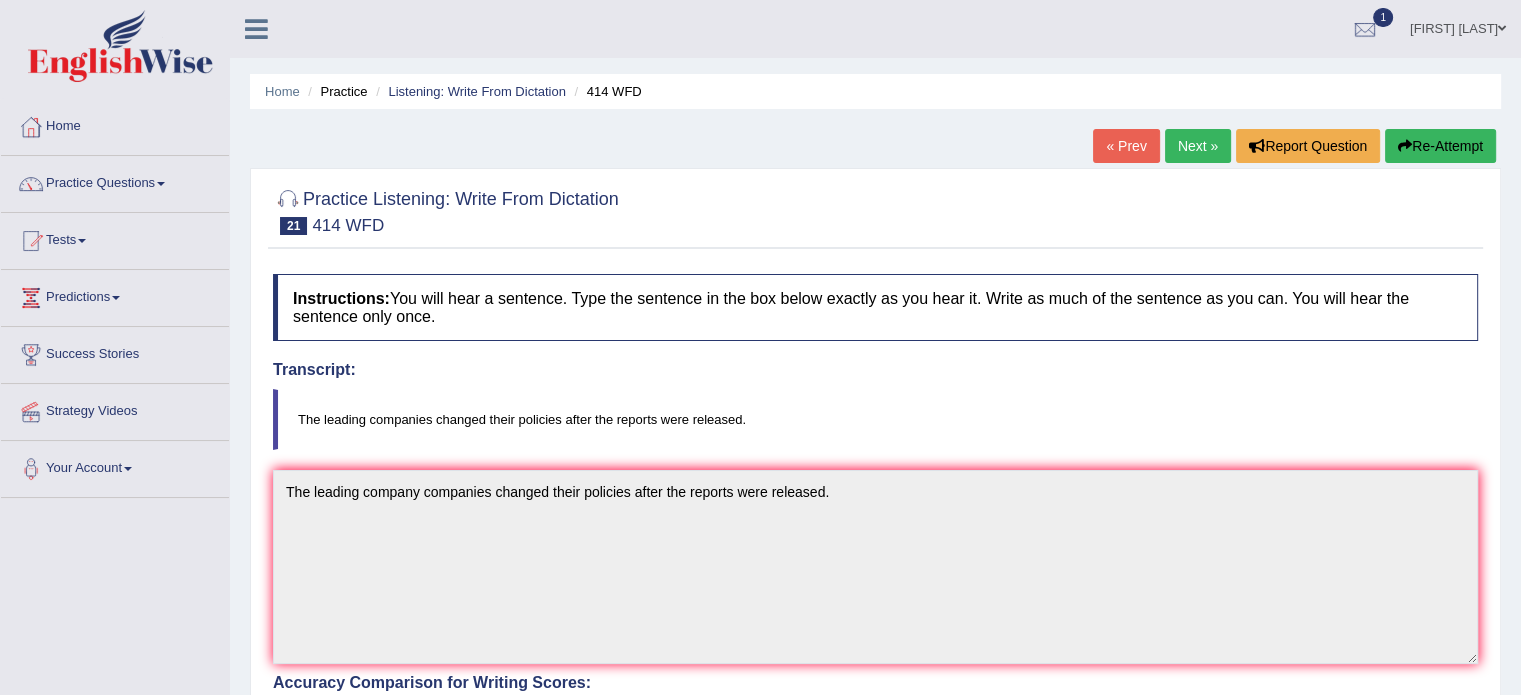 click on "Next »" at bounding box center [1198, 146] 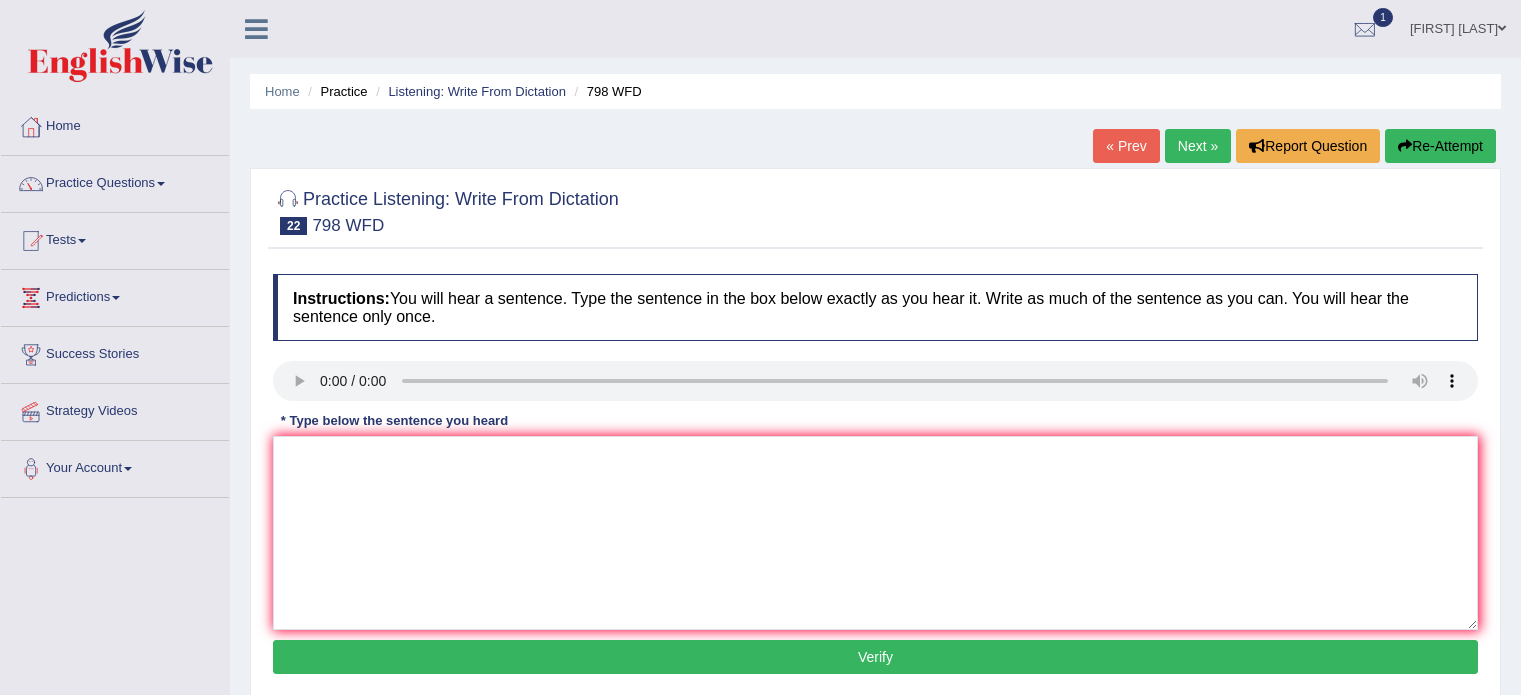 scroll, scrollTop: 0, scrollLeft: 0, axis: both 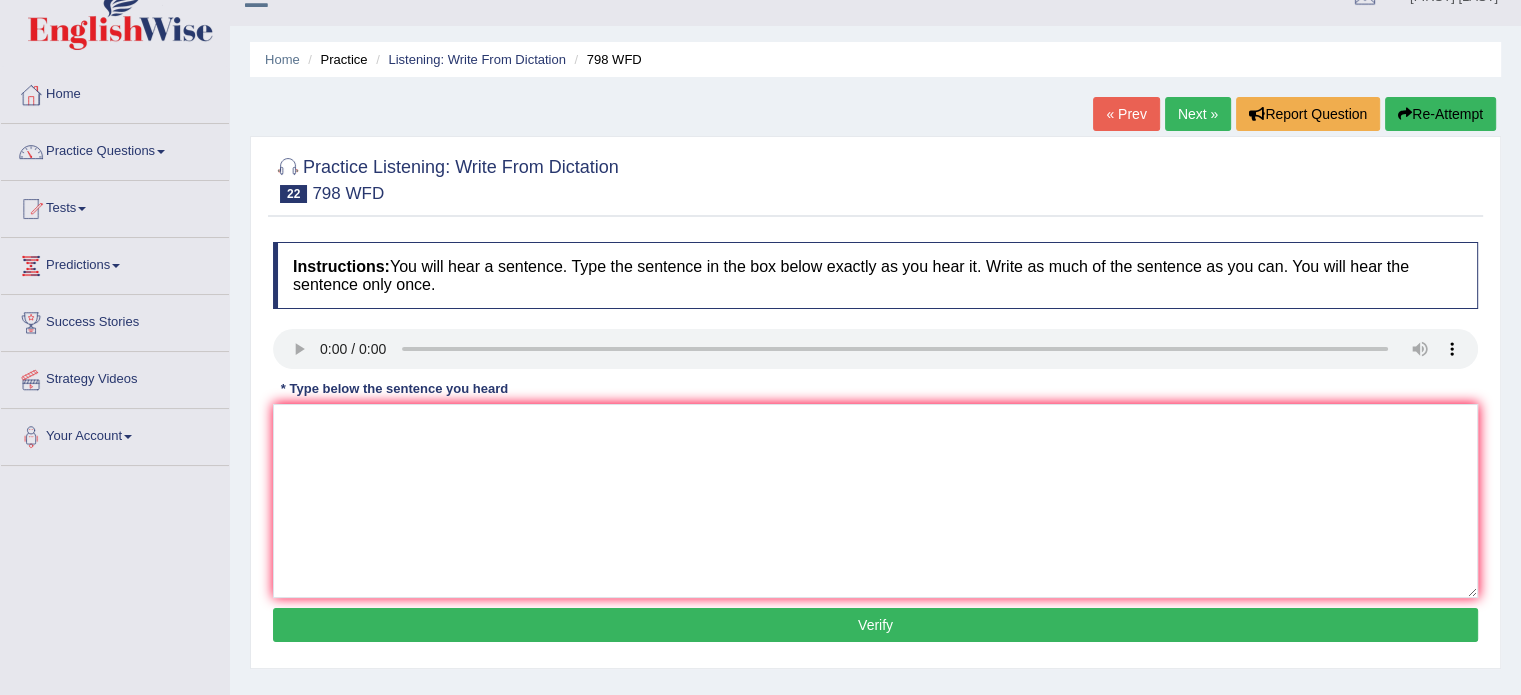 click on "Instructions:  You will hear a sentence. Type the sentence in the box below exactly as you hear it. Write as much of the sentence as you can. You will hear the sentence only once.
Transcript: Sugar is a compound including carbon, hydrogen and oxygen atoms. * Type below the sentence you heard Accuracy Comparison for Writing Scores:
Red:  Missed Words
Green:  Correct Words
Blue:  Added/Mistyped Words
Accuracy:   Punctuation at the end  You wrote first capital letter A.I. Engine Result:  Processing... Verify" at bounding box center [875, 445] 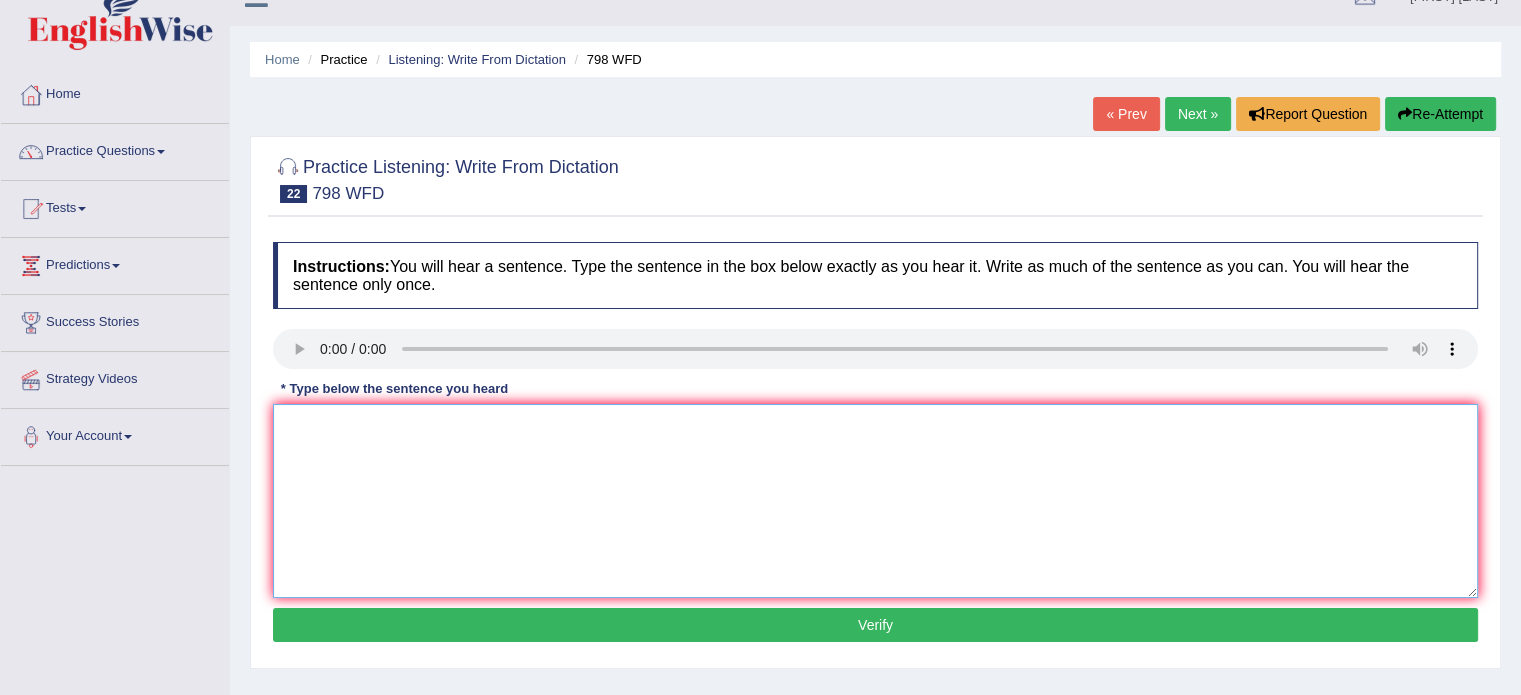 click at bounding box center [875, 501] 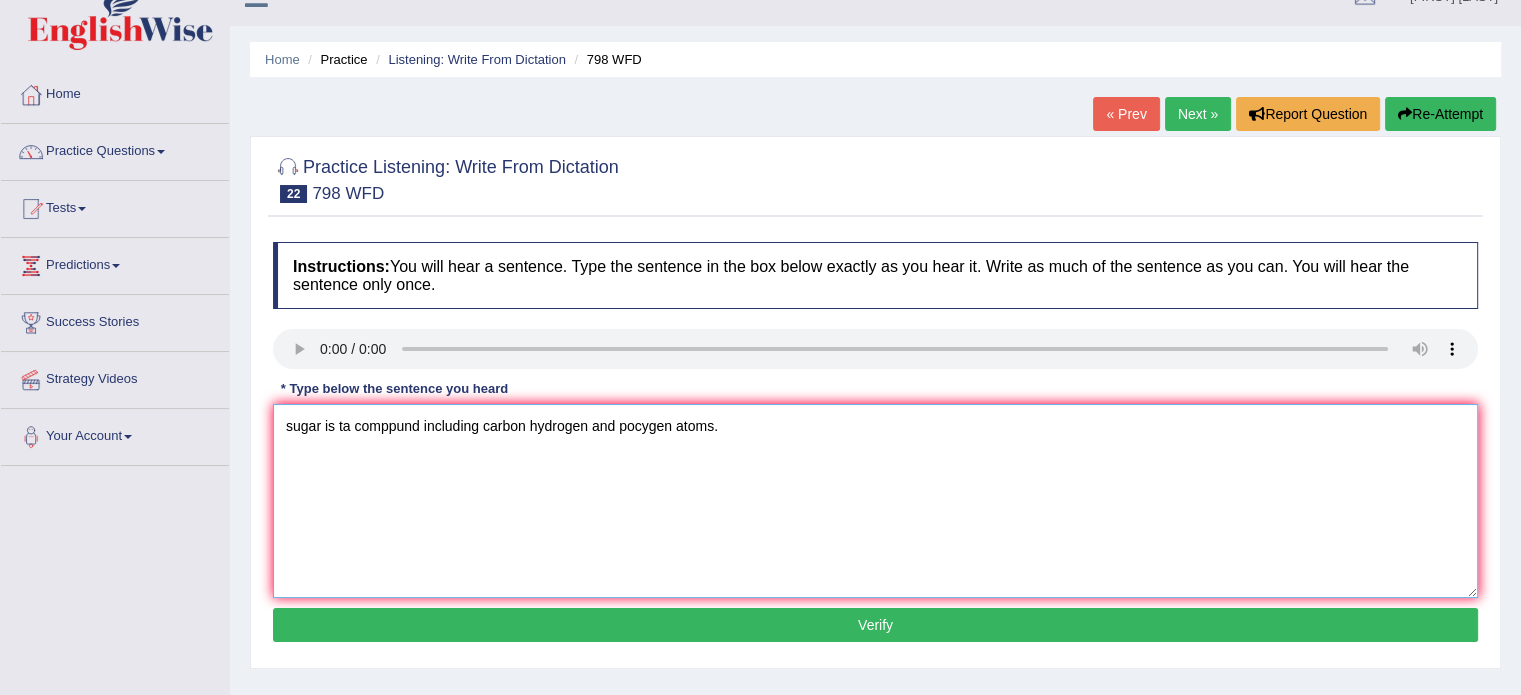 click on "sugar is ta comppund including carbon hydrogen and pocygen atoms." at bounding box center [875, 501] 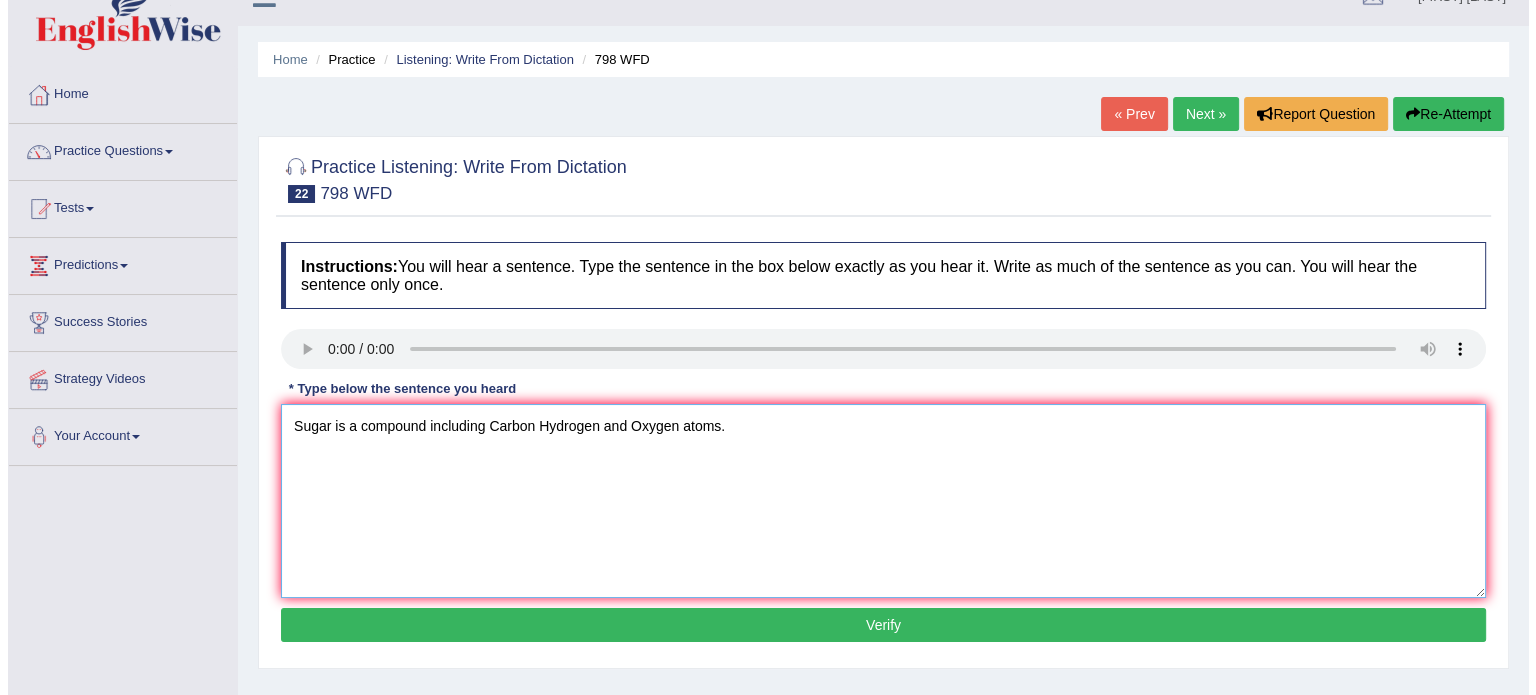 scroll, scrollTop: 43, scrollLeft: 0, axis: vertical 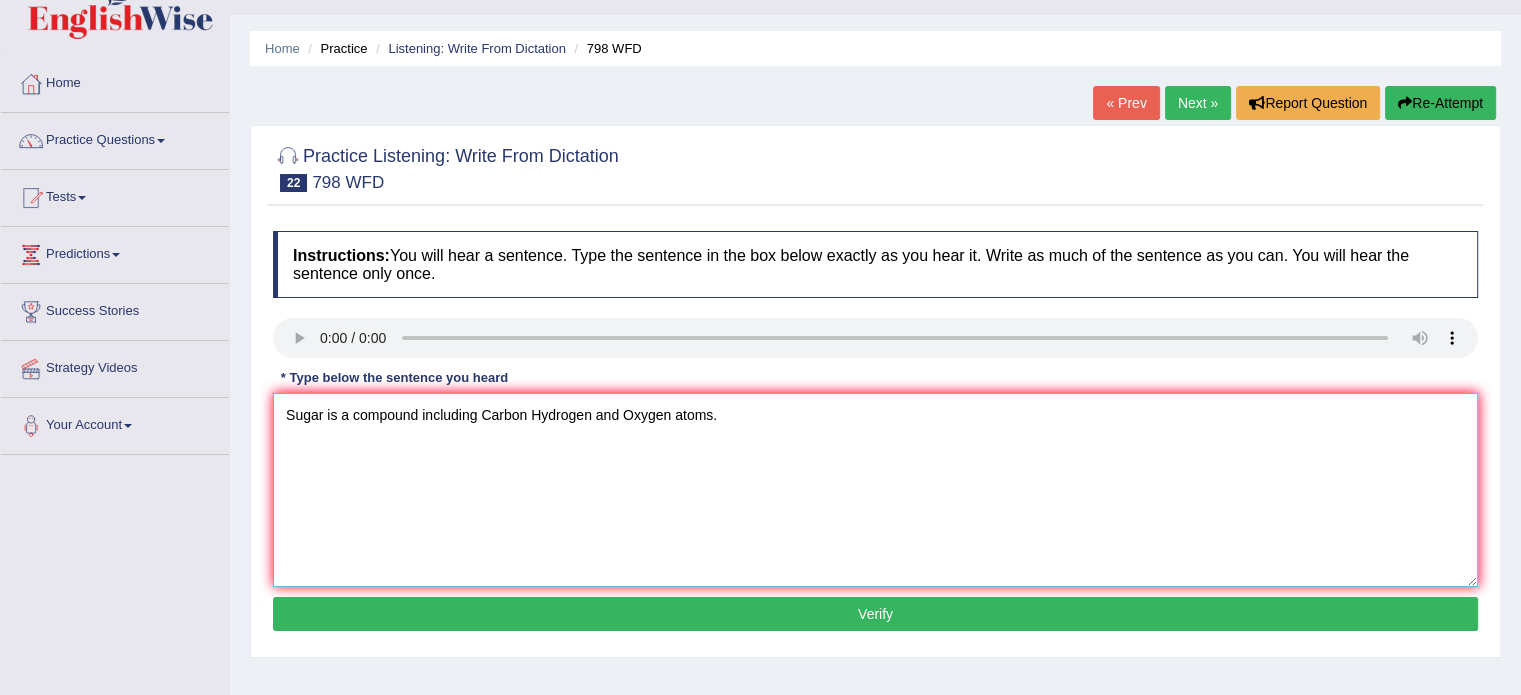 type on "Sugar is a compound including Carbon Hydrogen and Oxygen atoms." 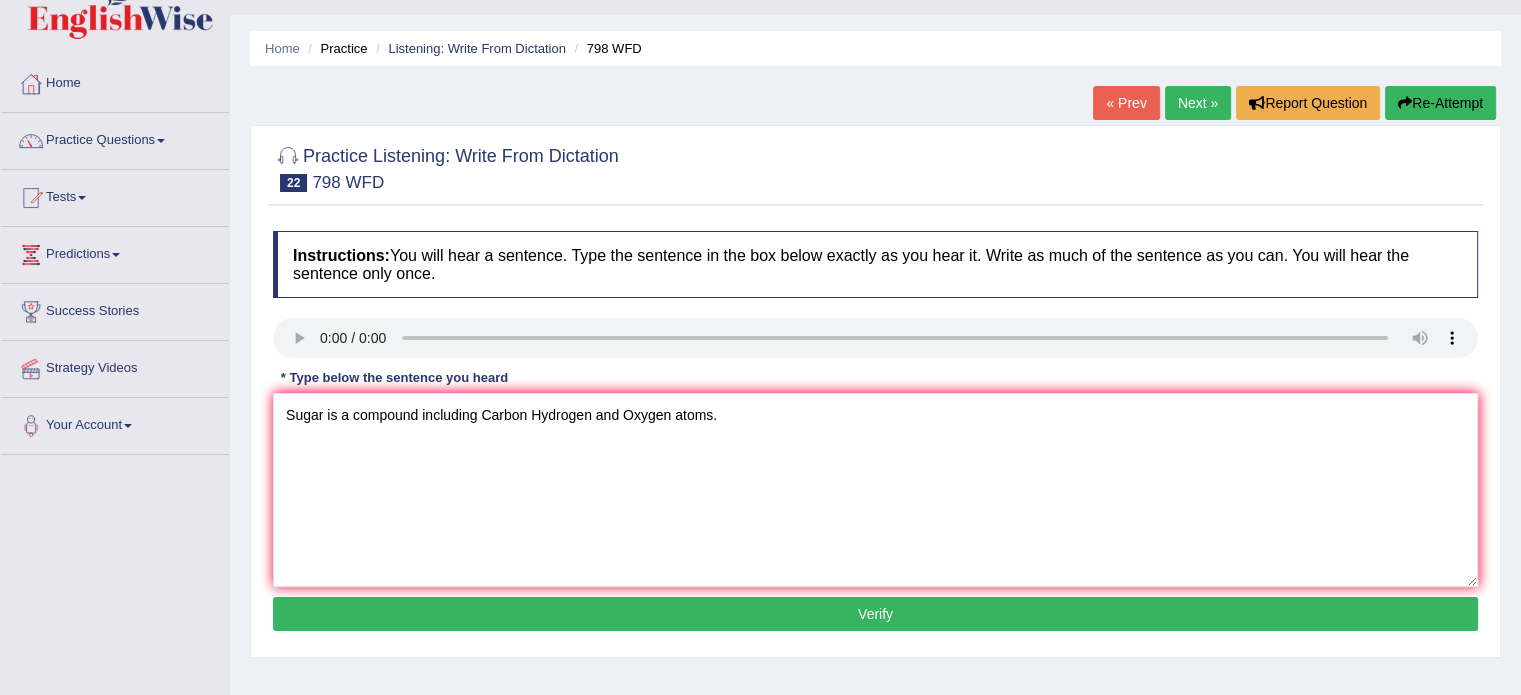 click on "Verify" at bounding box center (875, 614) 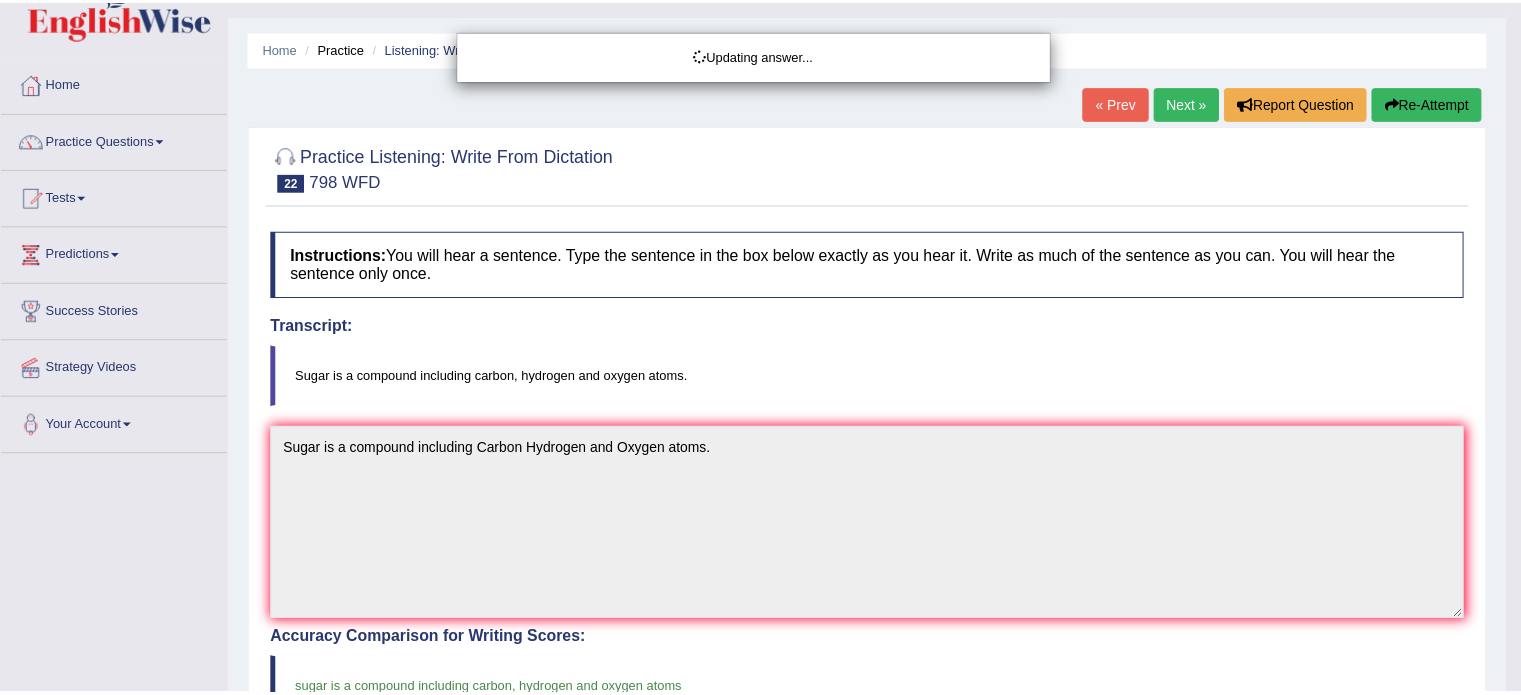 scroll, scrollTop: 47, scrollLeft: 0, axis: vertical 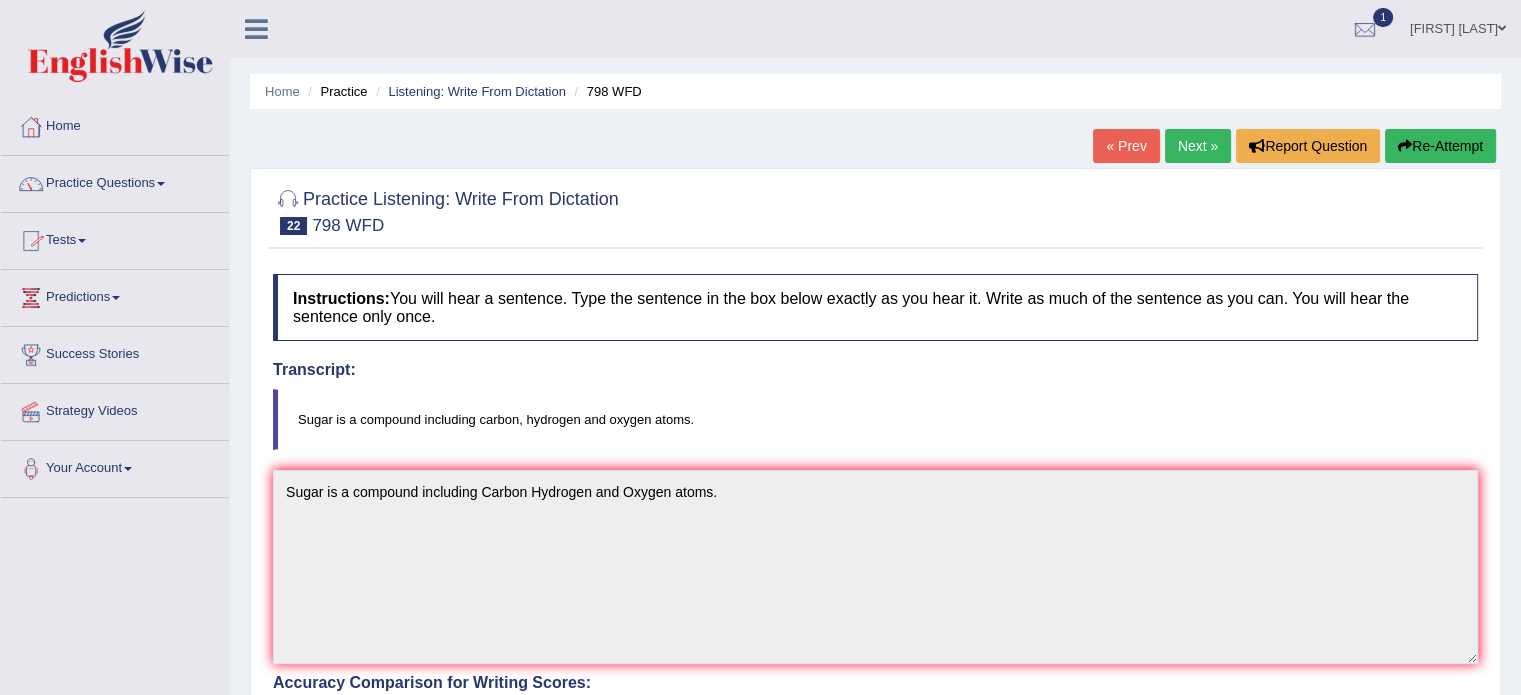 click on "Practice Questions" at bounding box center (115, 181) 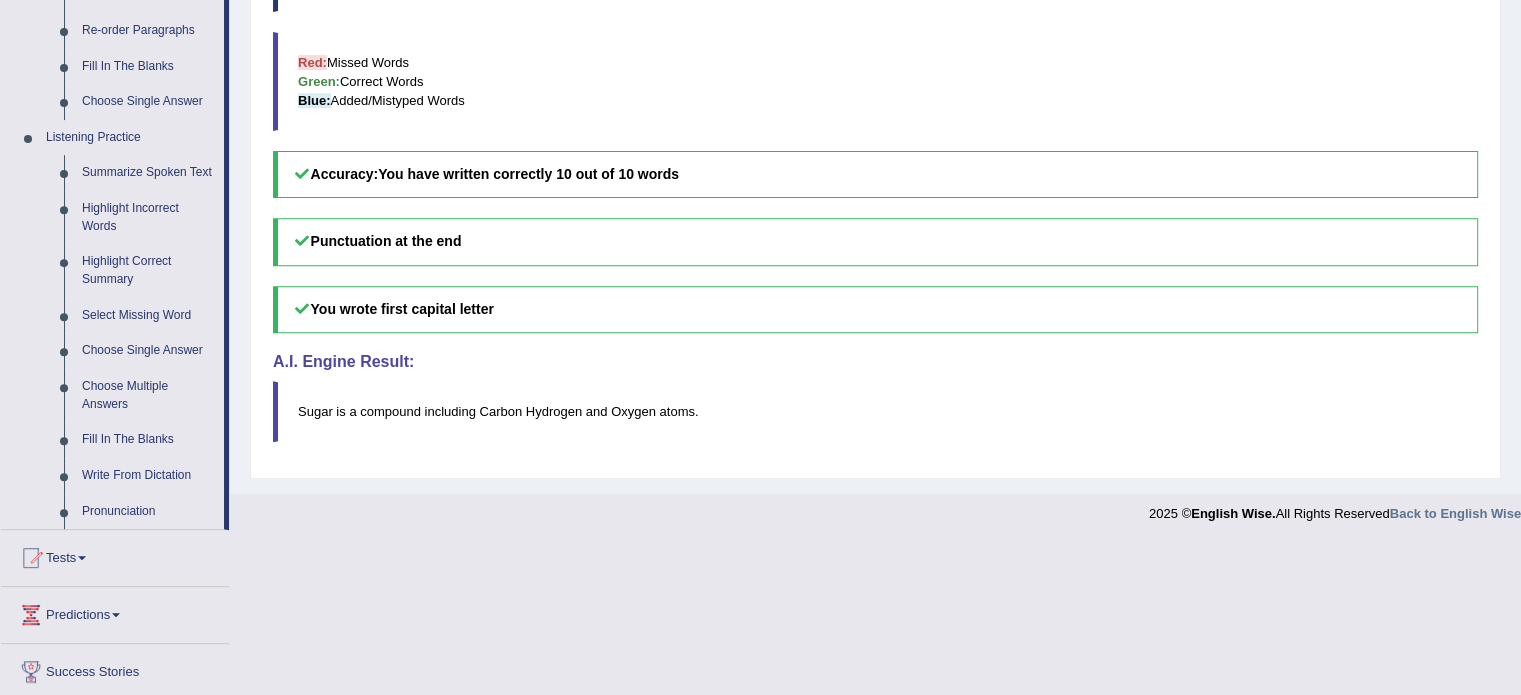 scroll, scrollTop: 752, scrollLeft: 0, axis: vertical 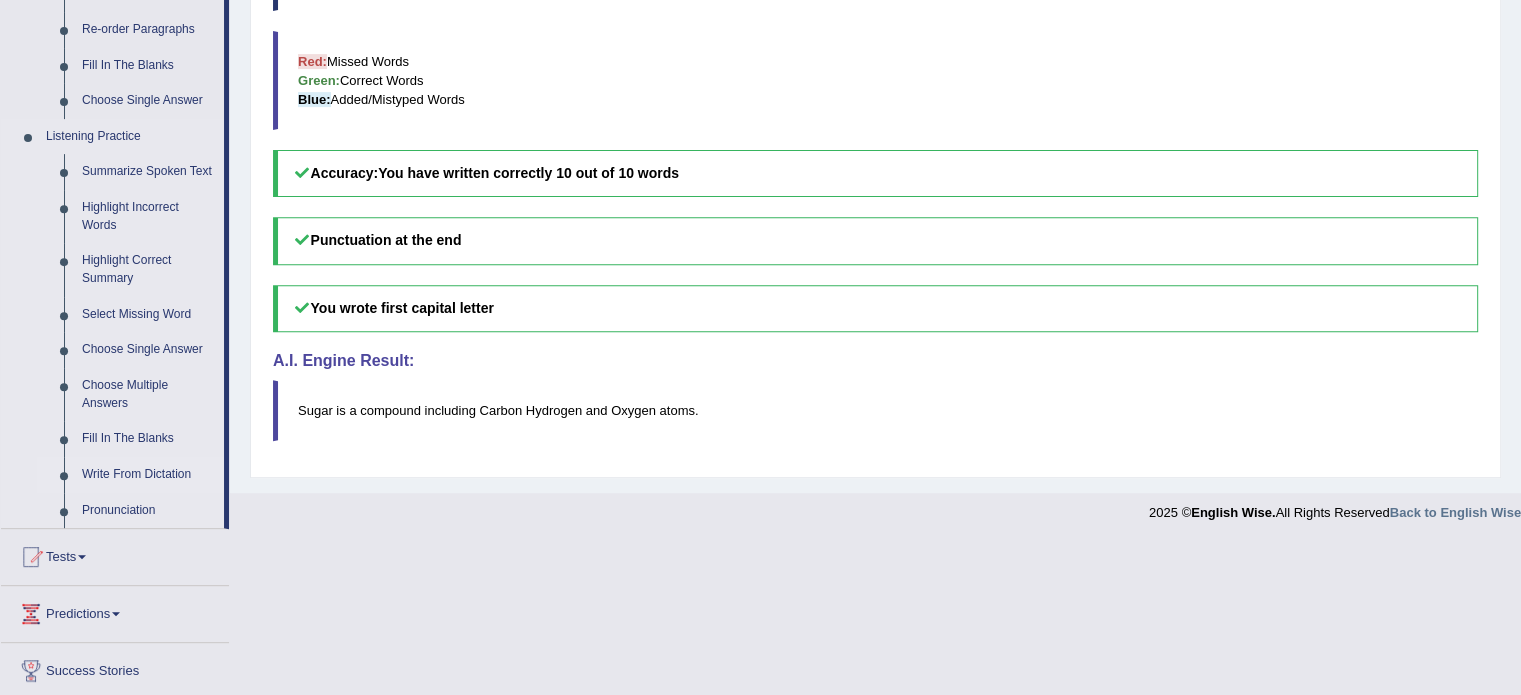 click on "Write From Dictation" at bounding box center (148, 475) 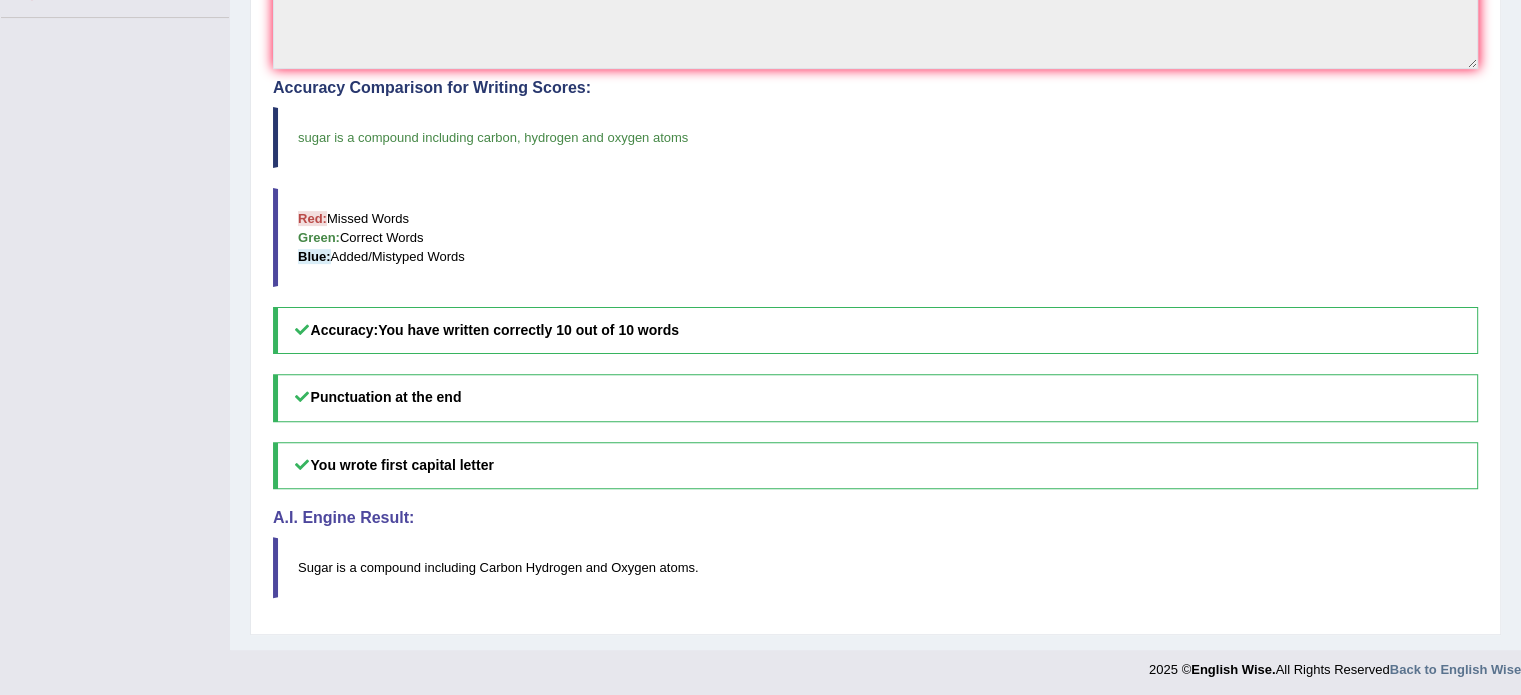 scroll, scrollTop: 308, scrollLeft: 0, axis: vertical 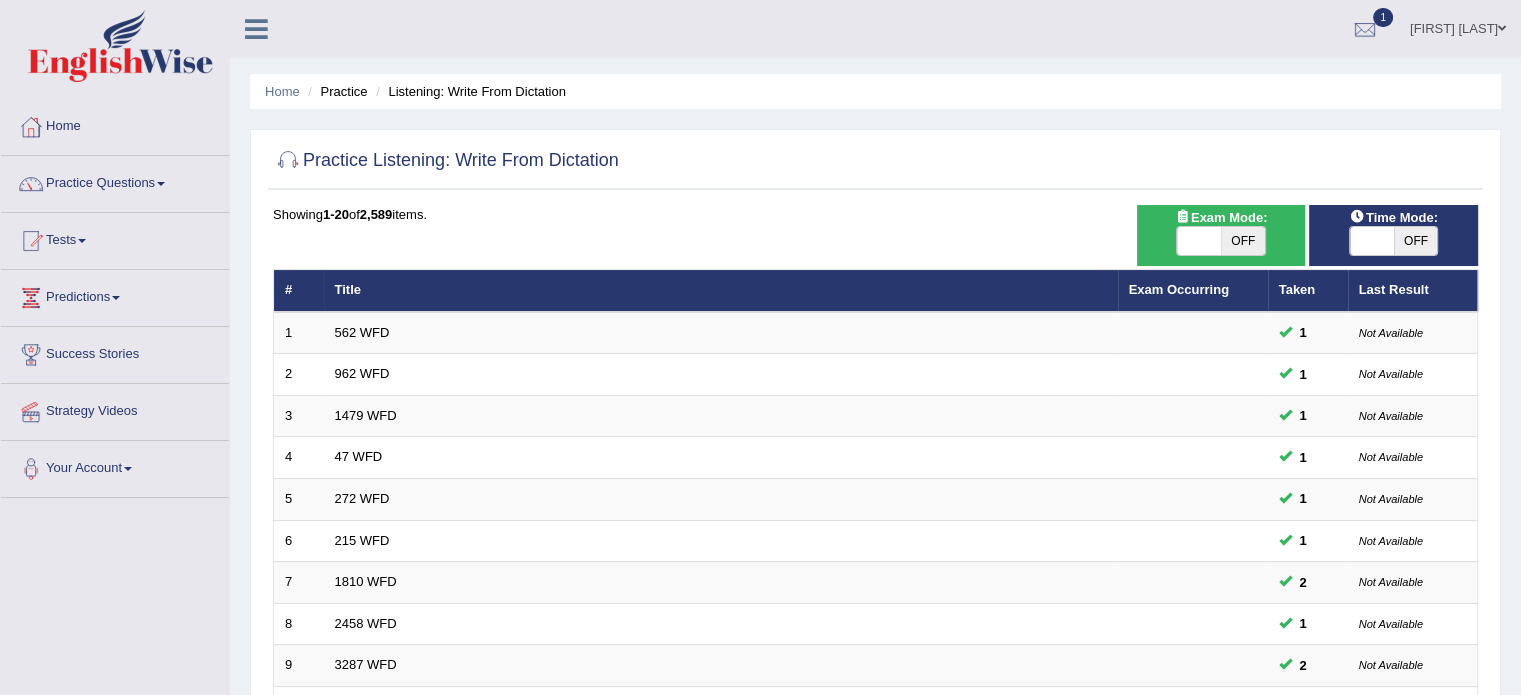 click on "OFF" at bounding box center (1243, 241) 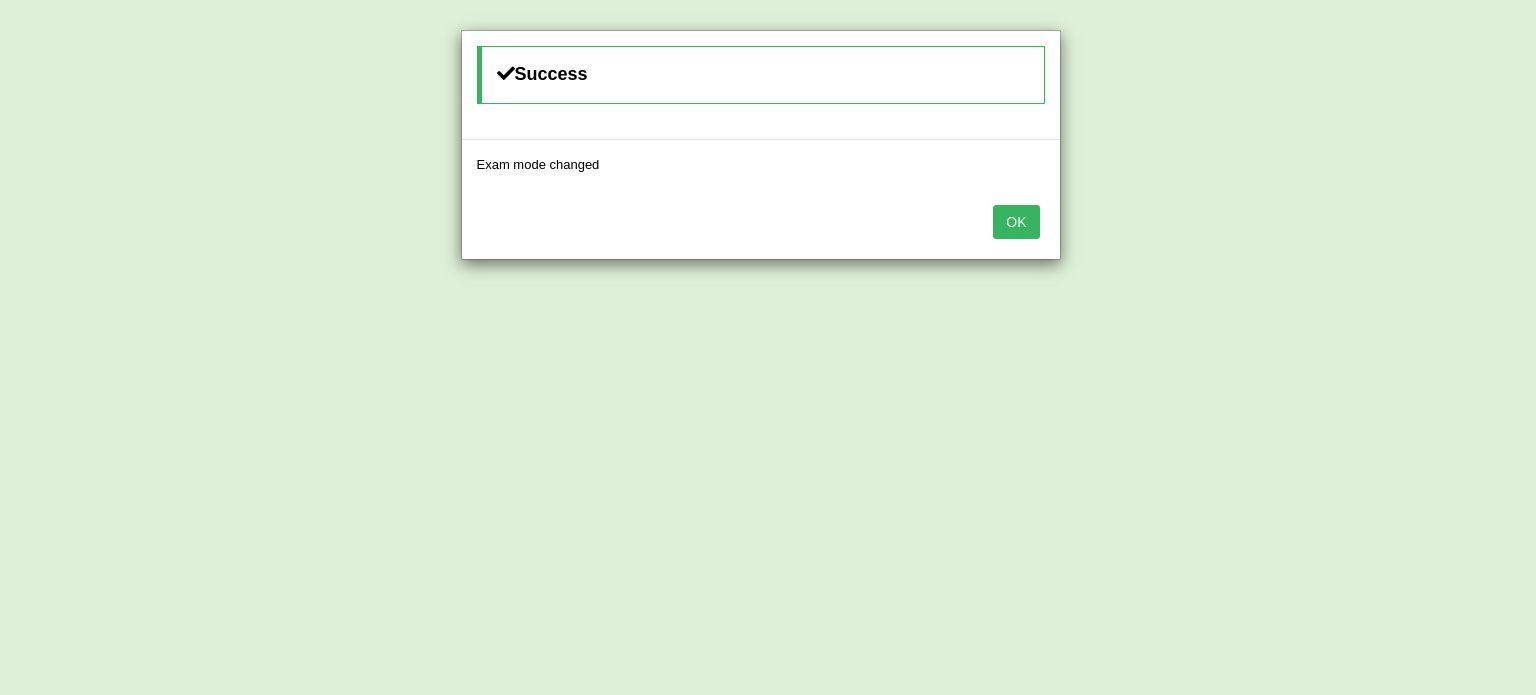 click on "OK" at bounding box center [1016, 222] 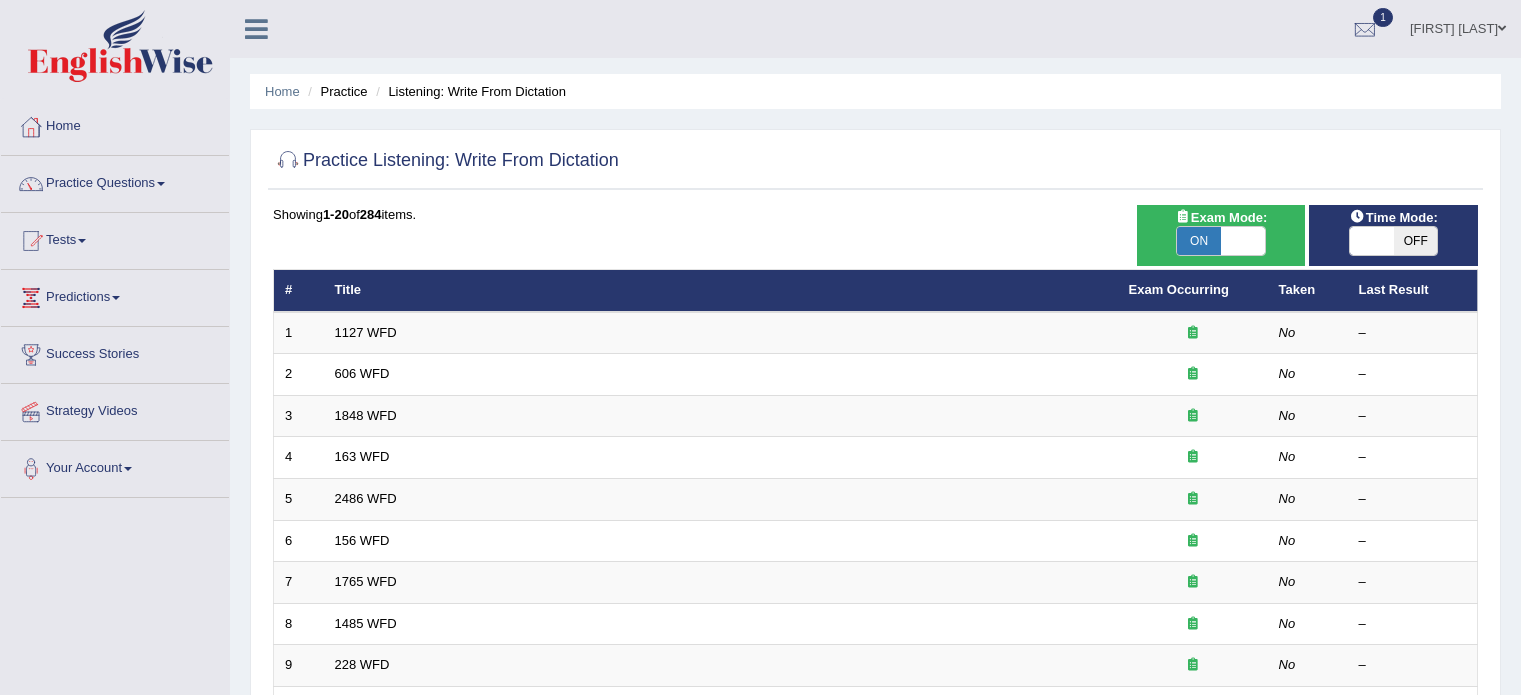 scroll, scrollTop: 0, scrollLeft: 0, axis: both 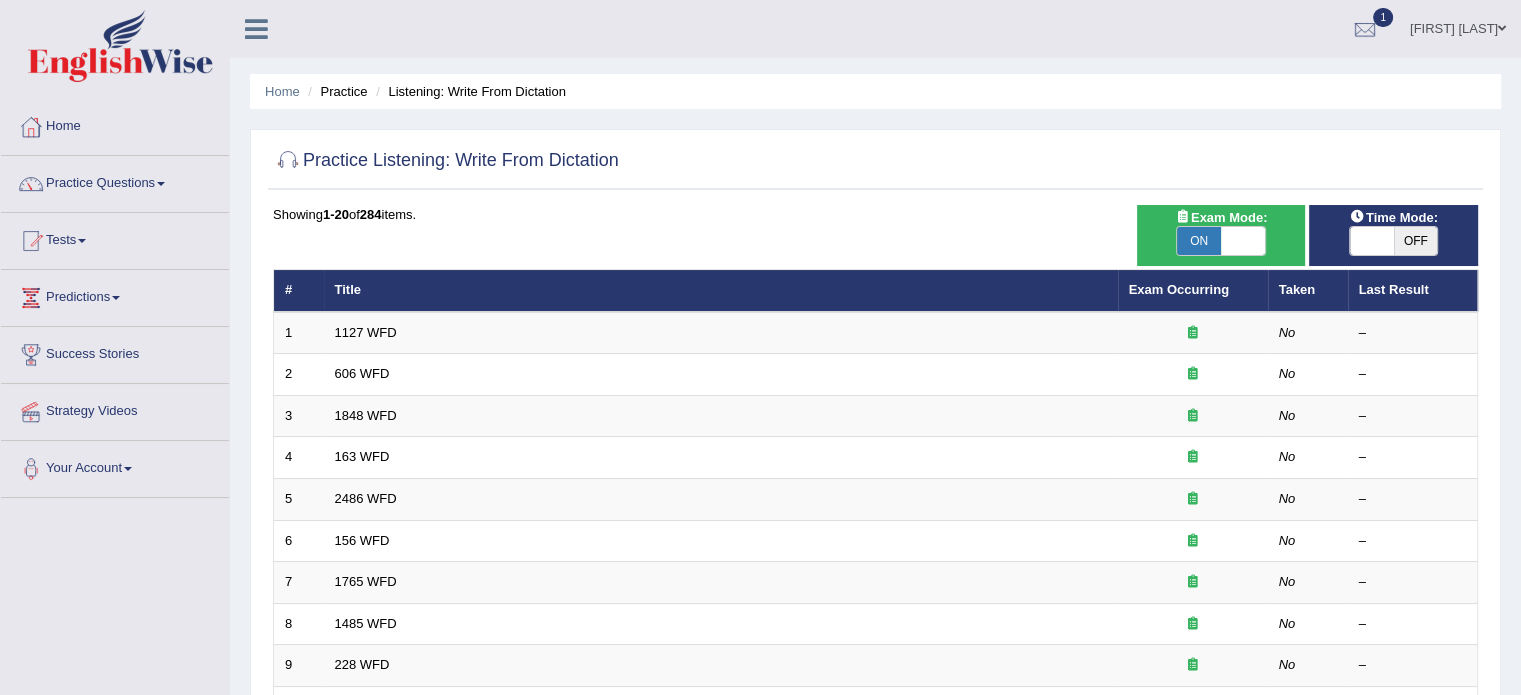 click on "OFF" at bounding box center (1416, 241) 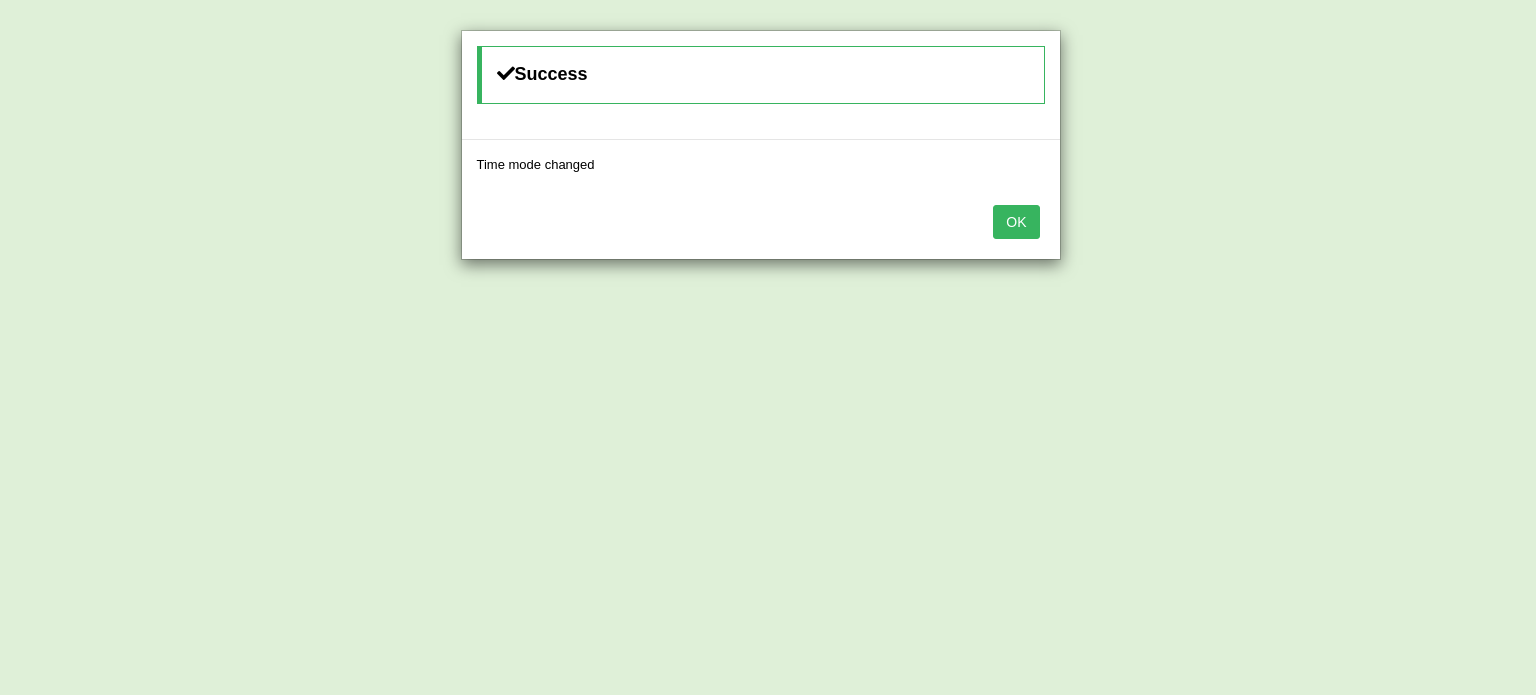 click on "OK" at bounding box center [1016, 222] 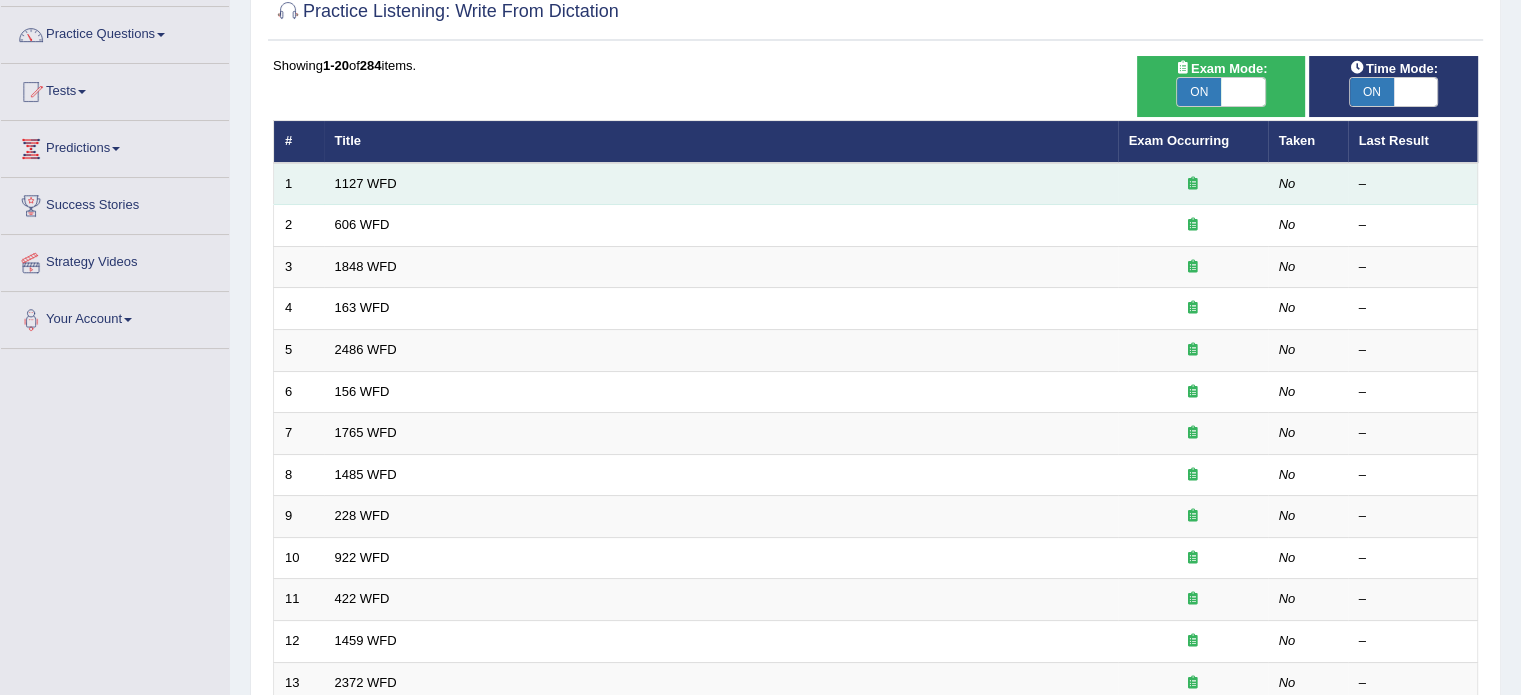 scroll, scrollTop: 147, scrollLeft: 0, axis: vertical 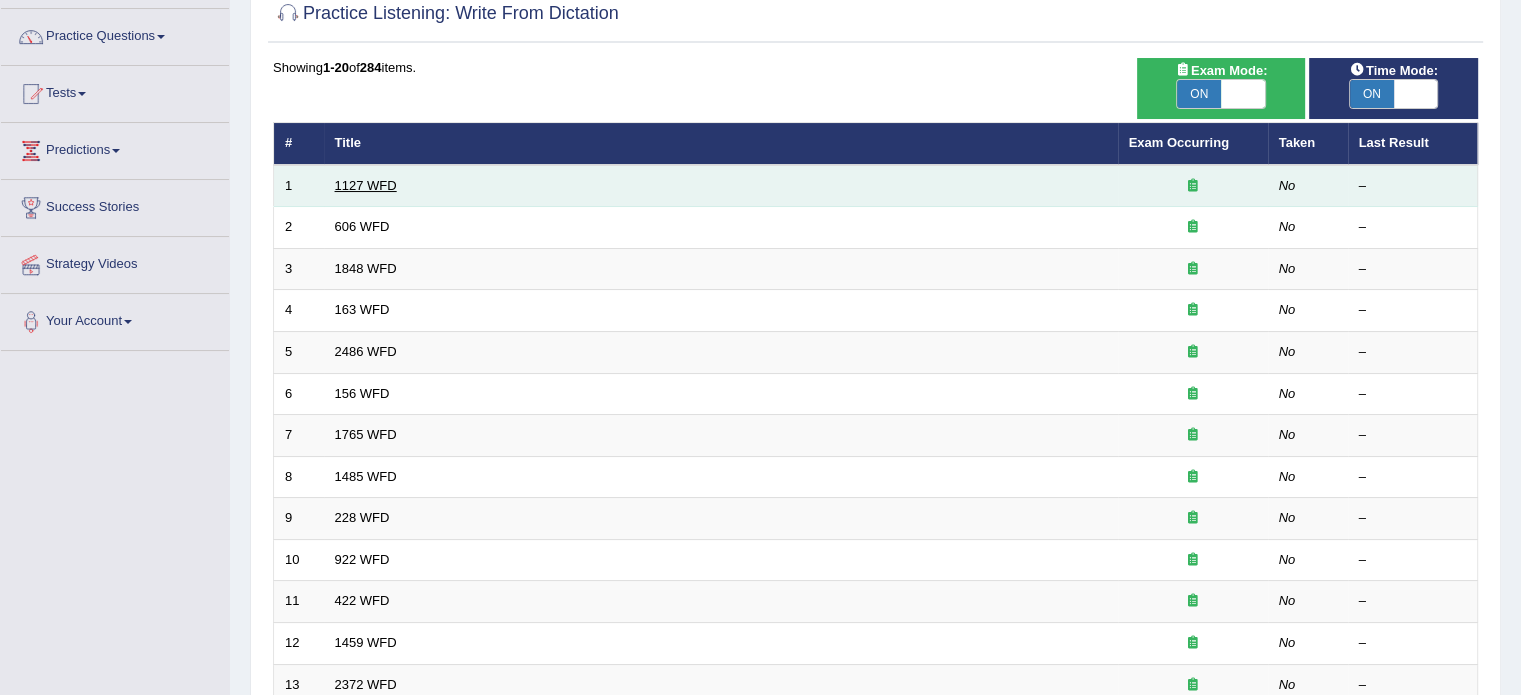 click on "1127 WFD" at bounding box center [366, 185] 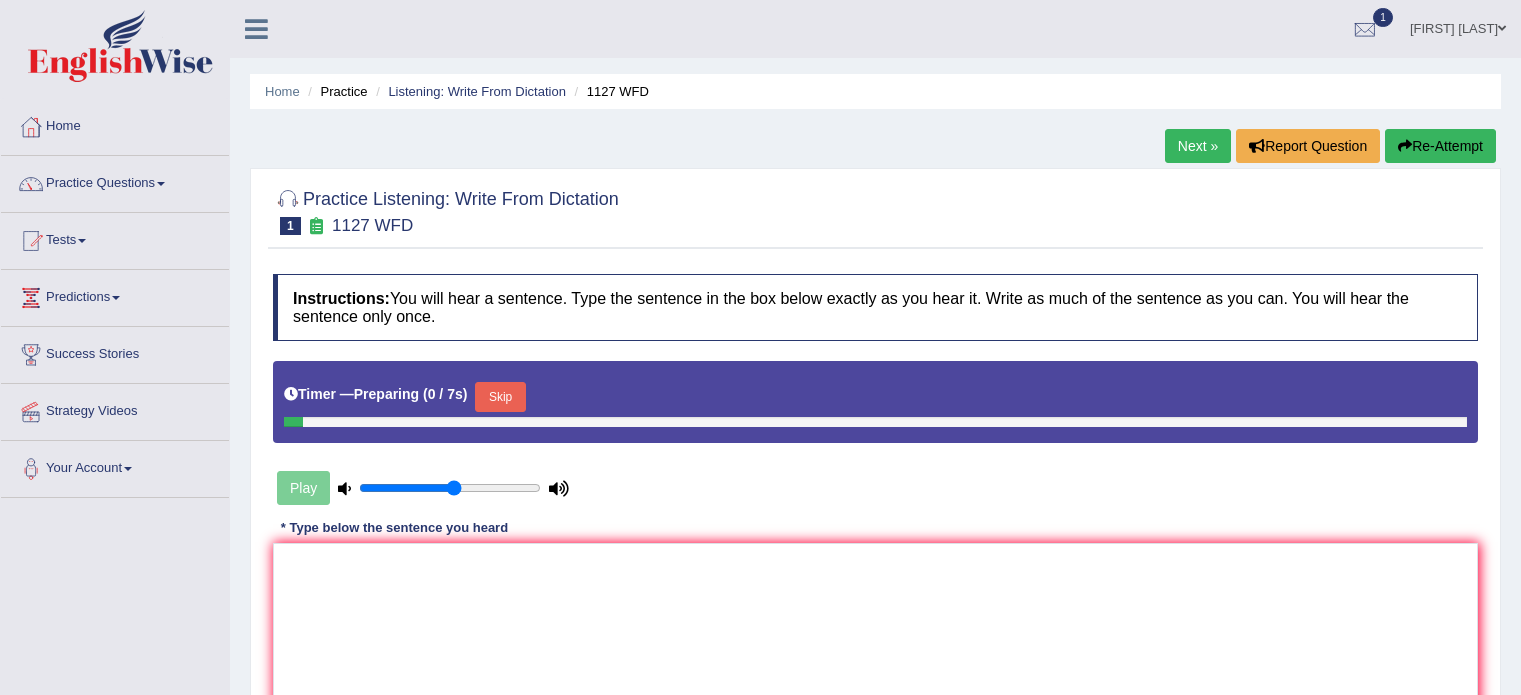 scroll, scrollTop: 0, scrollLeft: 0, axis: both 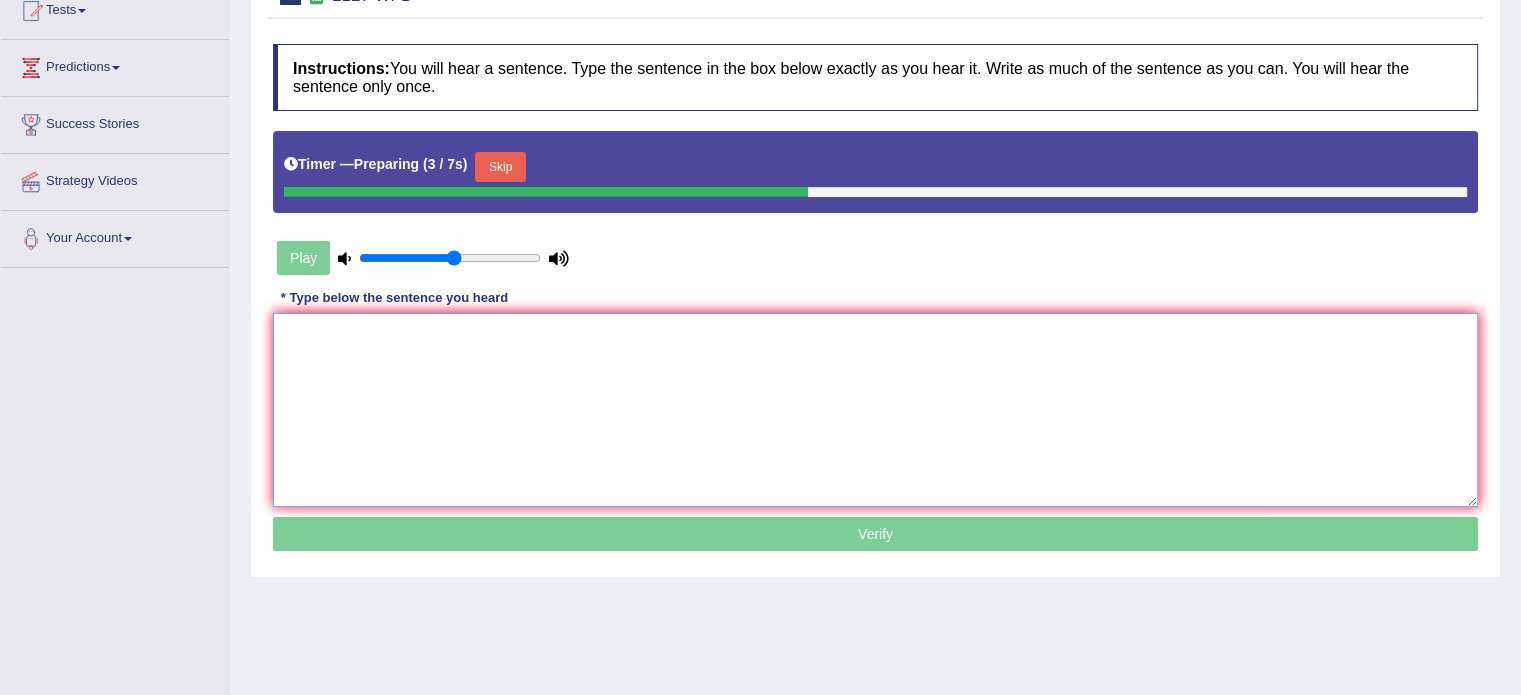 click at bounding box center (875, 410) 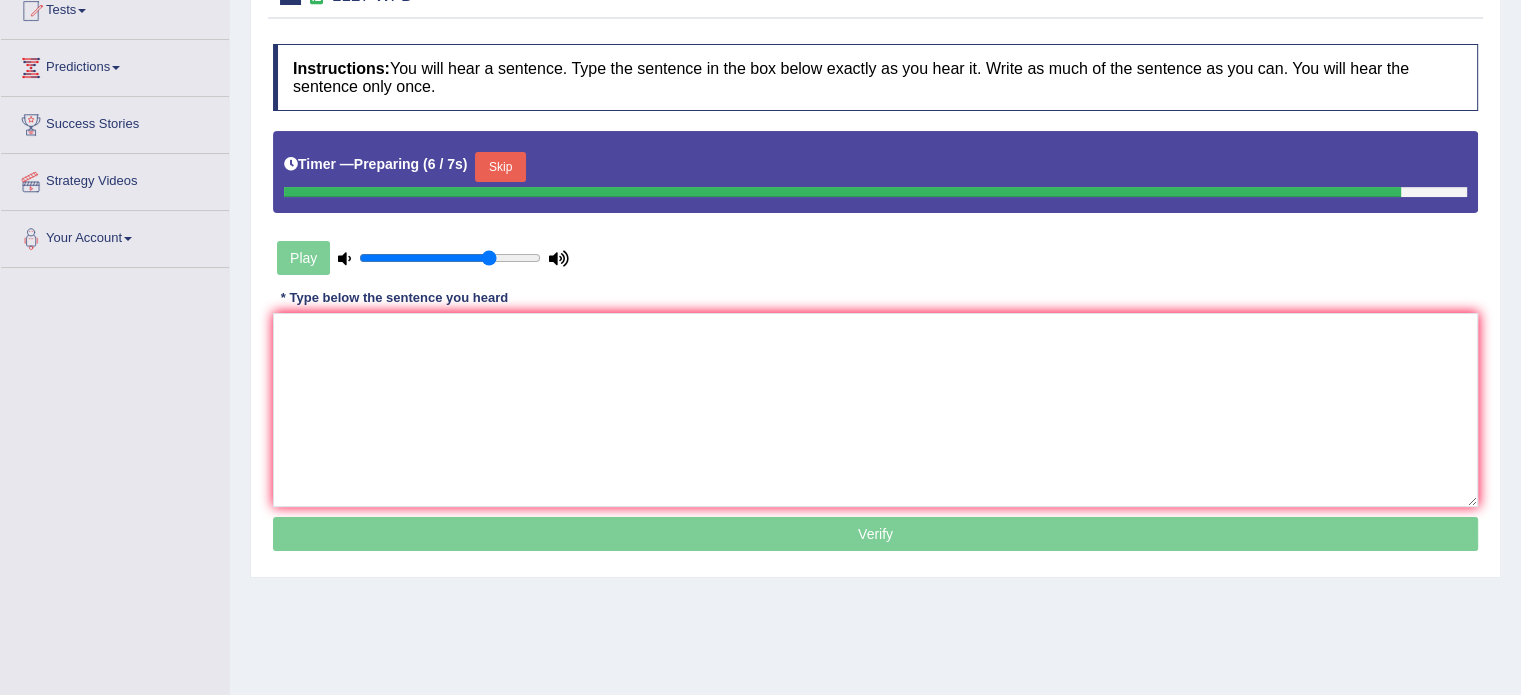 type on "0.75" 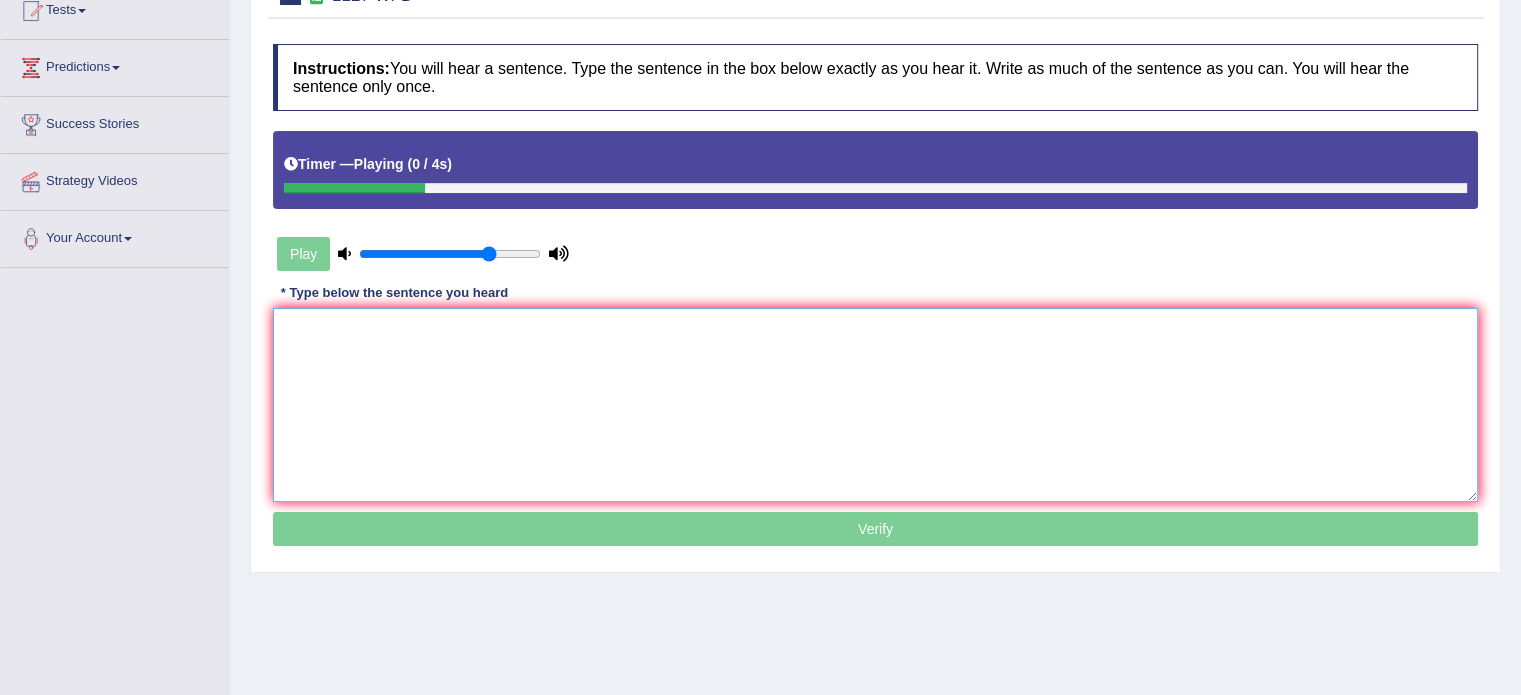 click at bounding box center (875, 405) 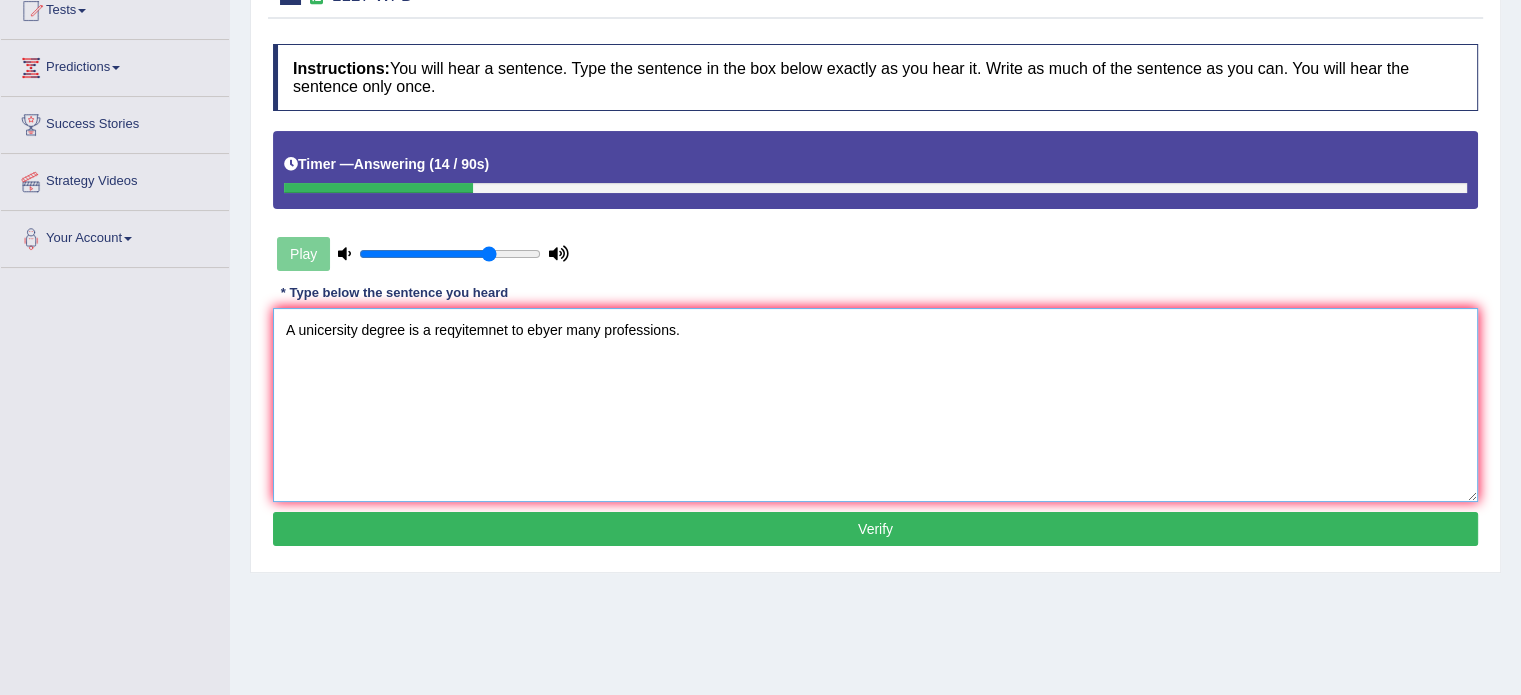 click on "A unicersity degree is a reqyitemnet to ebyer many professions." at bounding box center [875, 405] 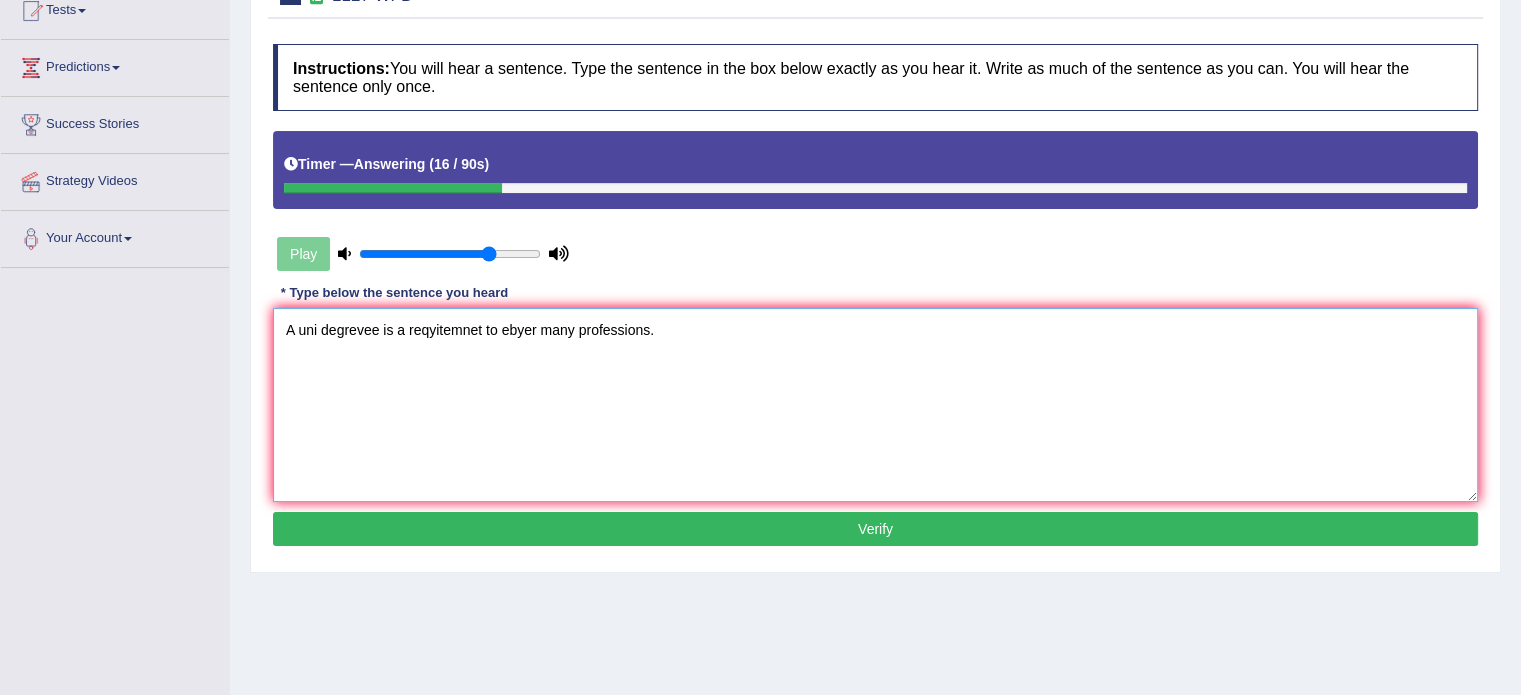 click on "A uni degrevee is a reqyitemnet to ebyer many professions." at bounding box center (875, 405) 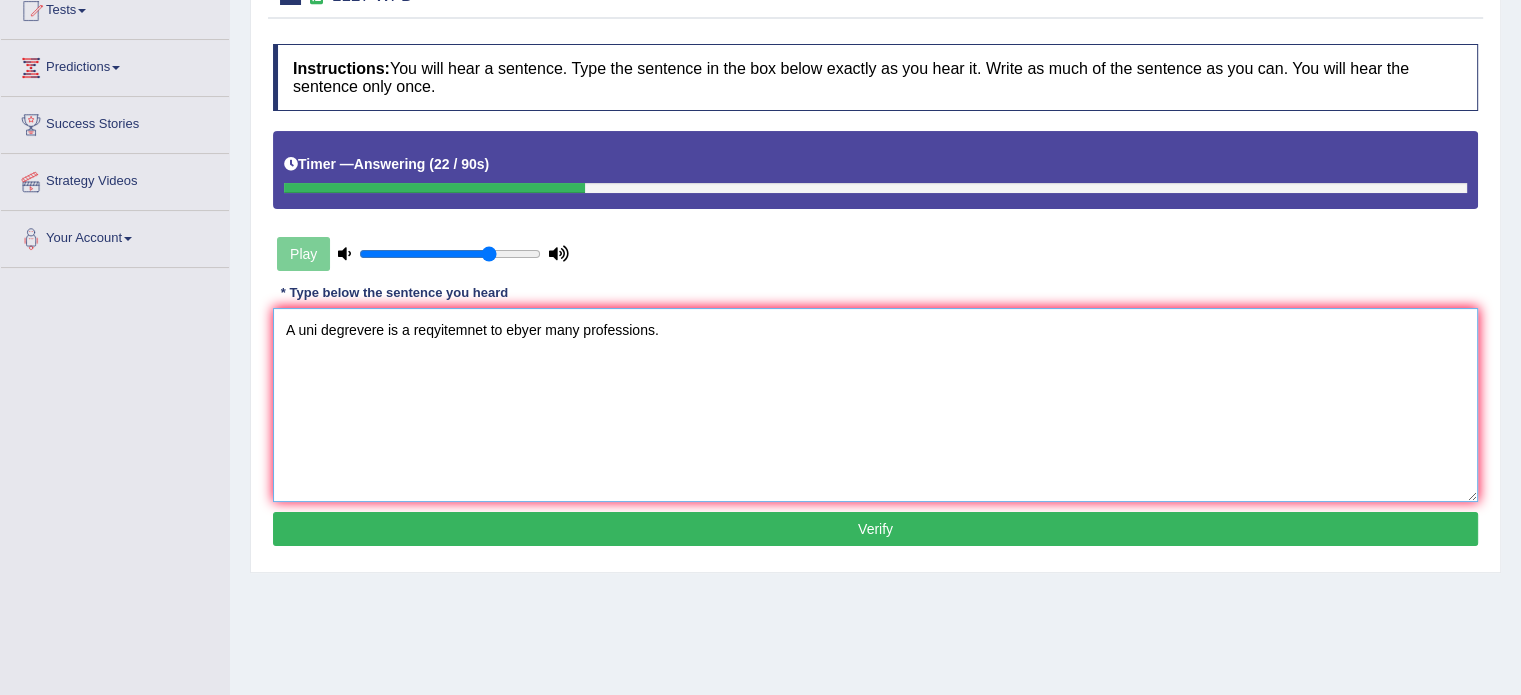 click on "A uni degrevere is a reqyitemnet to ebyer many professions." at bounding box center (875, 405) 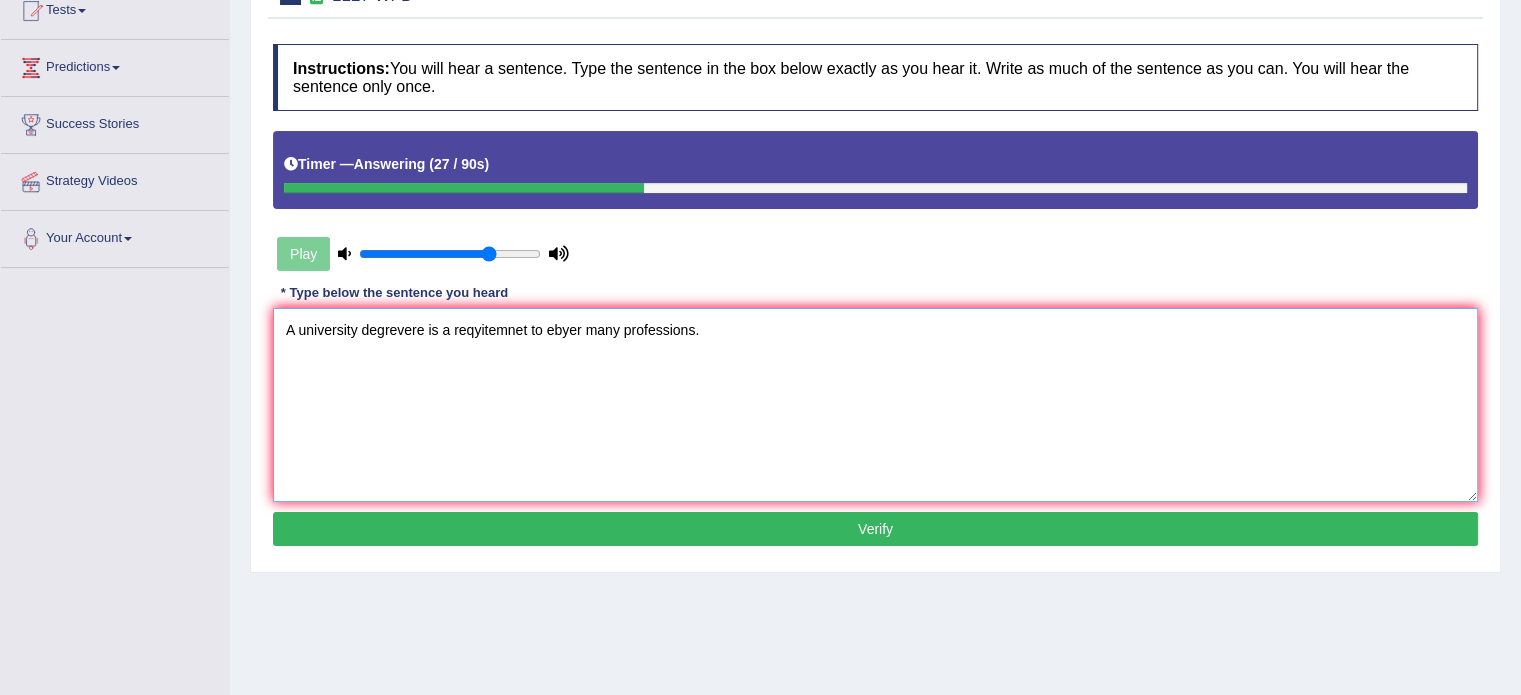 click on "A university degrevere is a reqyitemnet to ebyer many professions." at bounding box center (875, 405) 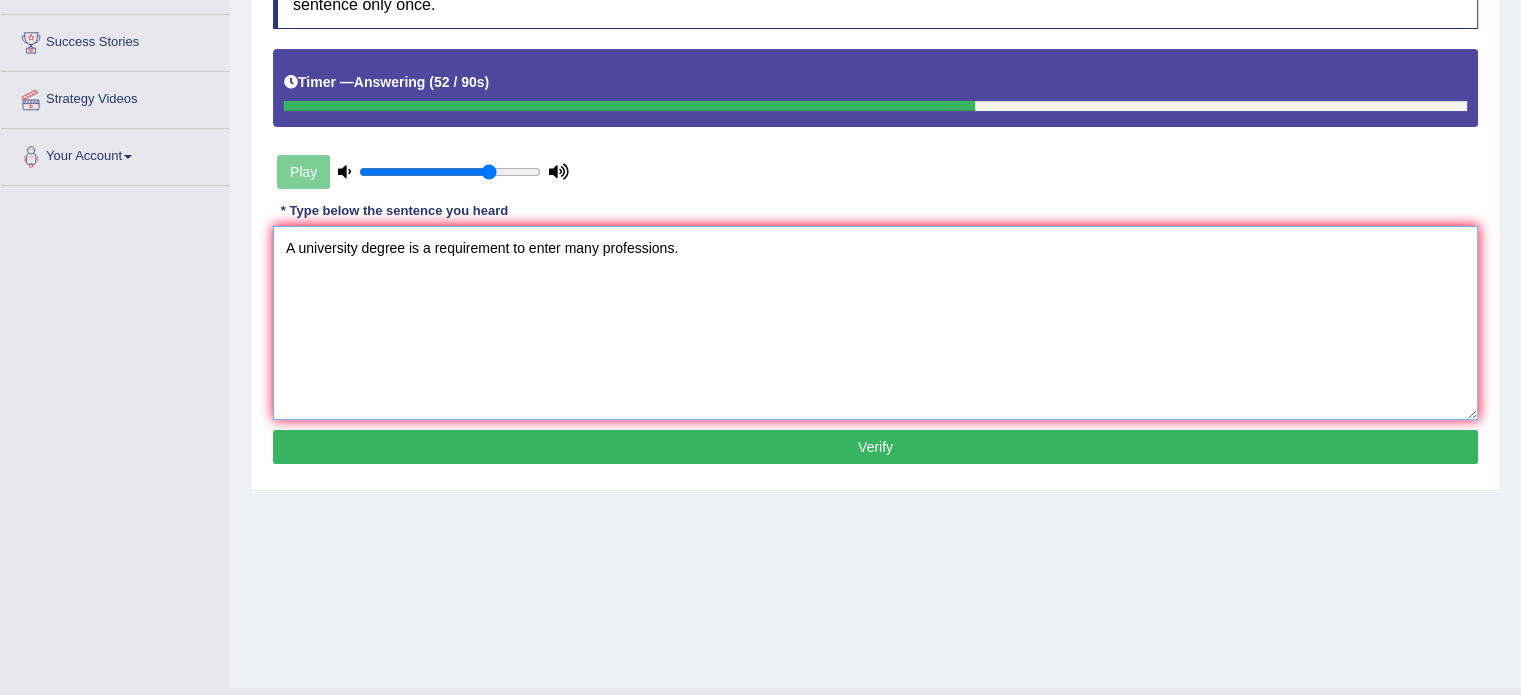 scroll, scrollTop: 314, scrollLeft: 0, axis: vertical 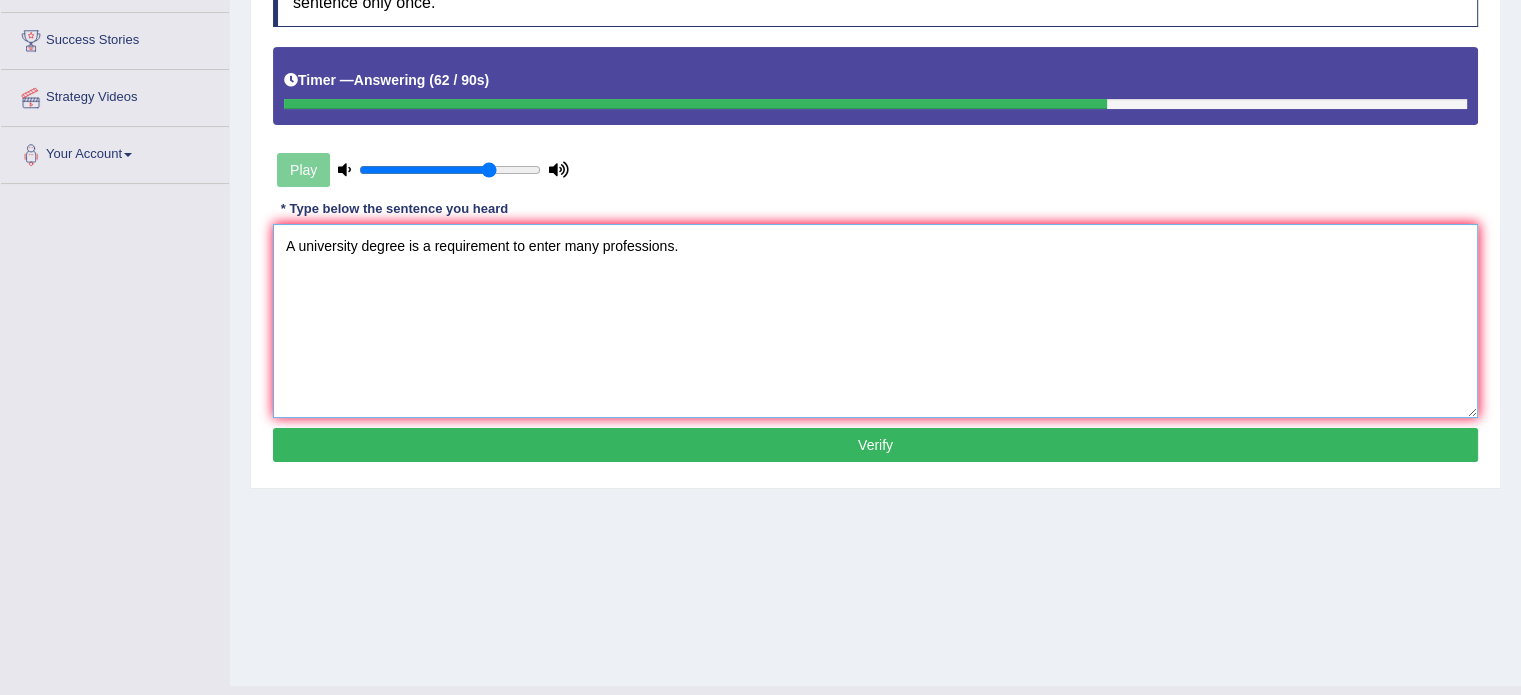 type on "A university degree is a requirement to enter many professions." 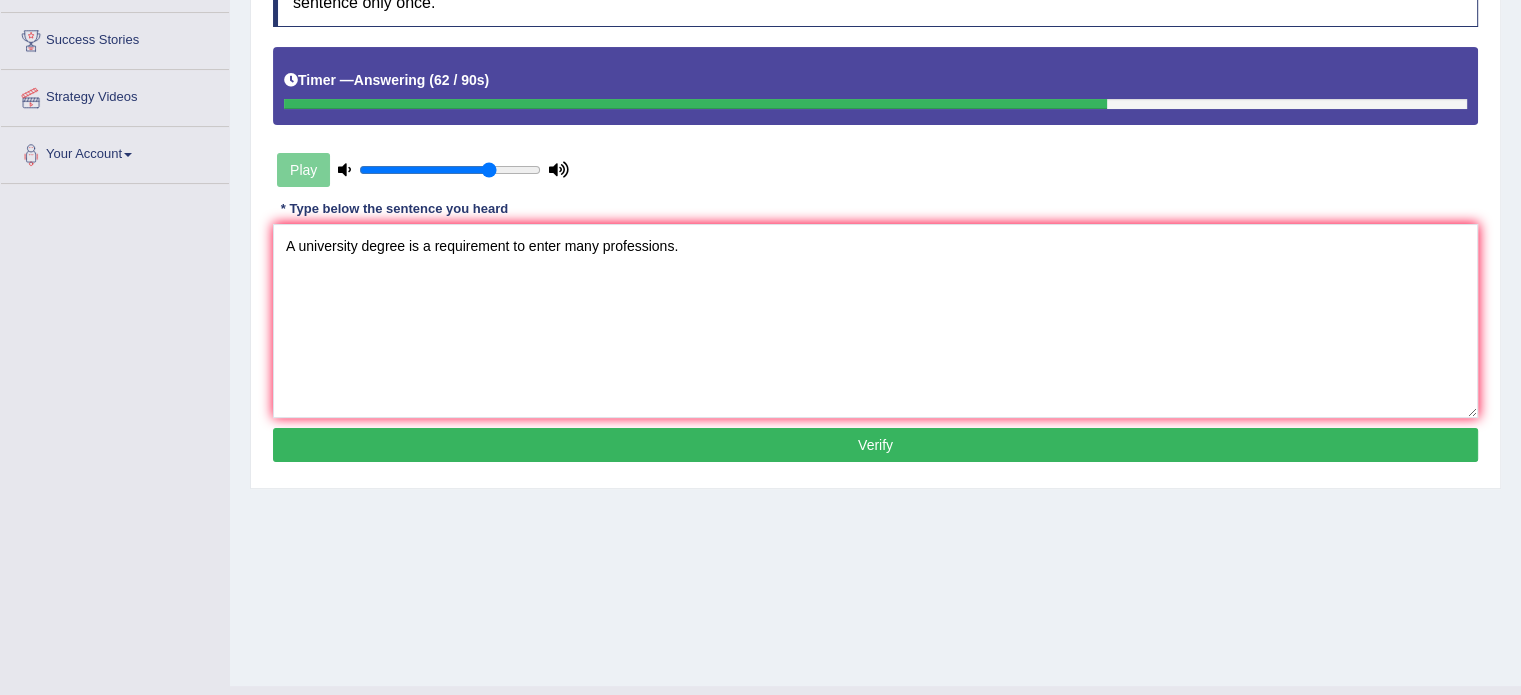 click on "Verify" at bounding box center (875, 445) 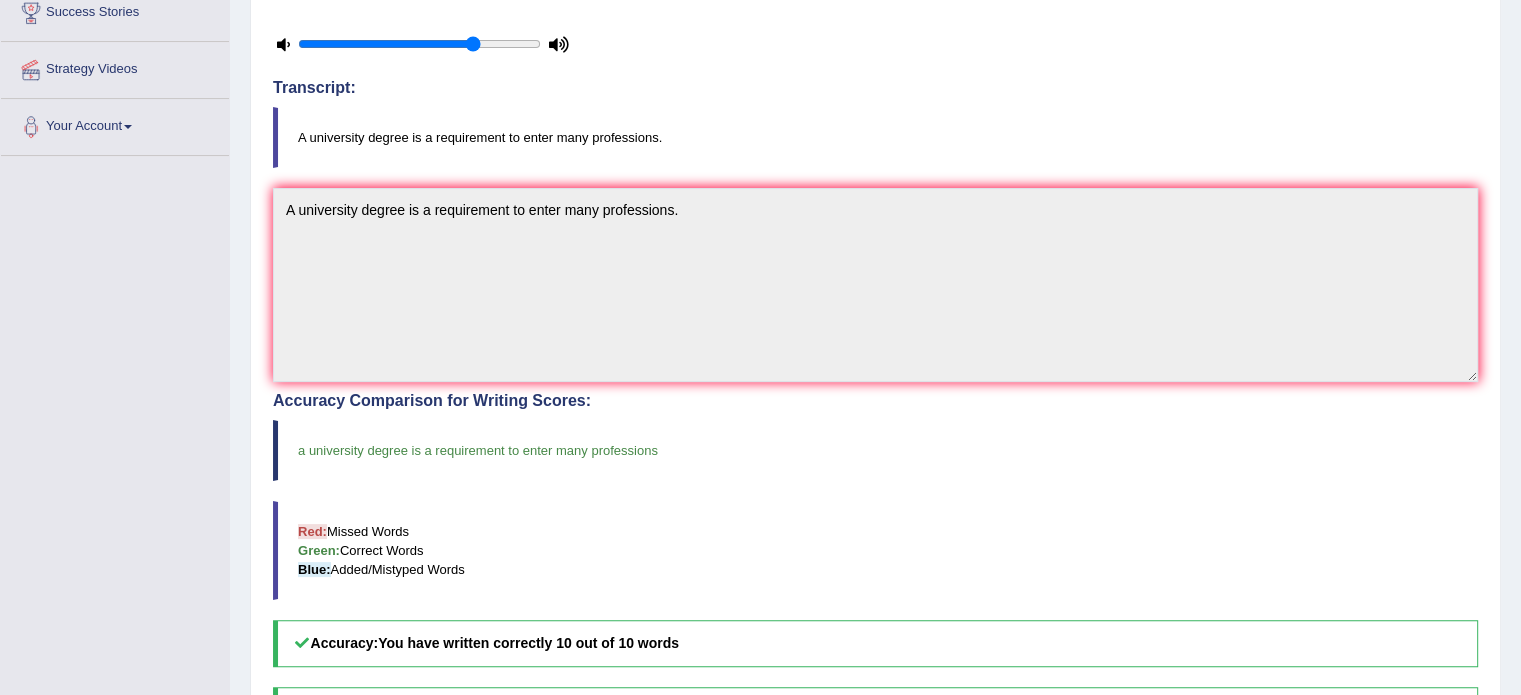 scroll, scrollTop: 0, scrollLeft: 0, axis: both 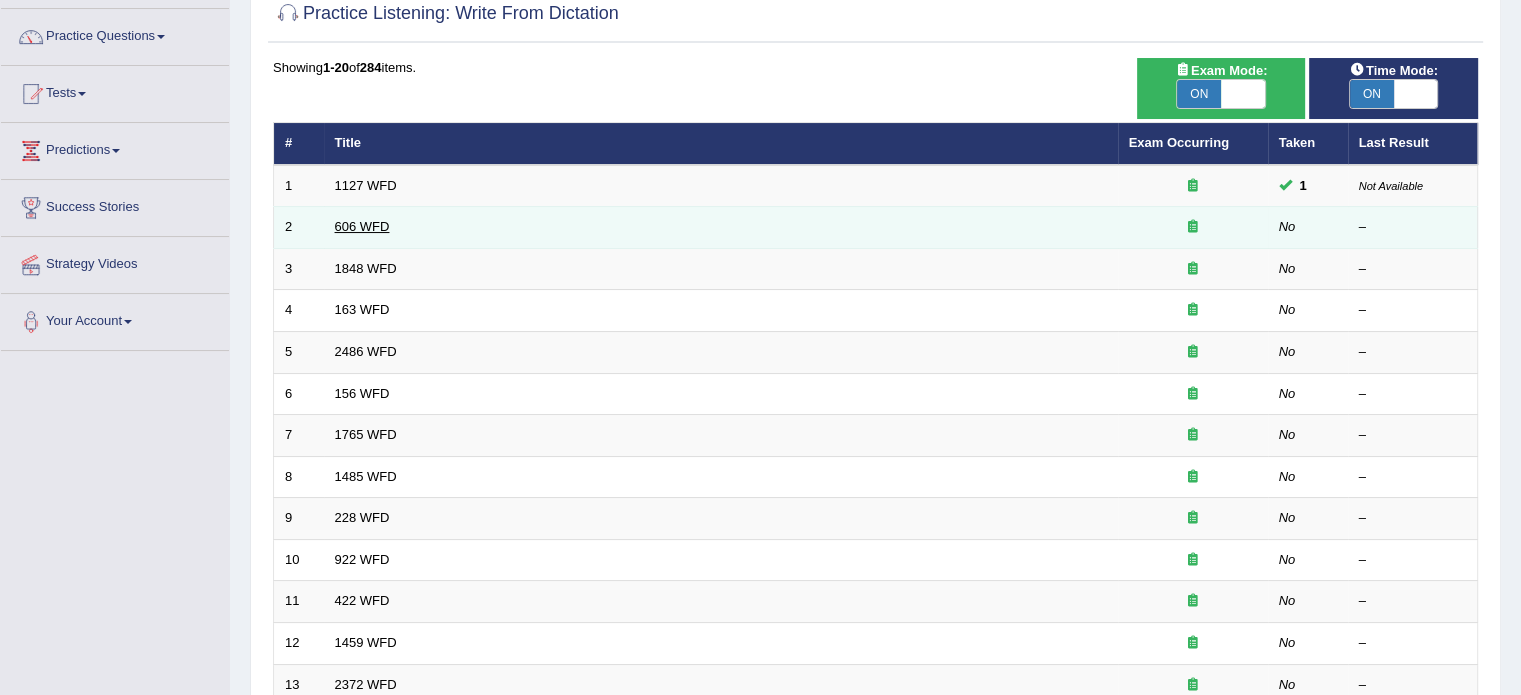 click on "606 WFD" at bounding box center (362, 226) 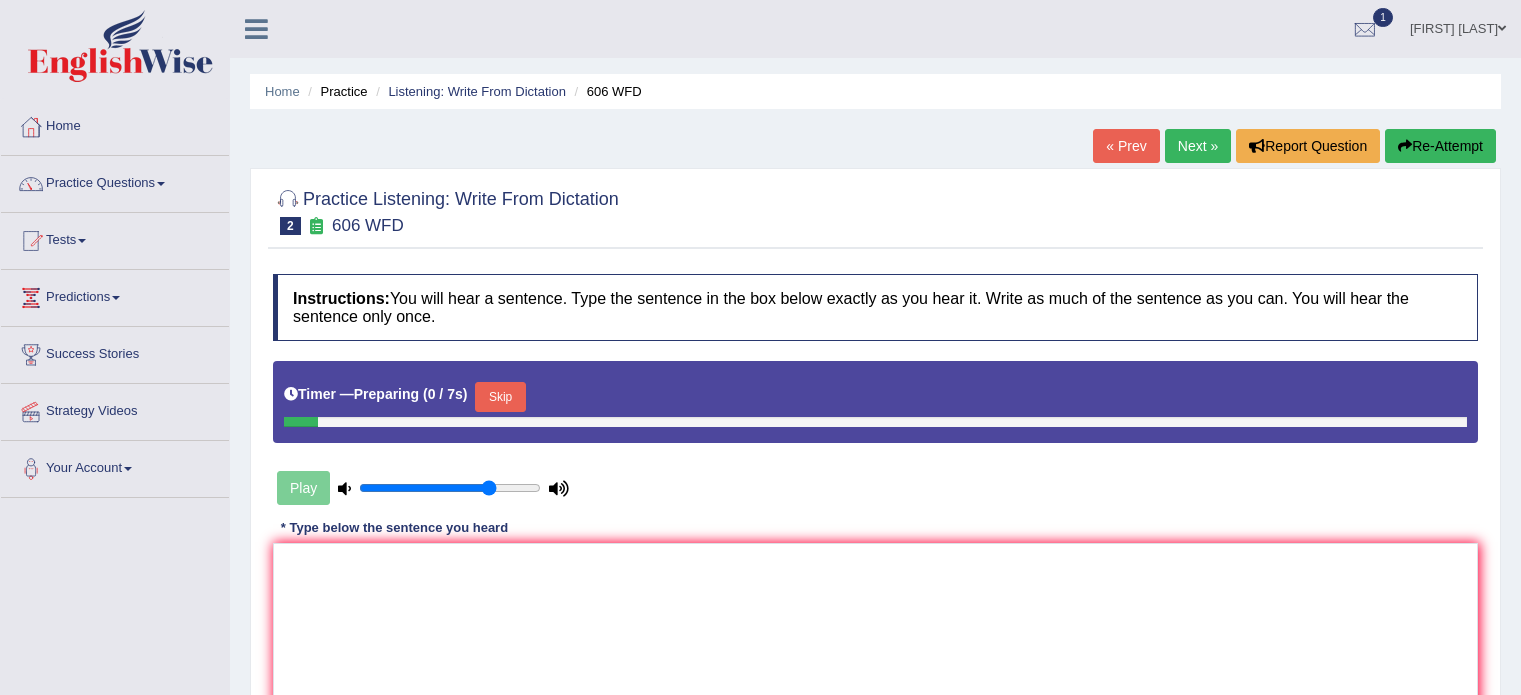 scroll, scrollTop: 0, scrollLeft: 0, axis: both 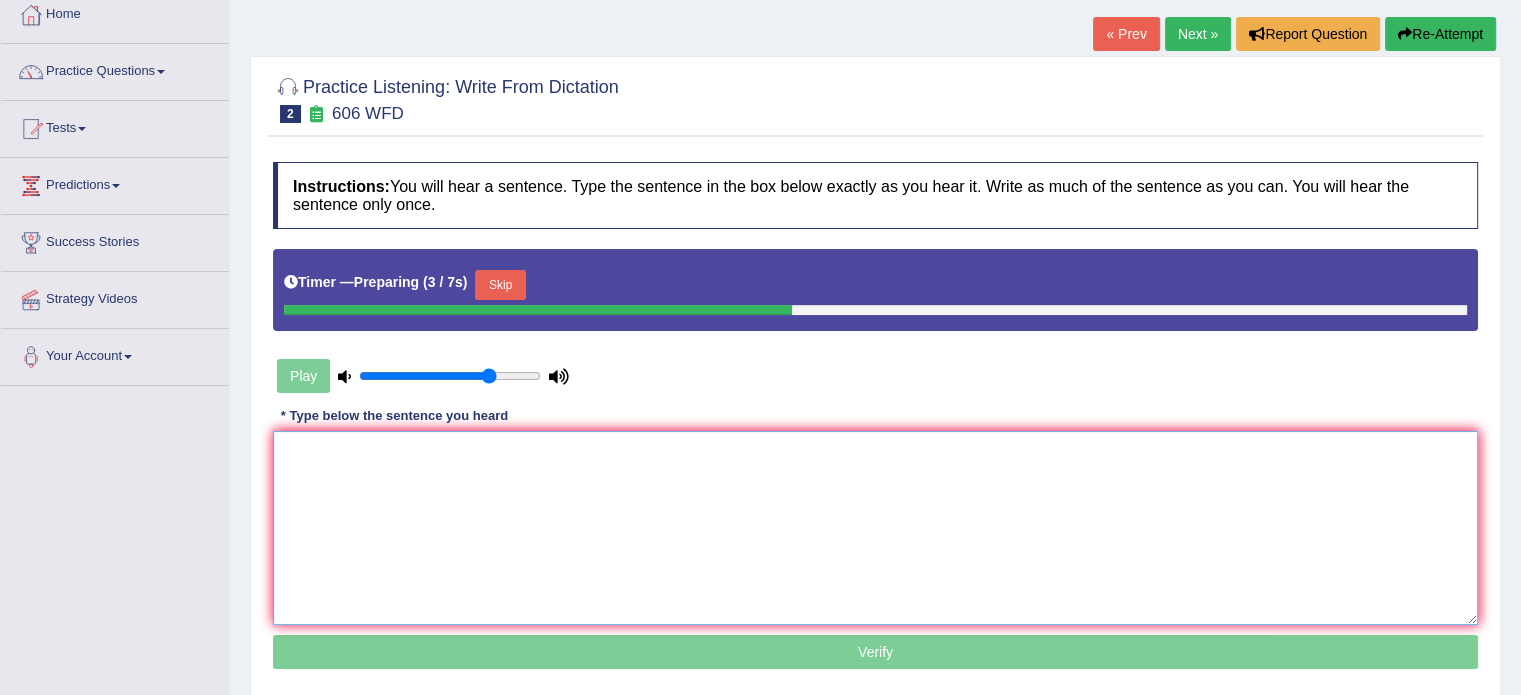 click at bounding box center [875, 528] 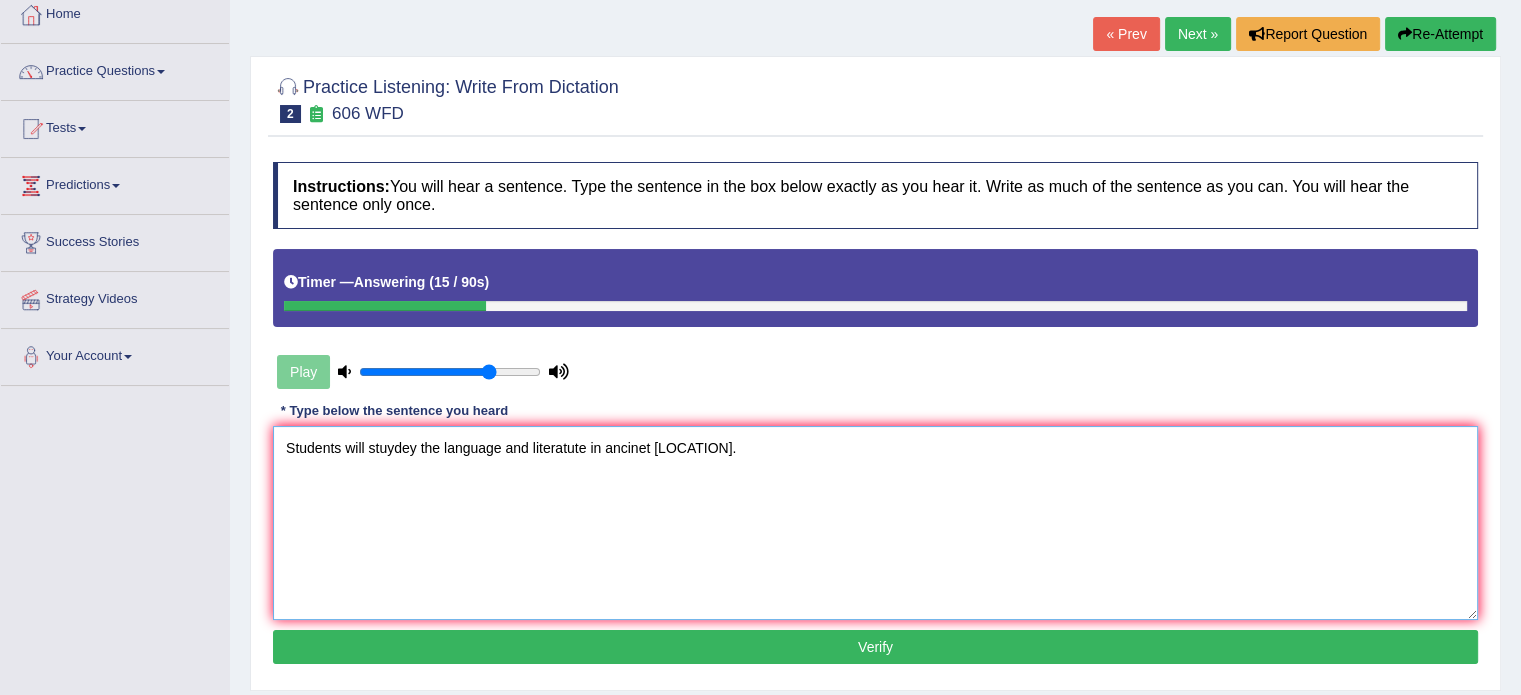 click on "Students will stuydey the language and literatute in ancinet Greece." at bounding box center (875, 523) 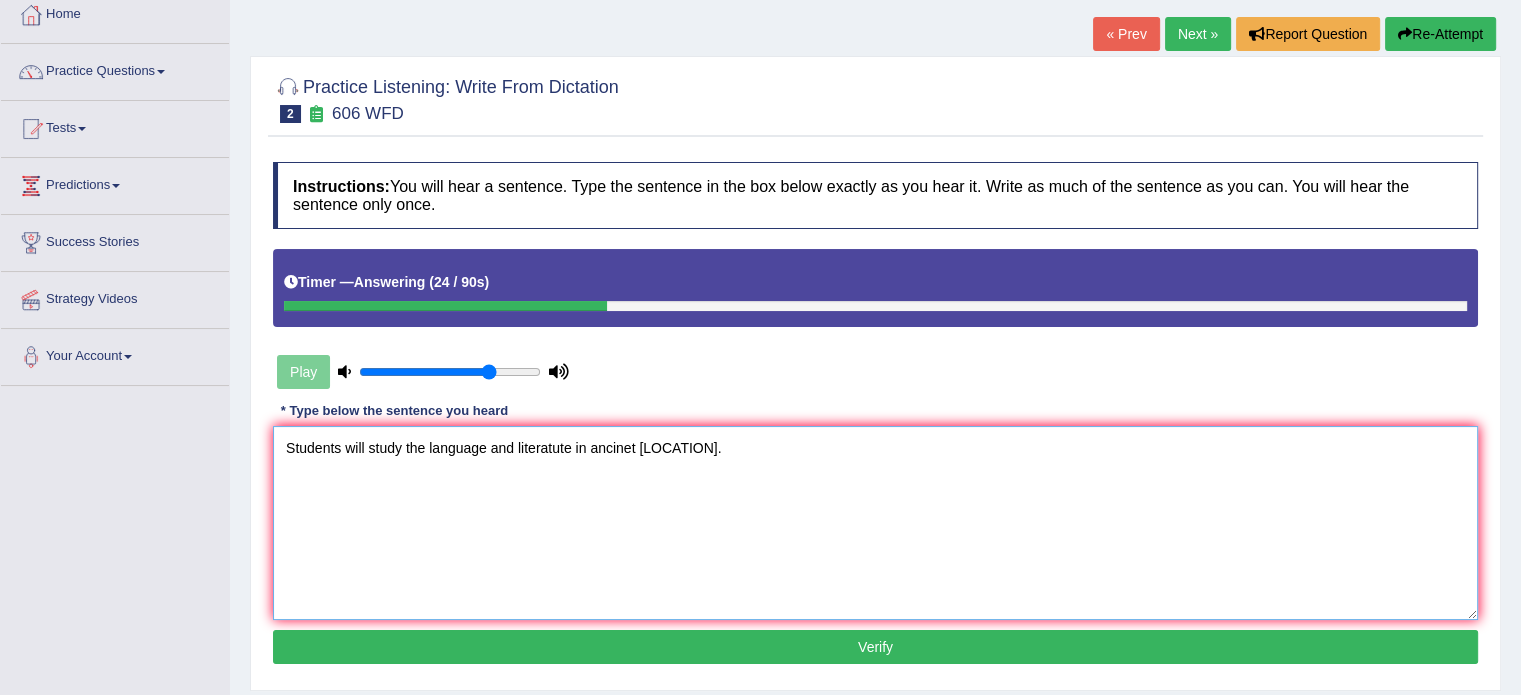 click on "Students will study the language and literatute in ancinet Greece." at bounding box center [875, 523] 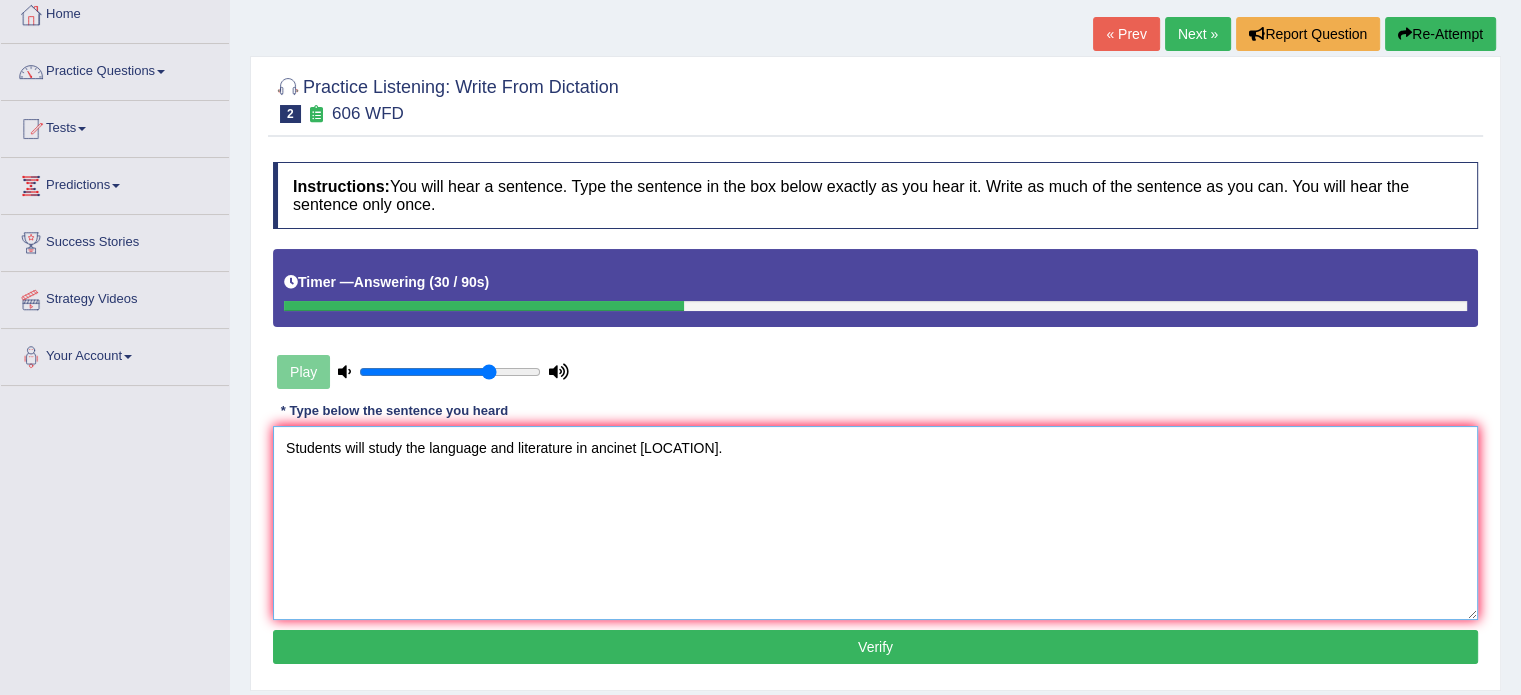 click on "Students will study the language and literature in ancinet Greece." at bounding box center (875, 523) 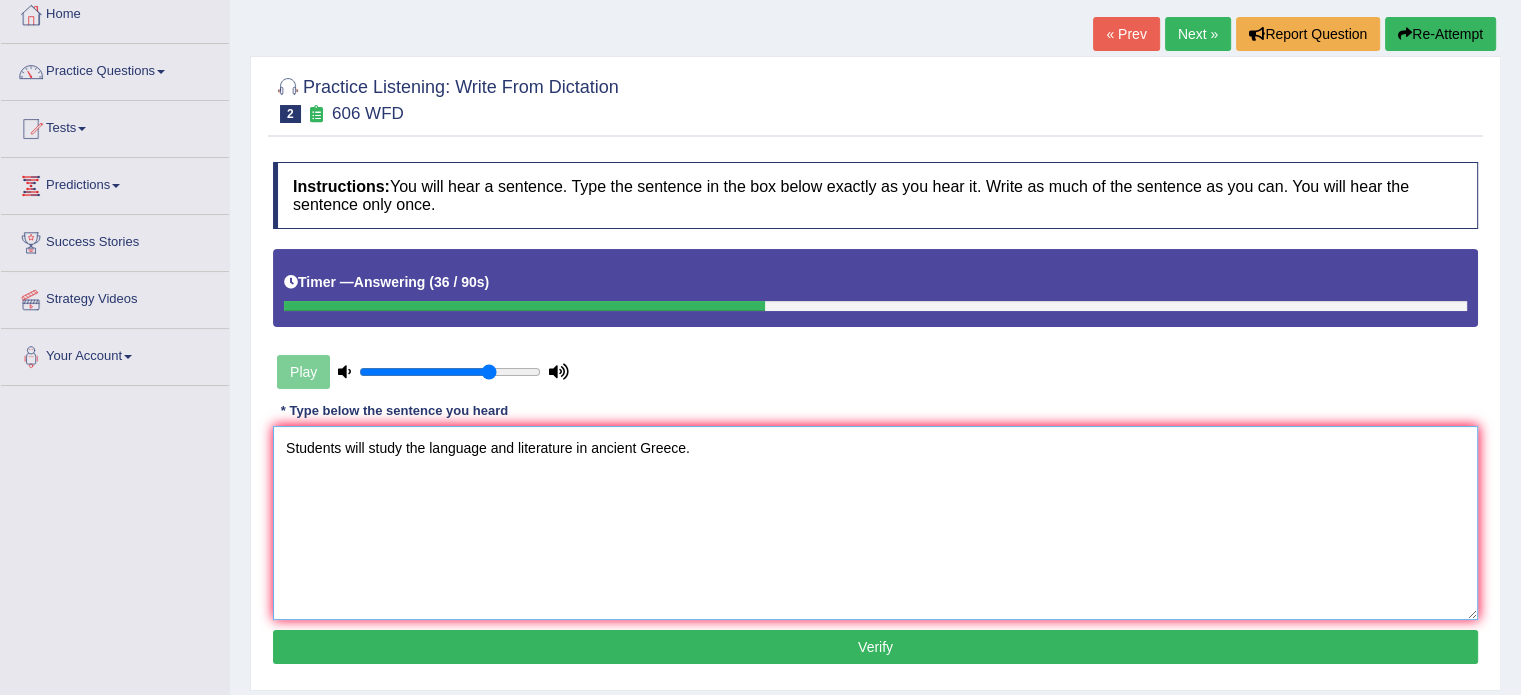 type on "Students will study the language and literature in ancient Greece." 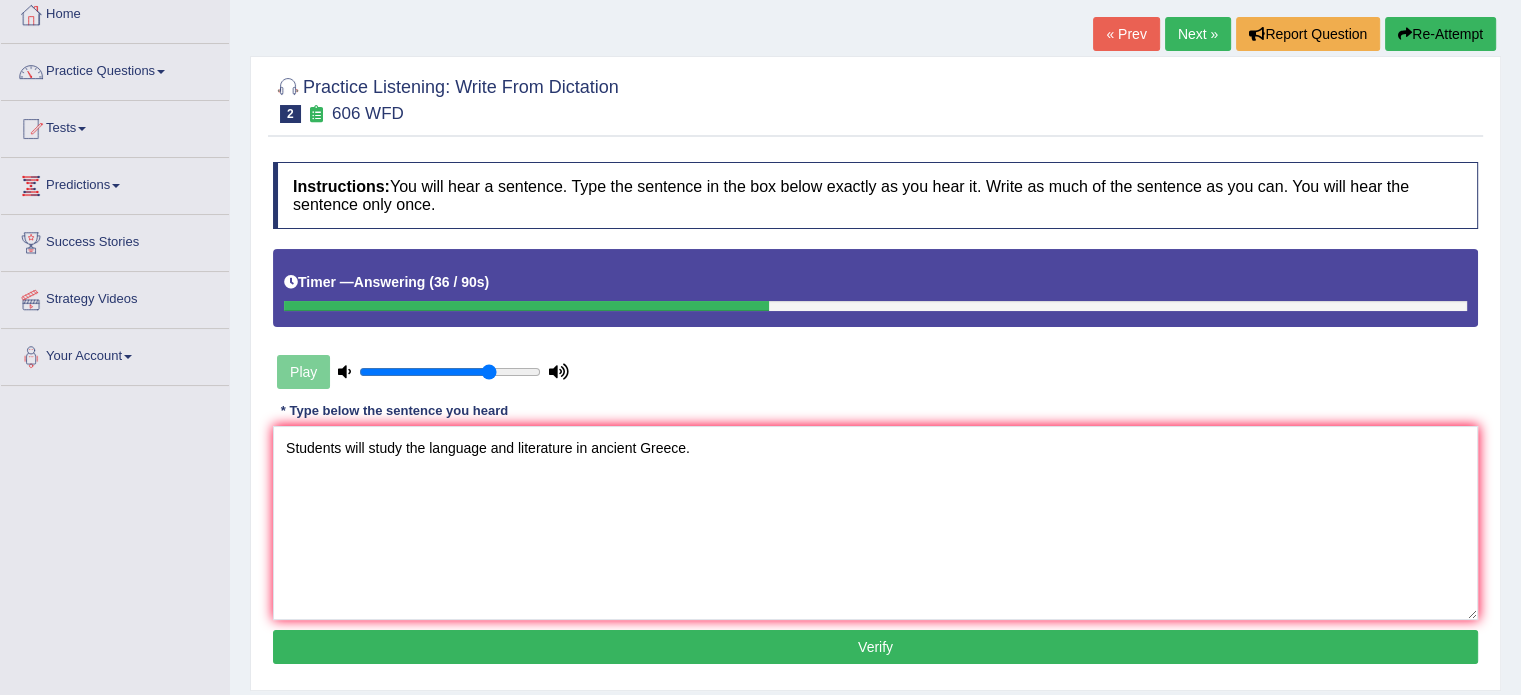 click on "Verify" at bounding box center [875, 647] 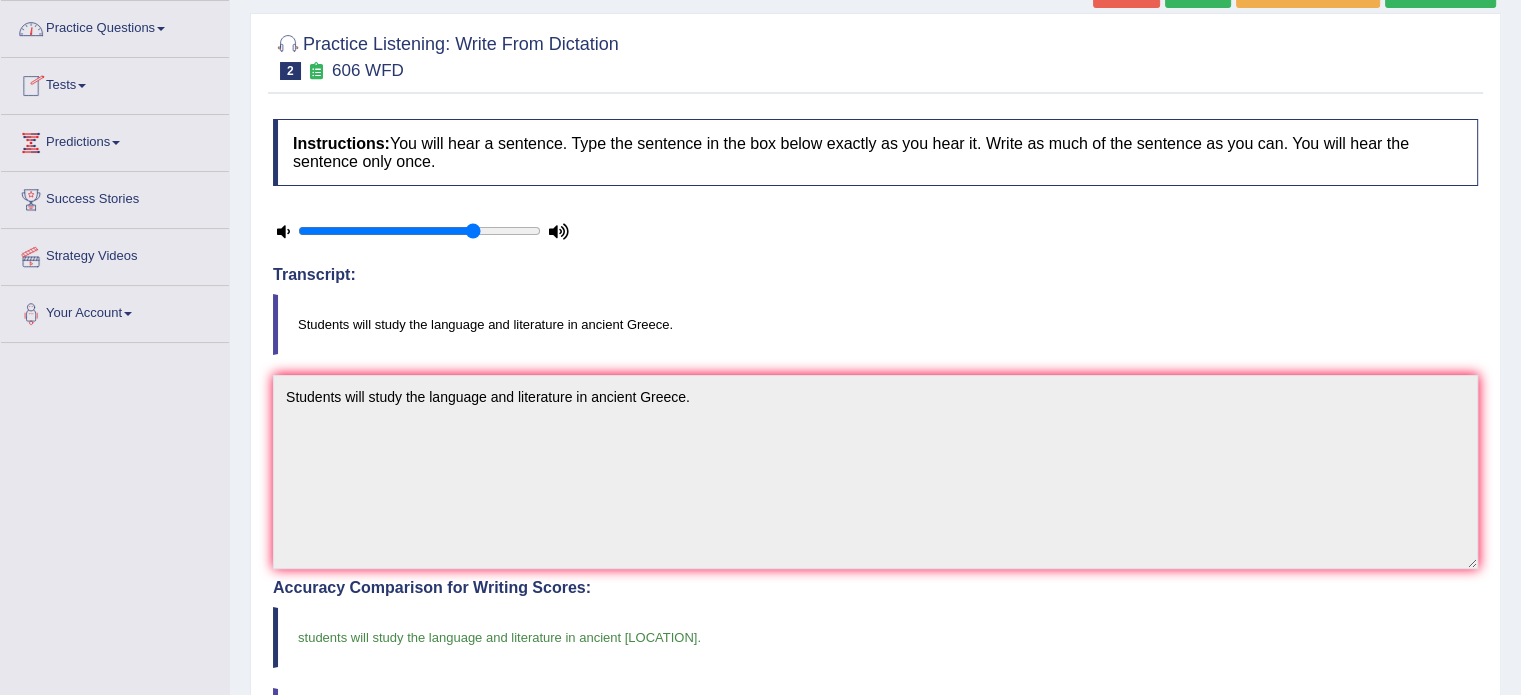 scroll, scrollTop: 0, scrollLeft: 0, axis: both 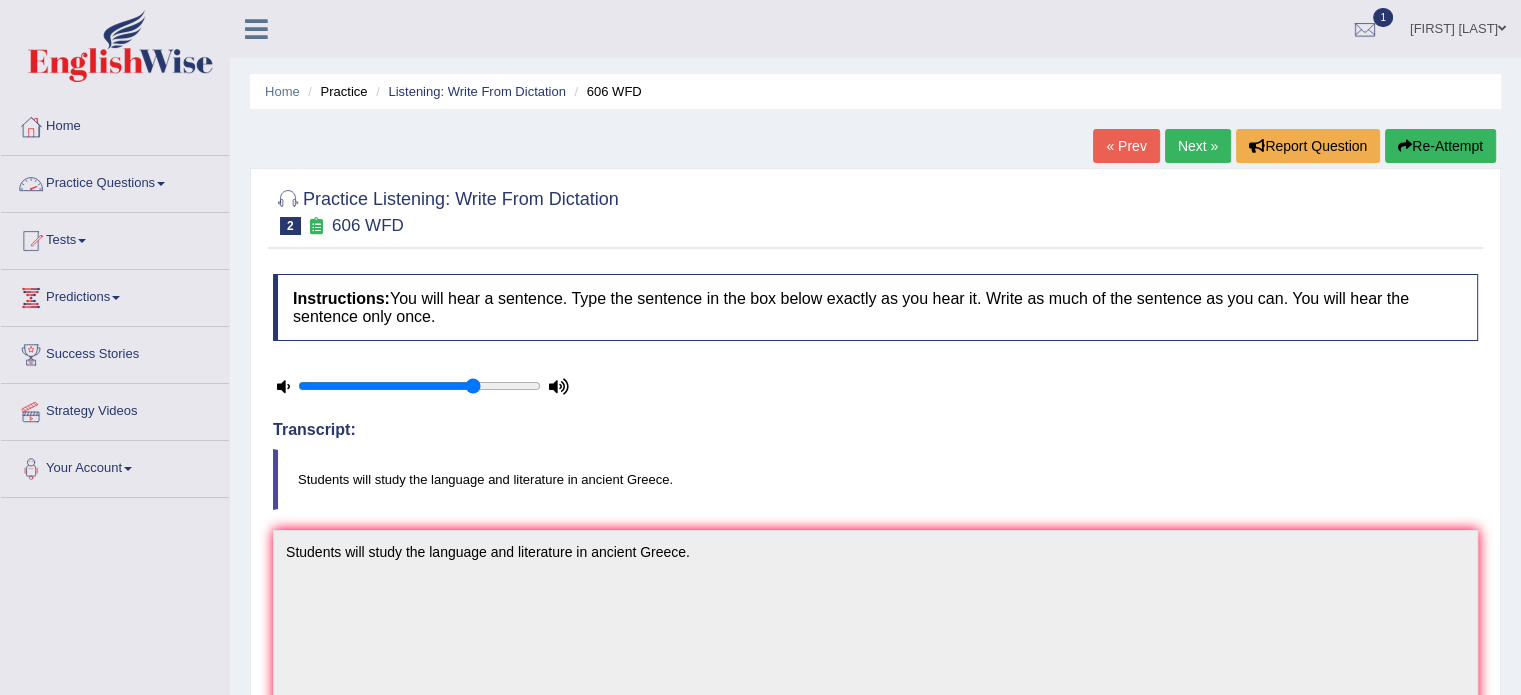 click on "Practice Questions" at bounding box center (115, 181) 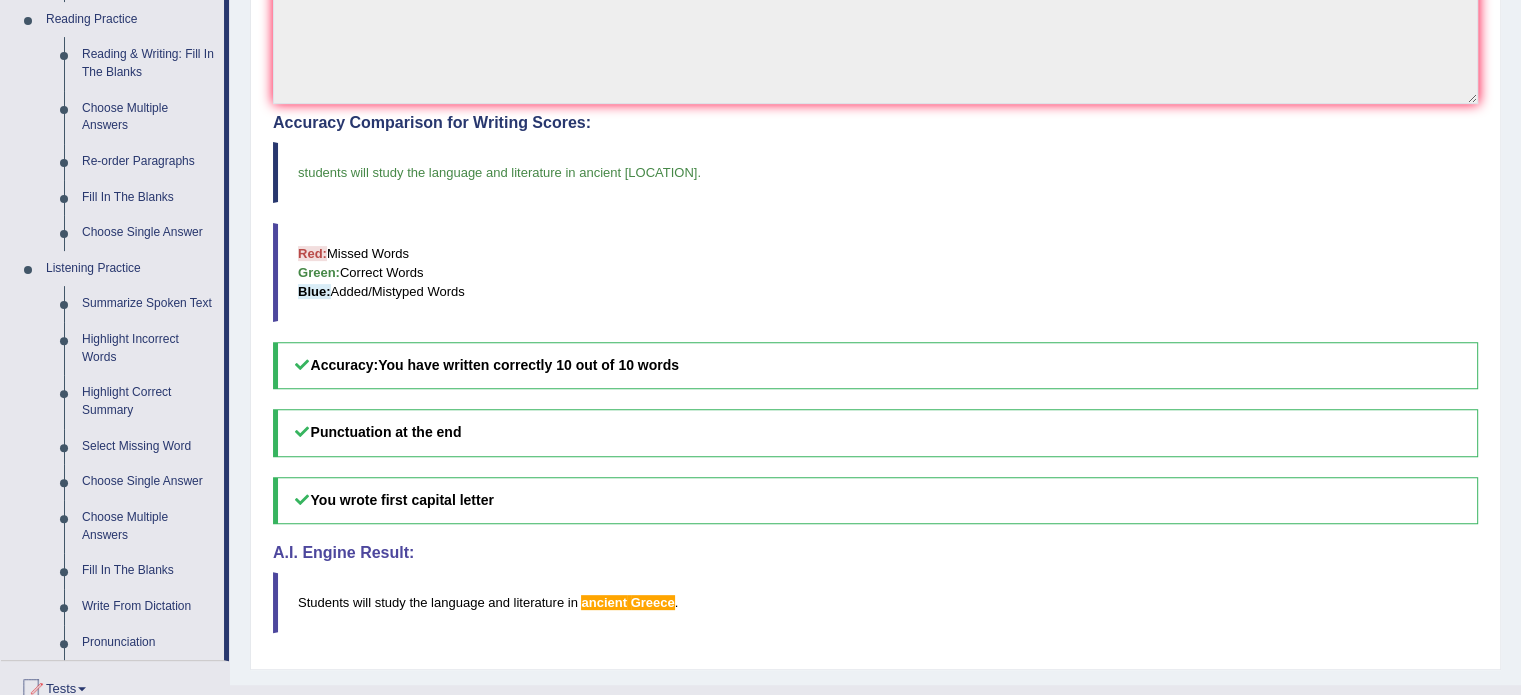 scroll, scrollTop: 655, scrollLeft: 0, axis: vertical 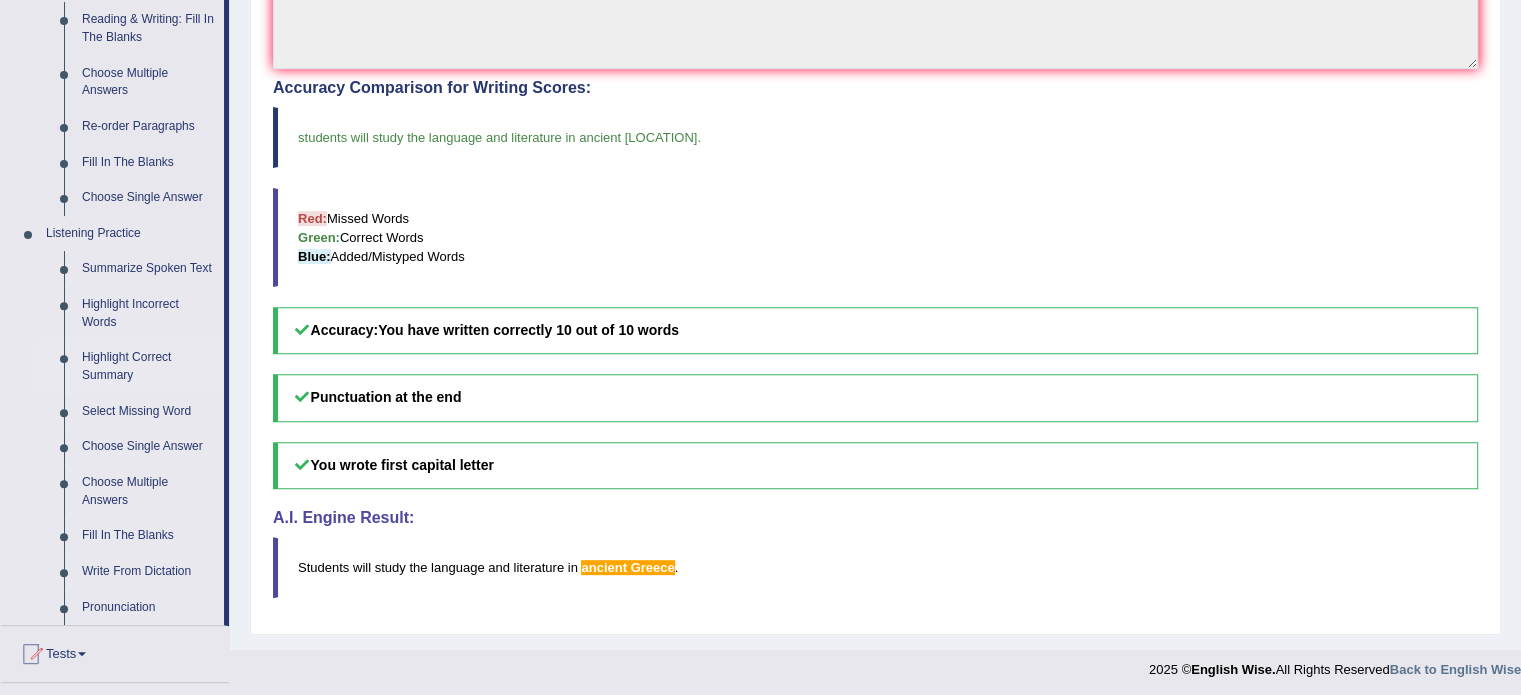 click on "Highlight Correct Summary" at bounding box center [148, 366] 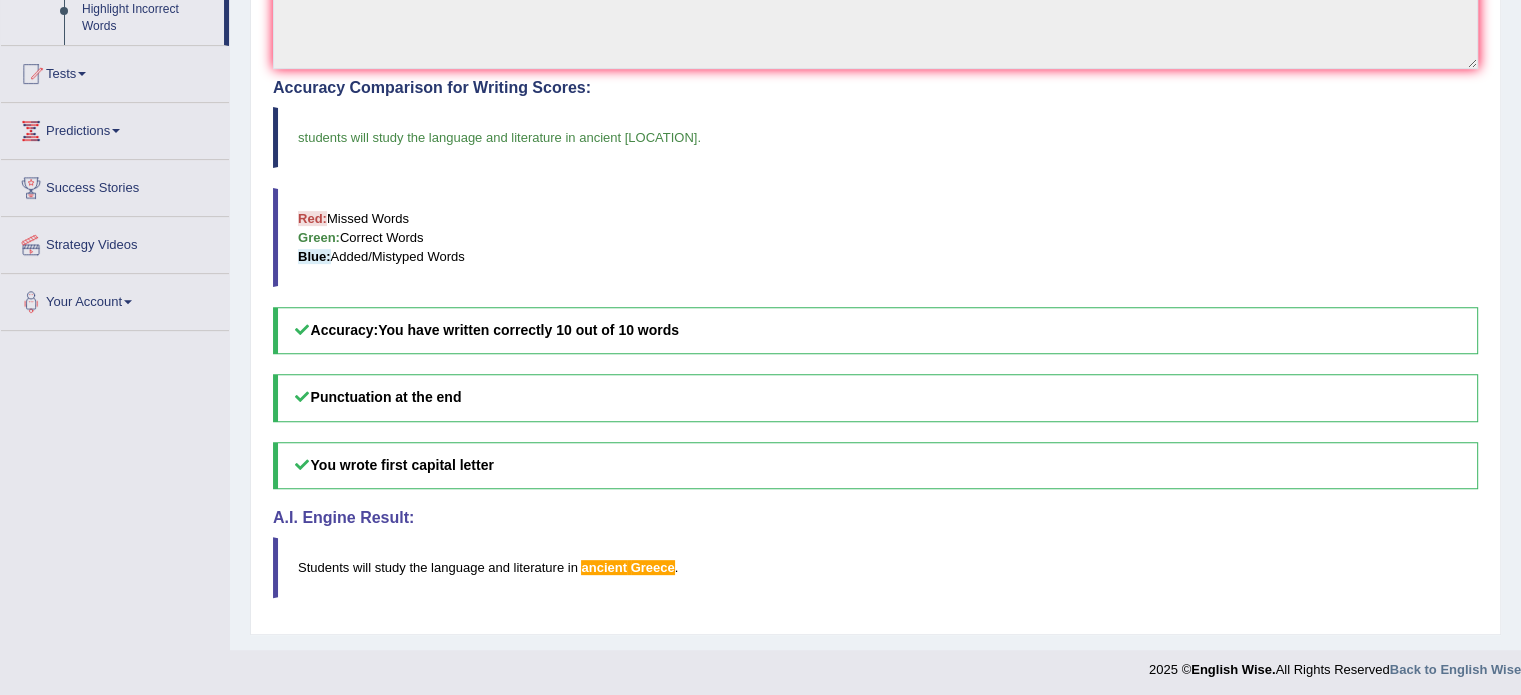 scroll, scrollTop: 540, scrollLeft: 0, axis: vertical 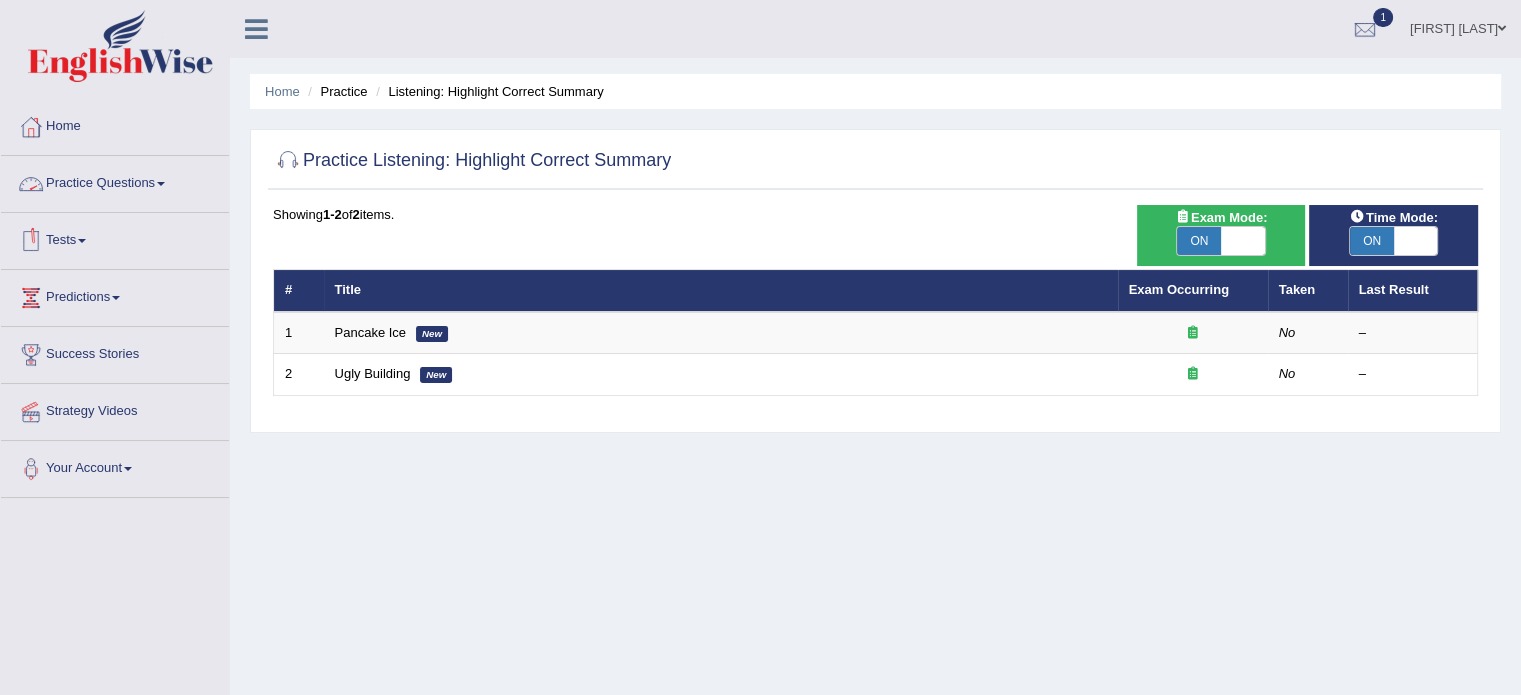 click on "Practice Questions" at bounding box center (115, 181) 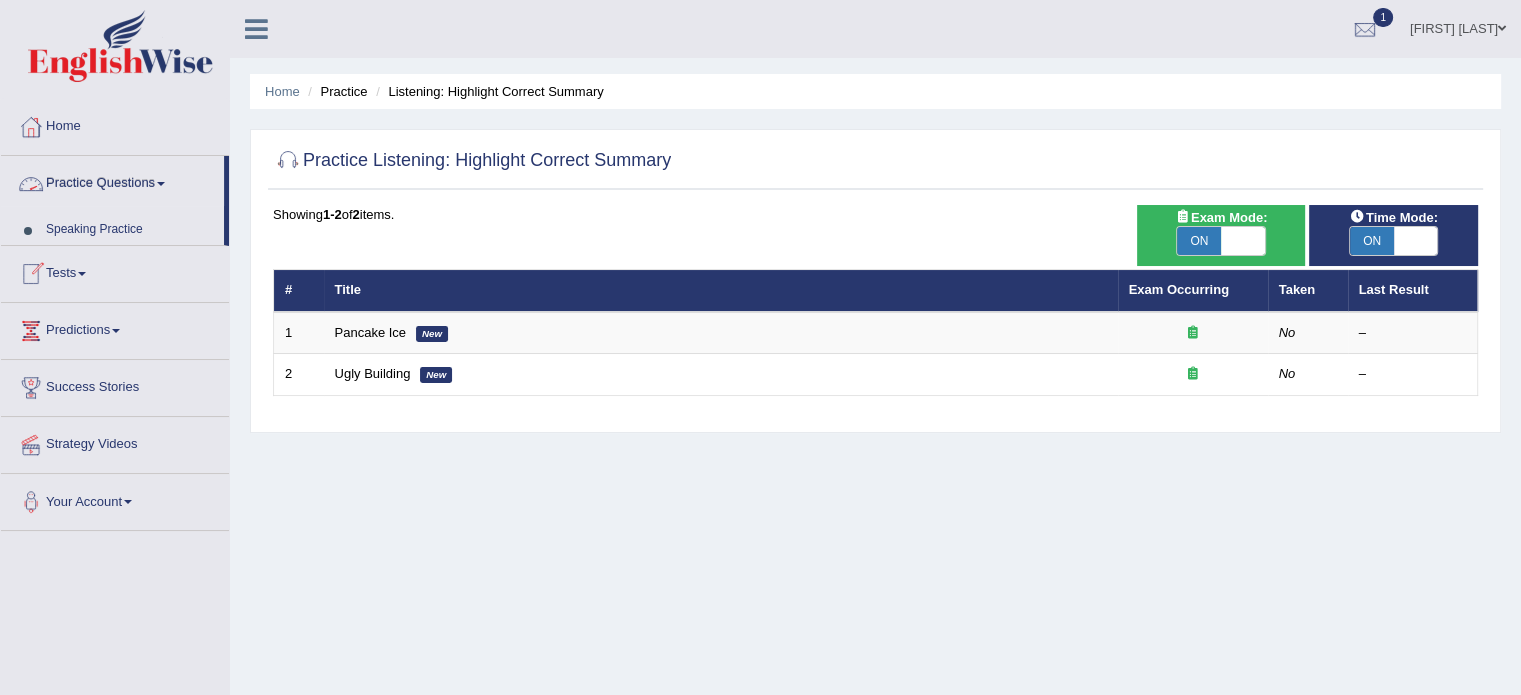click on "Practice Questions" at bounding box center (112, 181) 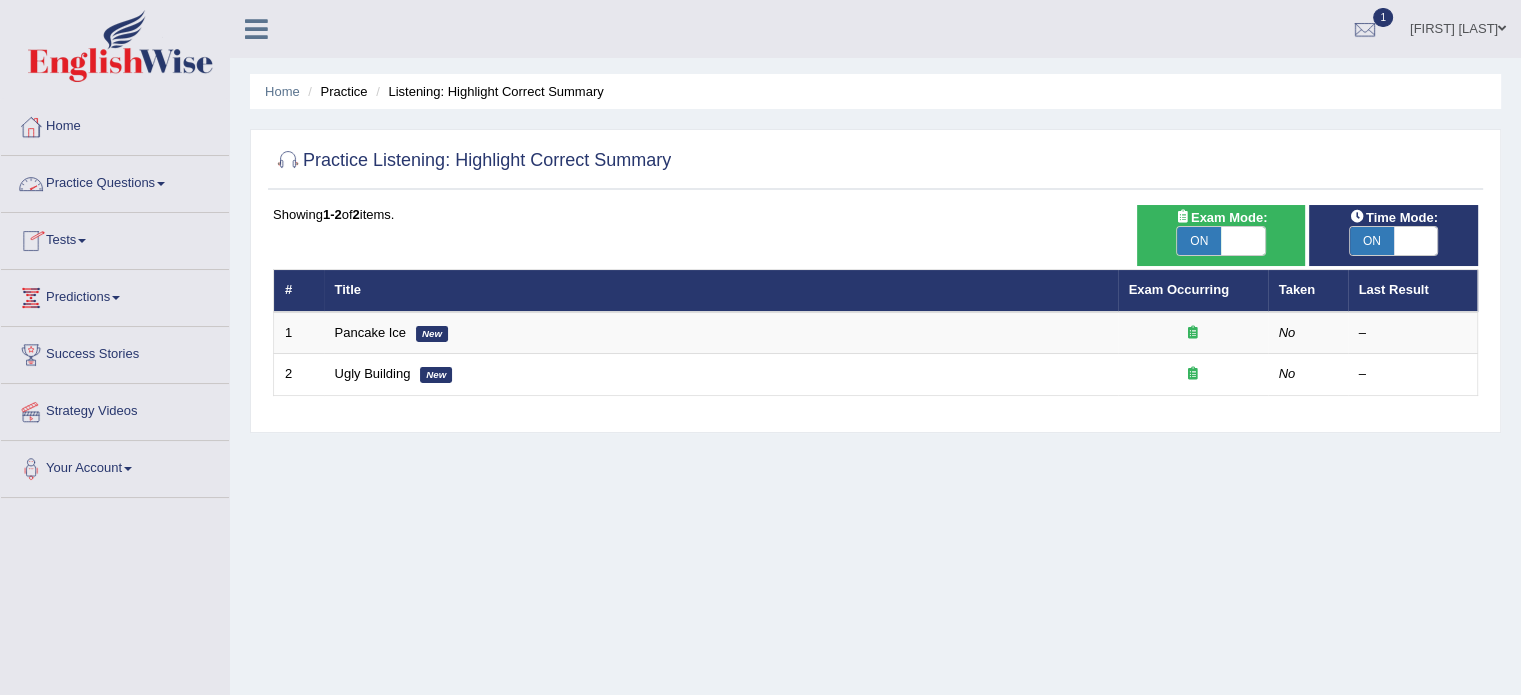 click on "Practice Questions" at bounding box center [115, 181] 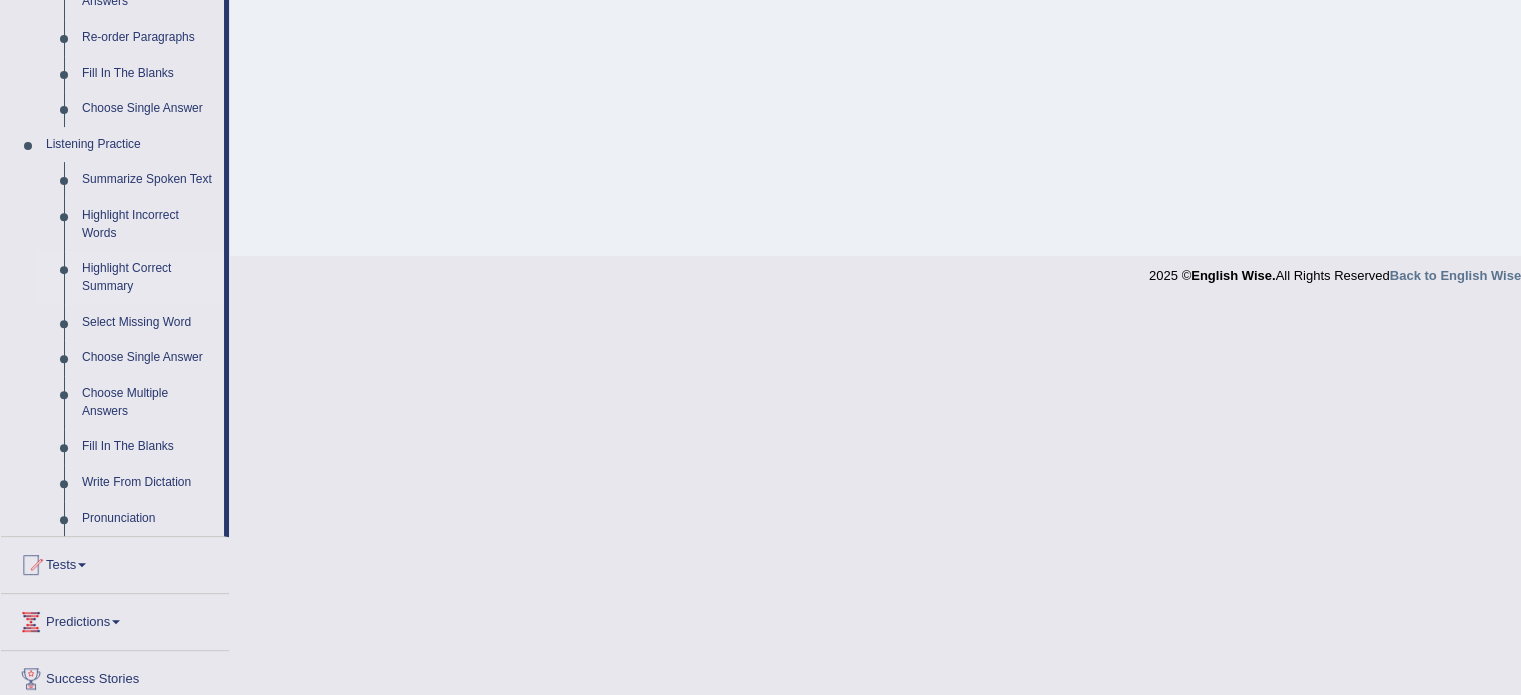 scroll, scrollTop: 748, scrollLeft: 0, axis: vertical 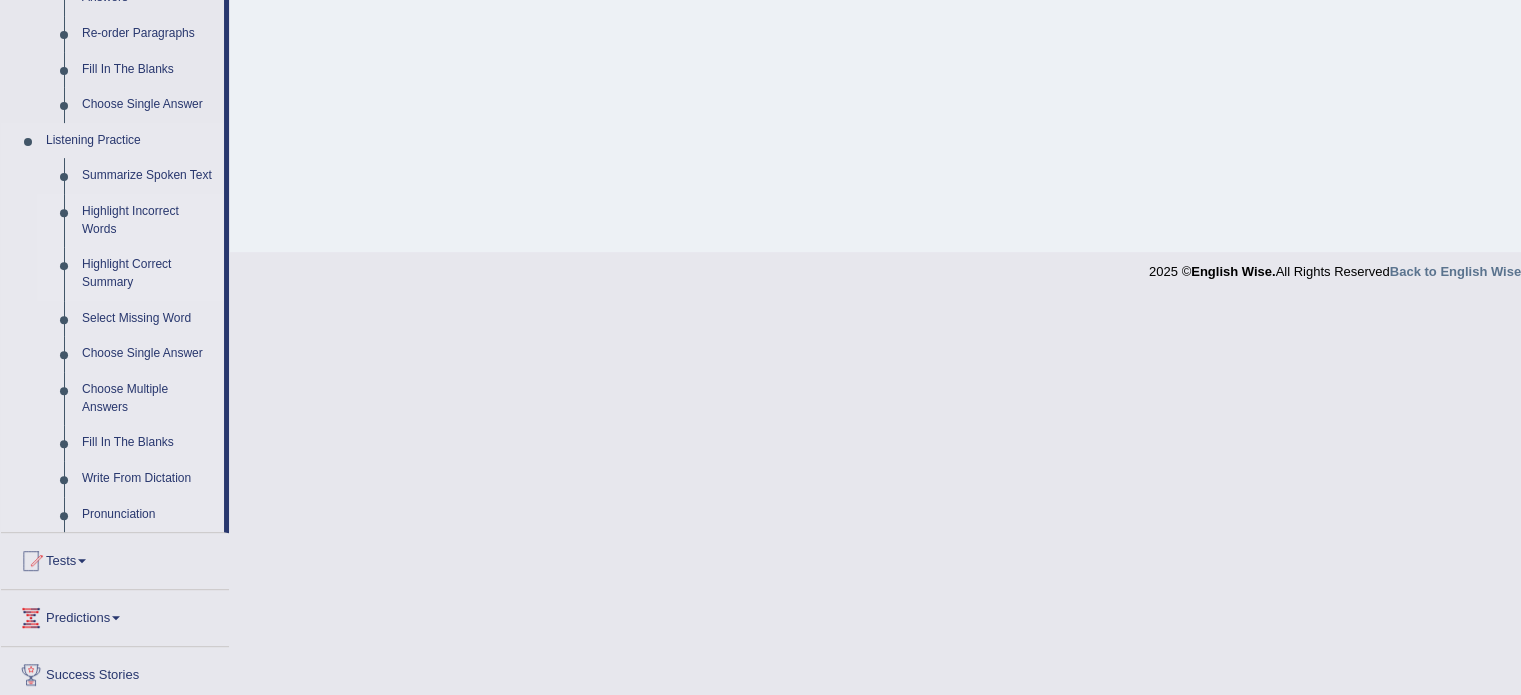 click on "Highlight Incorrect Words" at bounding box center [148, 220] 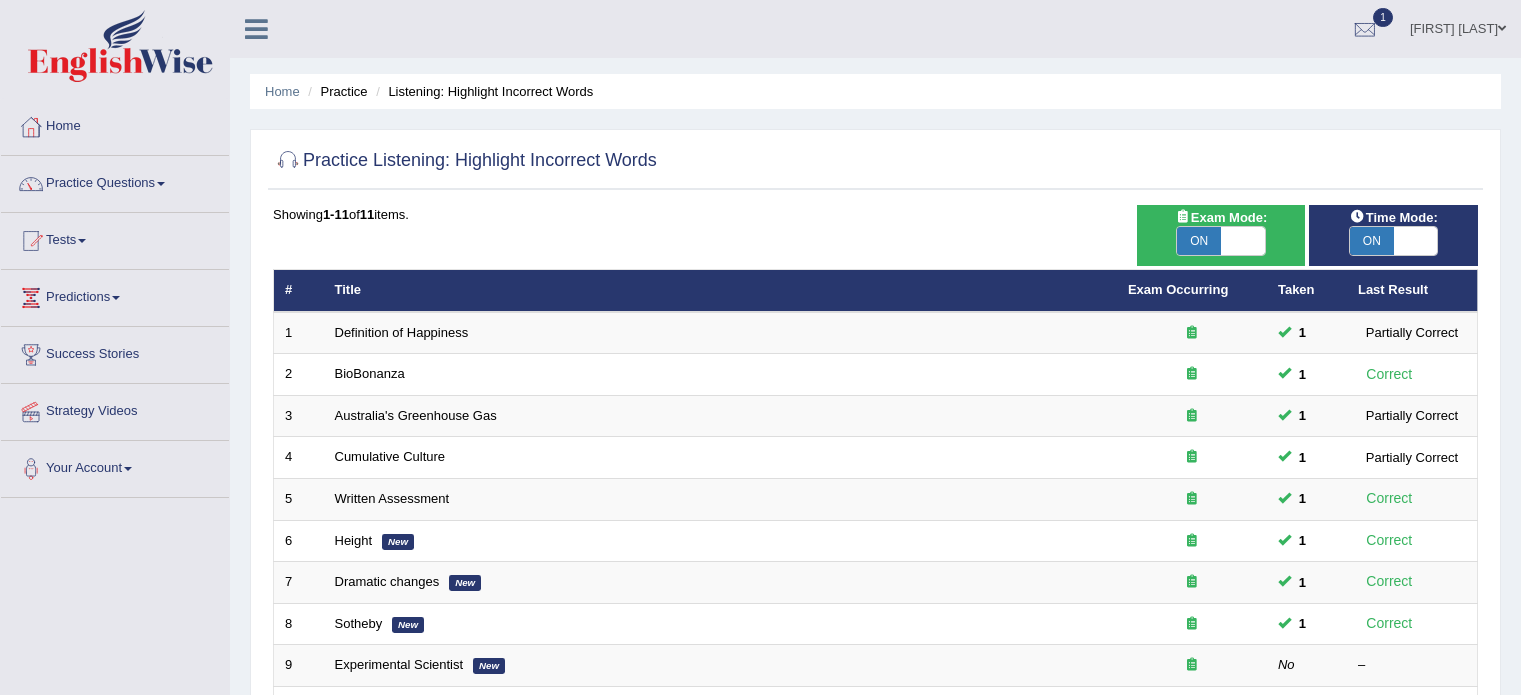 scroll, scrollTop: 0, scrollLeft: 0, axis: both 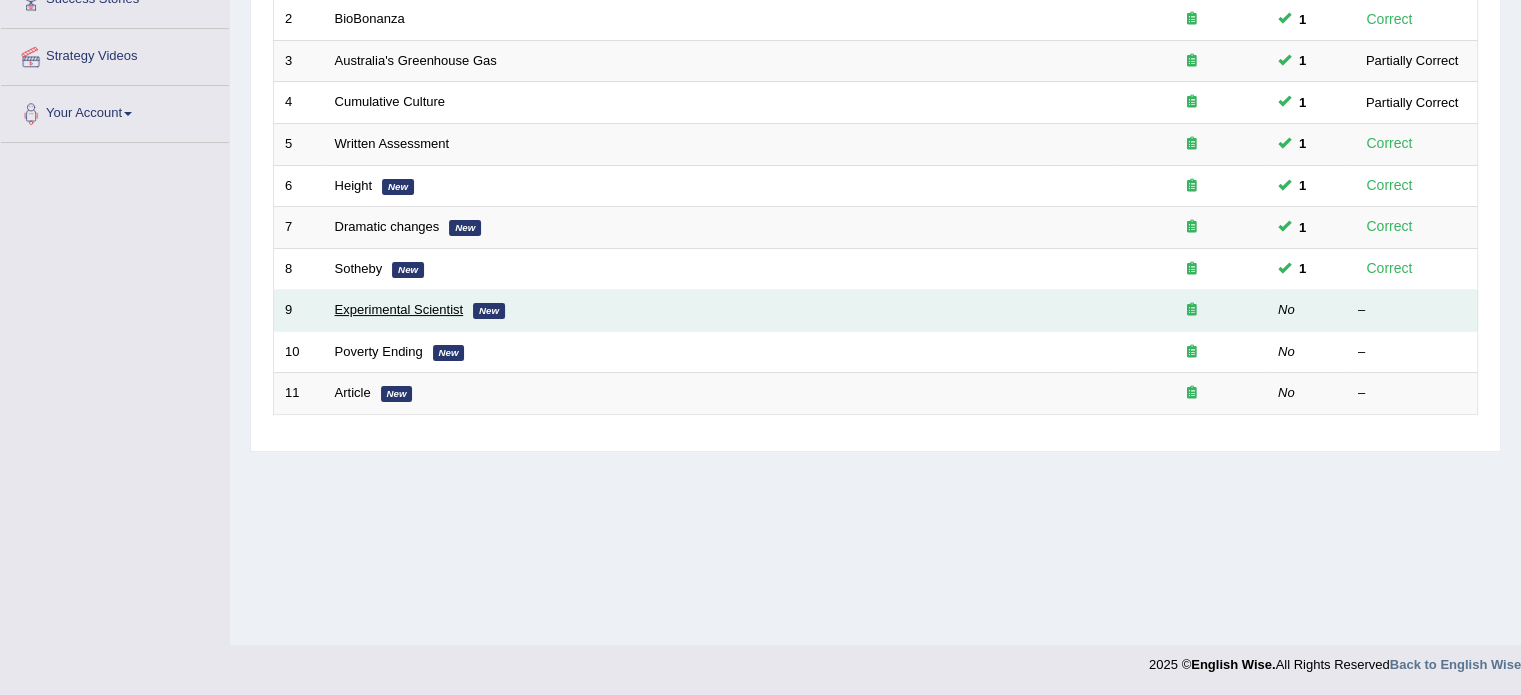 click on "Experimental Scientist" at bounding box center (399, 309) 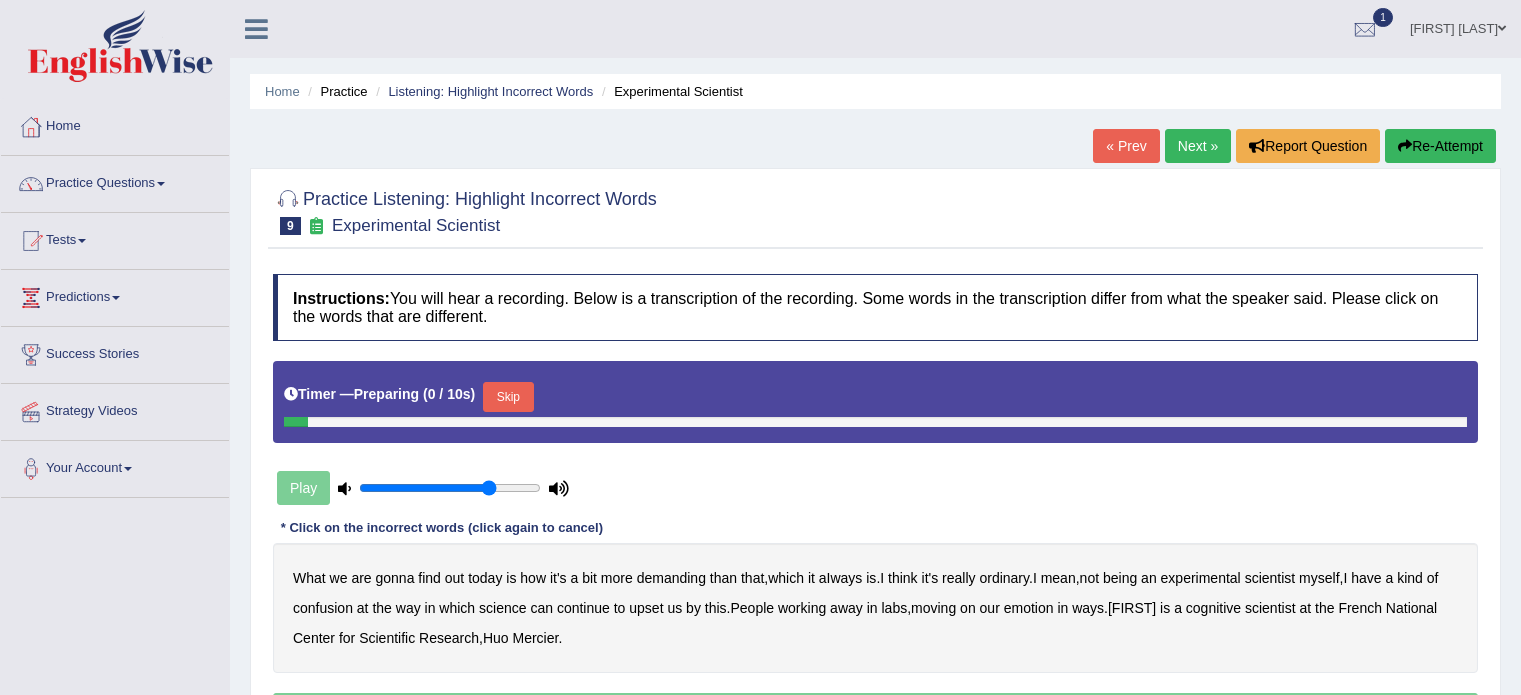 scroll, scrollTop: 0, scrollLeft: 0, axis: both 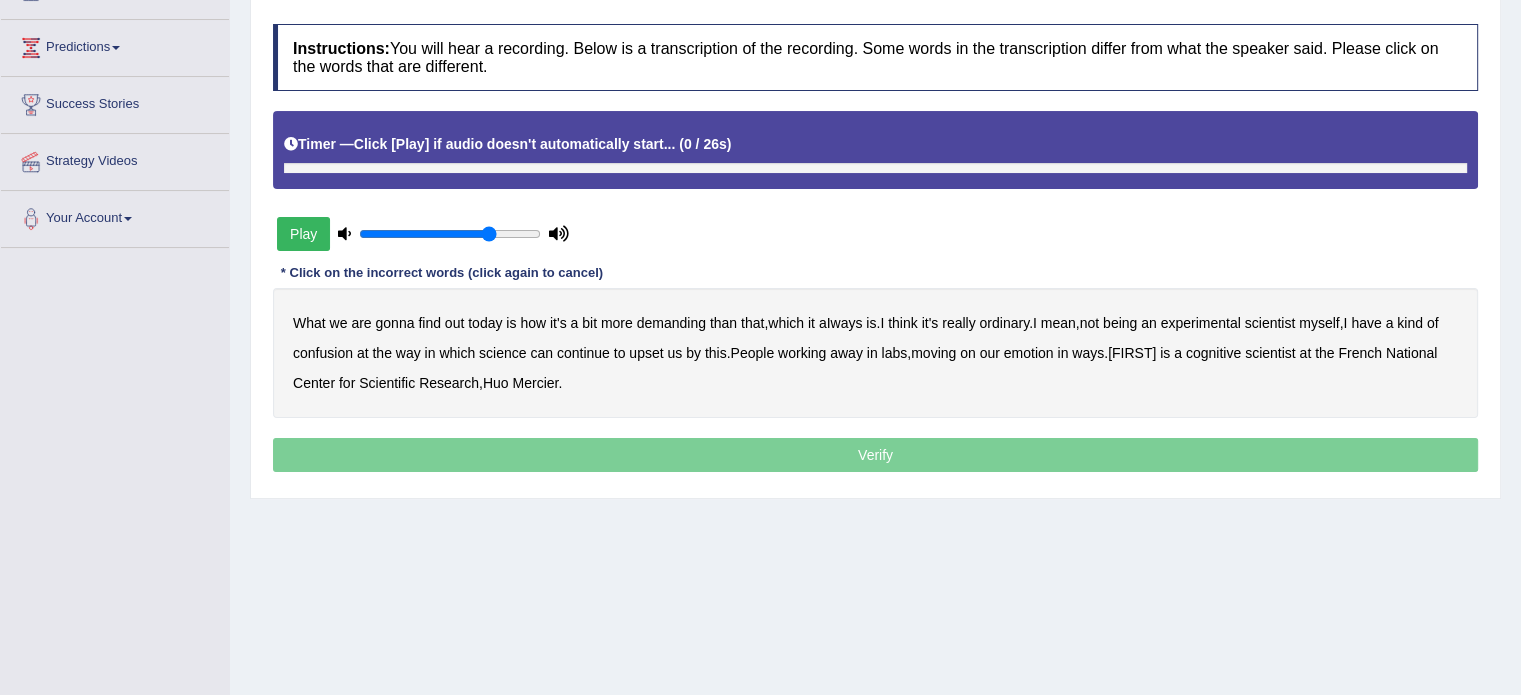 click on "Play" at bounding box center [303, 234] 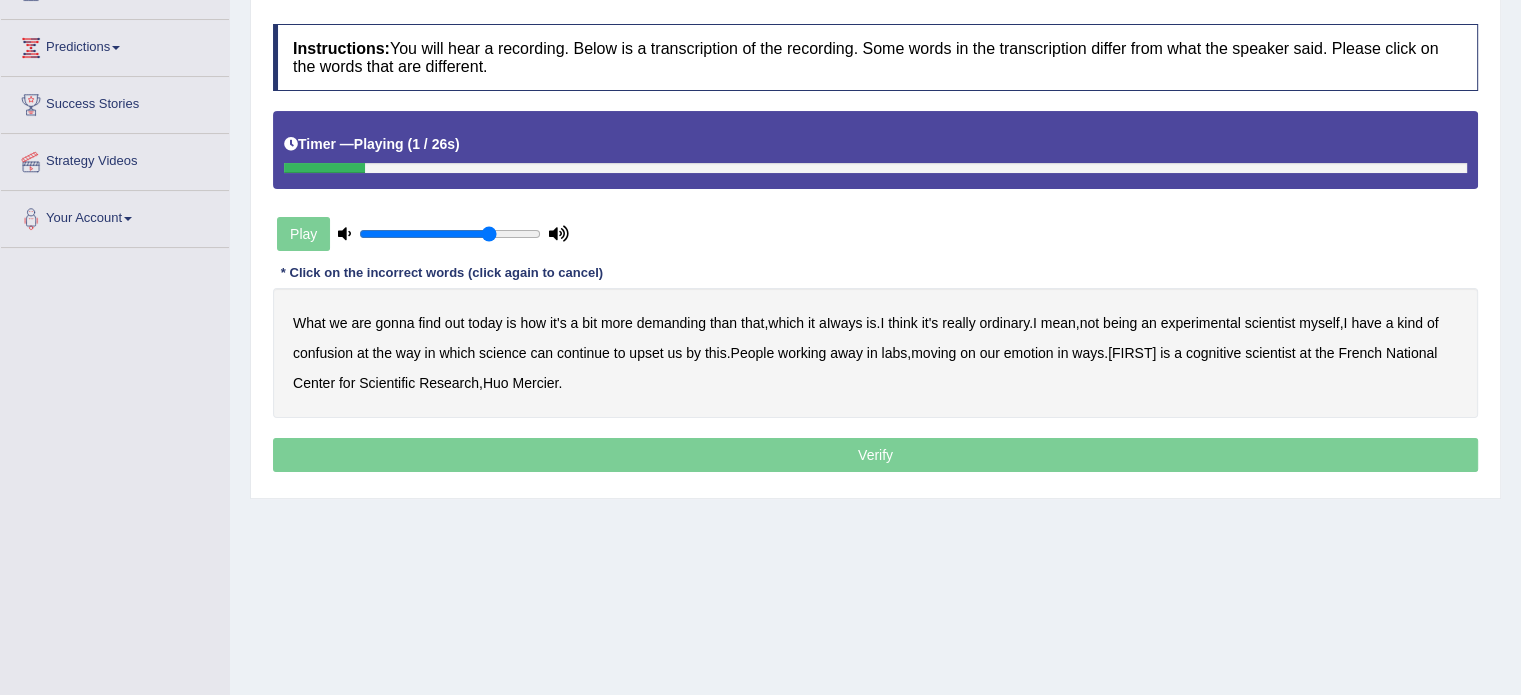 click on "which" at bounding box center (457, 353) 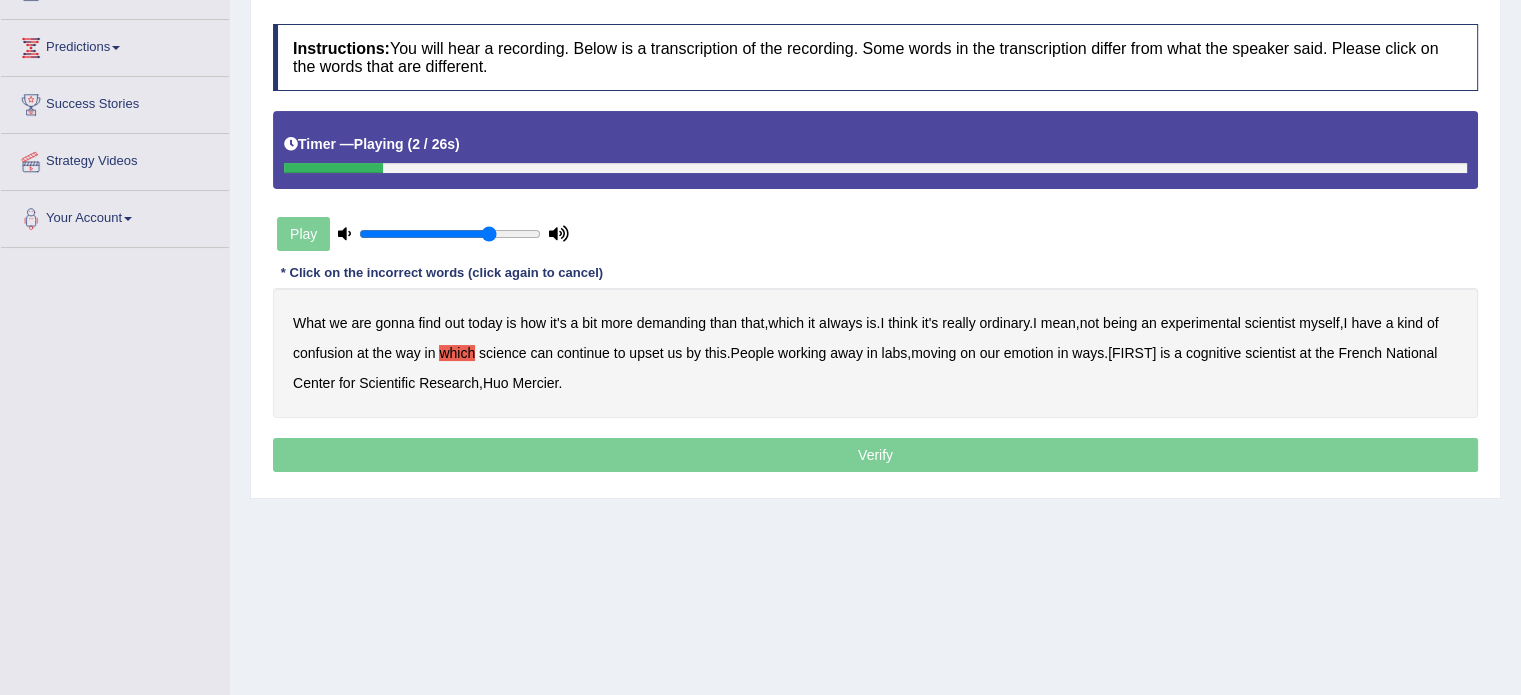 click on "science" at bounding box center (502, 353) 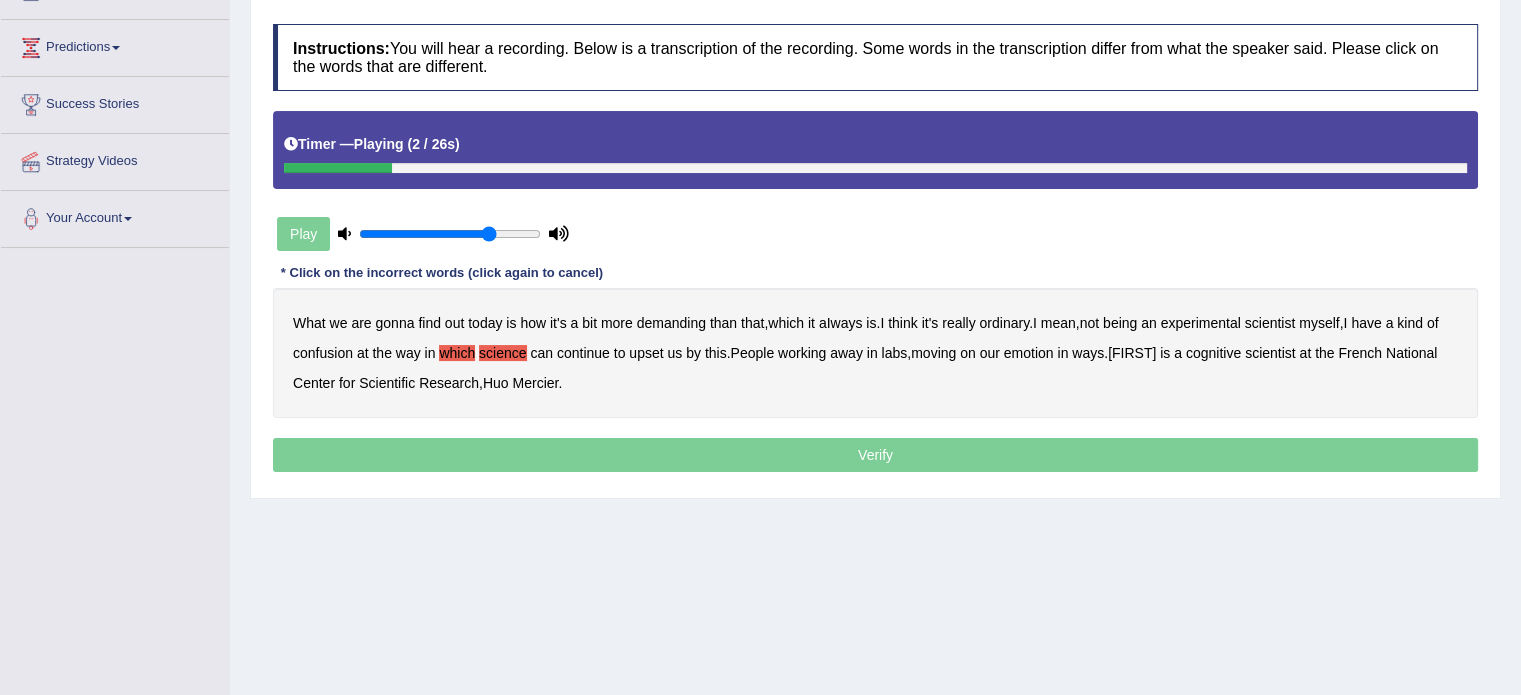 click on "What   we   are   gonna   find   out   today   is   how   it's   a   bit   more   demanding   than   that ,  which   it   aIways   is .  I   think   it's   really   ordinary .  I   mean ,  not   being   an   experimental   scientist   myself ,  I   have   a   kind   of   confusion   at   the   way   in   which   science   can   continue   to   upset   us   by   this .  People   working   away   in   labs ,  moving   on   our   emotion   in   ways .  [FIRST]   is   a   cognitive   scientist   at   the   French   National   Center   for   Scientific   Research ,  [LAST] ." at bounding box center [875, 353] 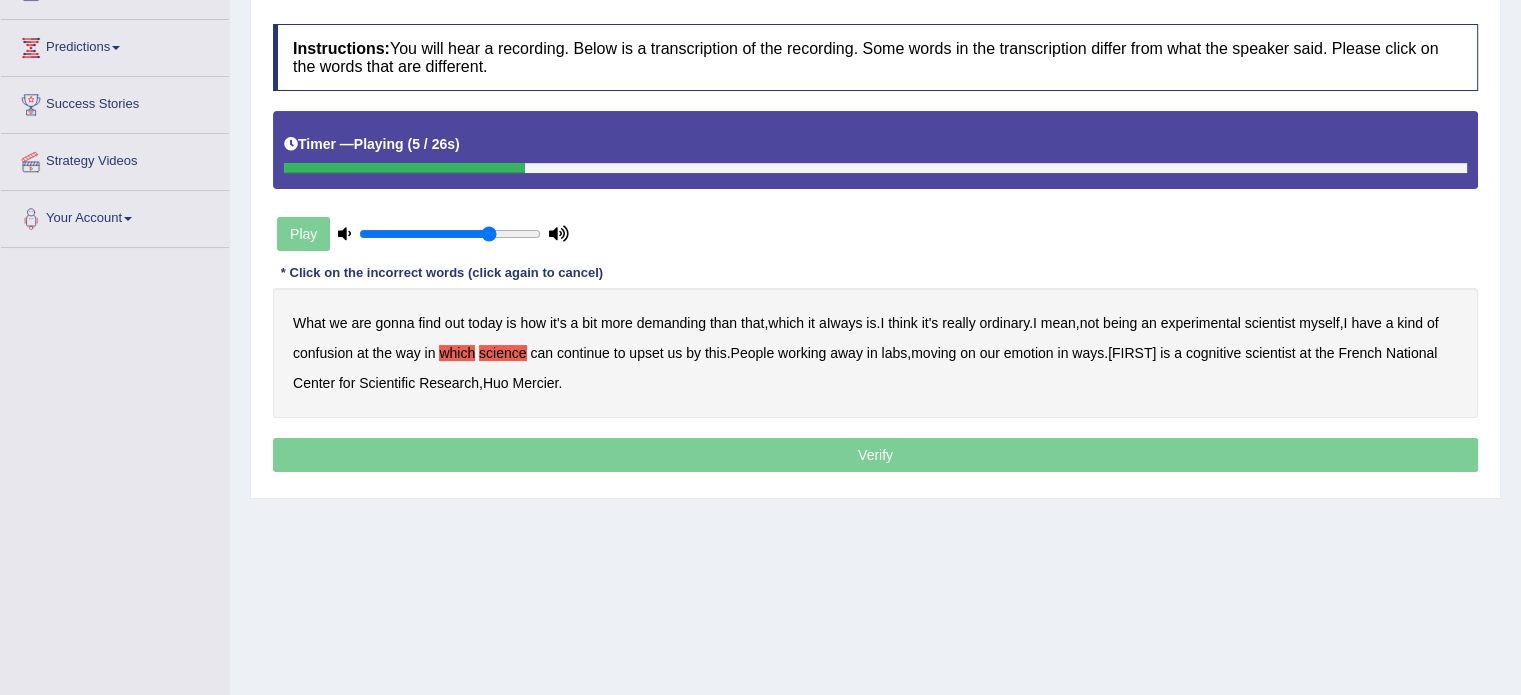 click on "science" at bounding box center (502, 353) 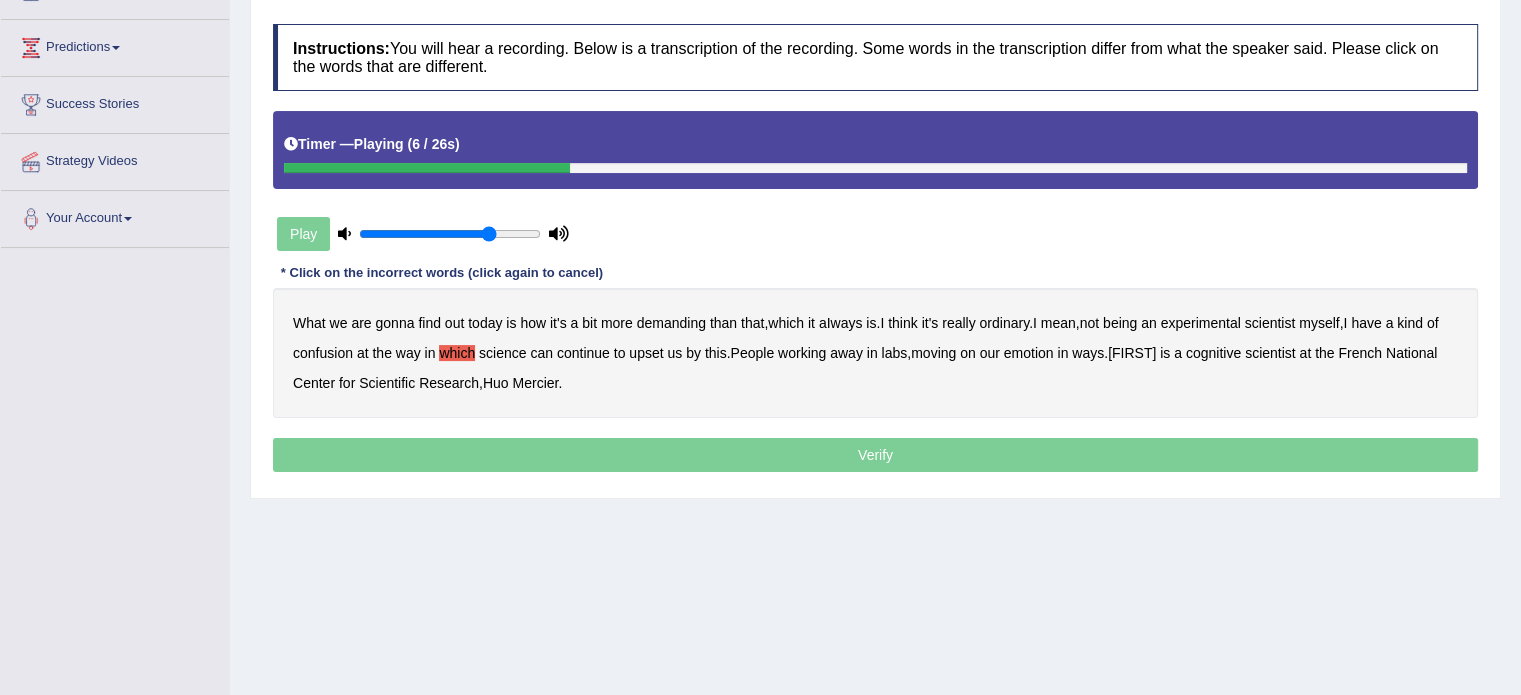 click on "which" at bounding box center (457, 353) 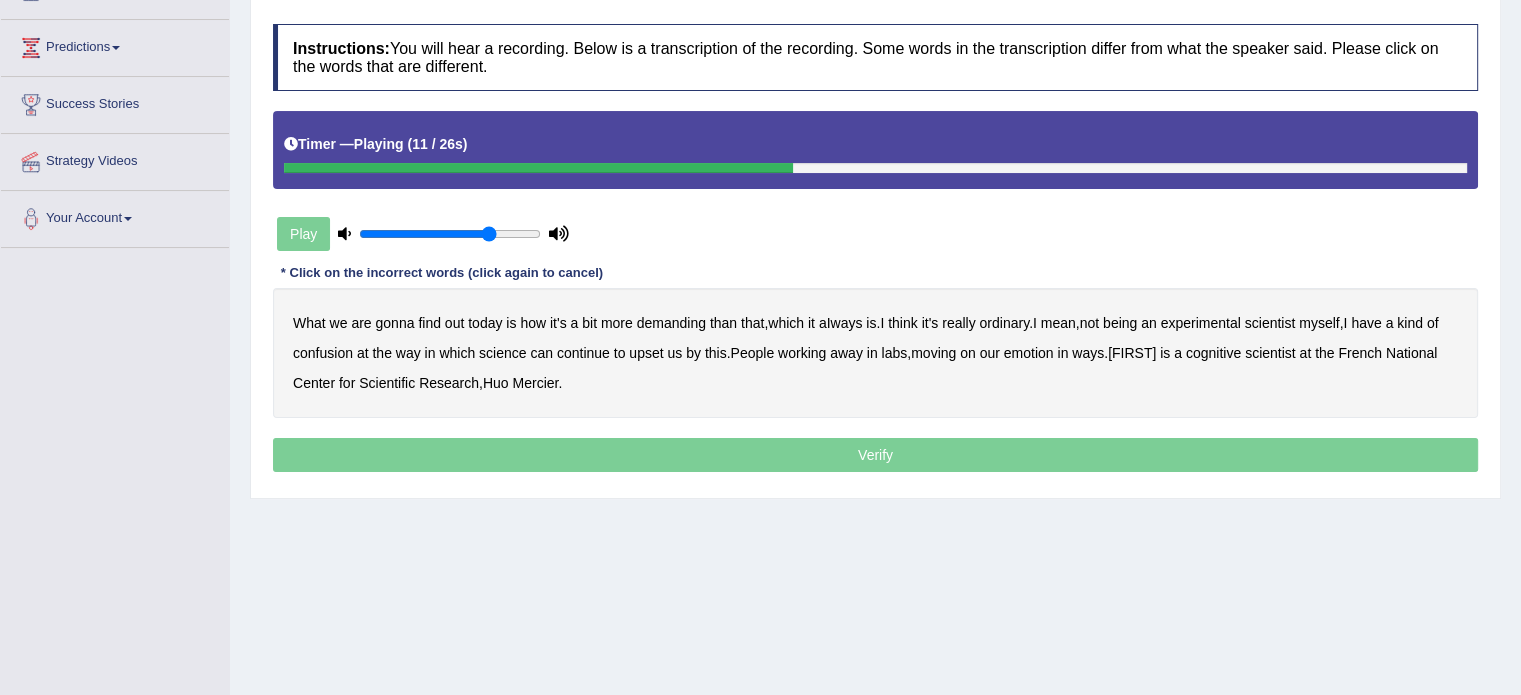 click on "ordinary" at bounding box center [1004, 323] 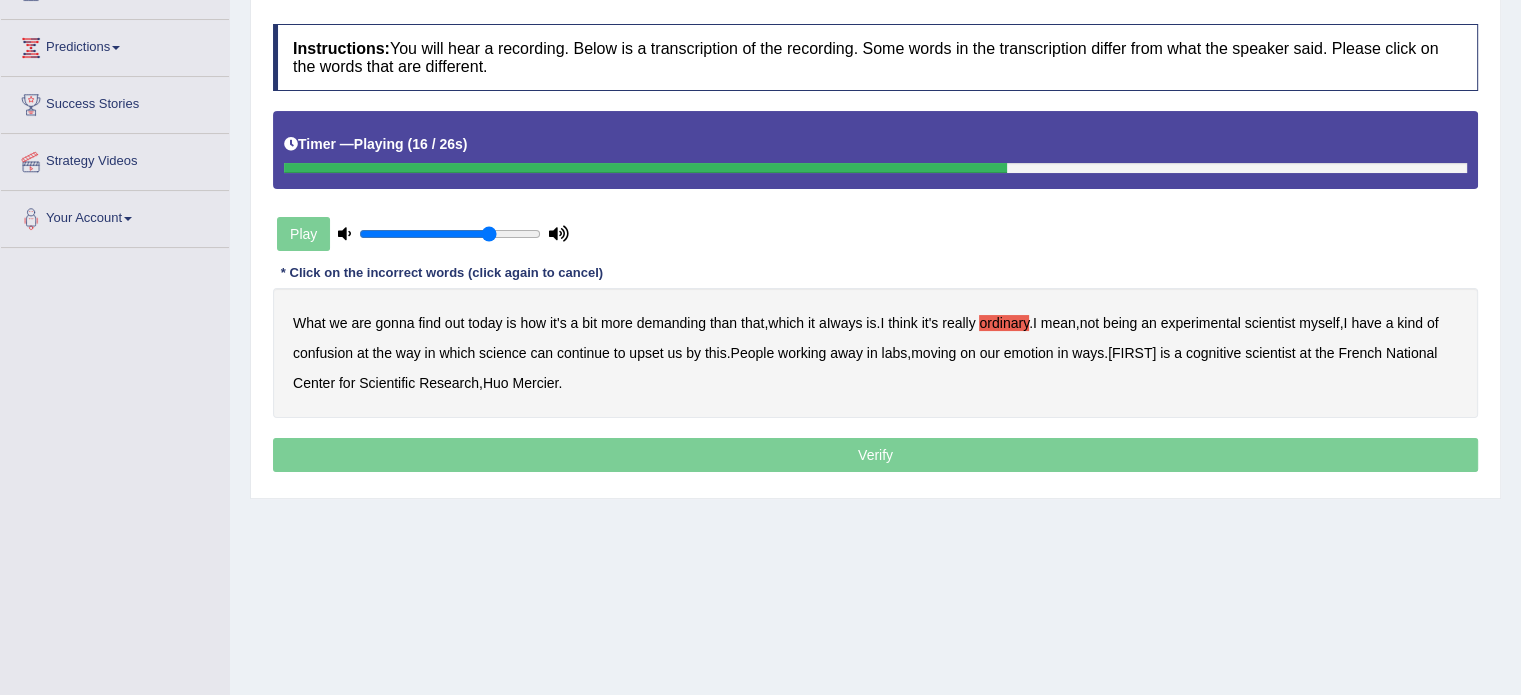 click on "confusion" at bounding box center (323, 353) 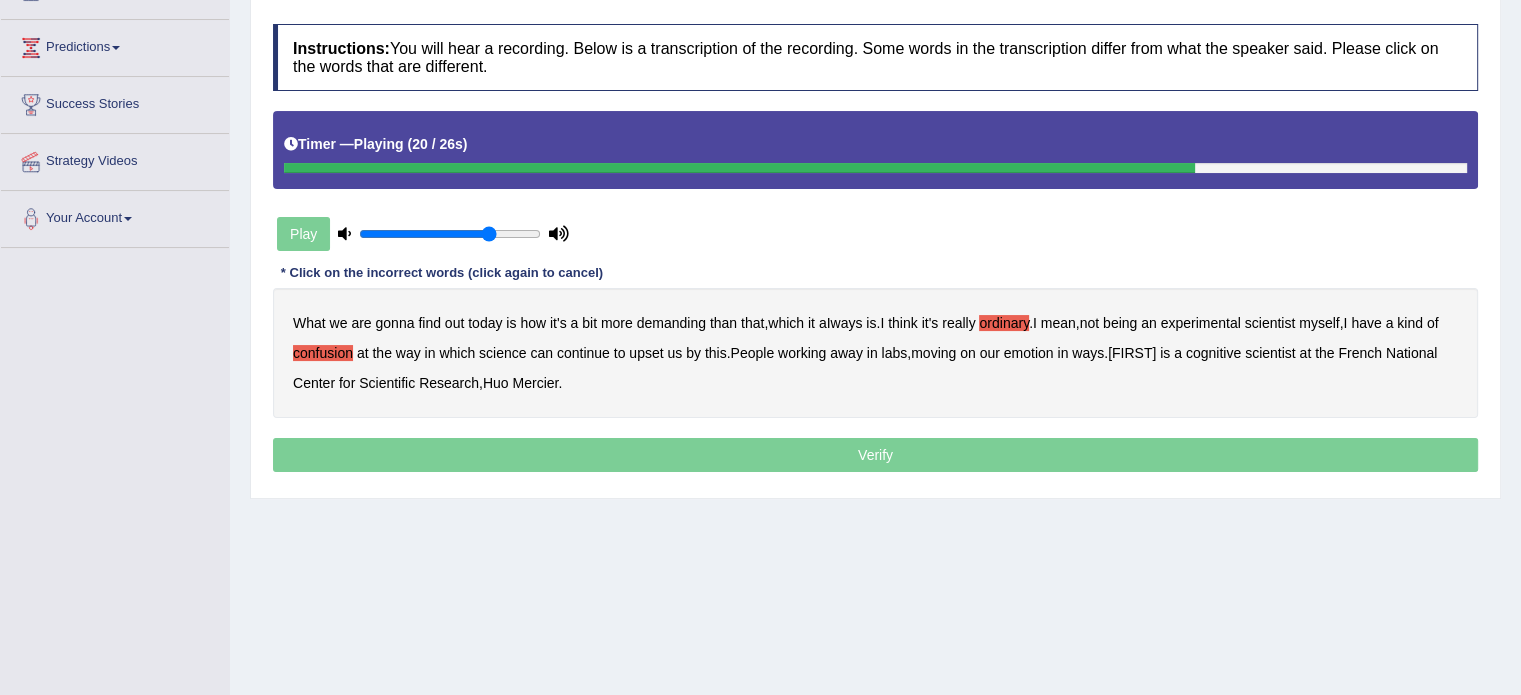 click on "emotion" at bounding box center (1029, 353) 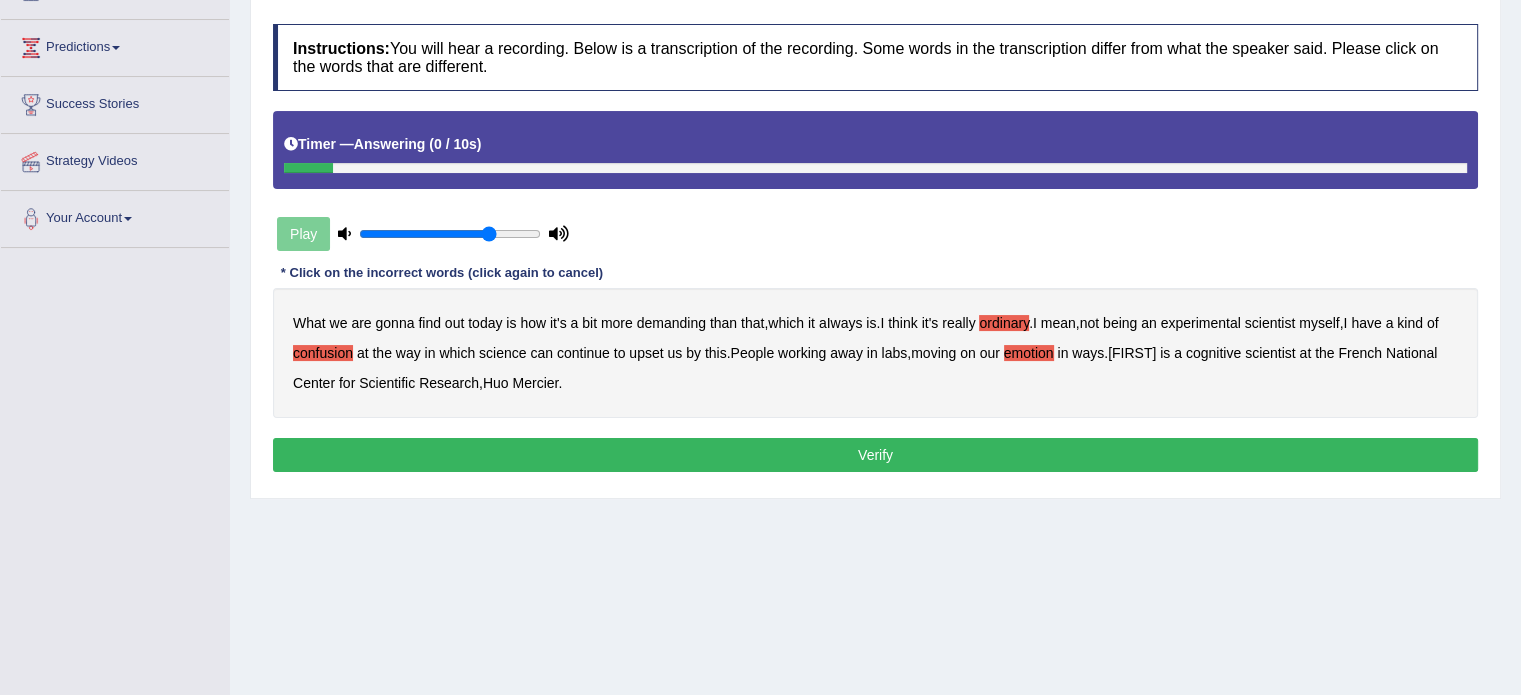 click on "Verify" at bounding box center [875, 455] 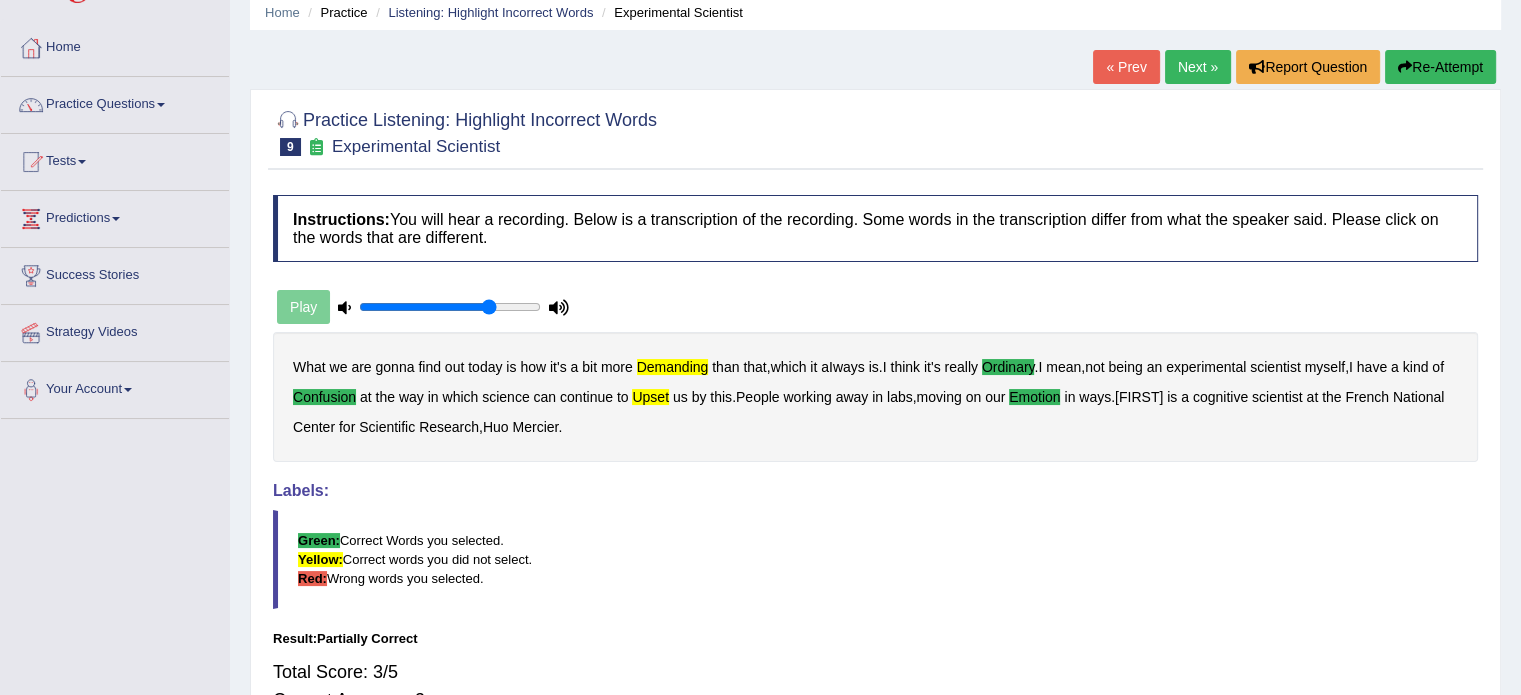 scroll, scrollTop: 78, scrollLeft: 0, axis: vertical 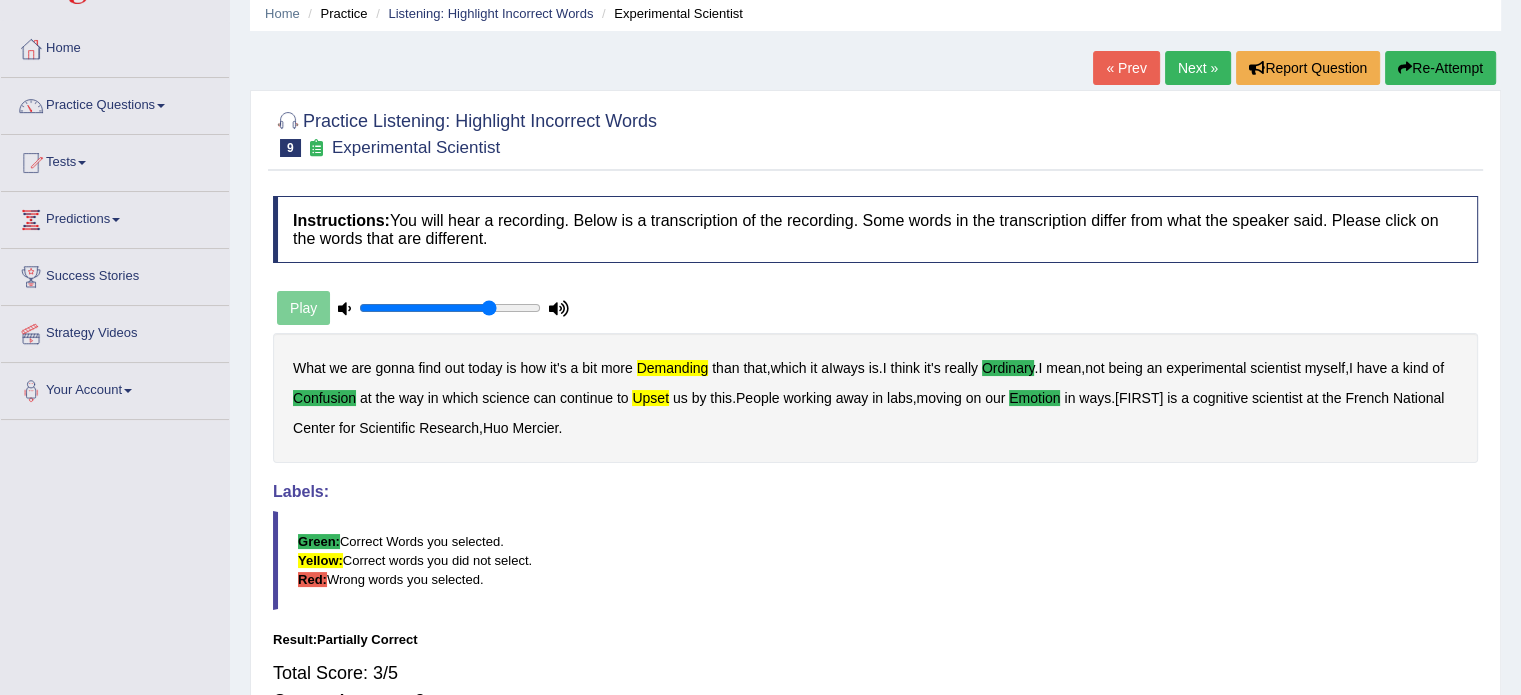 click on "Next »" at bounding box center [1198, 68] 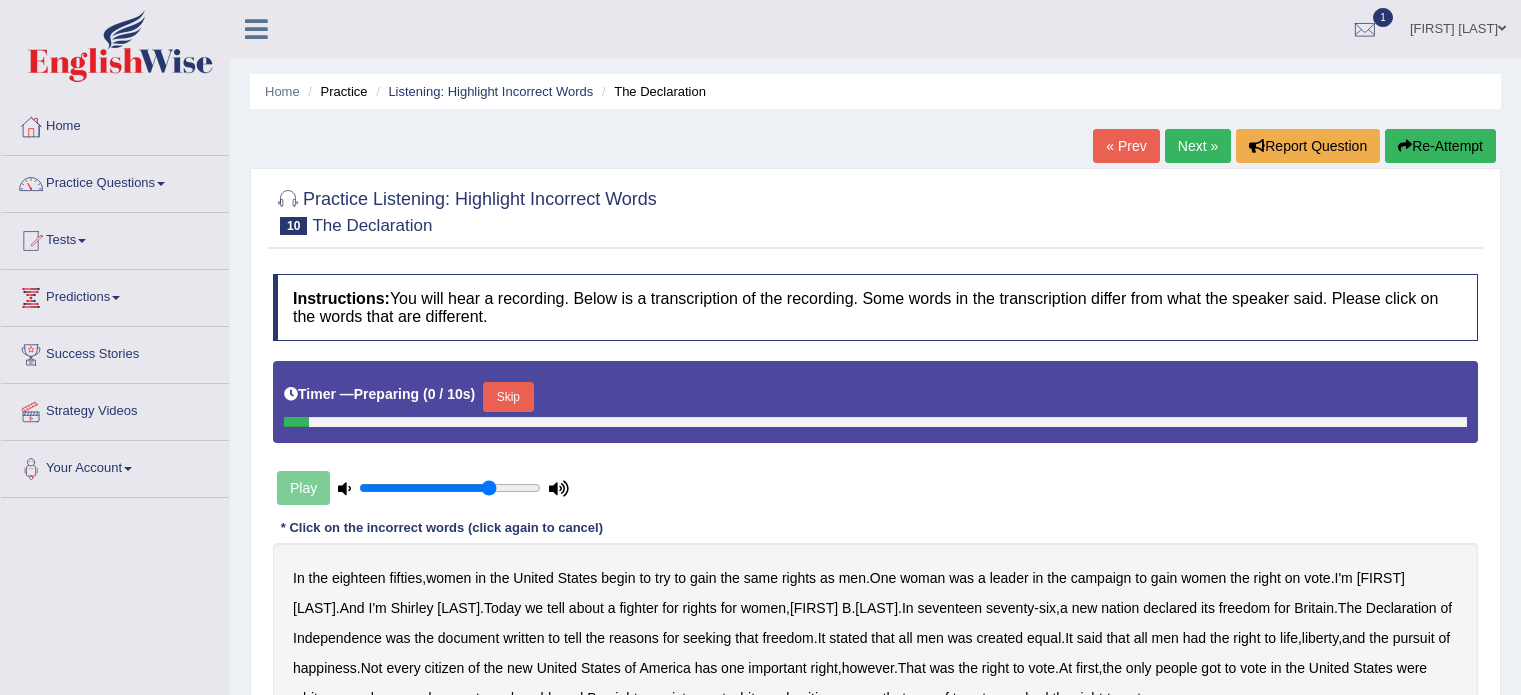 scroll, scrollTop: 0, scrollLeft: 0, axis: both 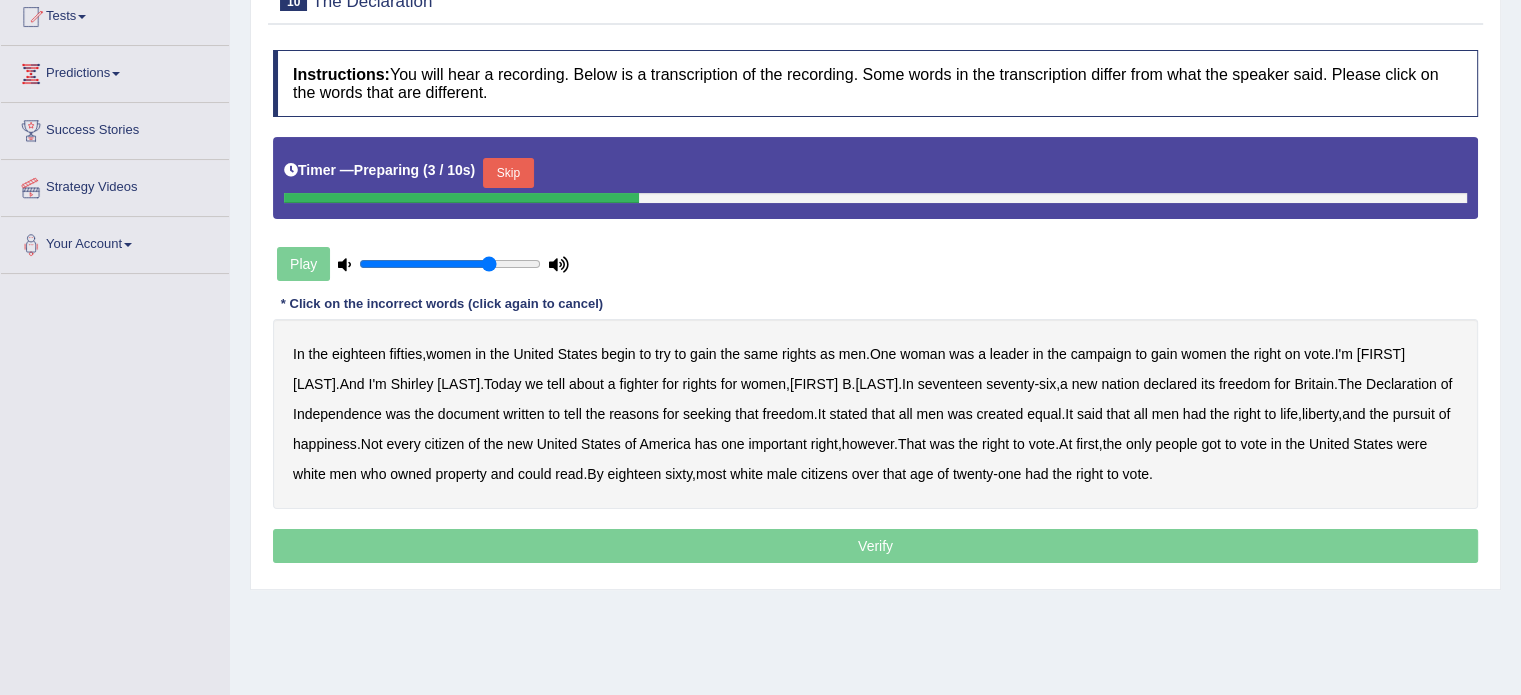 click on "Play" at bounding box center [423, 264] 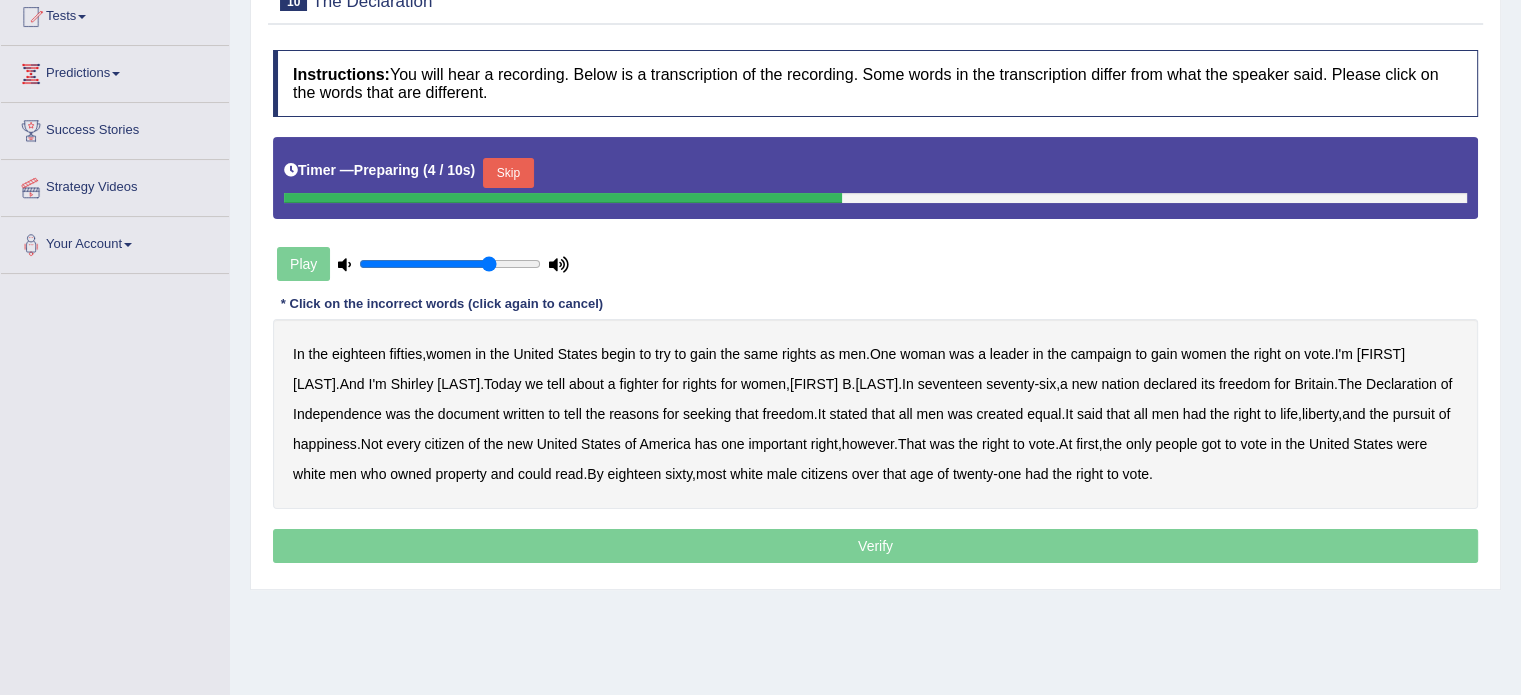 click on "Play" at bounding box center [423, 264] 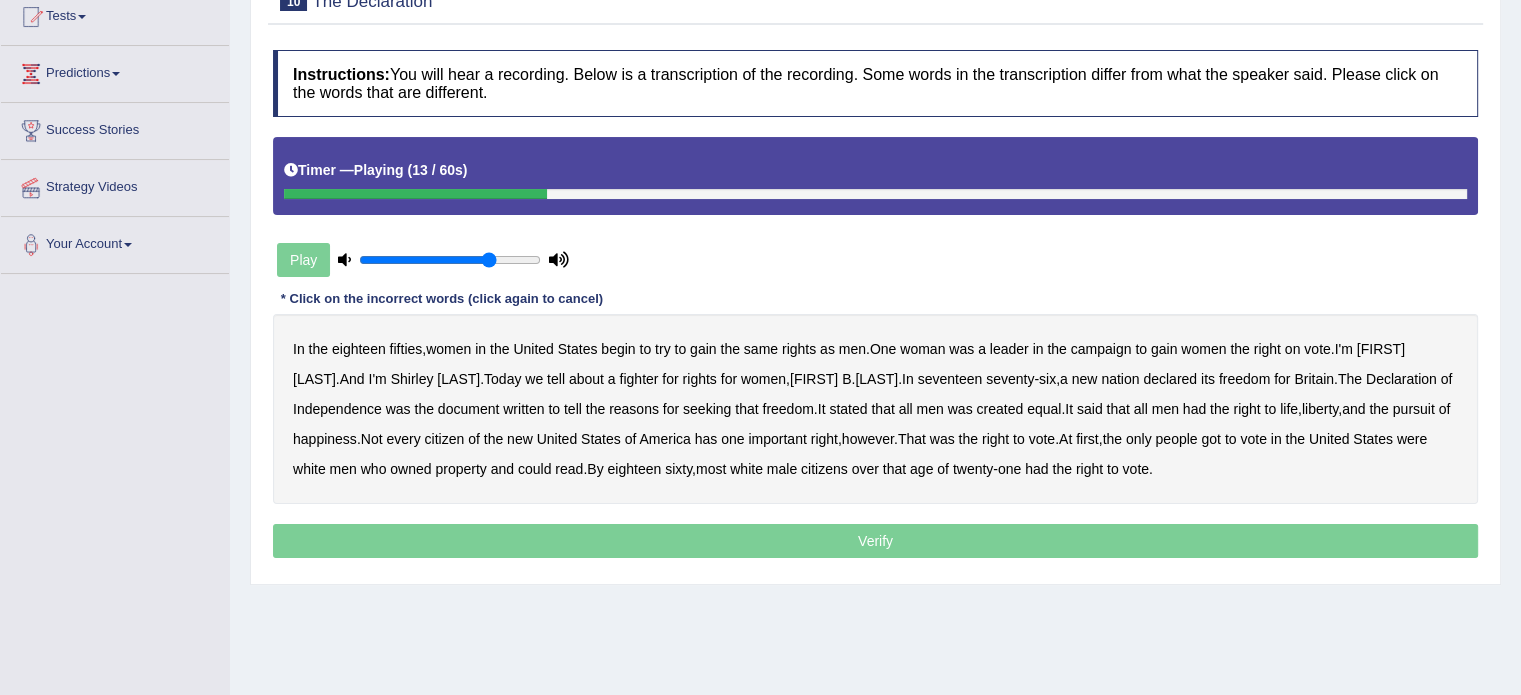 click on "on" at bounding box center (1293, 349) 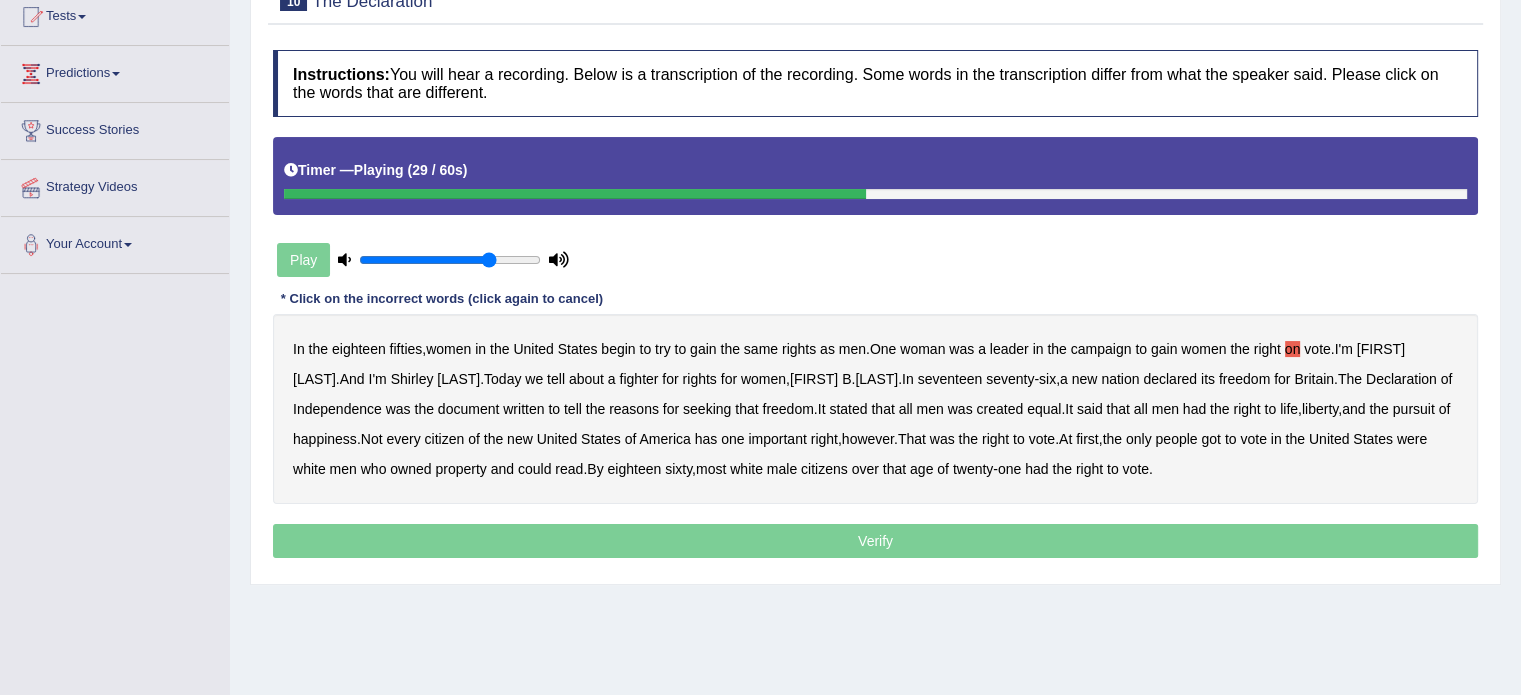 click on "tell" at bounding box center (573, 409) 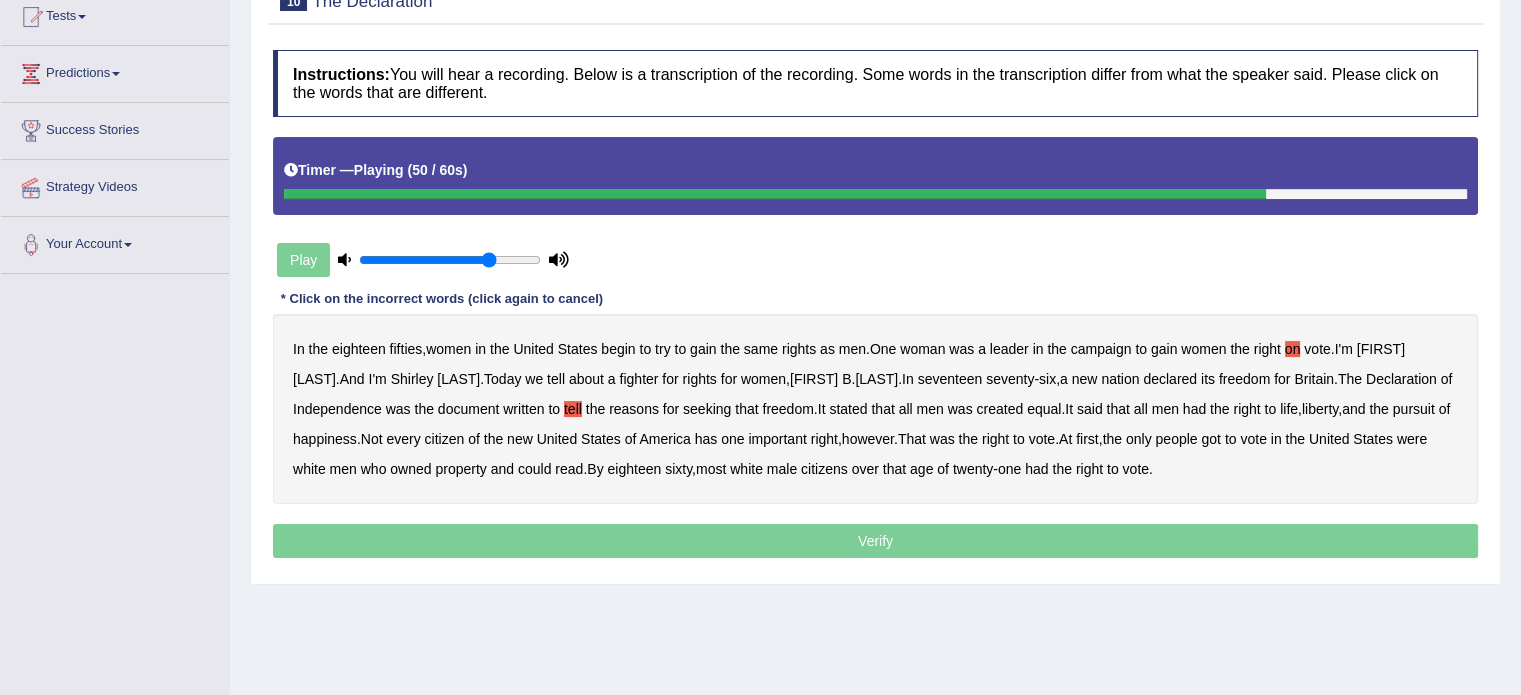 click on "got" at bounding box center [1210, 439] 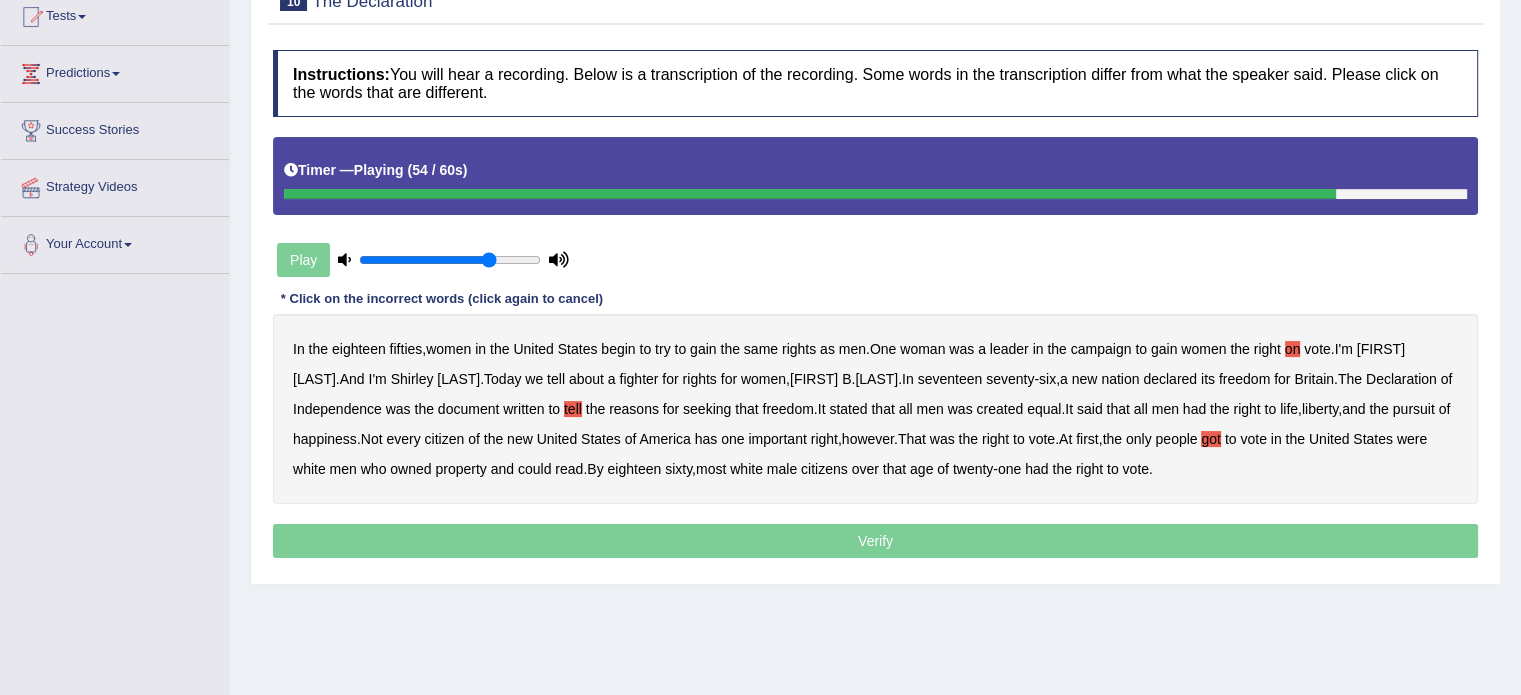 click on "male" at bounding box center [782, 469] 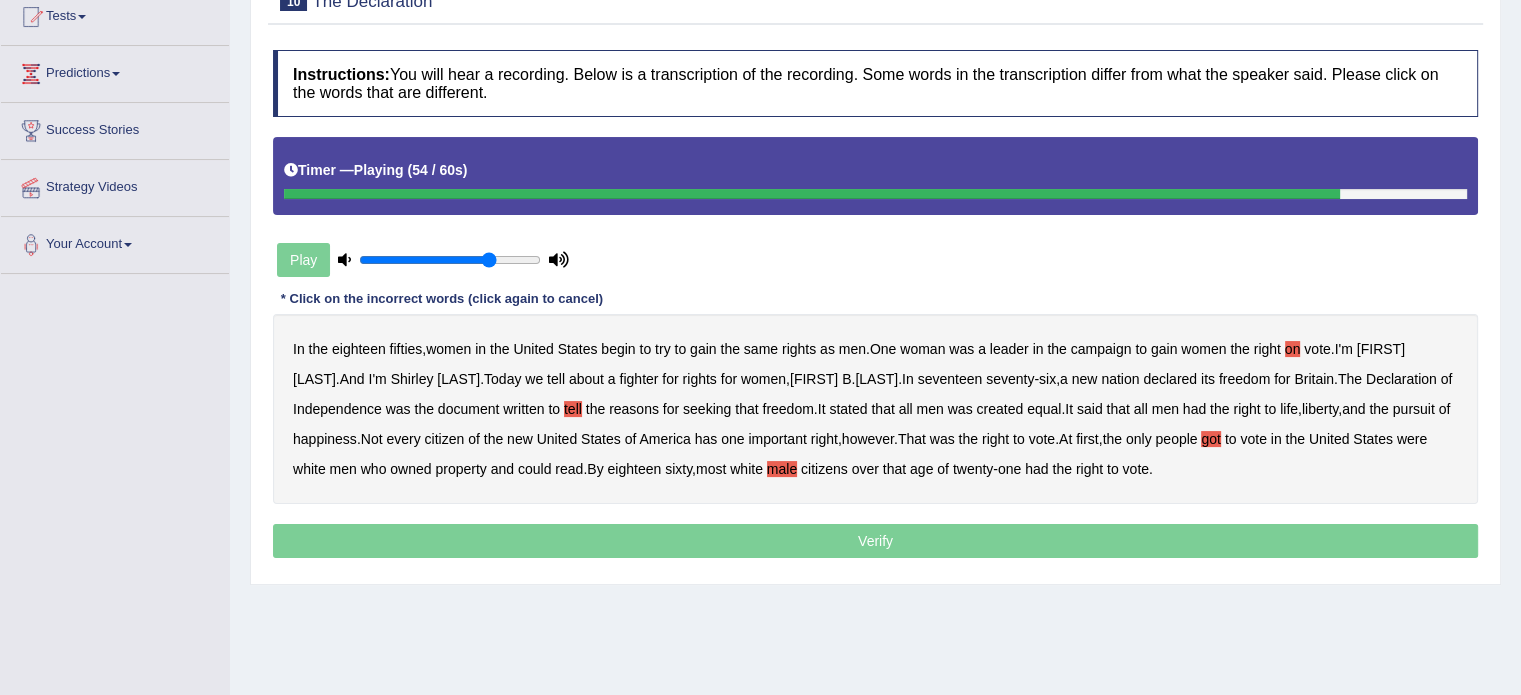 click on "male" at bounding box center (782, 469) 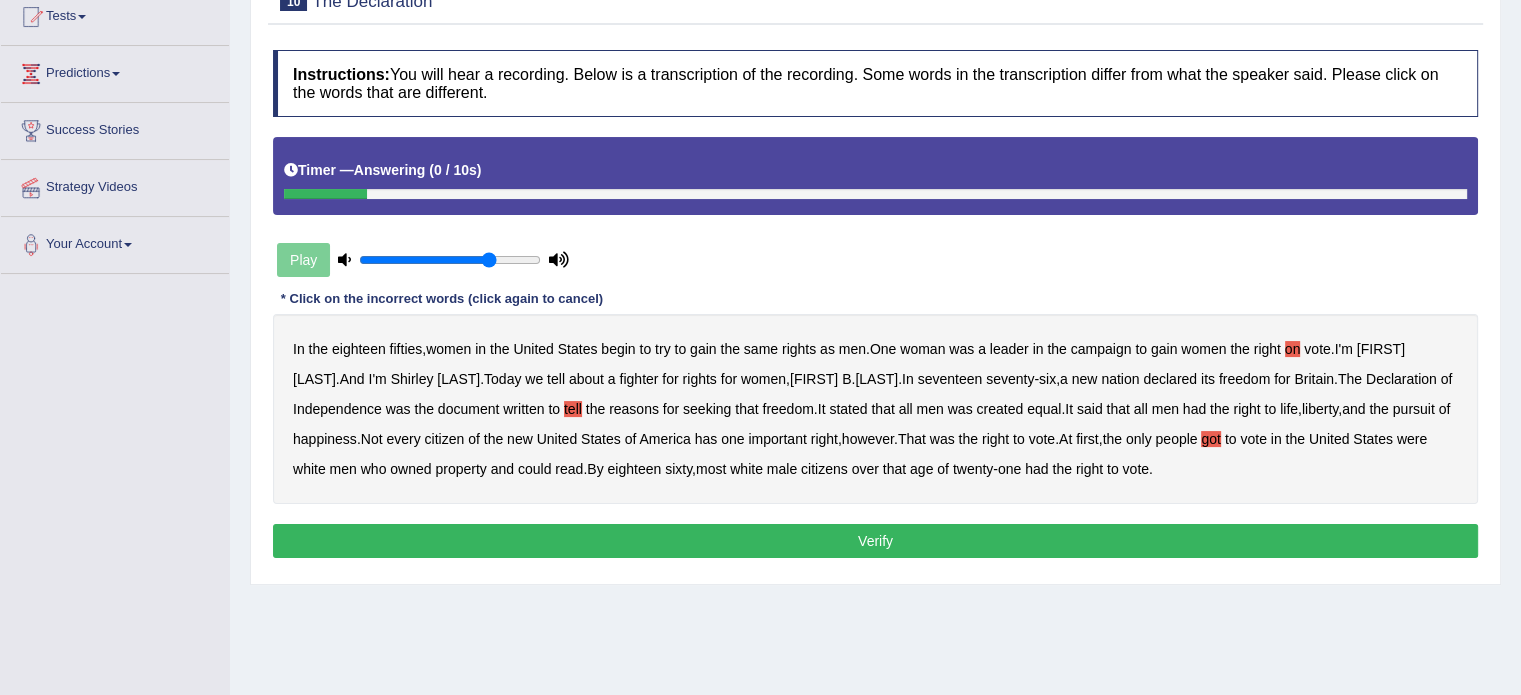click on "Verify" at bounding box center [875, 541] 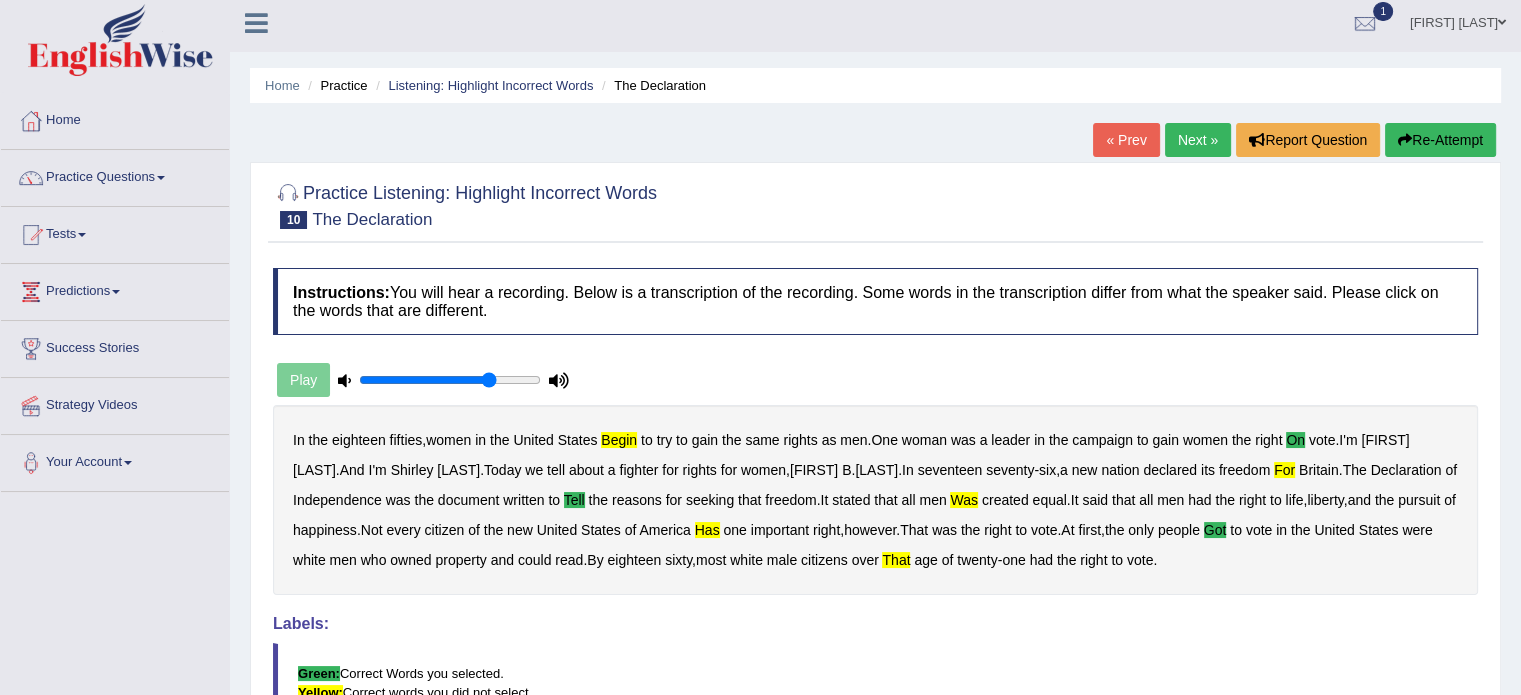 scroll, scrollTop: 0, scrollLeft: 0, axis: both 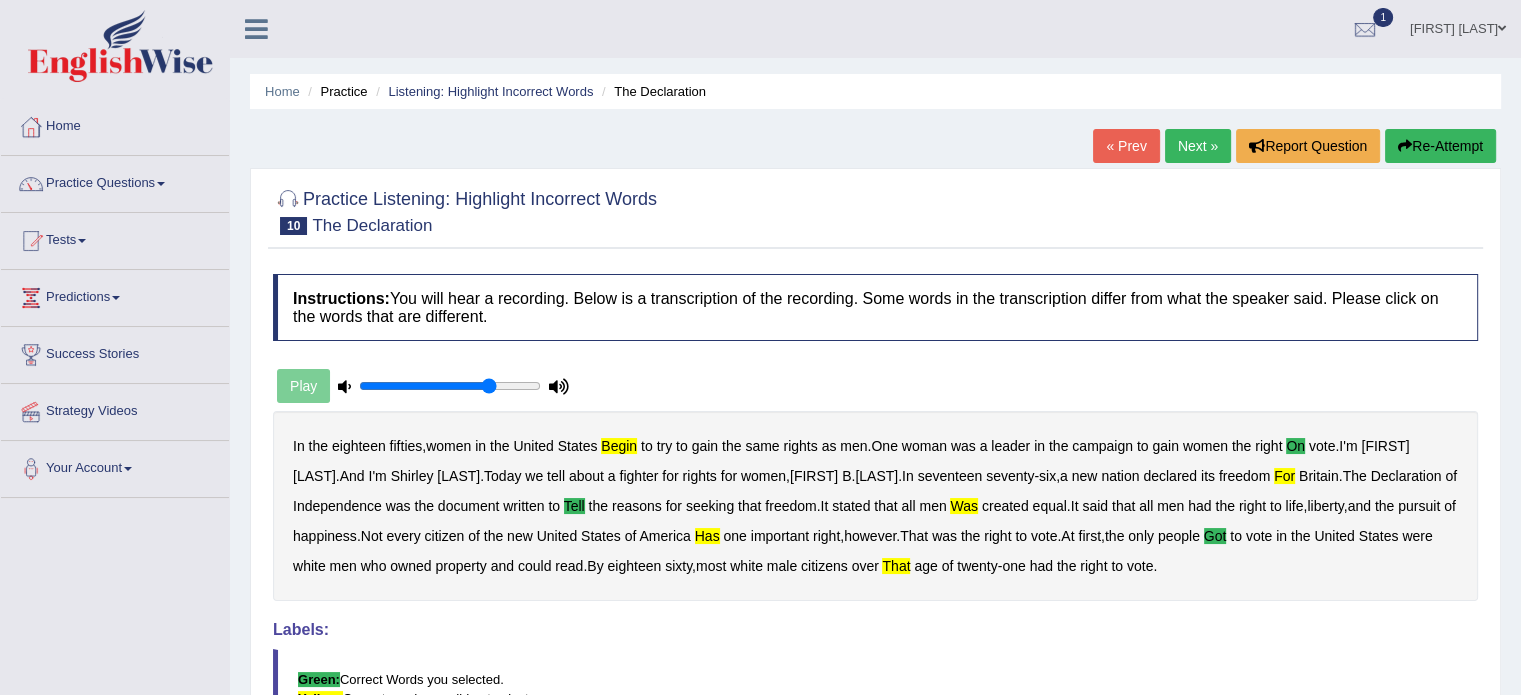click on "Next »" at bounding box center [1198, 146] 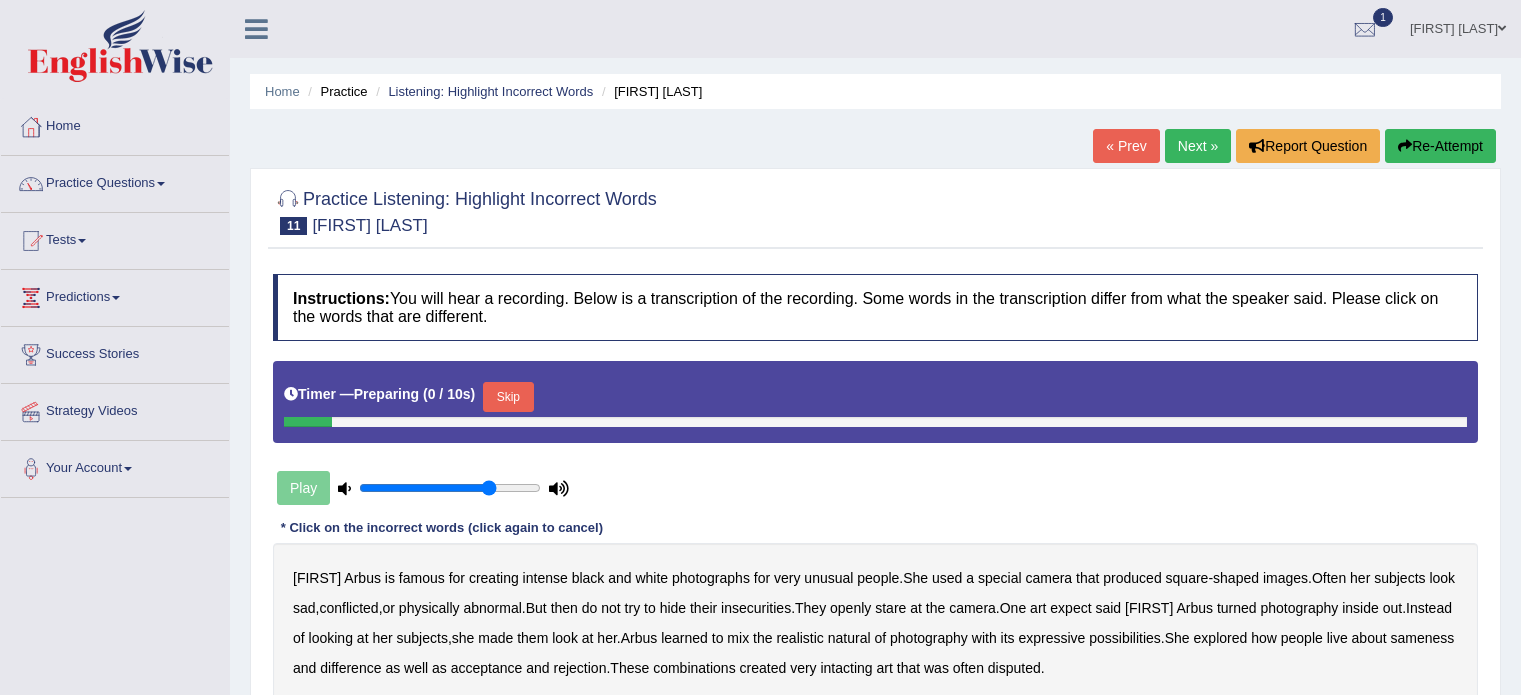 scroll, scrollTop: 0, scrollLeft: 0, axis: both 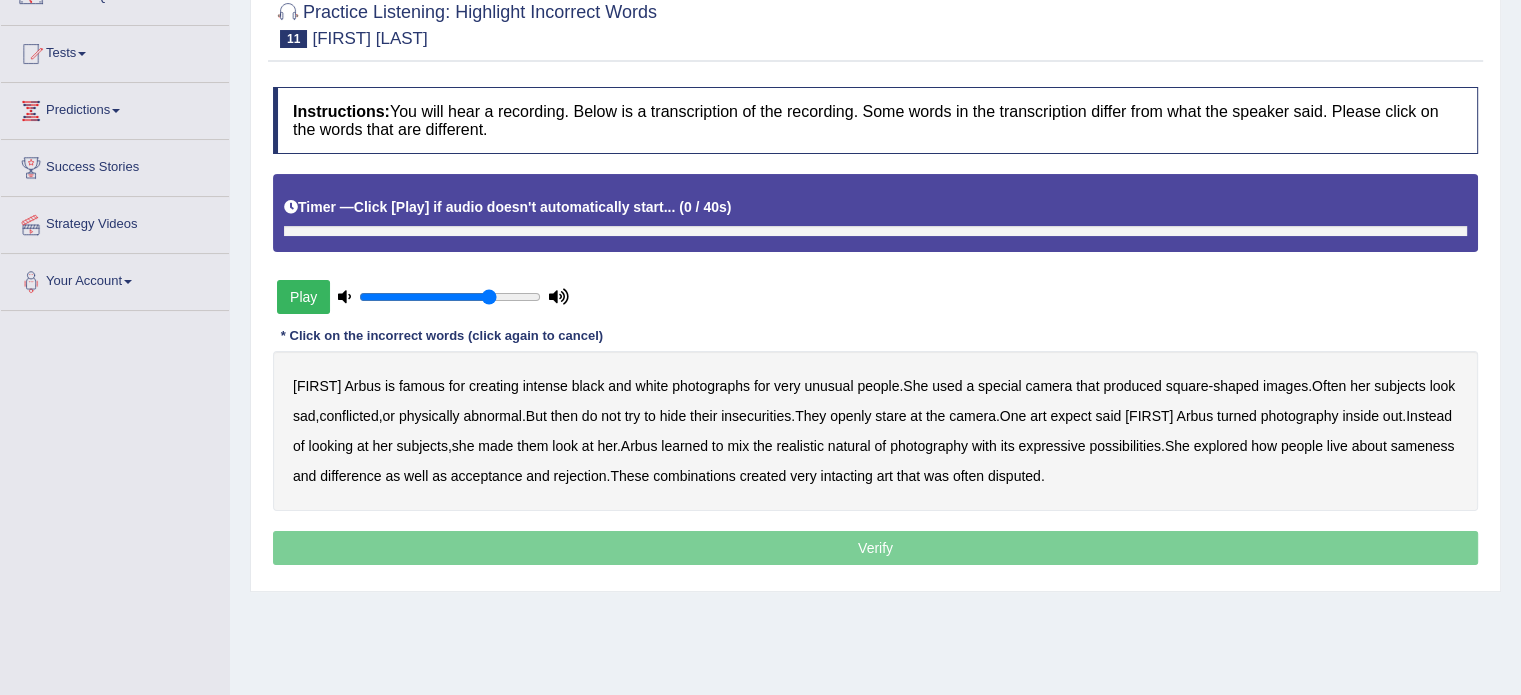 click on "Play" at bounding box center [303, 297] 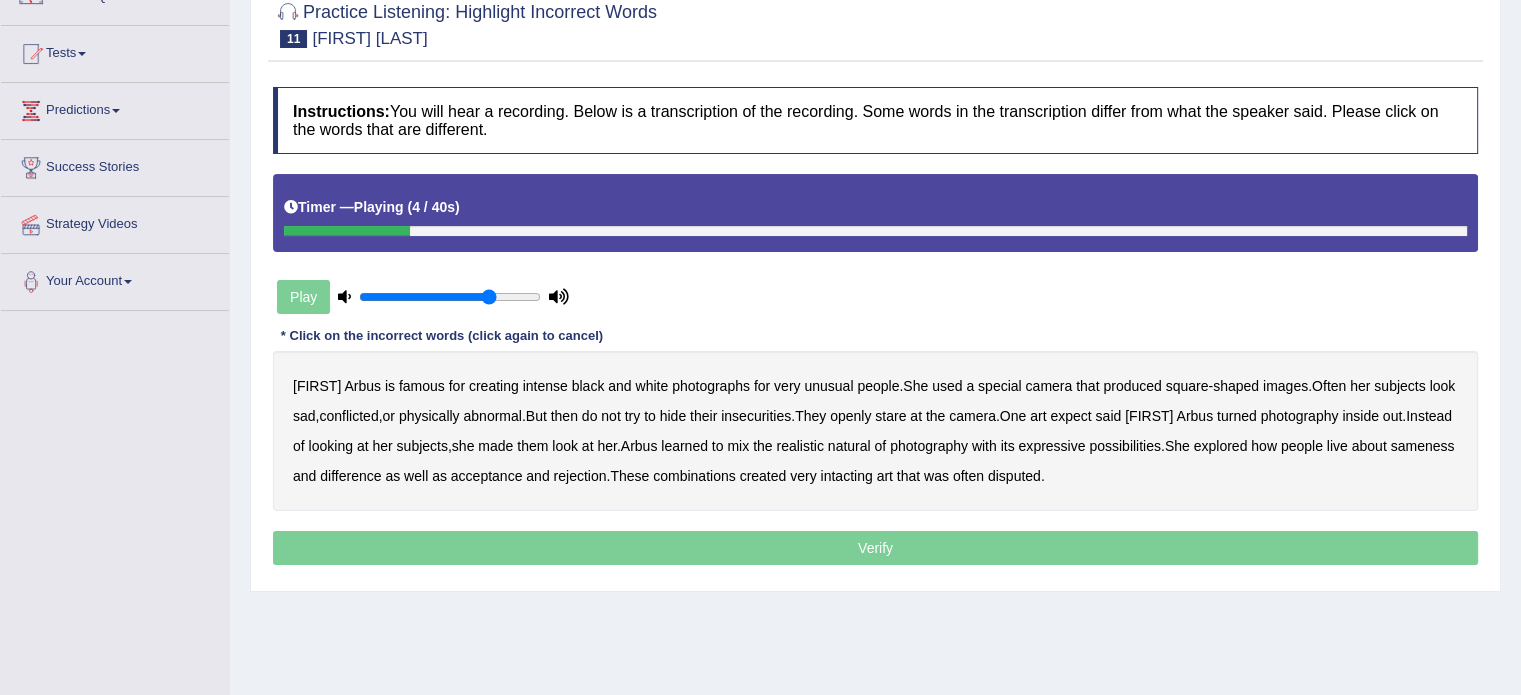 click on "famous" at bounding box center (422, 386) 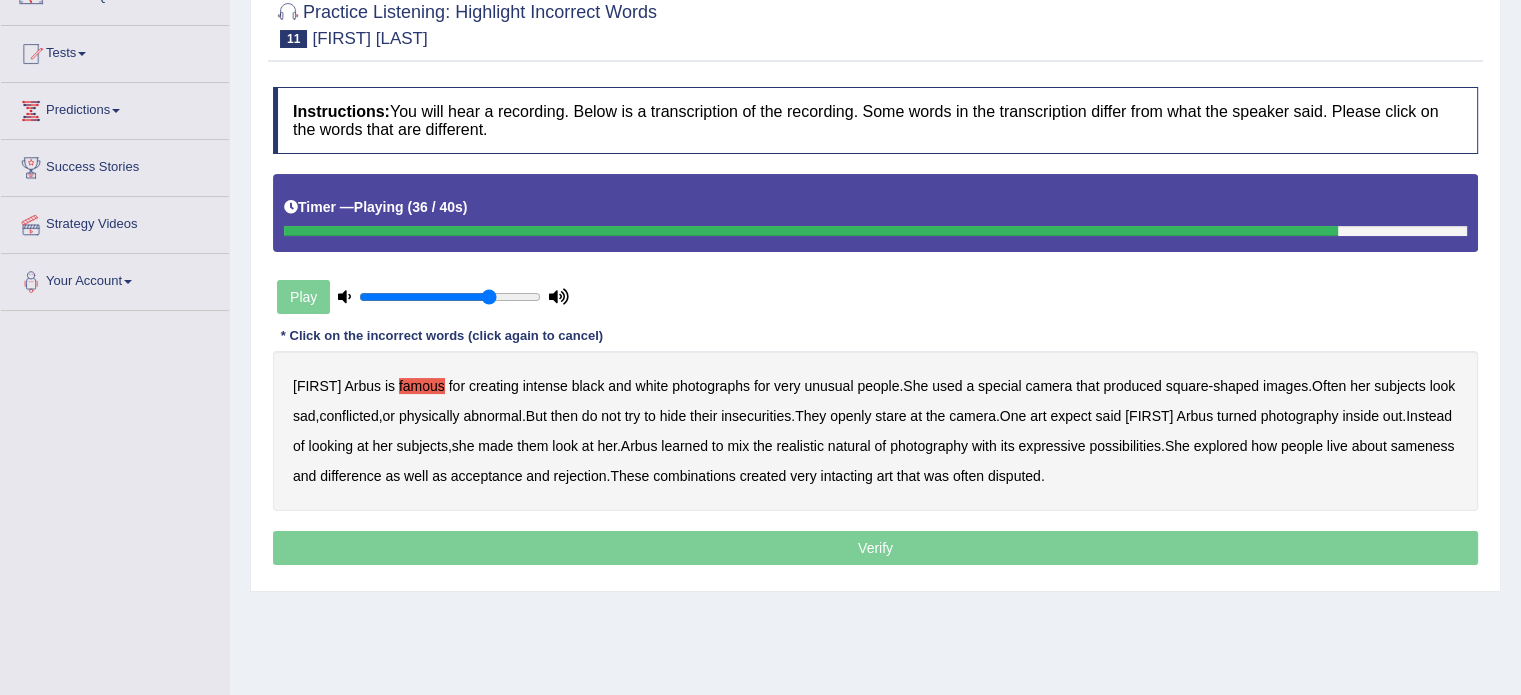click on "about" at bounding box center (1369, 446) 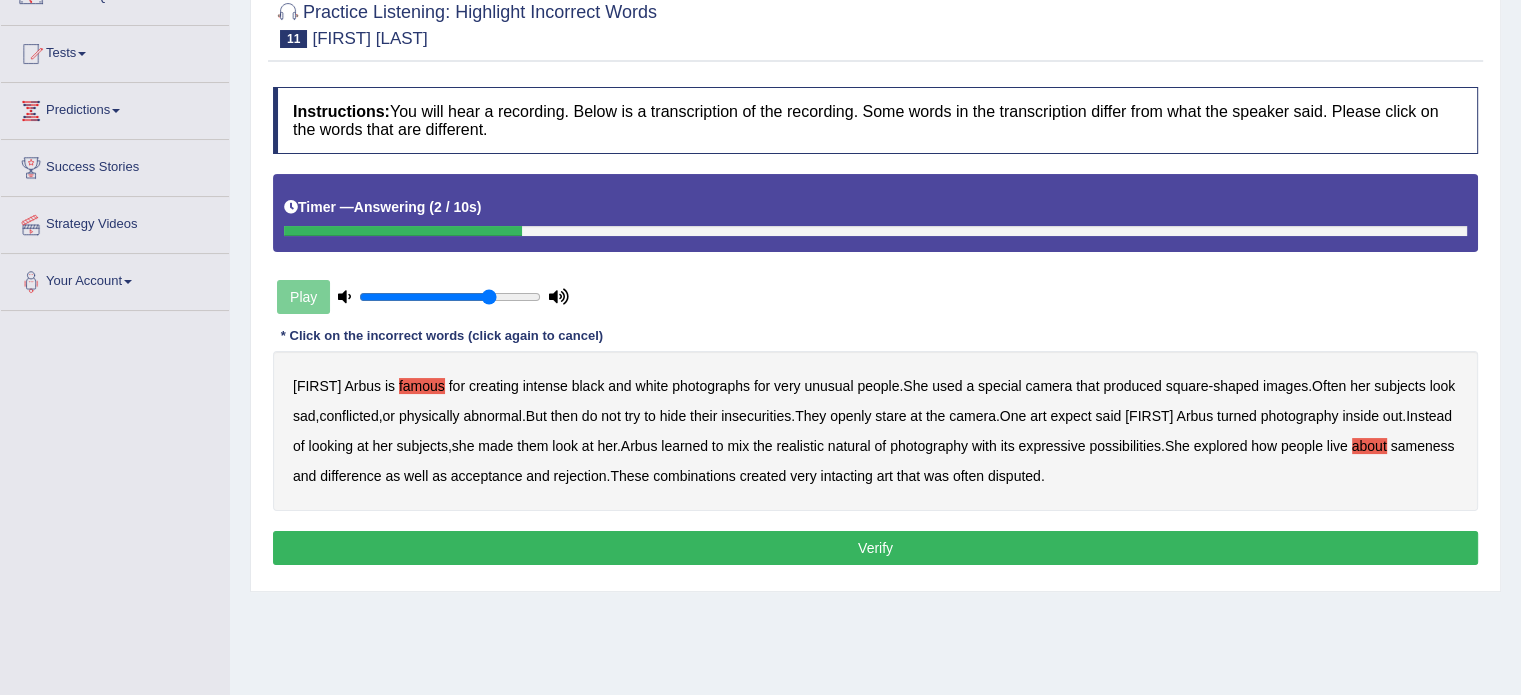 click on "intacting" at bounding box center (846, 476) 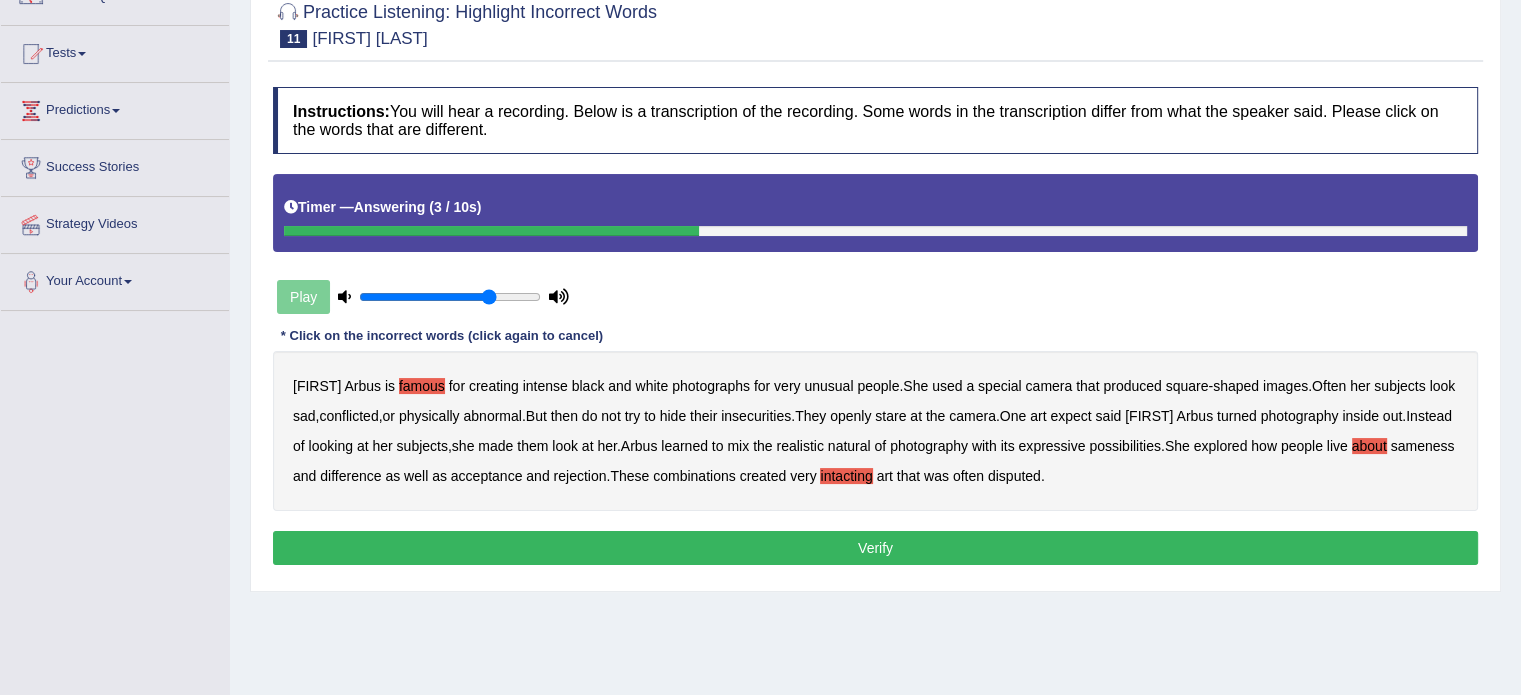 click on "Verify" at bounding box center (875, 548) 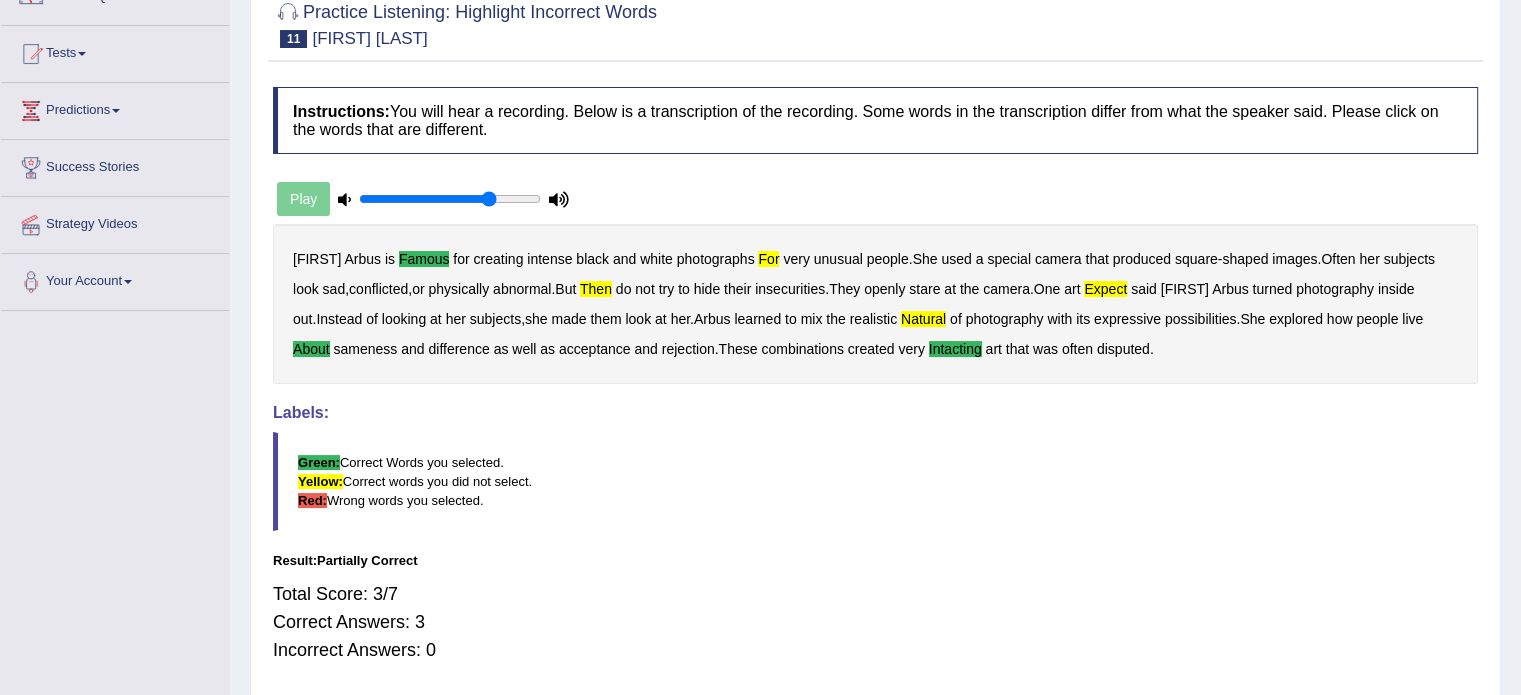 scroll, scrollTop: 0, scrollLeft: 0, axis: both 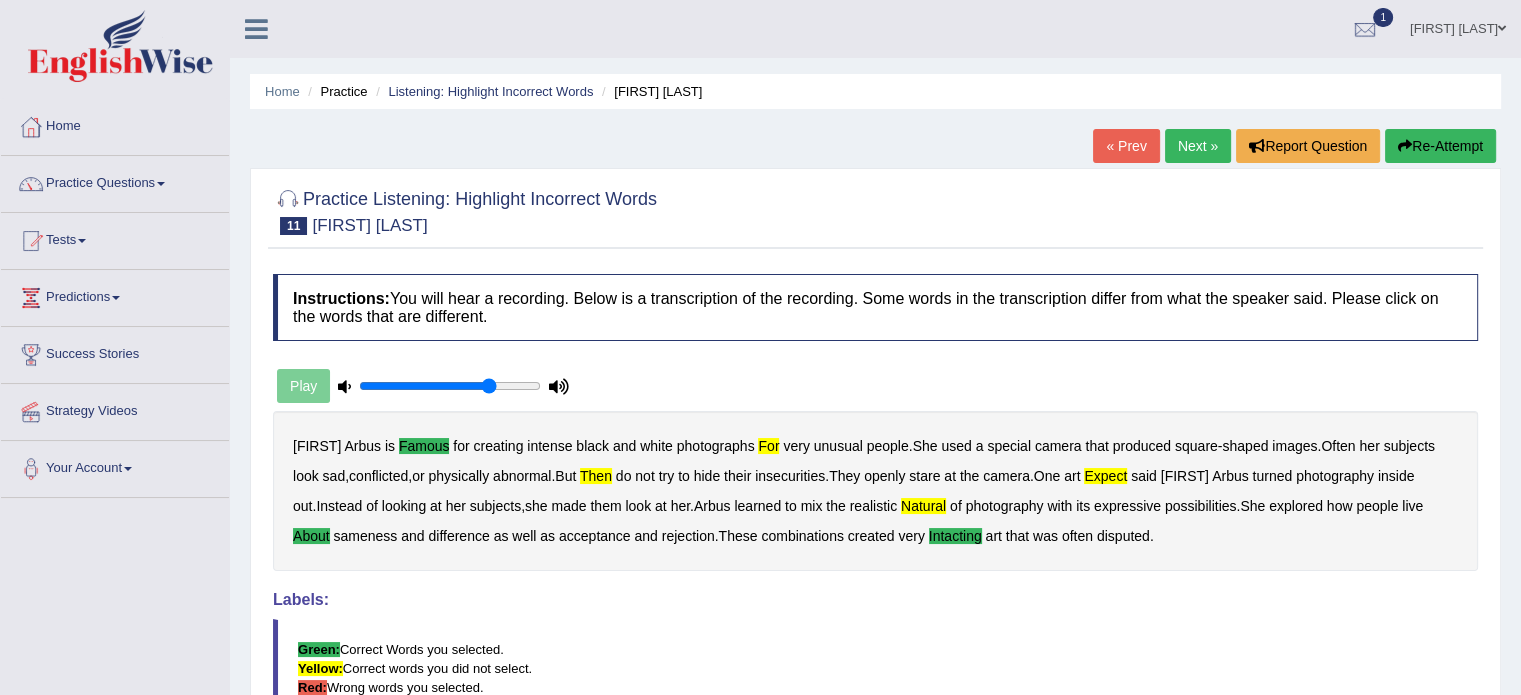 click on "Next »" at bounding box center (1198, 146) 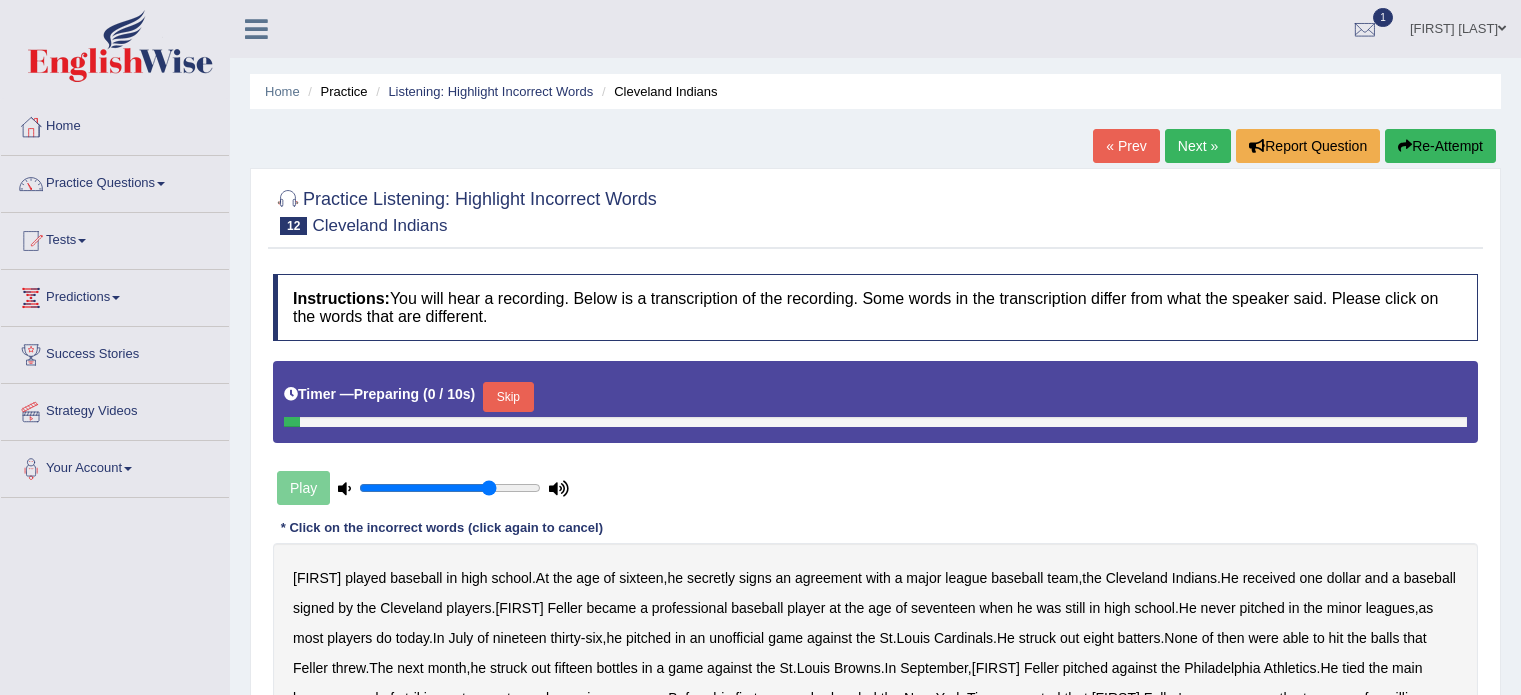 scroll, scrollTop: 0, scrollLeft: 0, axis: both 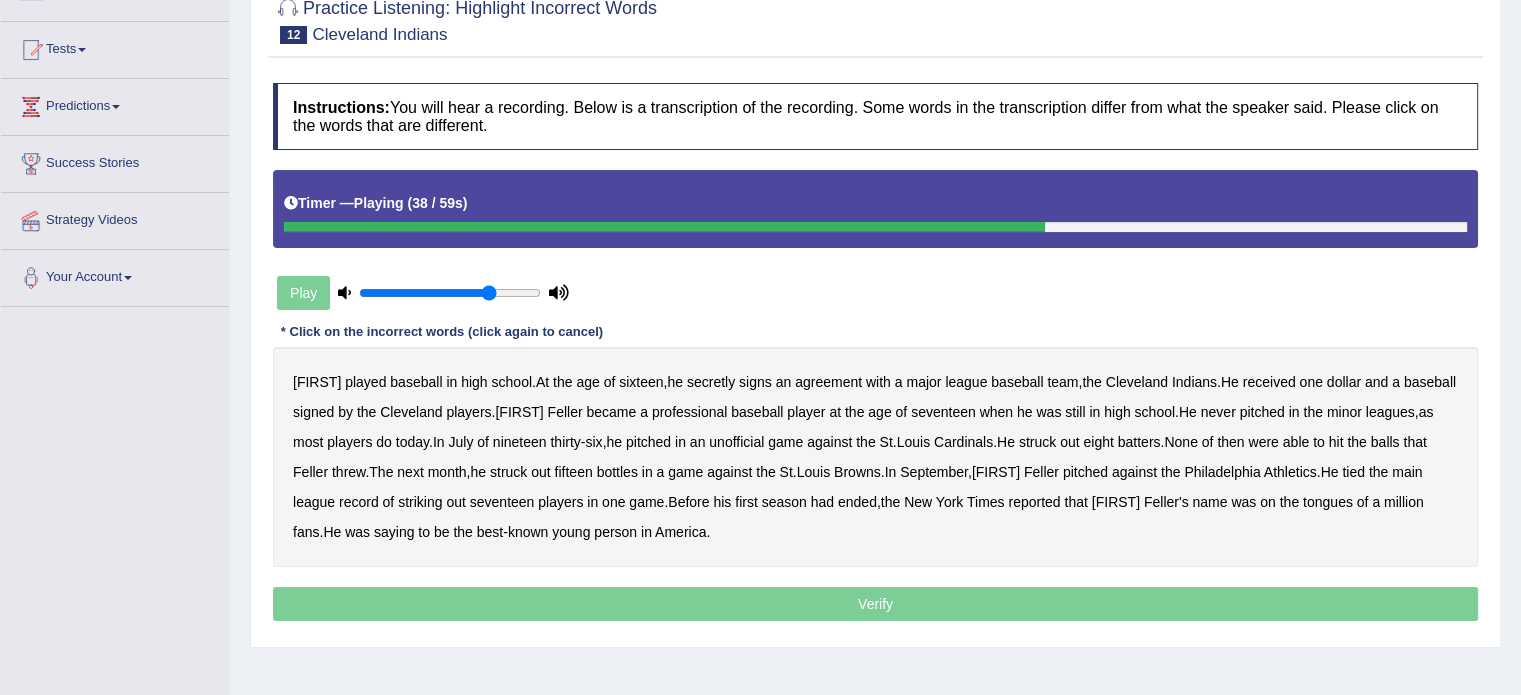 click on "bottles" at bounding box center (617, 472) 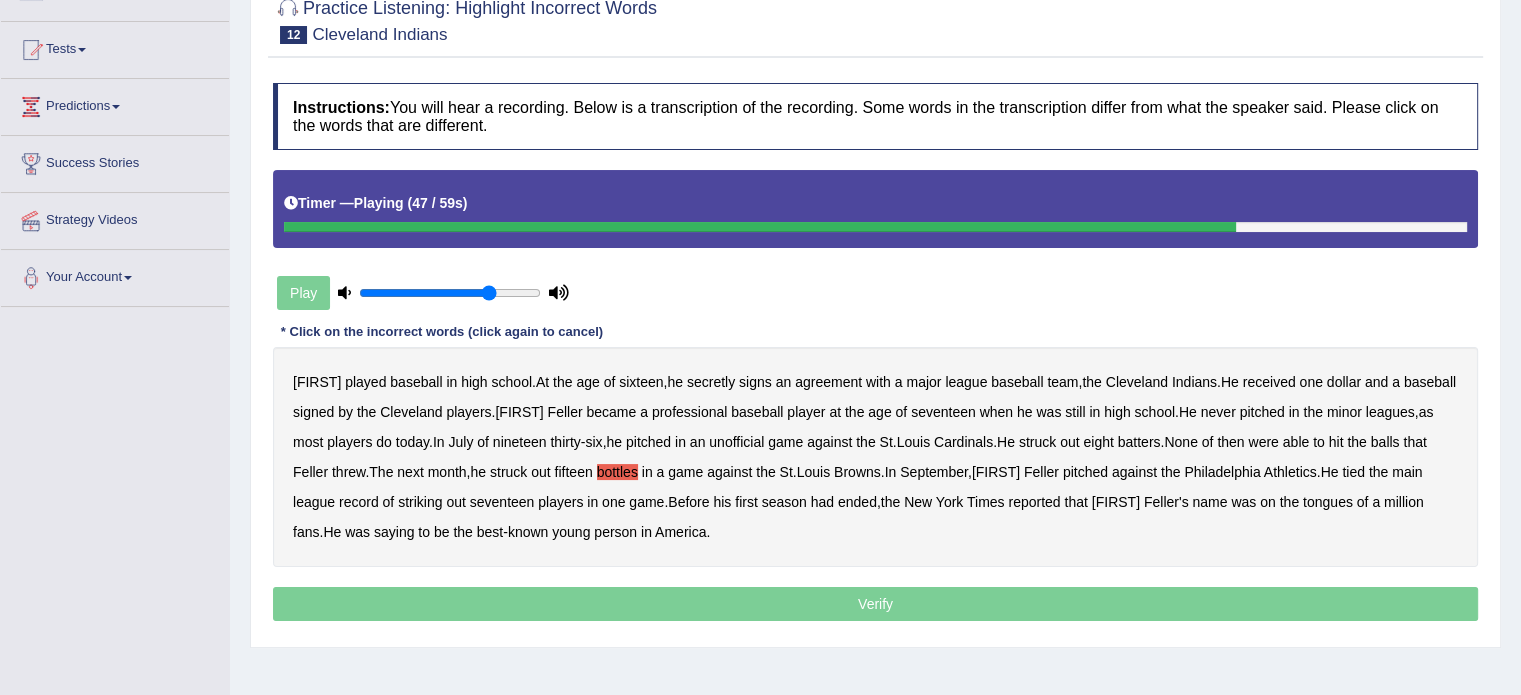 click on "main" at bounding box center [1407, 472] 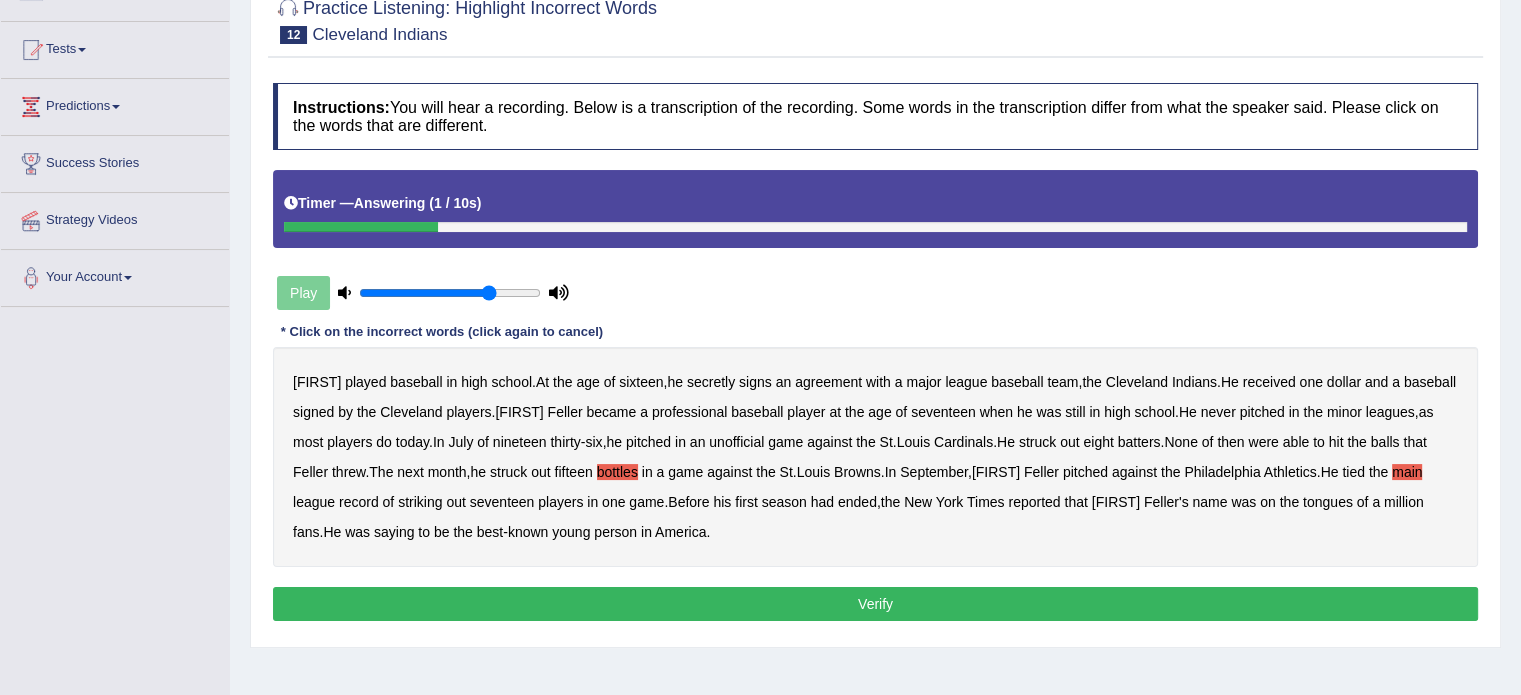 click on "Verify" at bounding box center [875, 604] 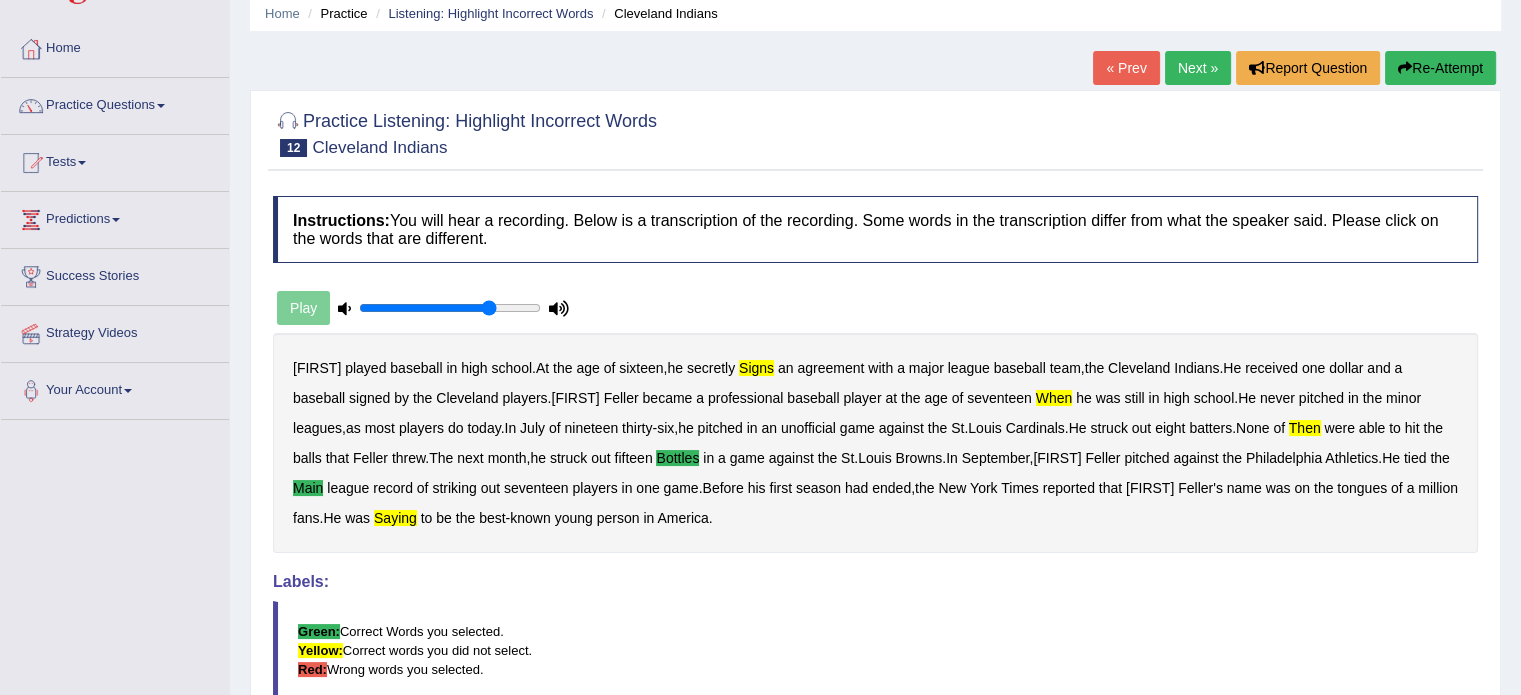 scroll, scrollTop: 76, scrollLeft: 0, axis: vertical 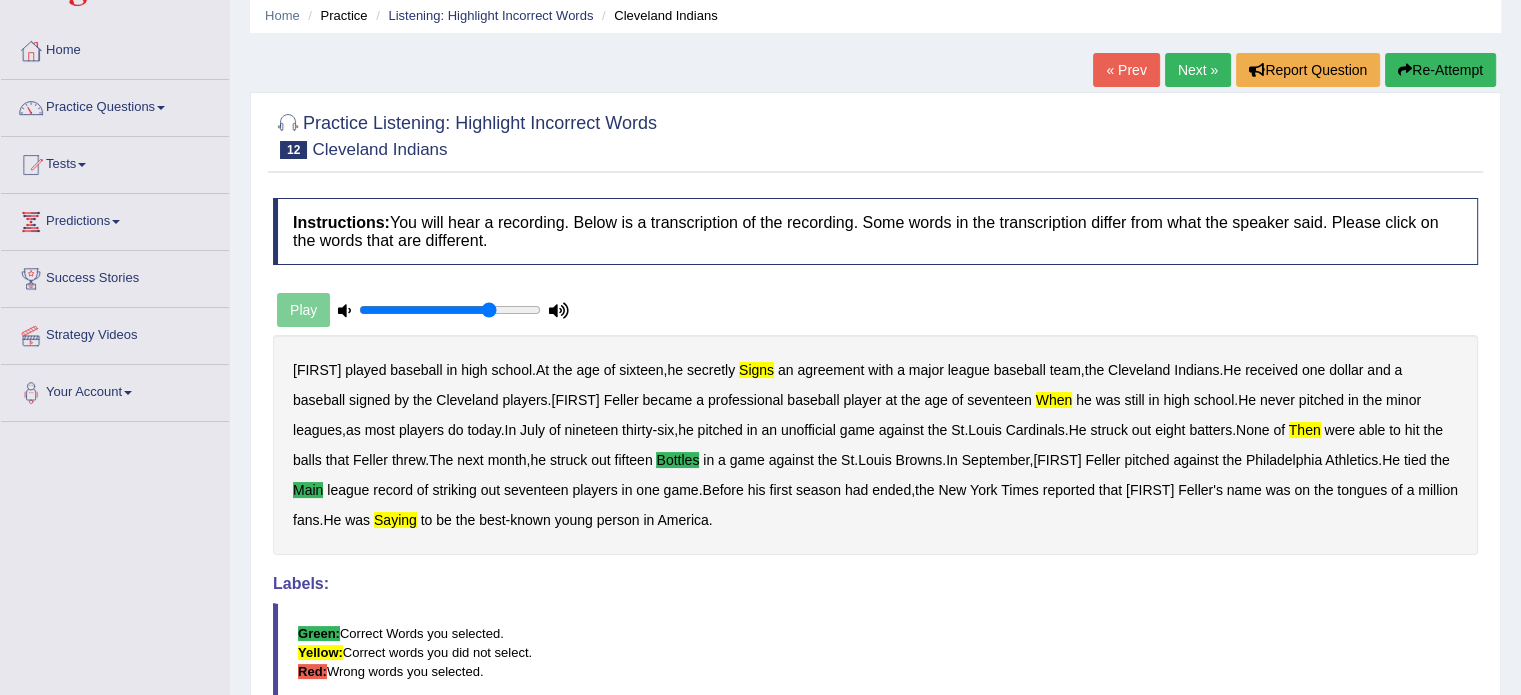 click on "Next »" at bounding box center [1198, 70] 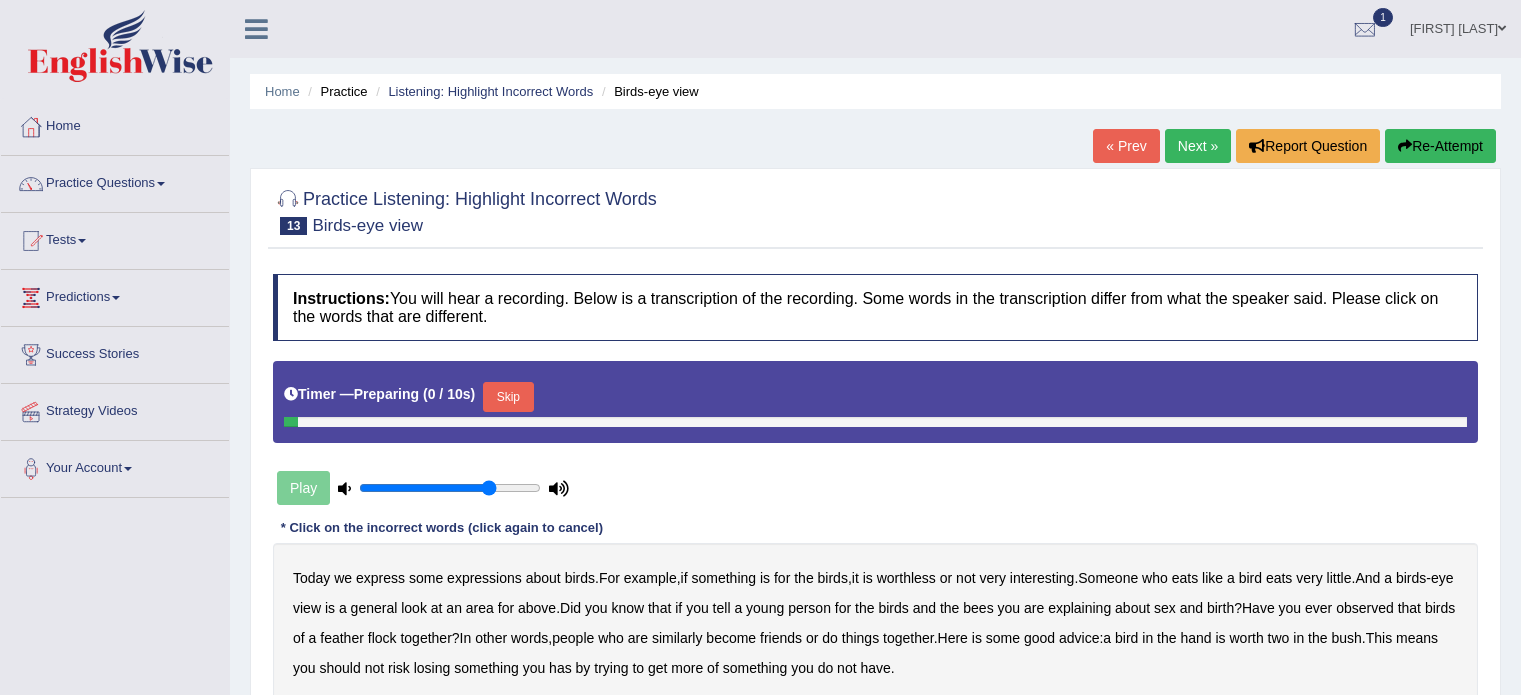 scroll, scrollTop: 0, scrollLeft: 0, axis: both 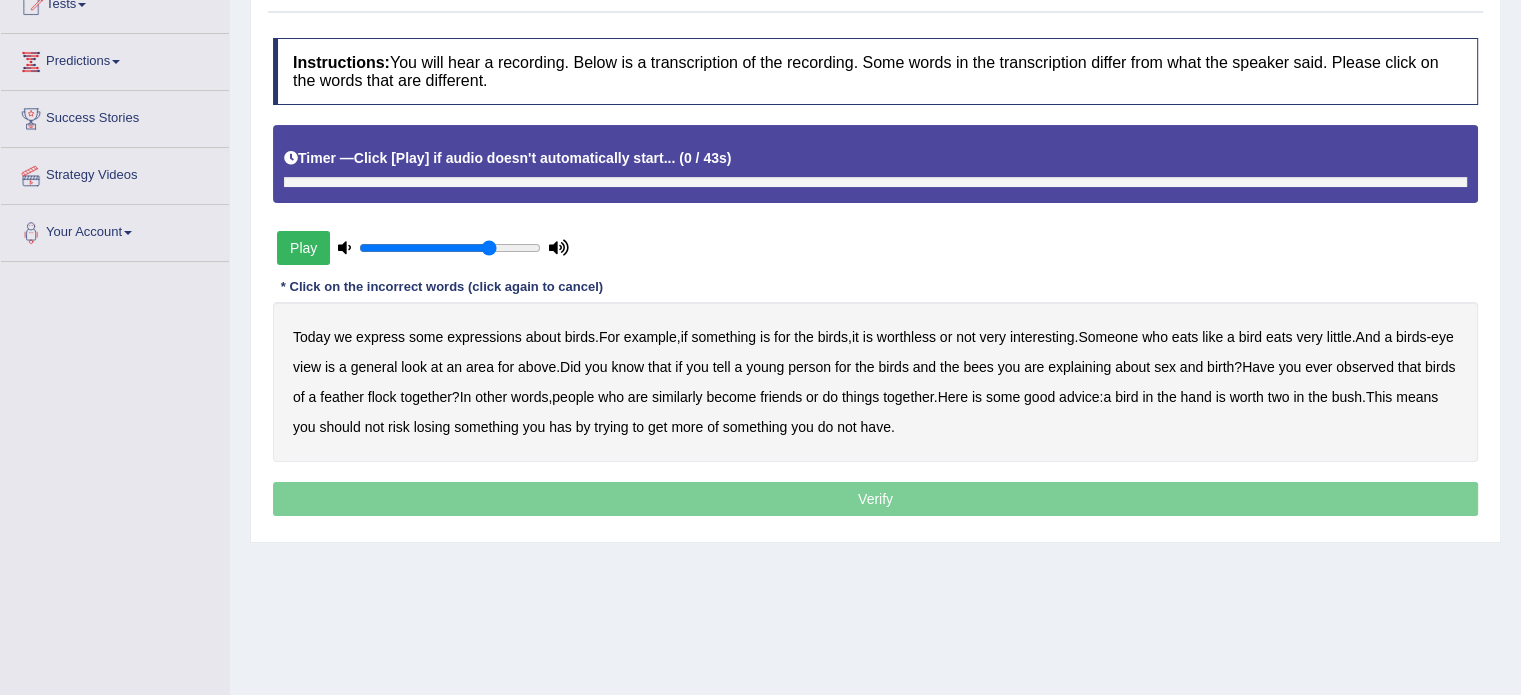 click on "Play" at bounding box center (303, 248) 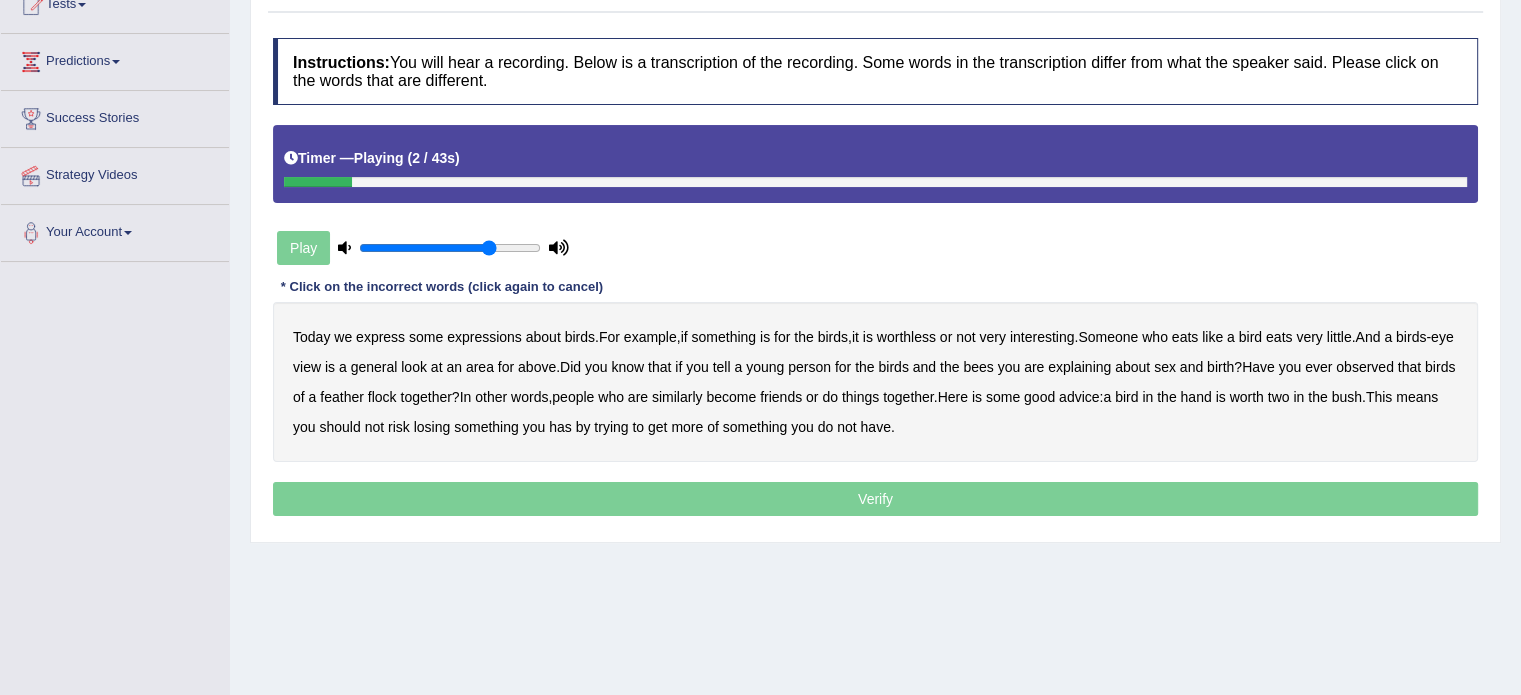 click on "express" at bounding box center (380, 337) 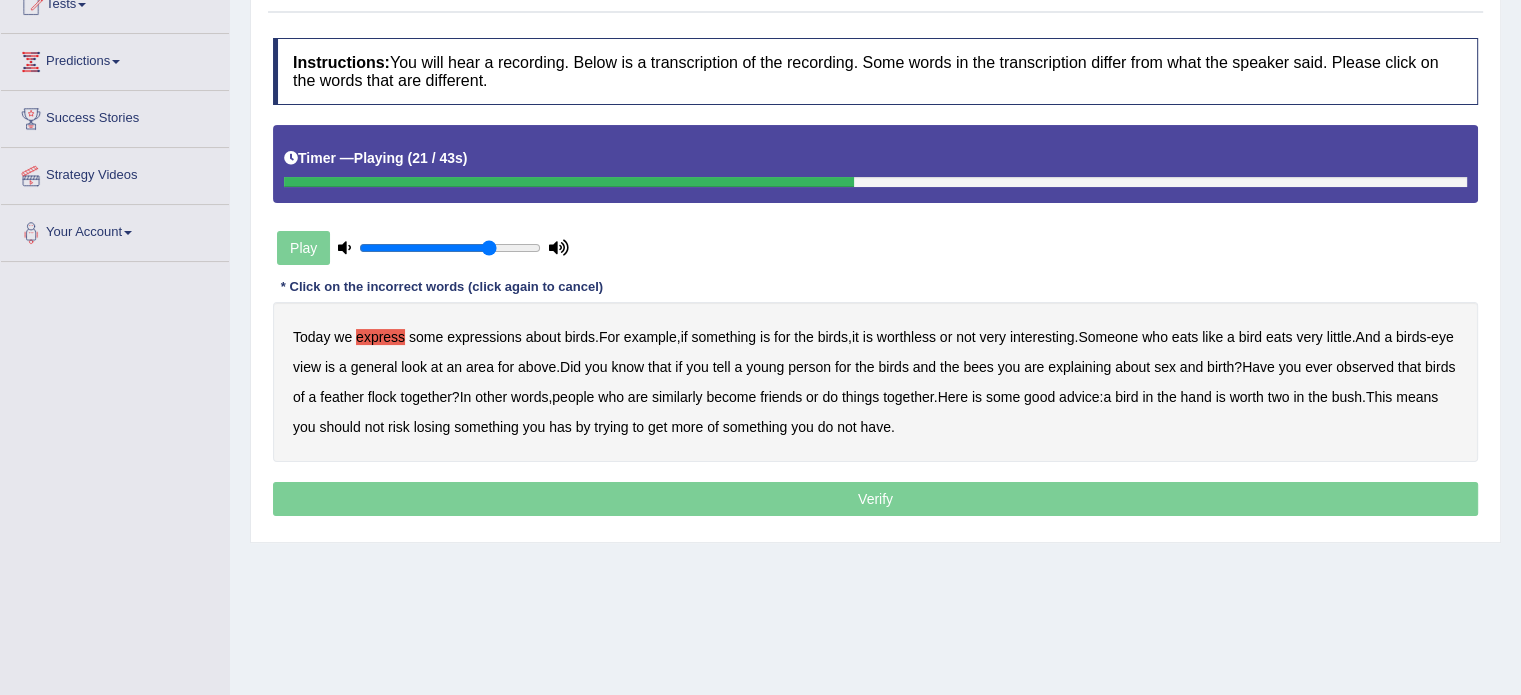 click on "for" at bounding box center [843, 367] 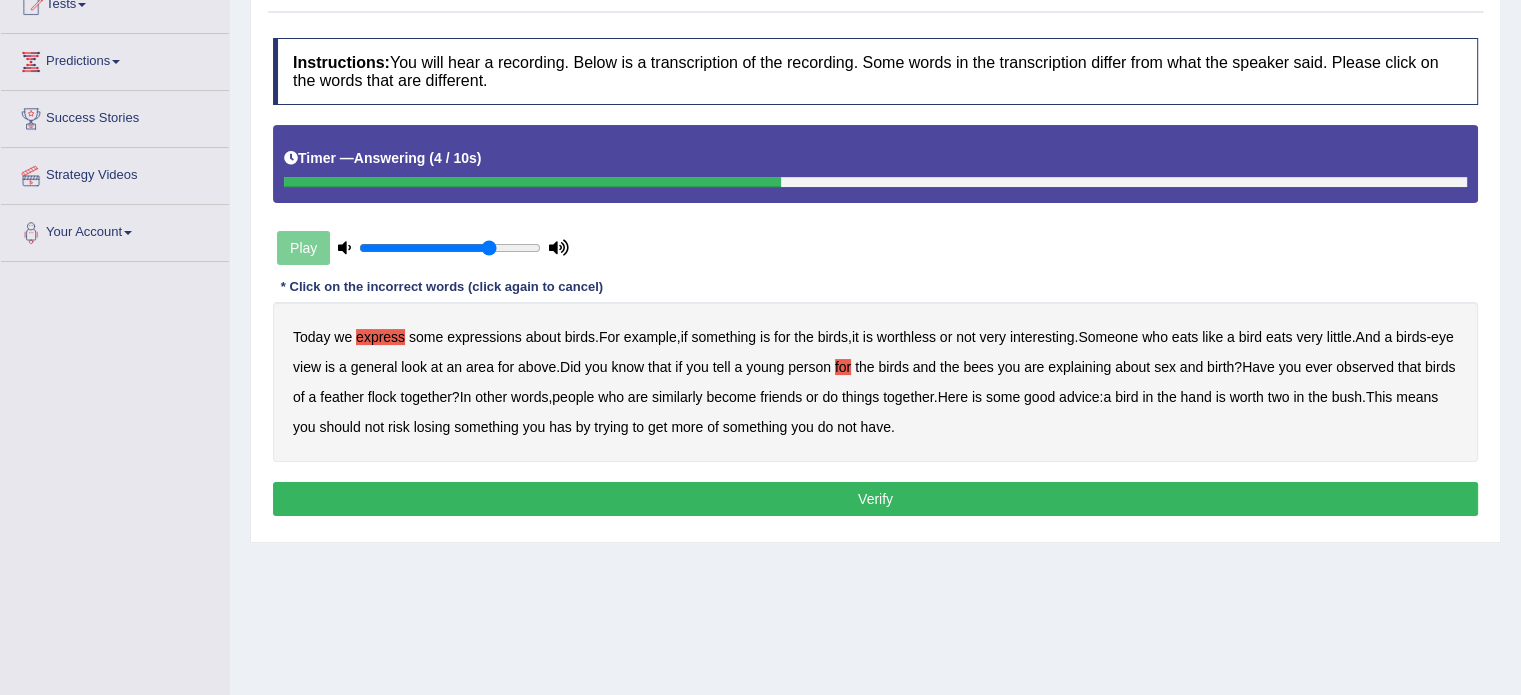 click on "Verify" at bounding box center (875, 499) 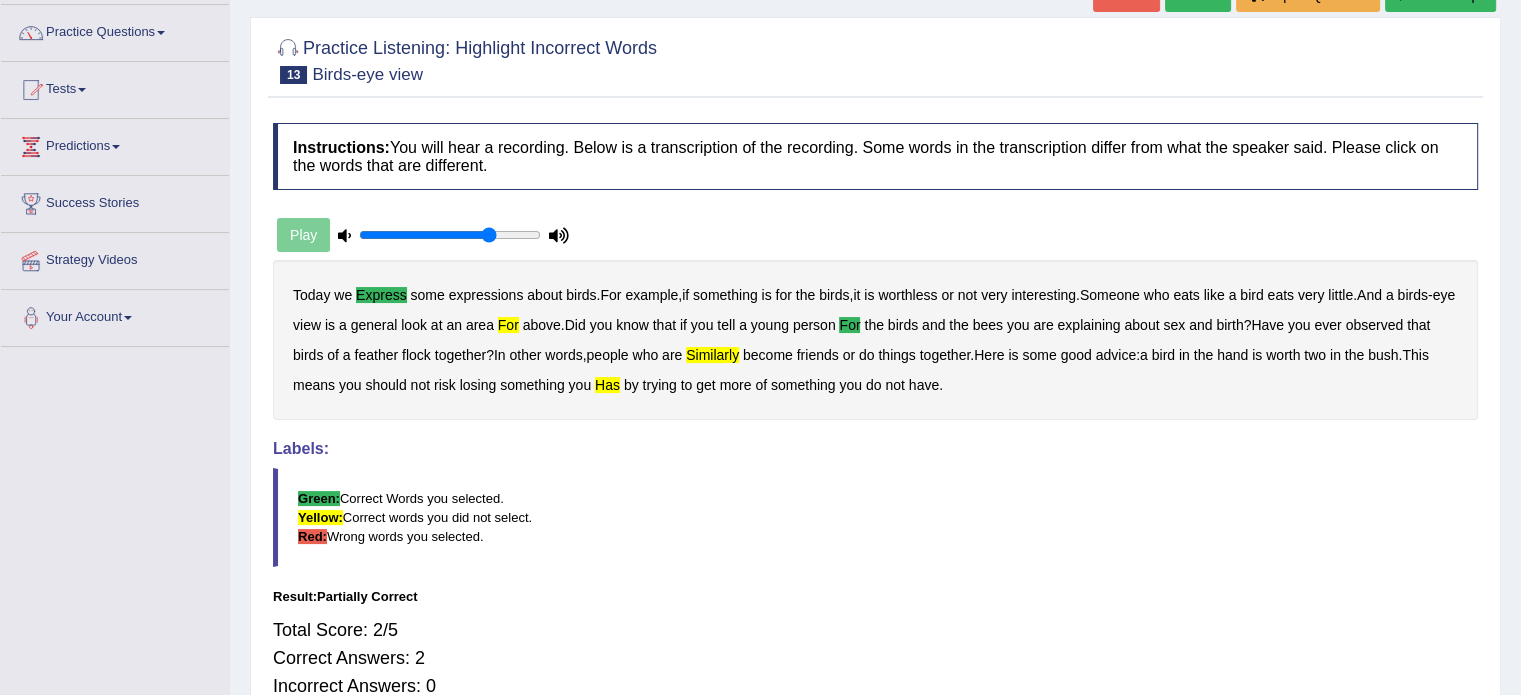 scroll, scrollTop: 55, scrollLeft: 0, axis: vertical 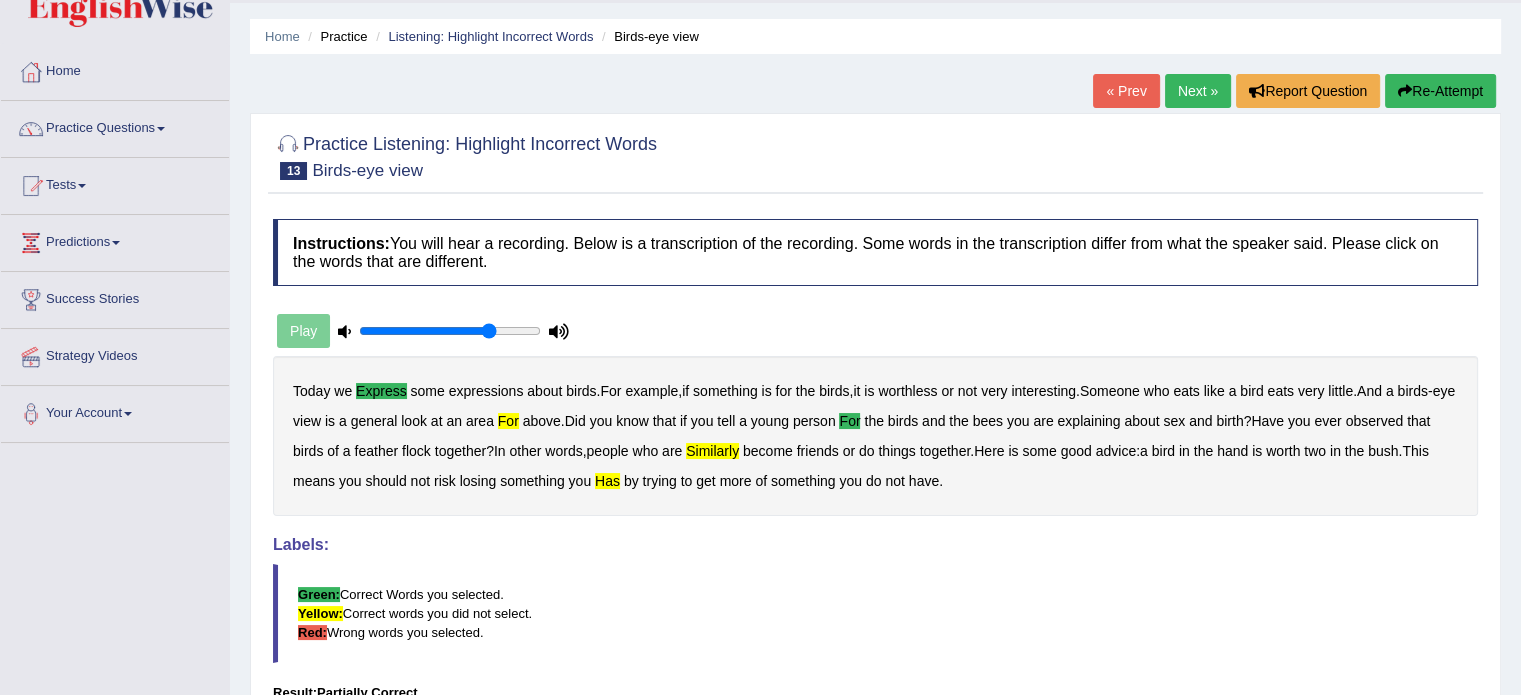 click on "Next »" at bounding box center [1198, 91] 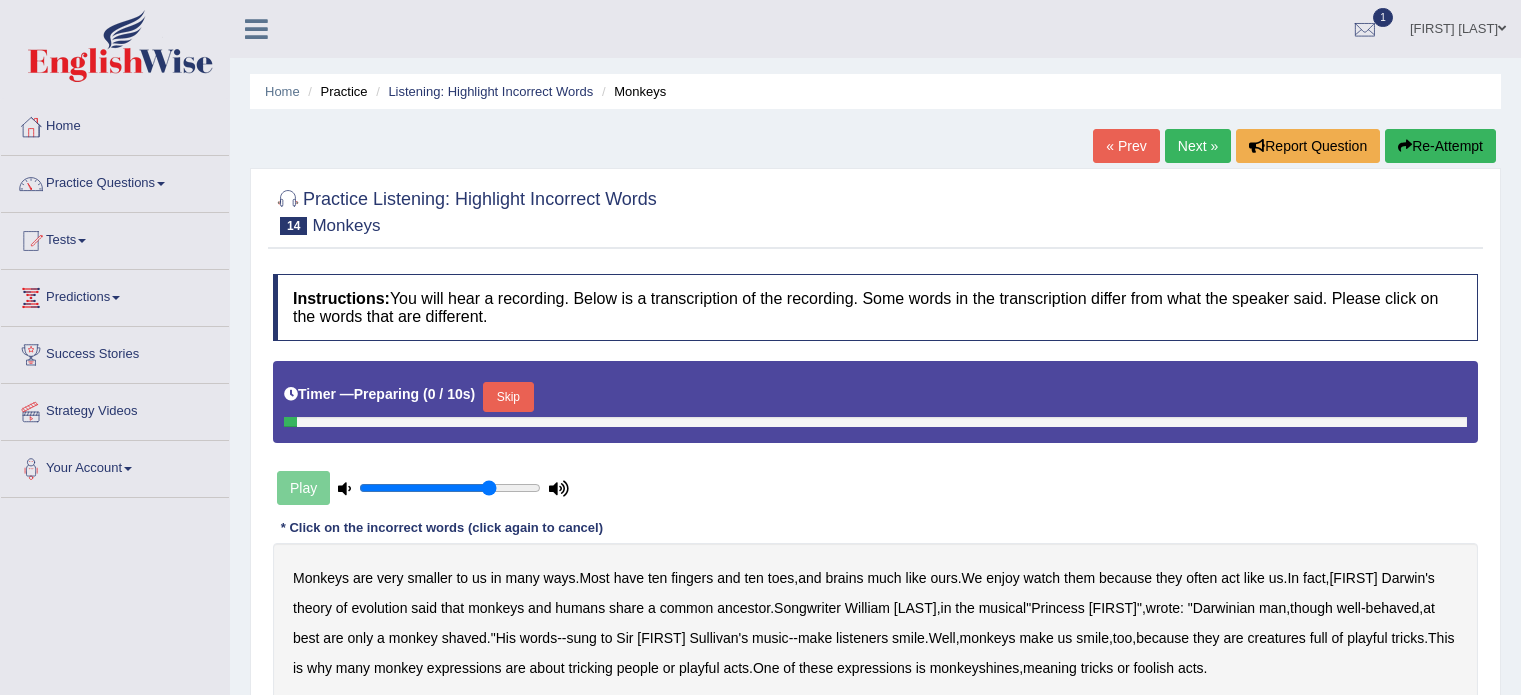 scroll, scrollTop: 0, scrollLeft: 0, axis: both 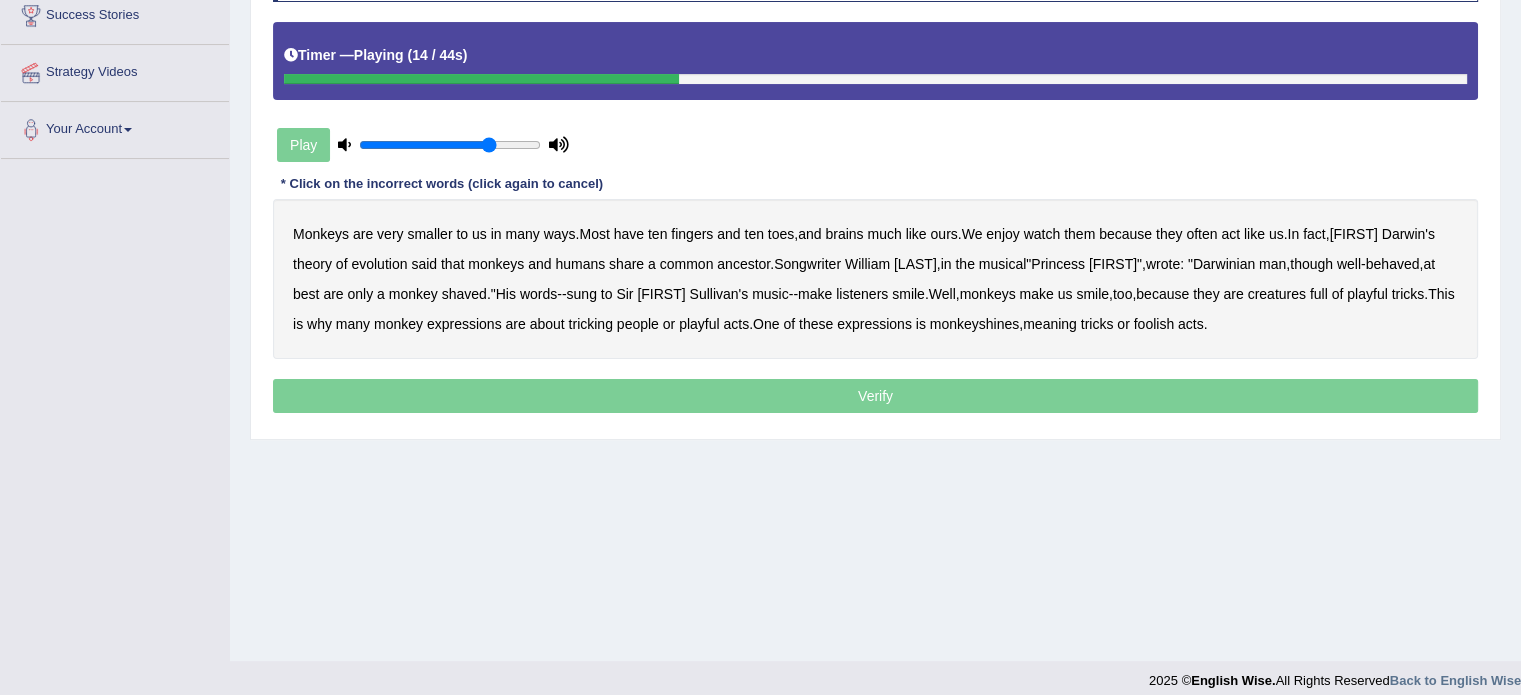 click on "said" at bounding box center [424, 264] 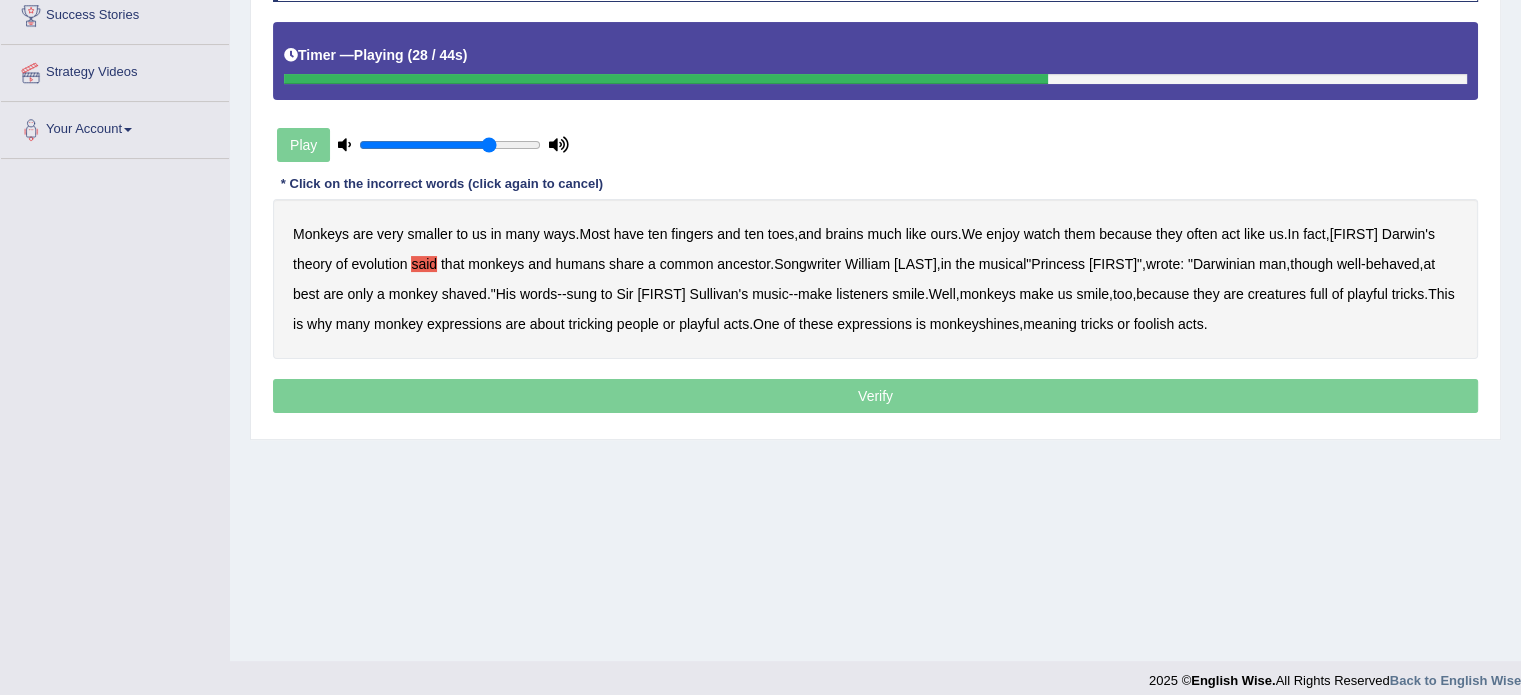 click on "sung" at bounding box center (582, 294) 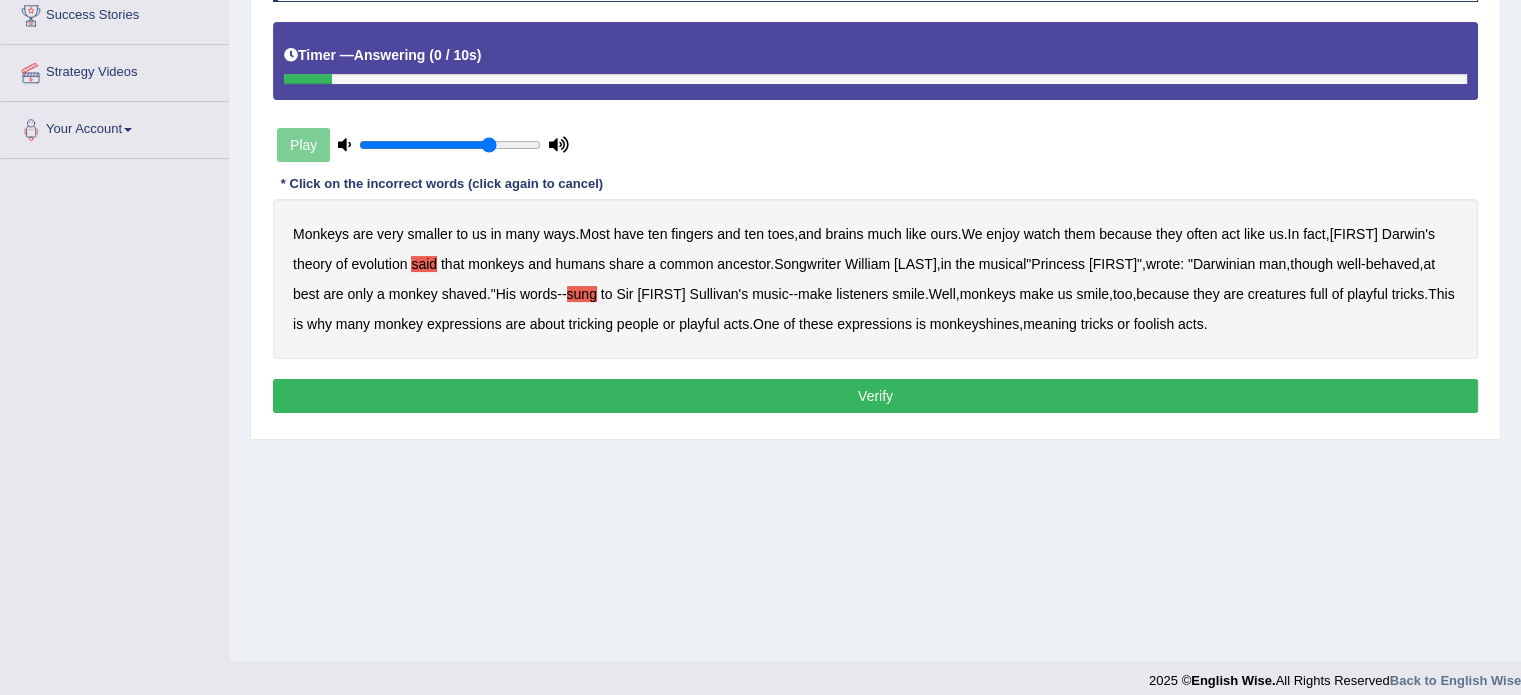 click on "Verify" at bounding box center [875, 396] 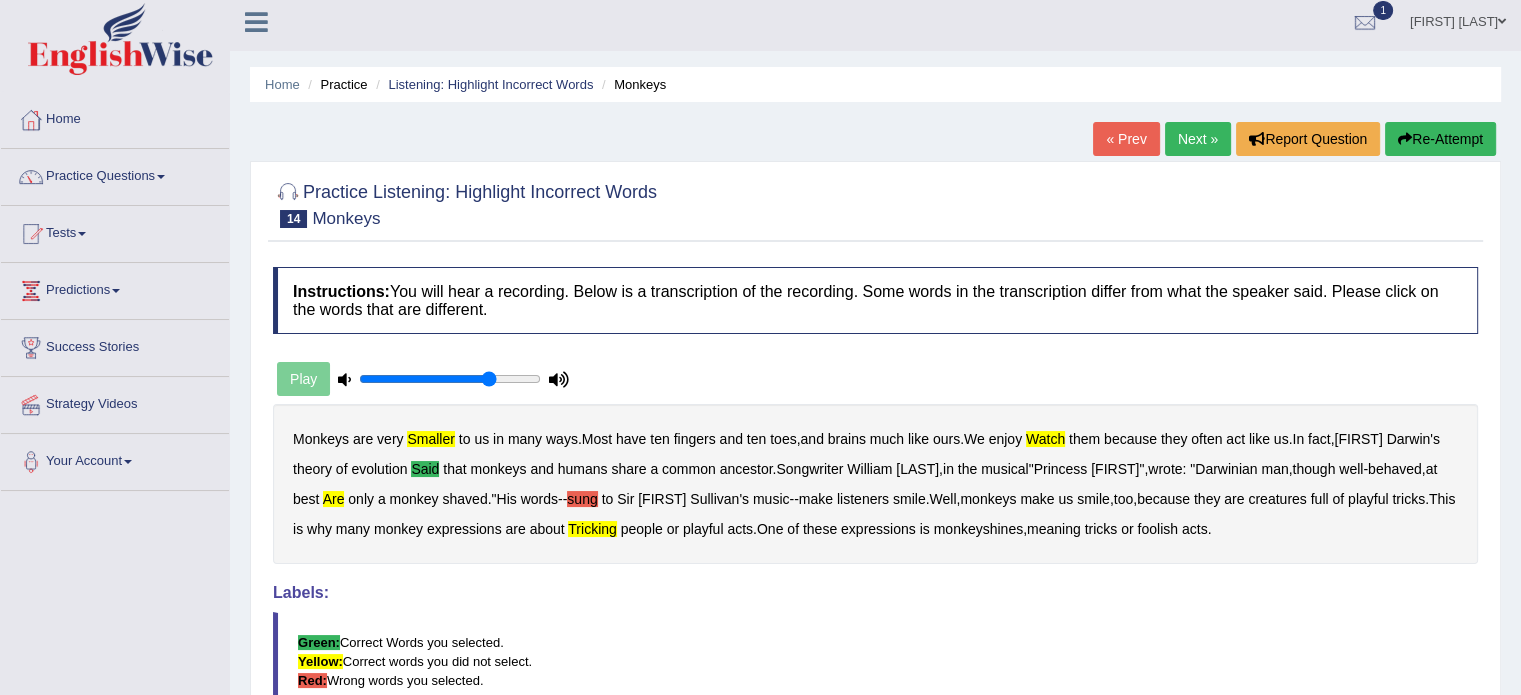 scroll, scrollTop: 4, scrollLeft: 0, axis: vertical 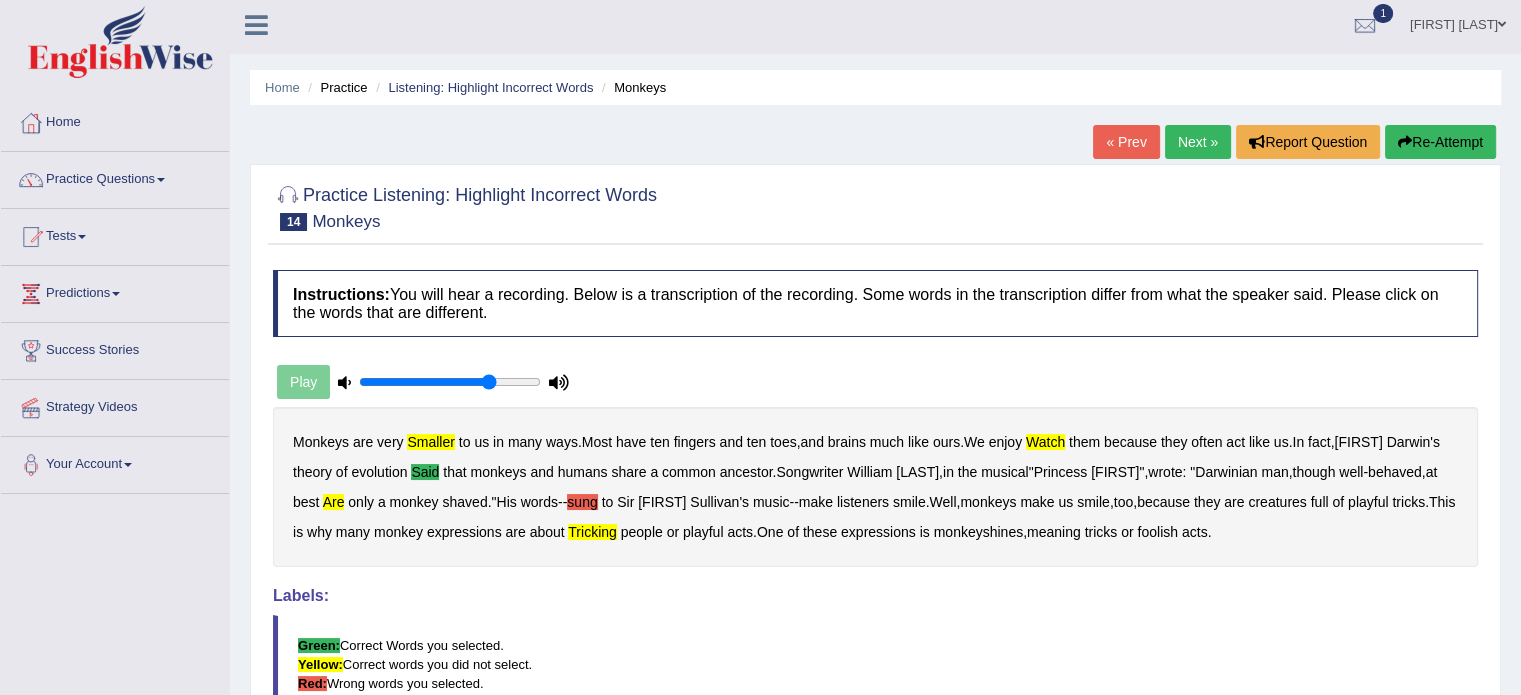 click on "Next »" at bounding box center (1198, 142) 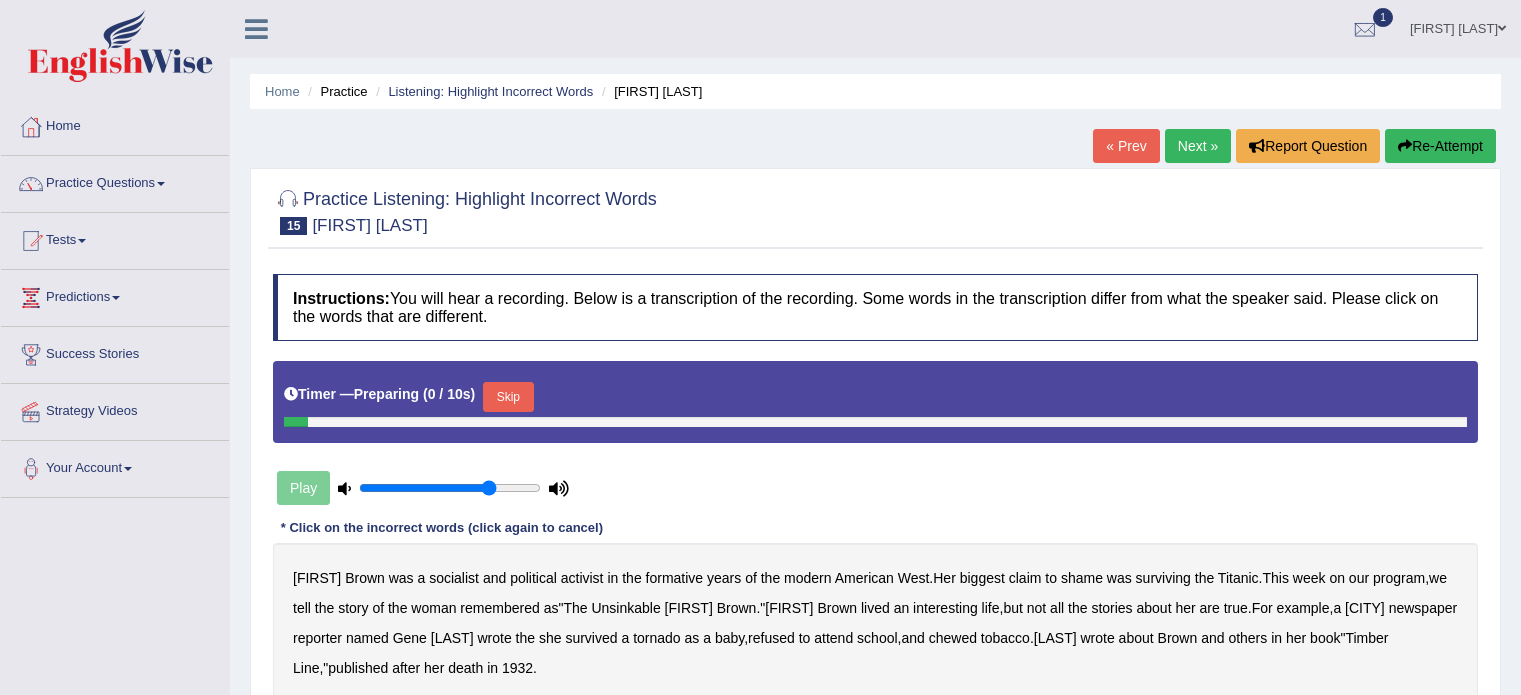 scroll, scrollTop: 0, scrollLeft: 0, axis: both 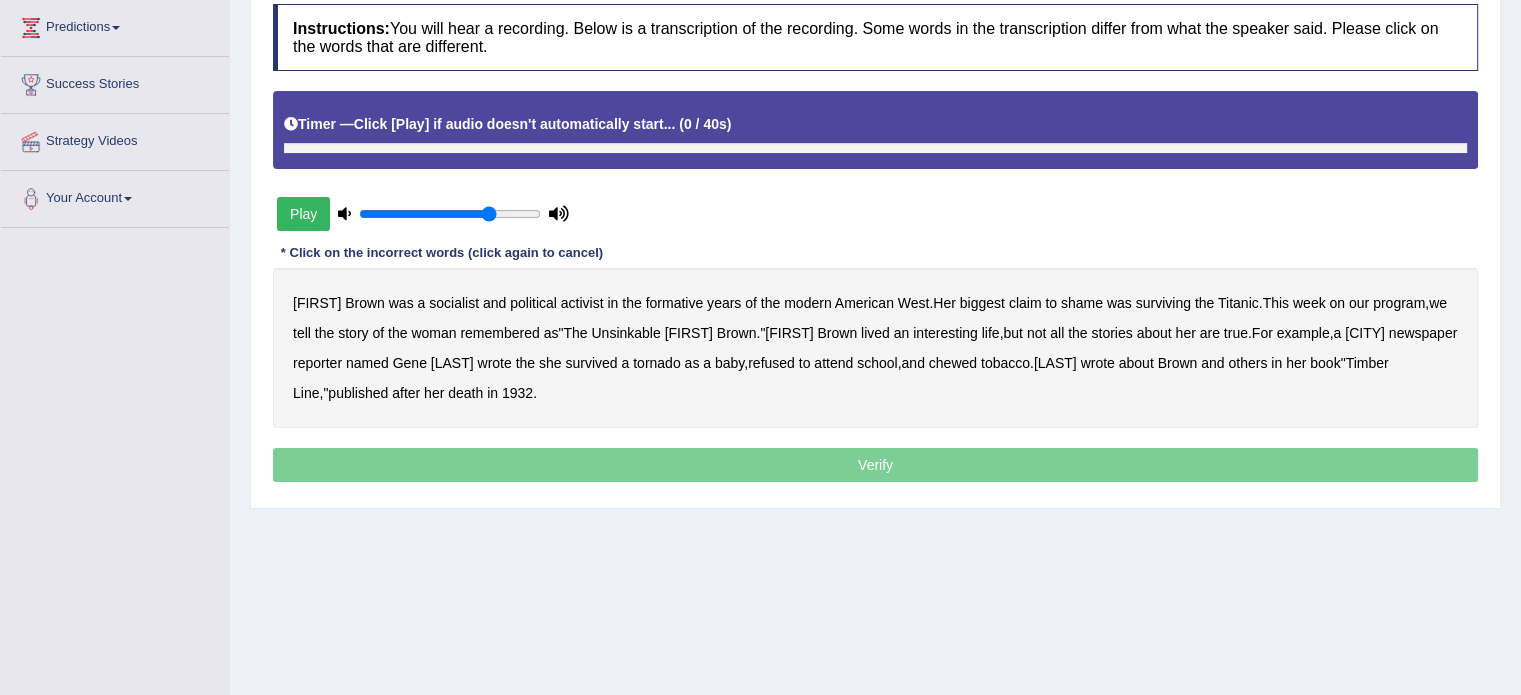 click on "Play" at bounding box center (303, 214) 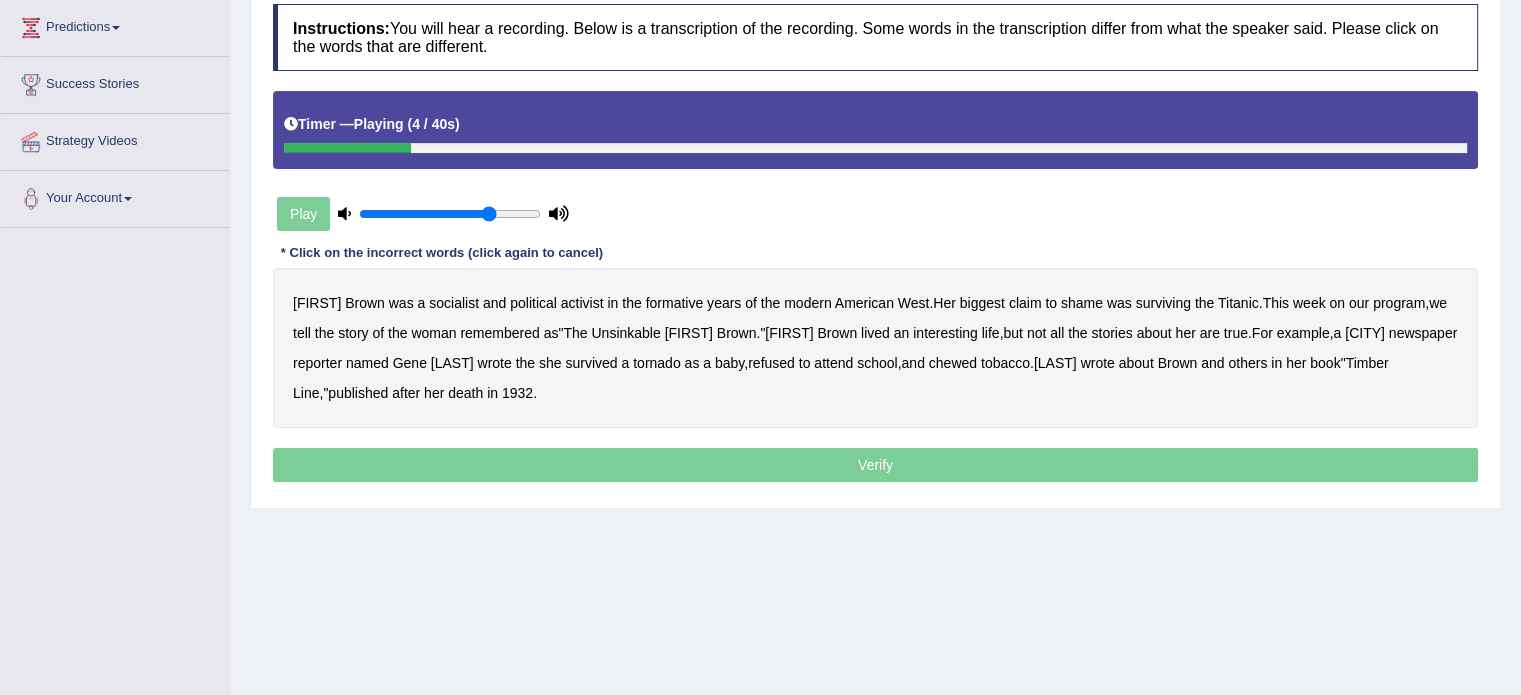click on "Margaret   Brown   was   a   socialist   and   political   activist   in   the   formative   years   of   the   modern   American   West .  Her   biggest   claim   to   shame   was   surviving   the   Titanic .  This   week   on   our   program ,  we   tell   the   story   of   the   woman   remembered   as  " The   Unsinkable   Molly   Brown ."  Margaret   Brown   lived   an   interesting   life ,  but   not   all   the   stories   about   her   are   true .  For   example ,  a   Denver   newspaper   reporter   named   Gene   Fowler   wrote   the   she   survived   a   tornado   as   a   baby ,  refused   to   attend   school ,  and   chewed   tobacco .  Fowler   wrote   about   Brown   and   others   in   her   book  " Timber   Line ,"  published   after   her   death   in   1932 ." at bounding box center (875, 348) 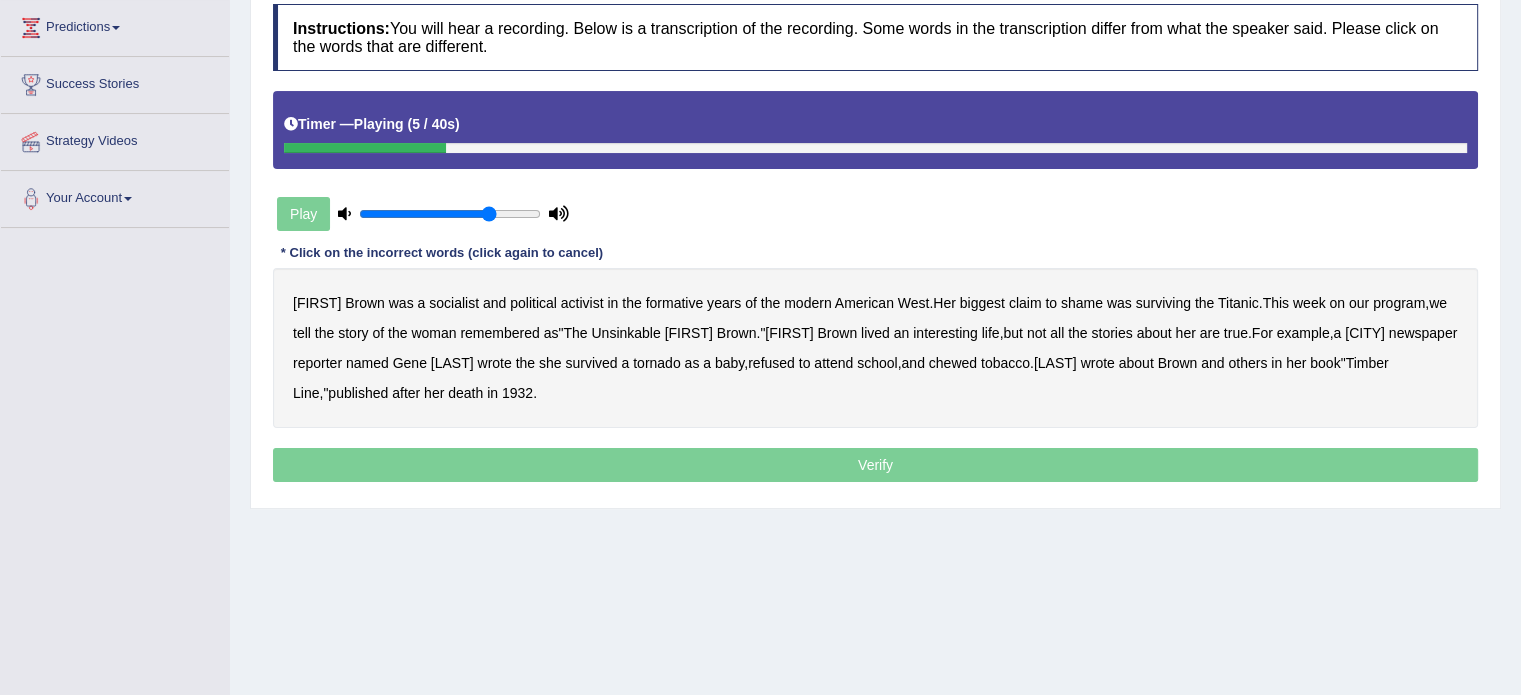 click on "socialist" at bounding box center [454, 303] 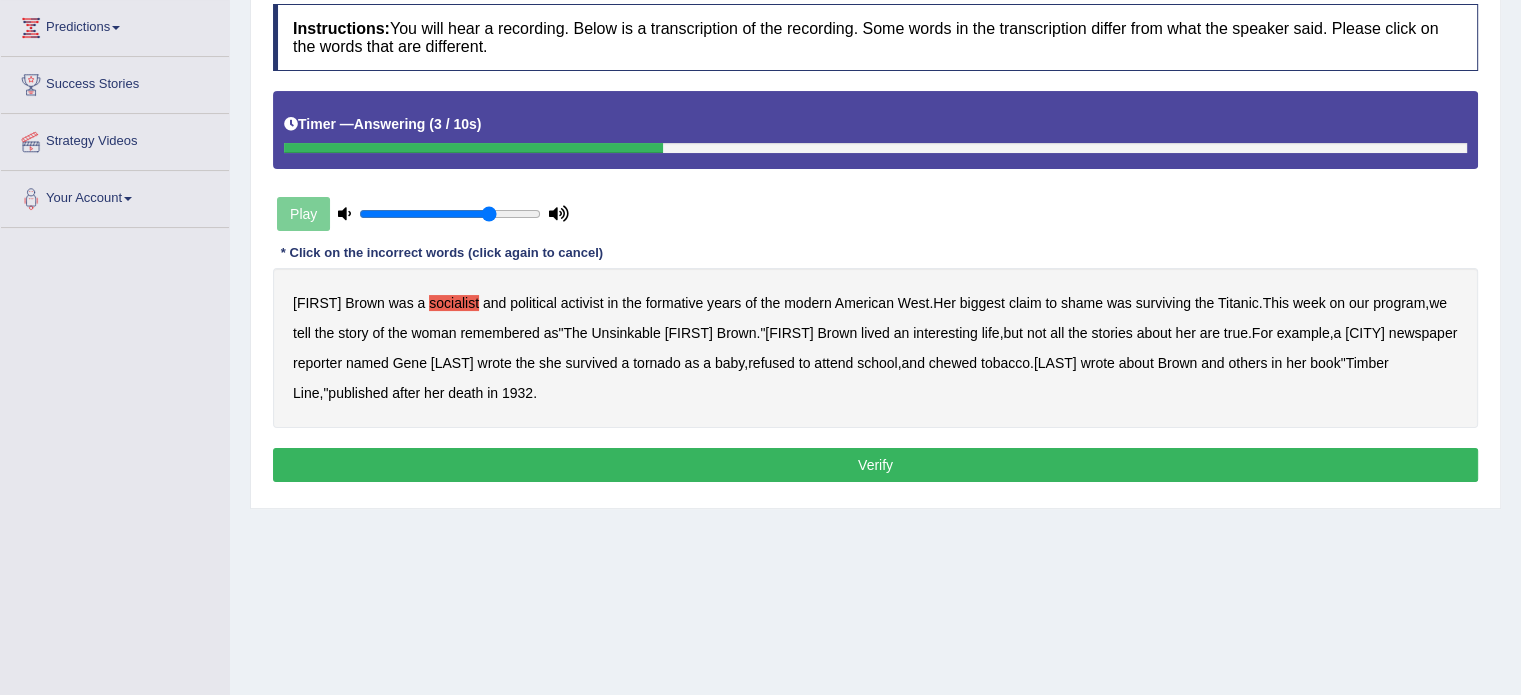 click on "Verify" at bounding box center (875, 465) 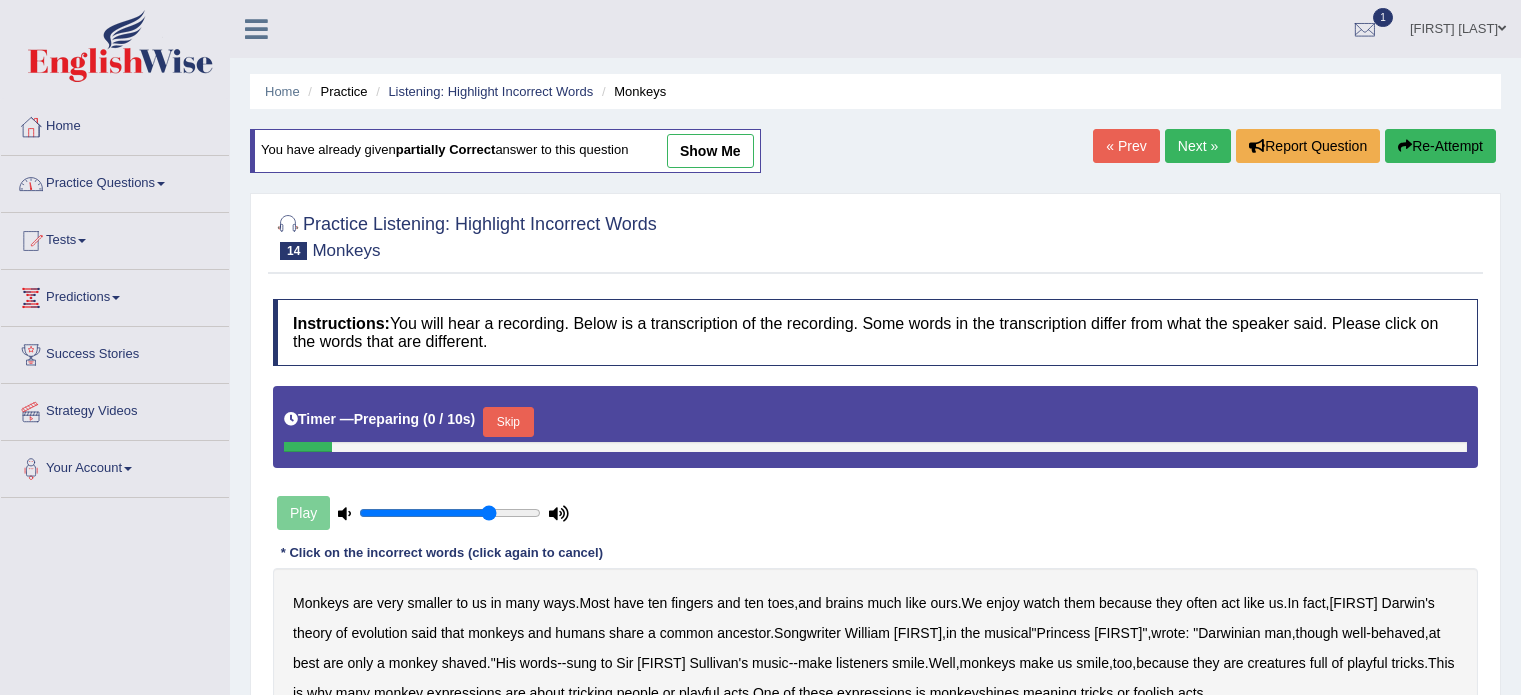 scroll, scrollTop: 4, scrollLeft: 0, axis: vertical 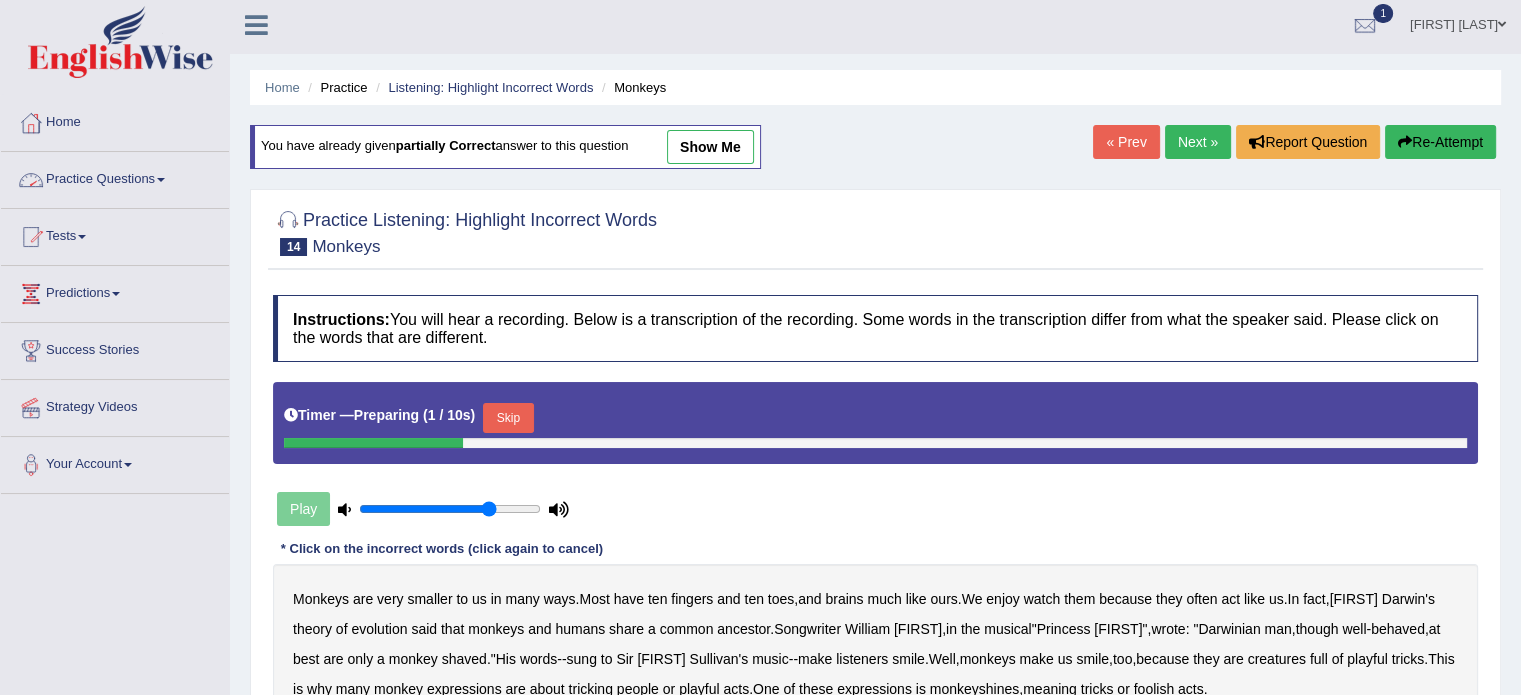 click on "Practice Questions" at bounding box center (115, 177) 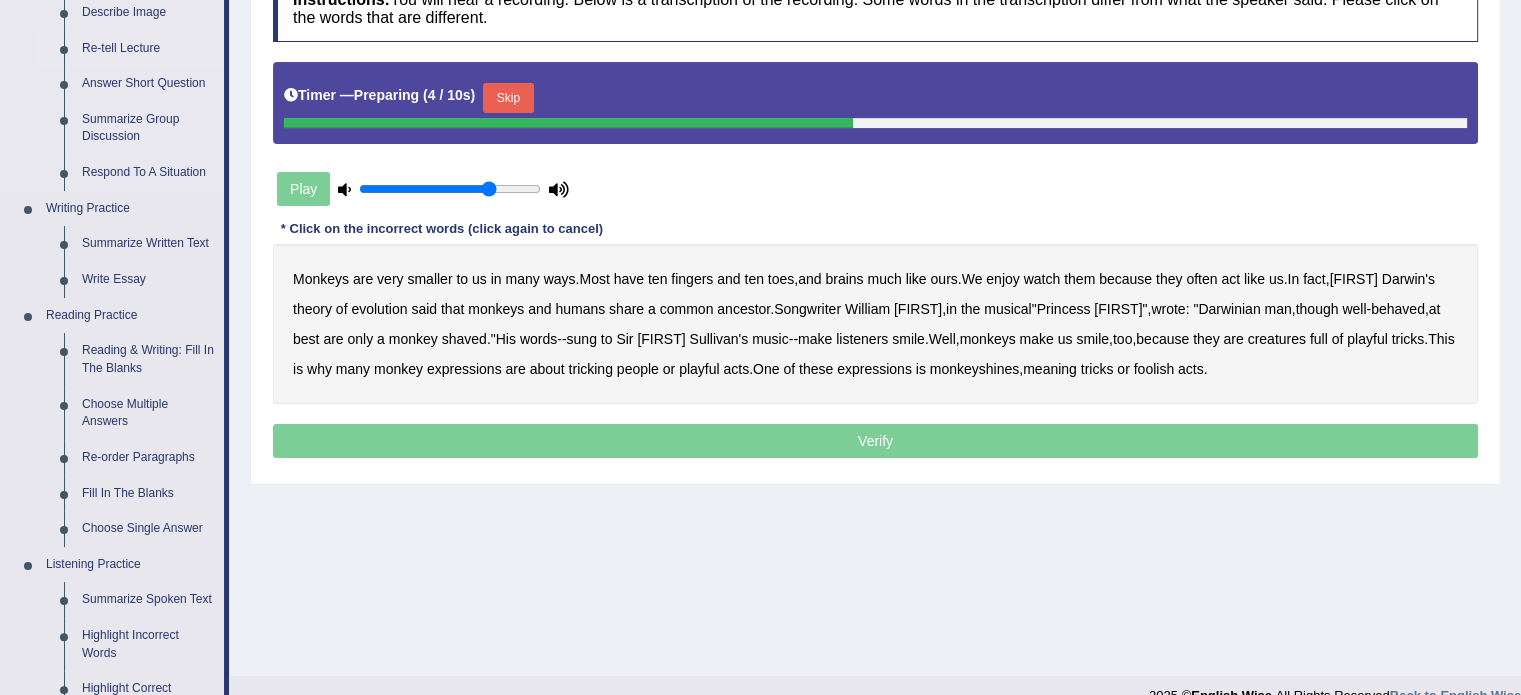 scroll, scrollTop: 326, scrollLeft: 0, axis: vertical 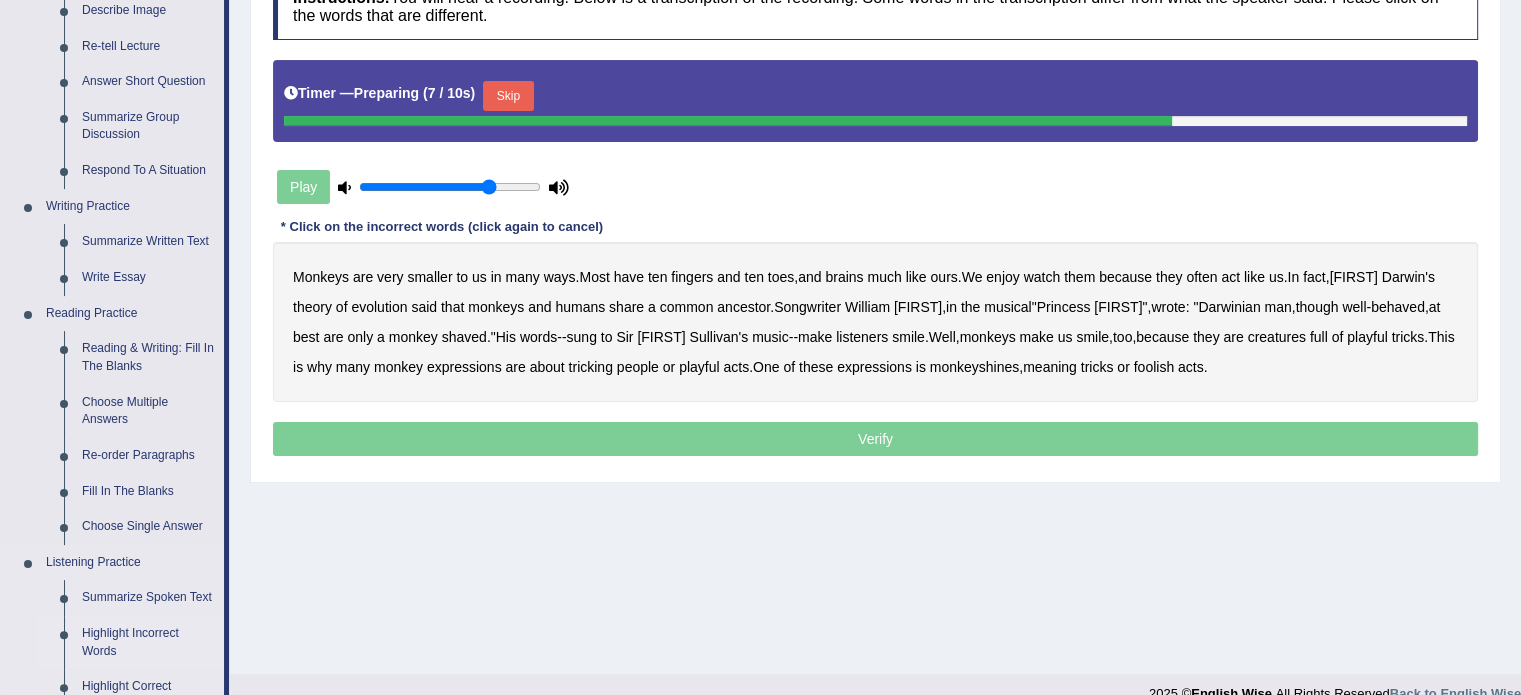 click on "Highlight Incorrect Words" at bounding box center (148, 642) 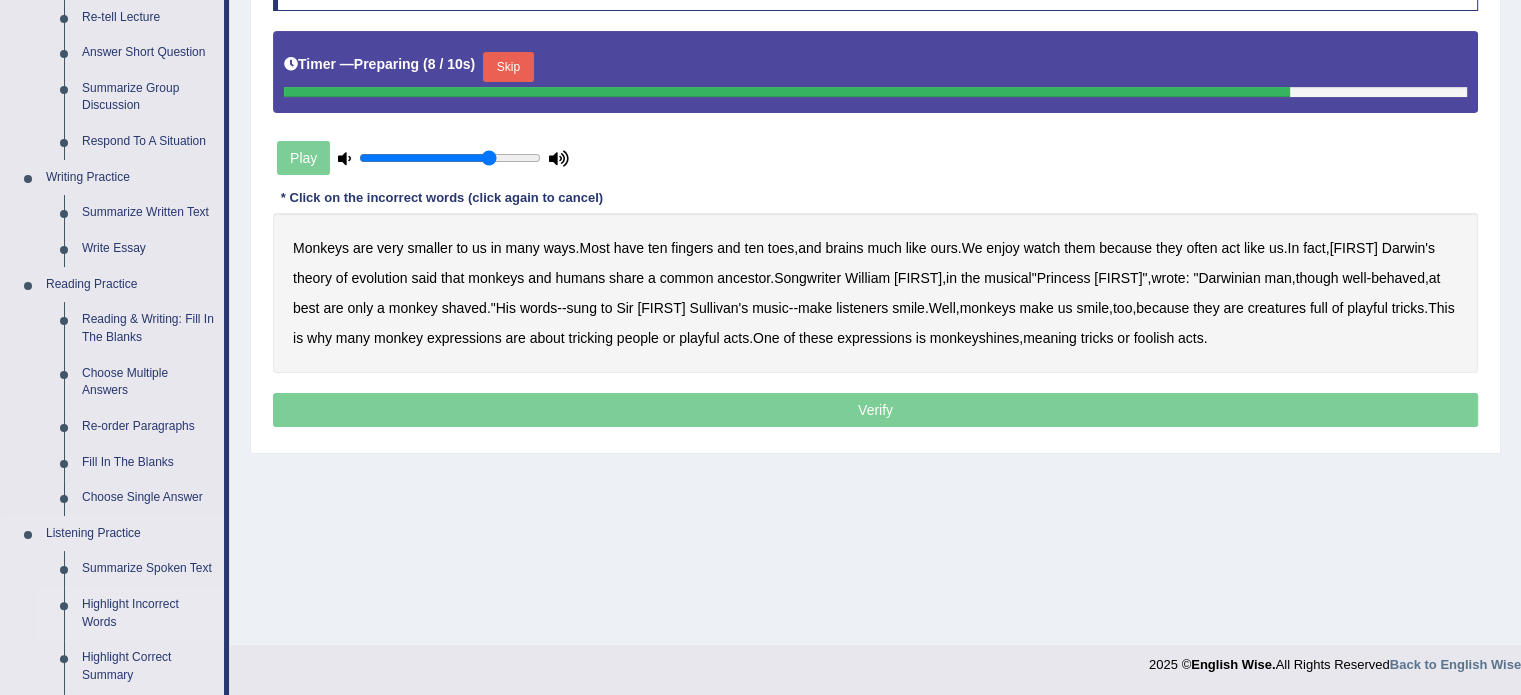 scroll, scrollTop: 798, scrollLeft: 0, axis: vertical 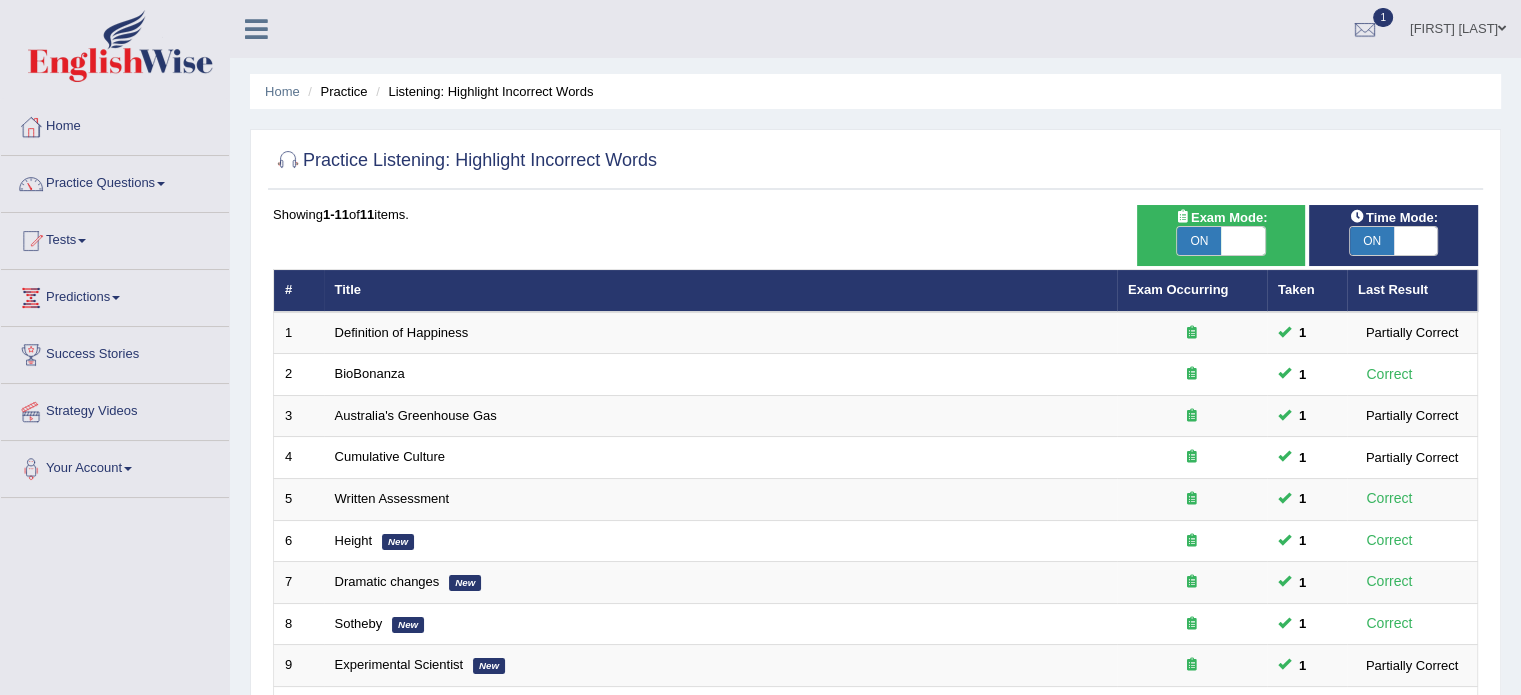 click on "ON" at bounding box center [1199, 241] 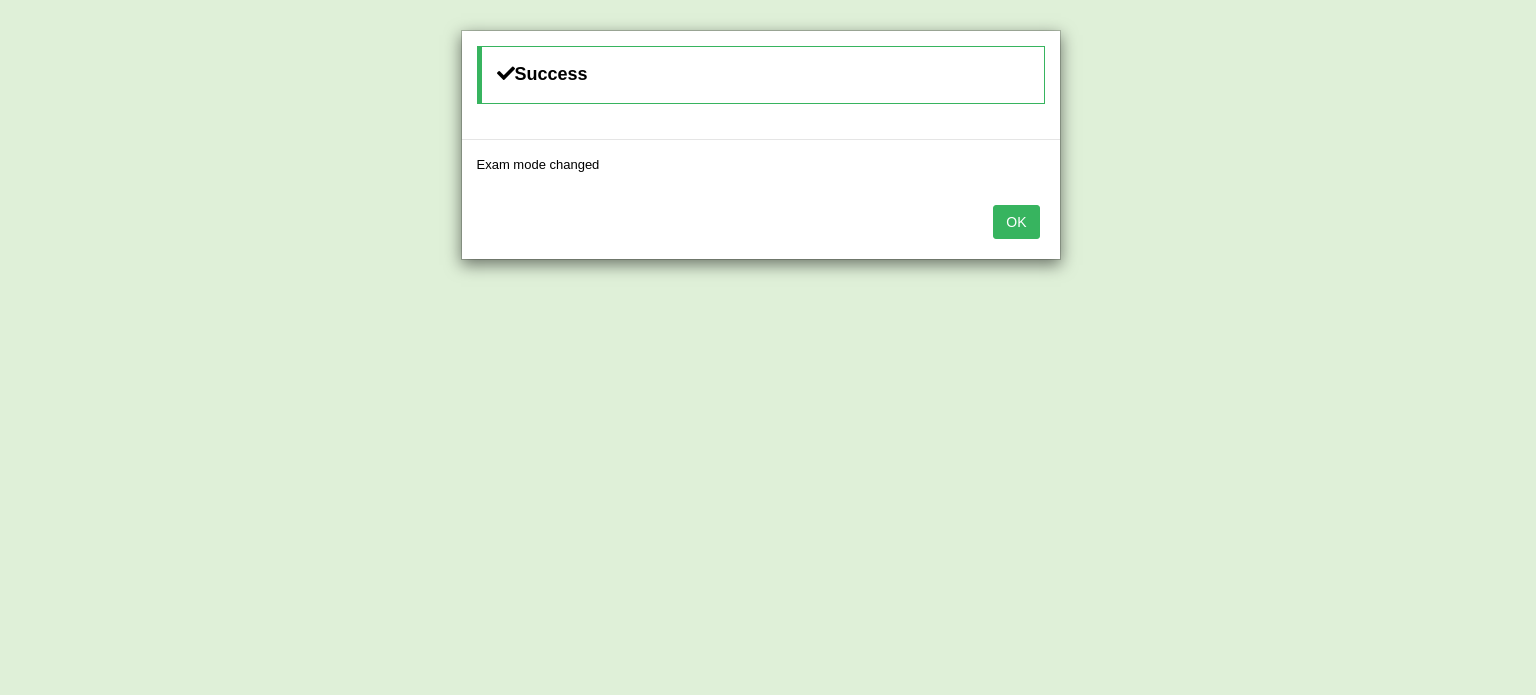 click on "OK" at bounding box center (1016, 222) 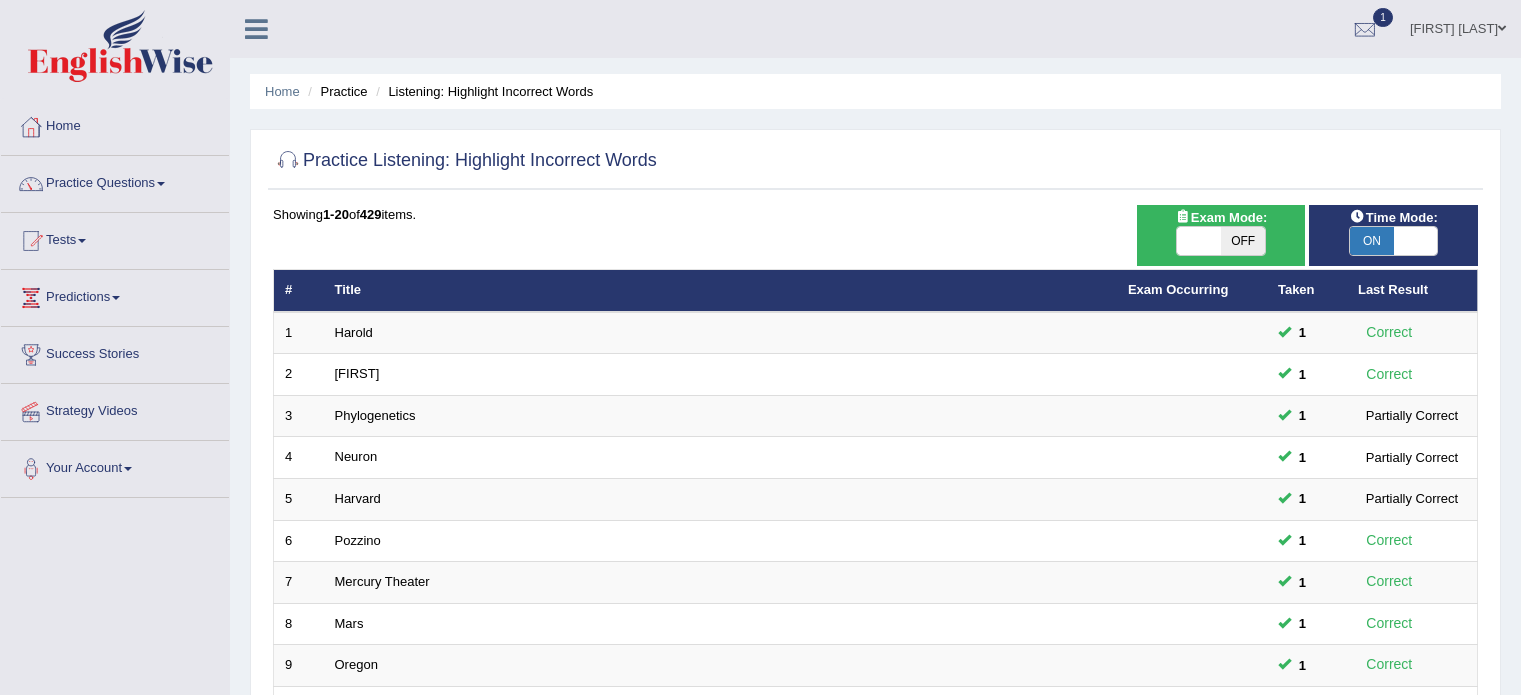 scroll, scrollTop: 0, scrollLeft: 0, axis: both 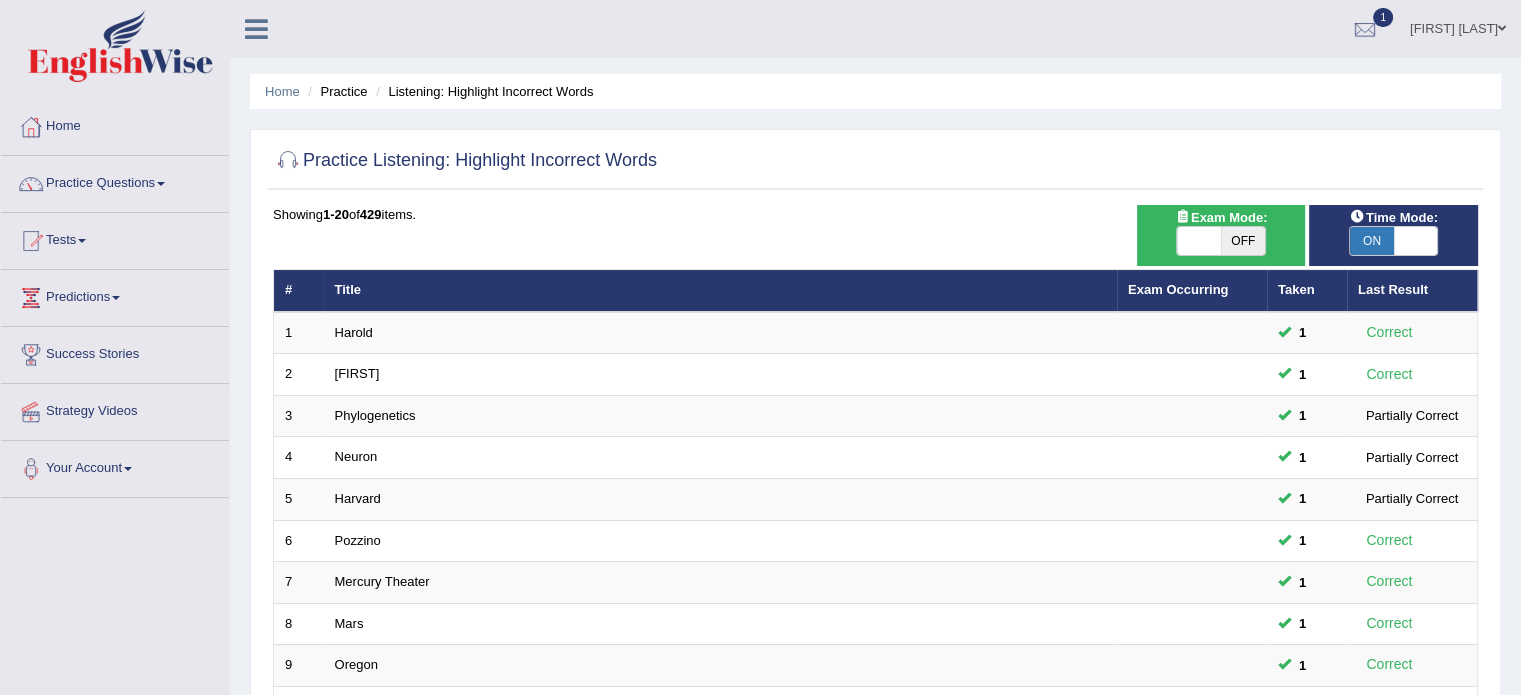 click on "ON" at bounding box center (1372, 241) 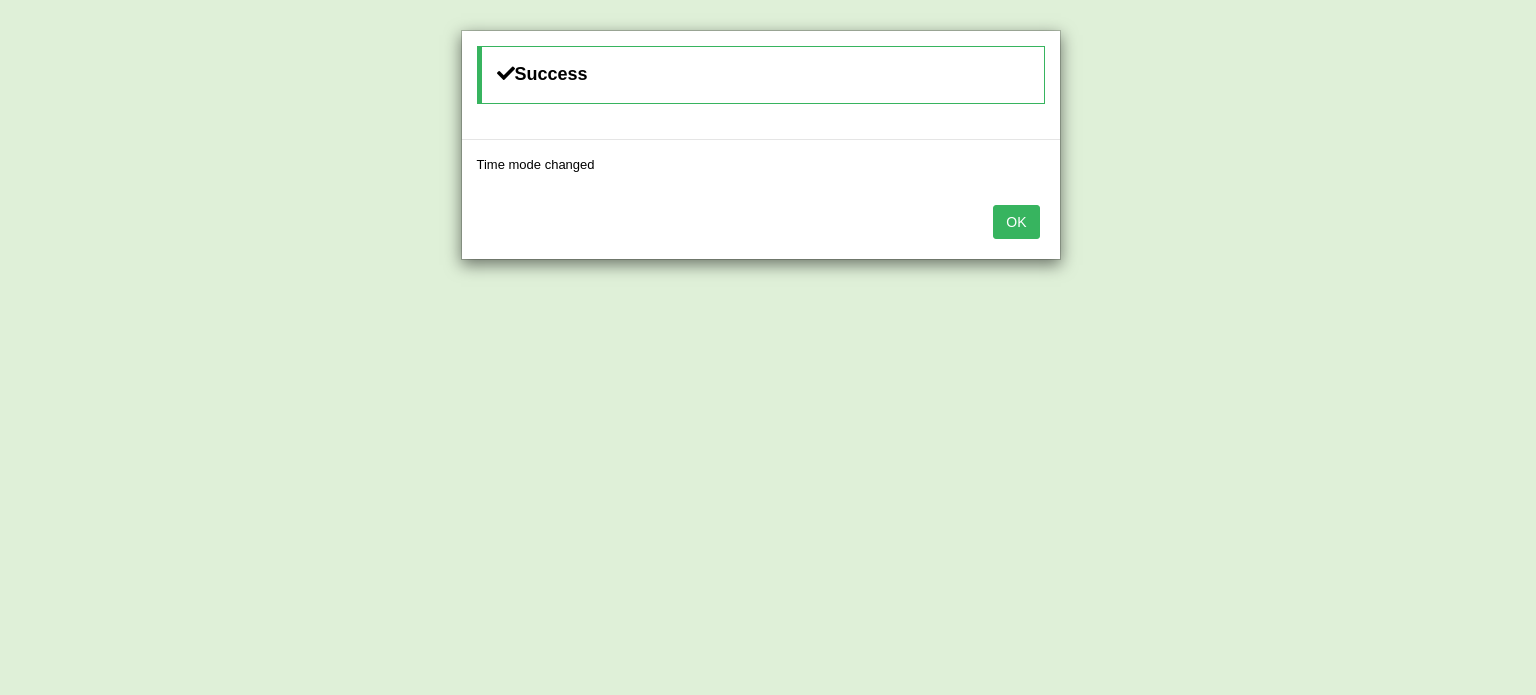 click on "OK" at bounding box center (1016, 222) 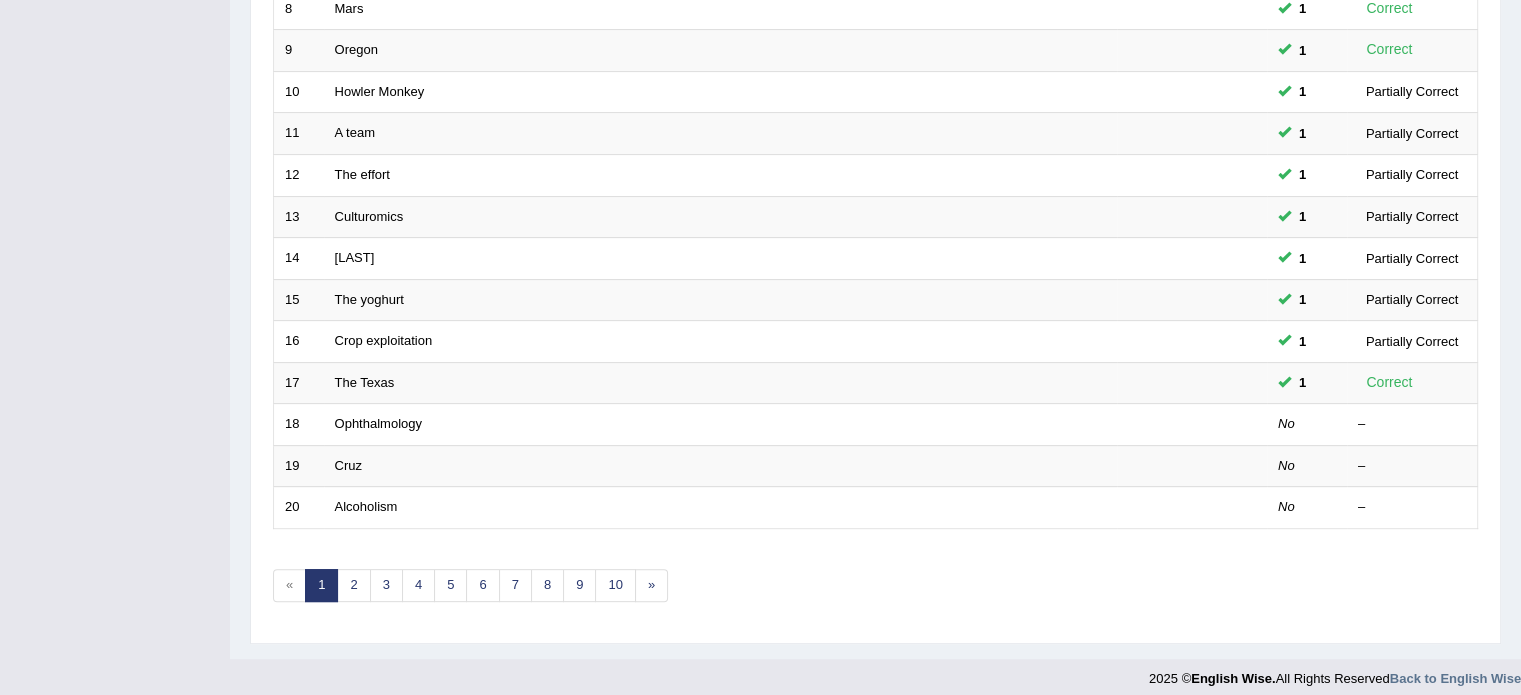 scroll, scrollTop: 623, scrollLeft: 0, axis: vertical 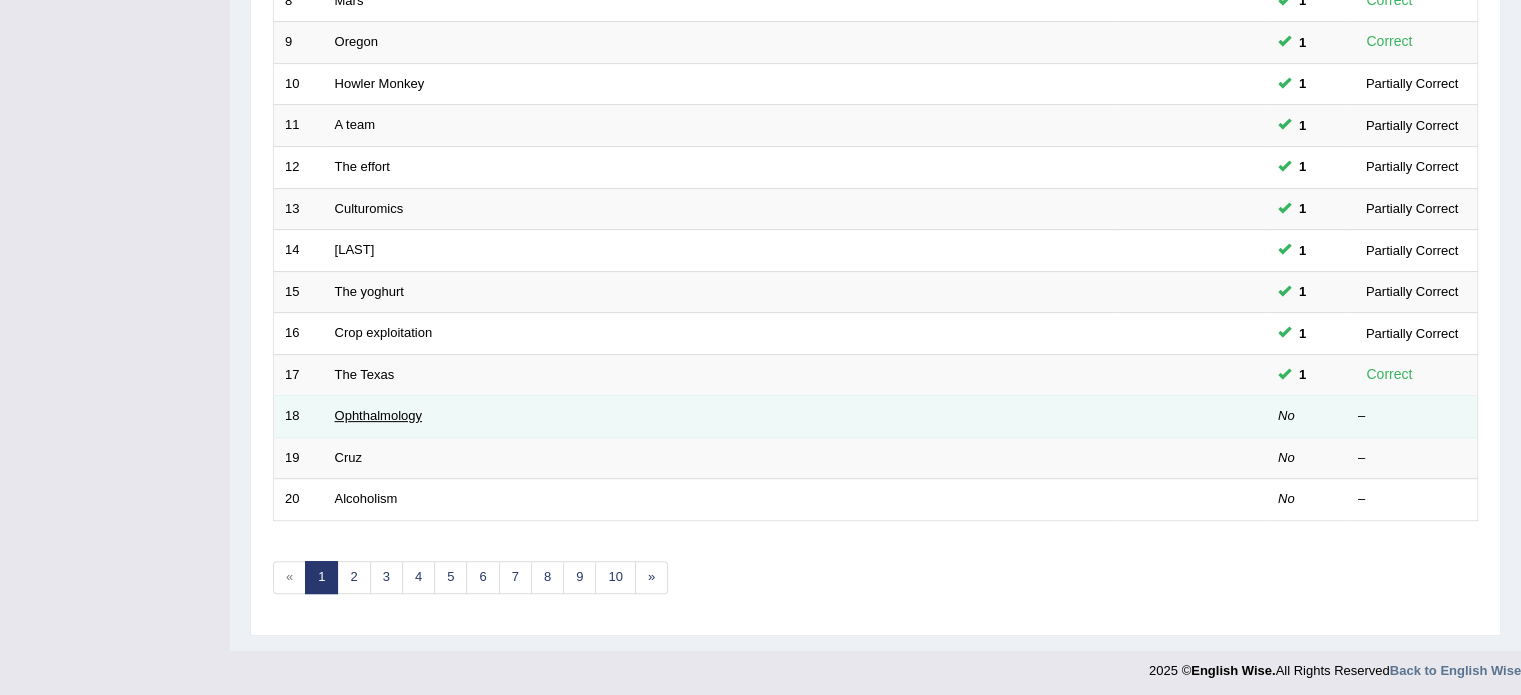 click on "Ophthalmology" at bounding box center [378, 415] 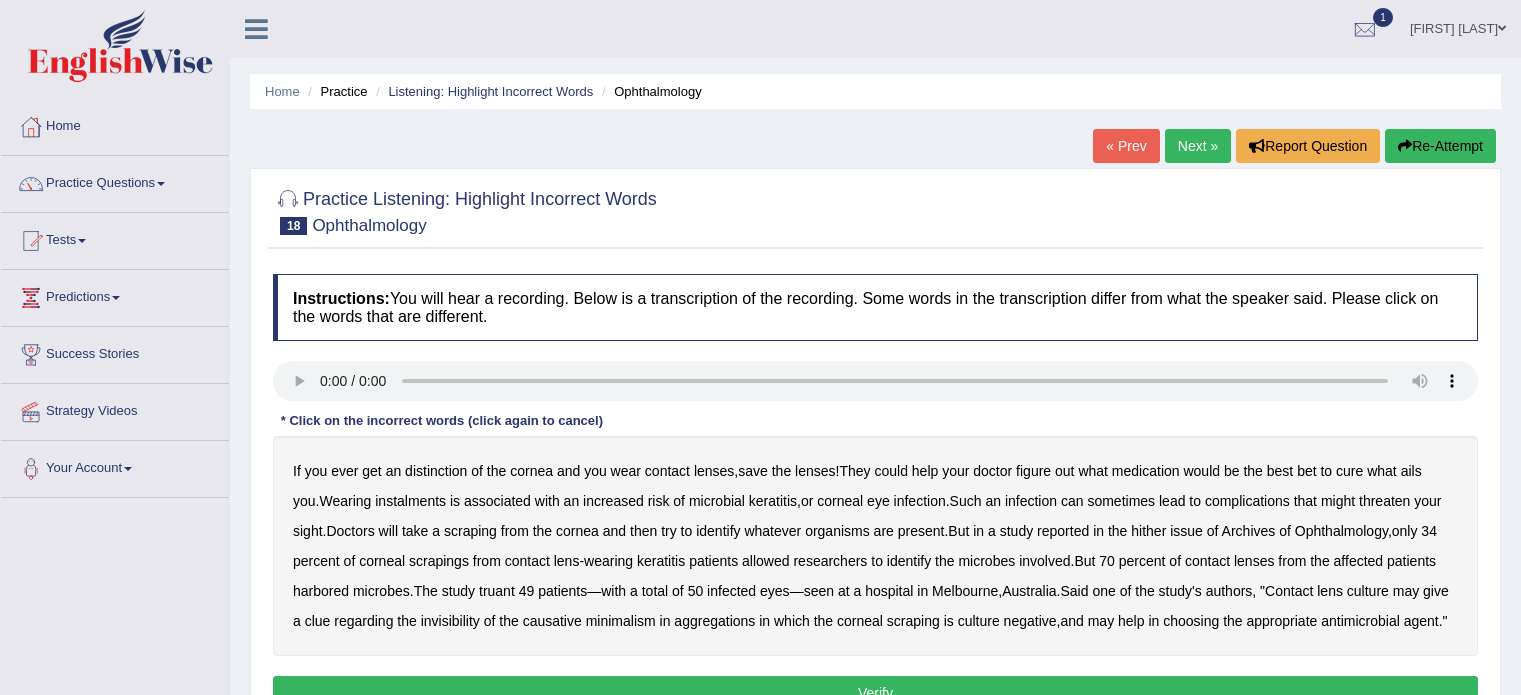 scroll, scrollTop: 0, scrollLeft: 0, axis: both 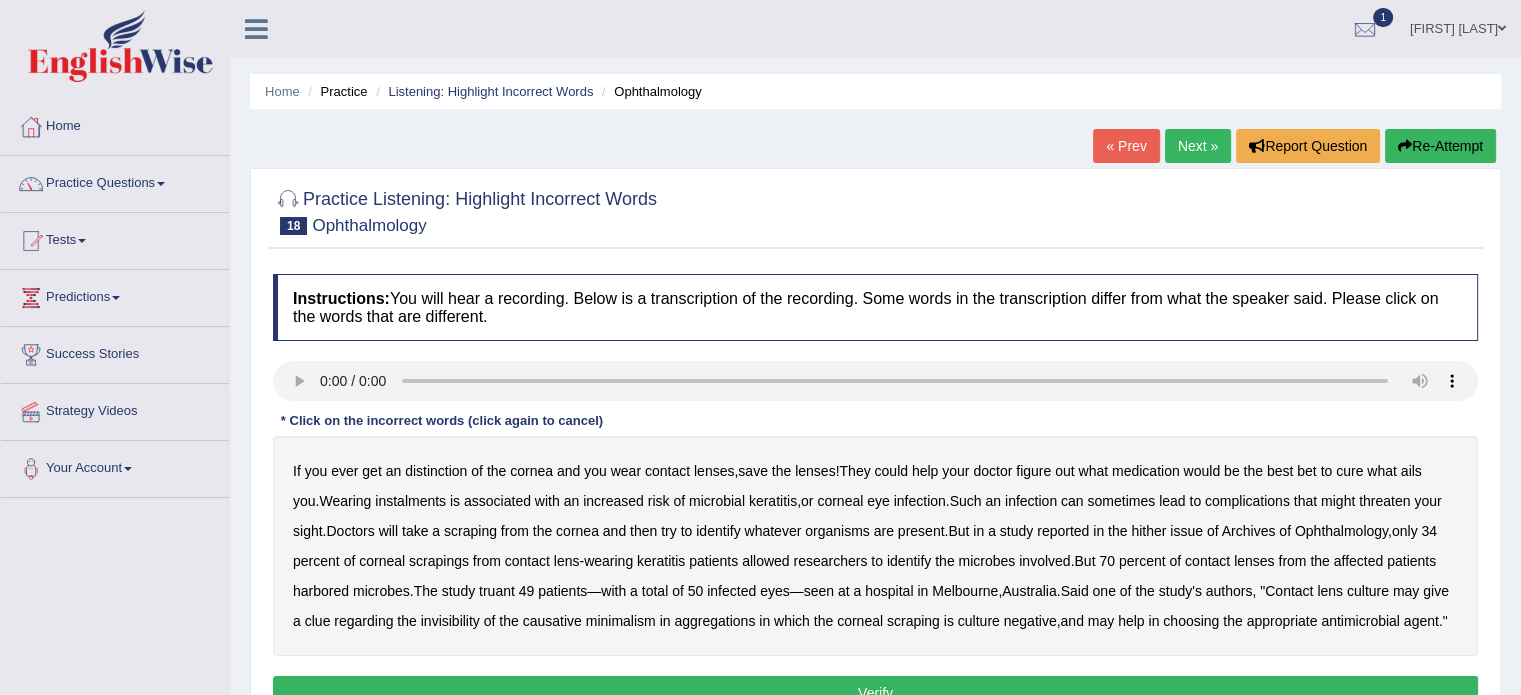 click on "distinction" at bounding box center [436, 471] 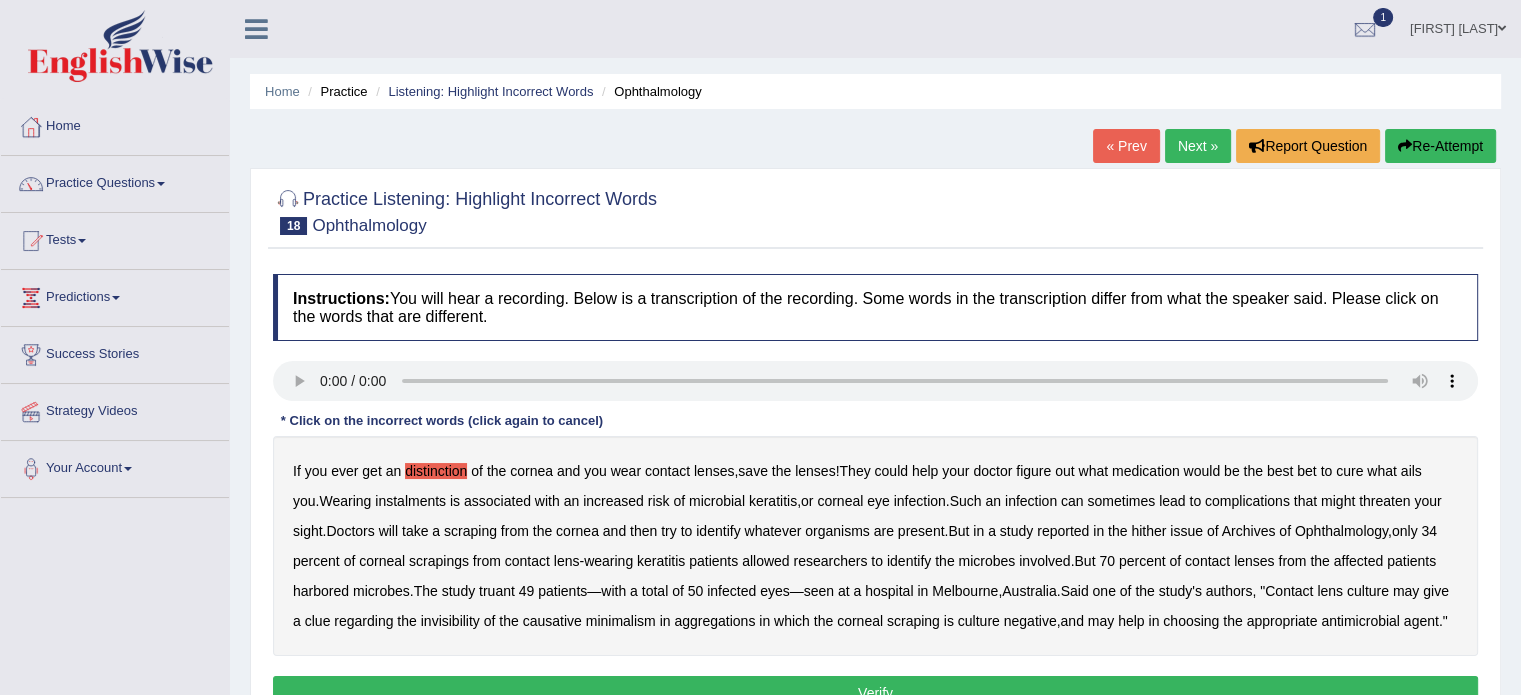 click on "instalments" at bounding box center (410, 501) 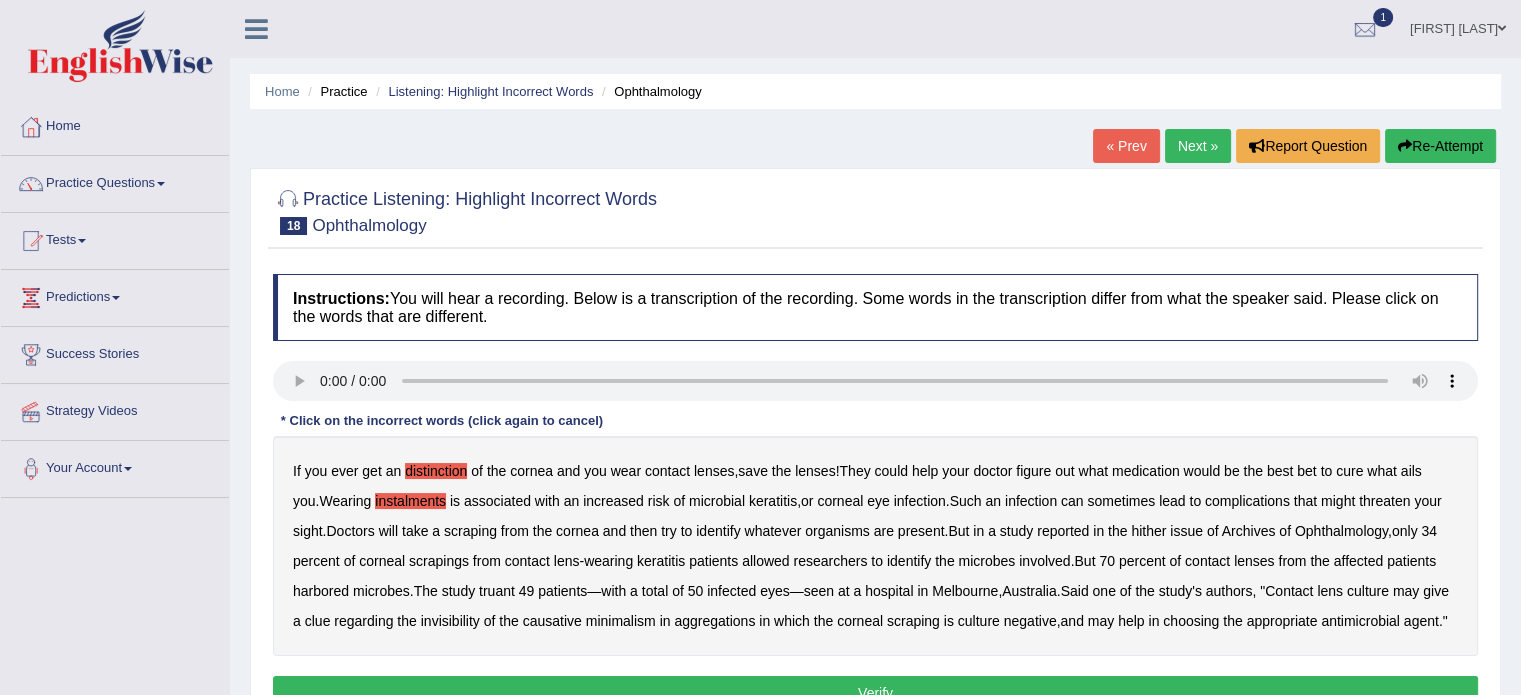 click on "hither" at bounding box center [1148, 531] 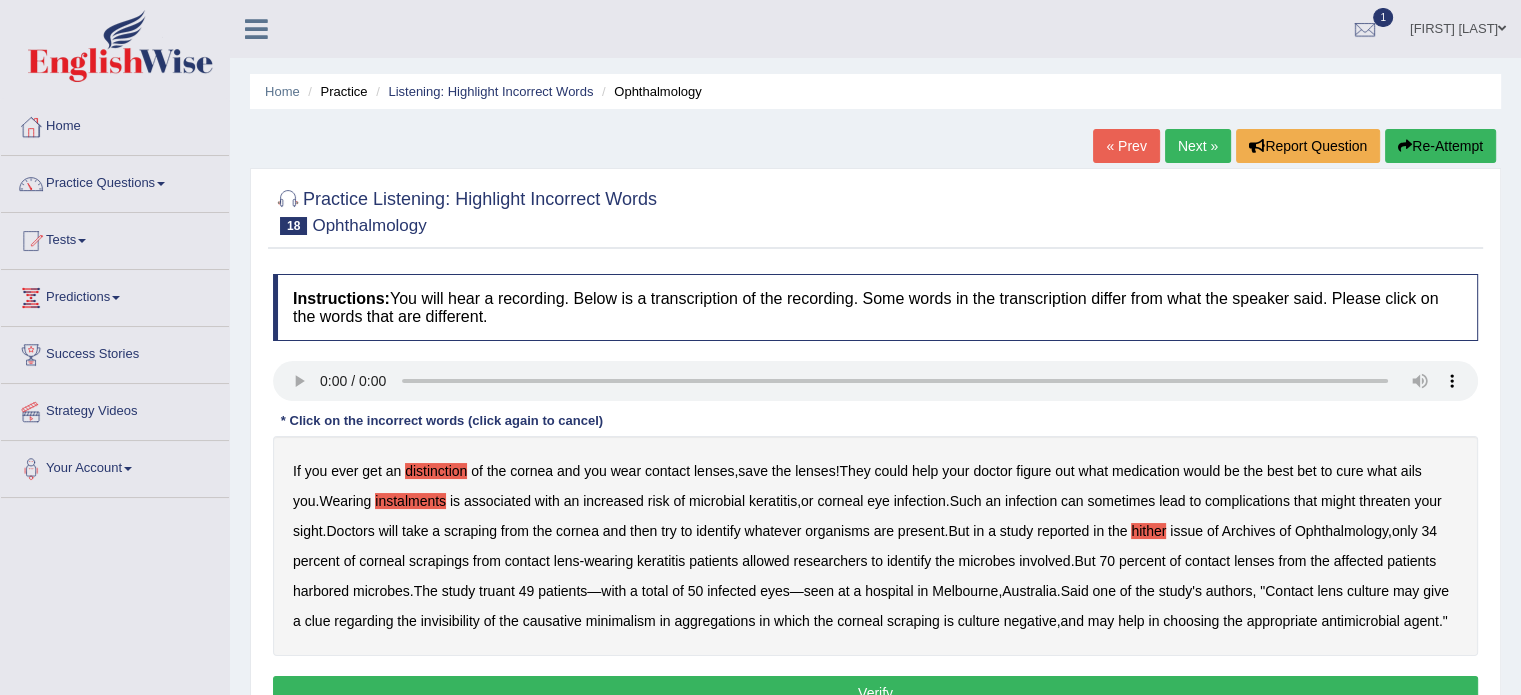 click on "truant" at bounding box center (497, 591) 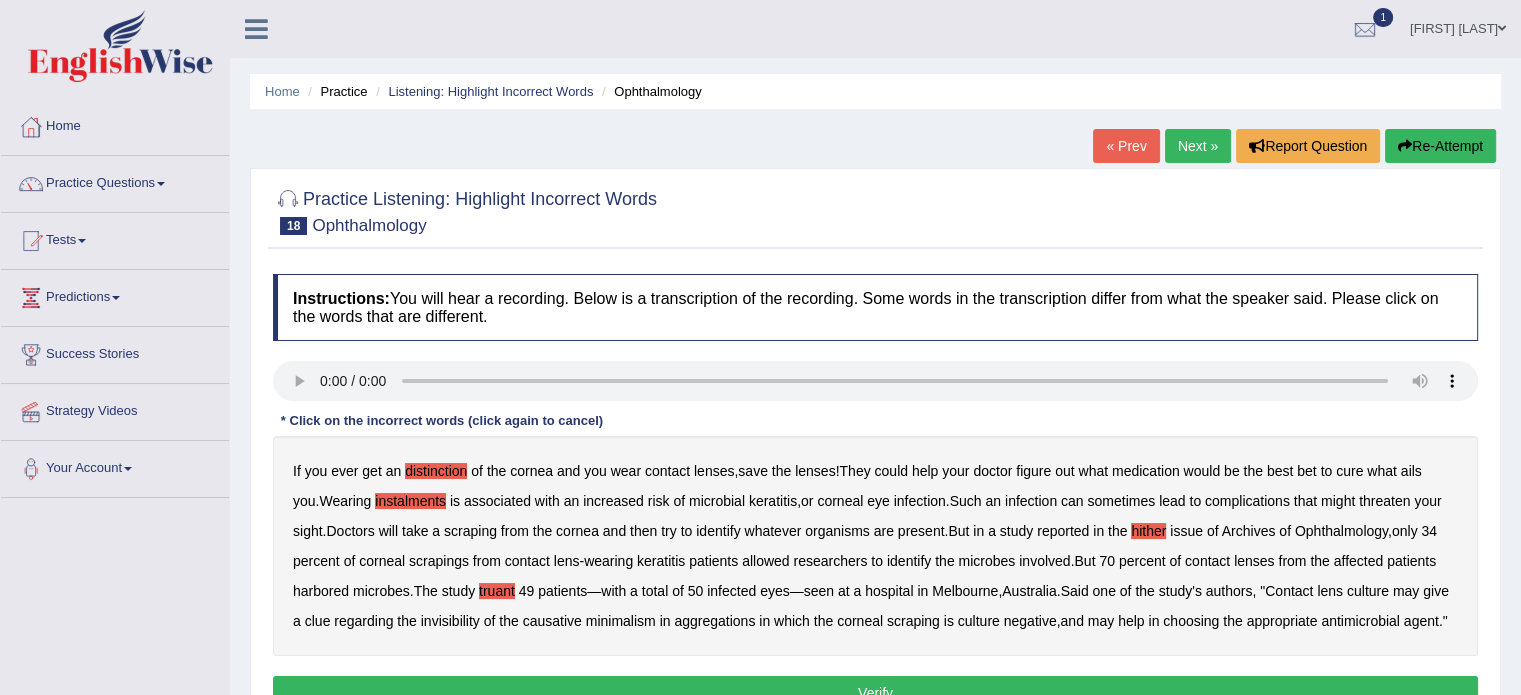 click on "invisibility" at bounding box center (450, 621) 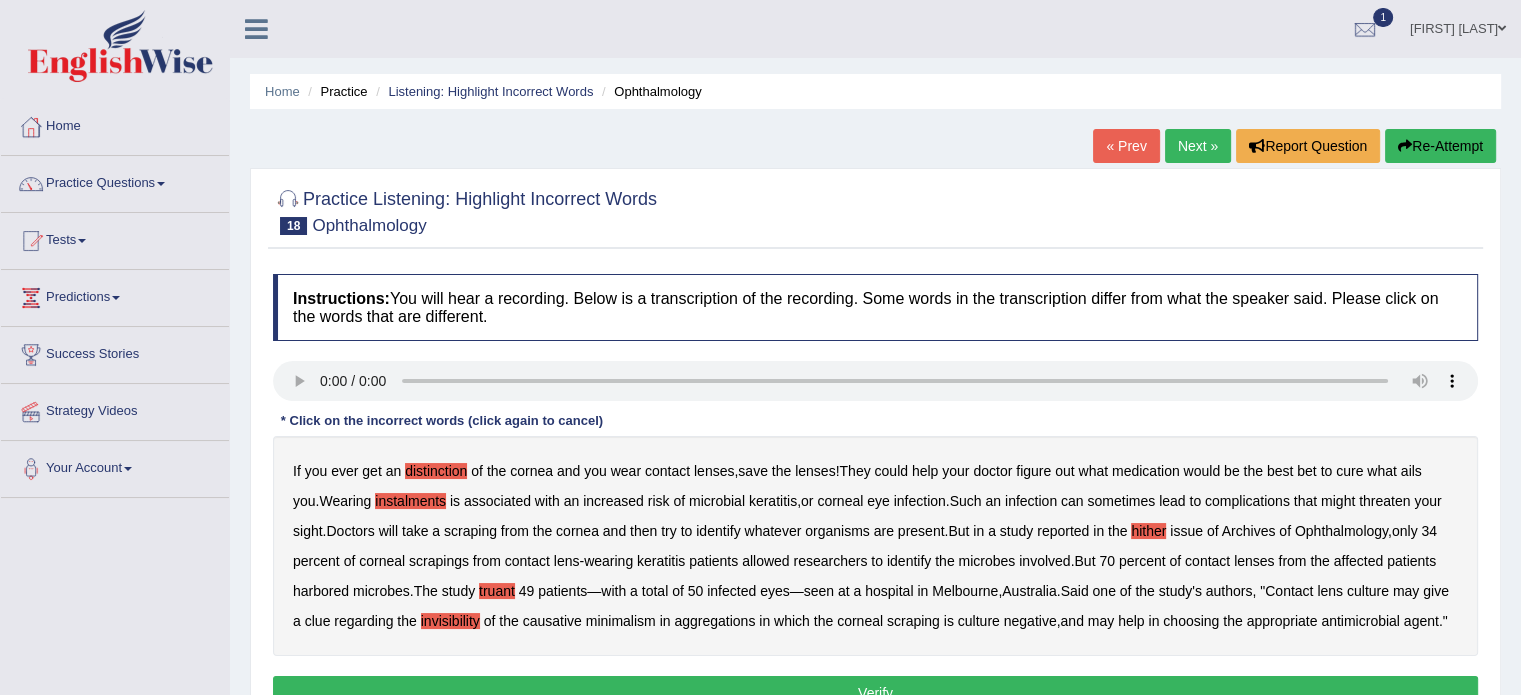 click on "minimalism" at bounding box center [621, 621] 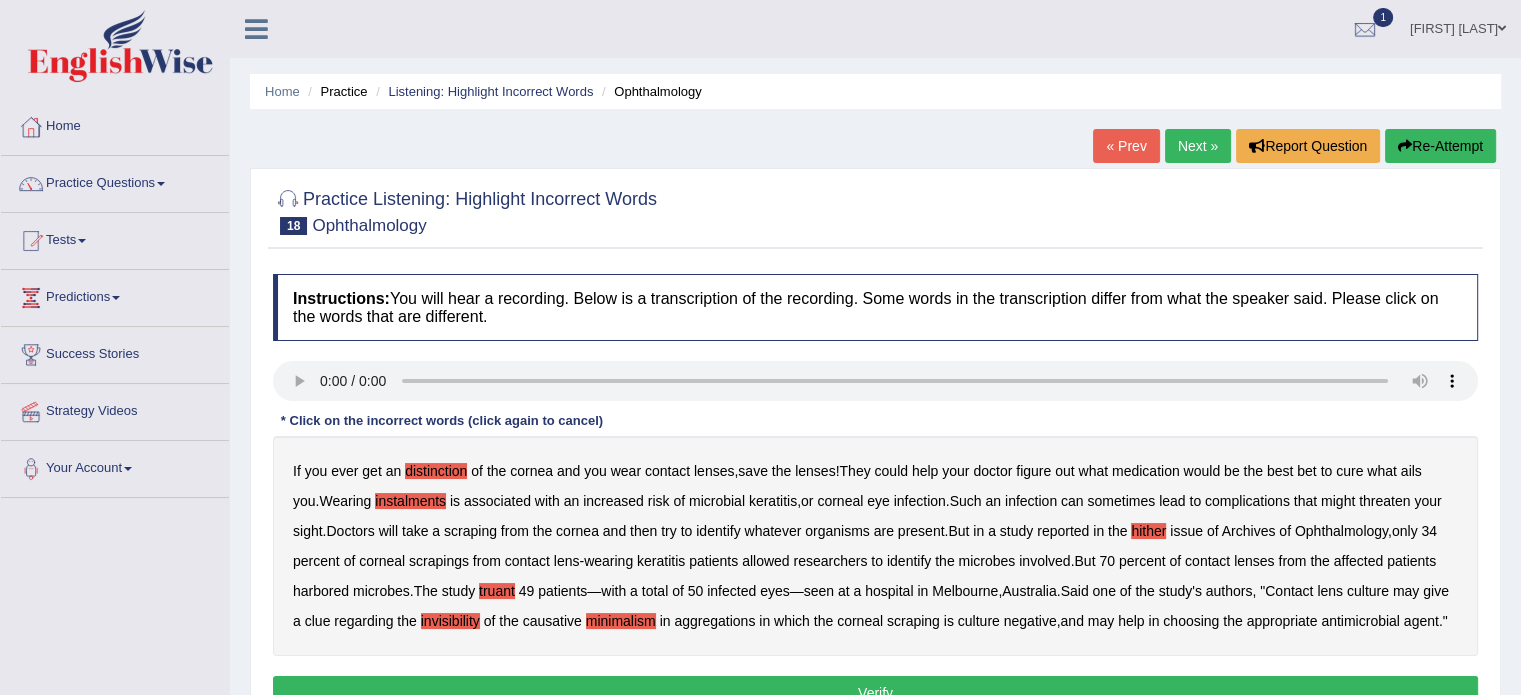 click on "aggregations" at bounding box center (714, 621) 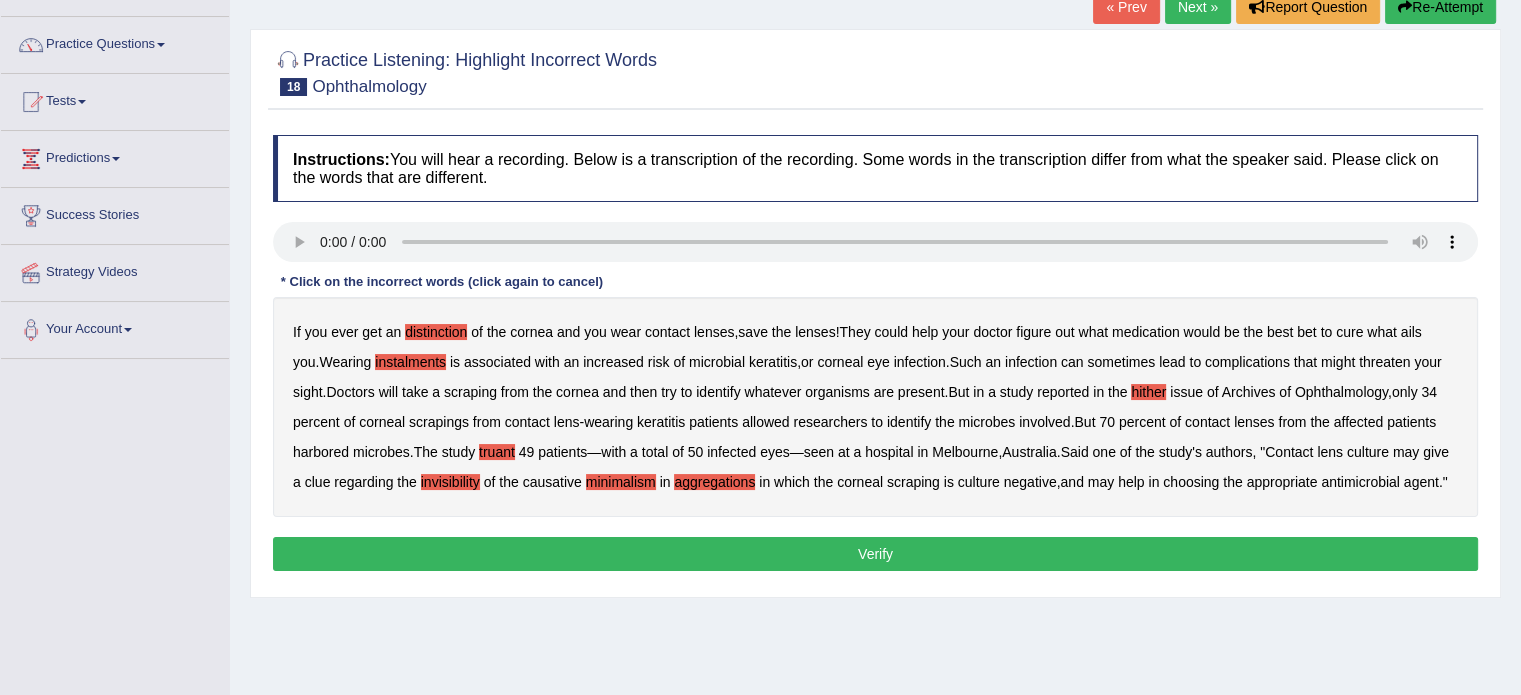 scroll, scrollTop: 138, scrollLeft: 0, axis: vertical 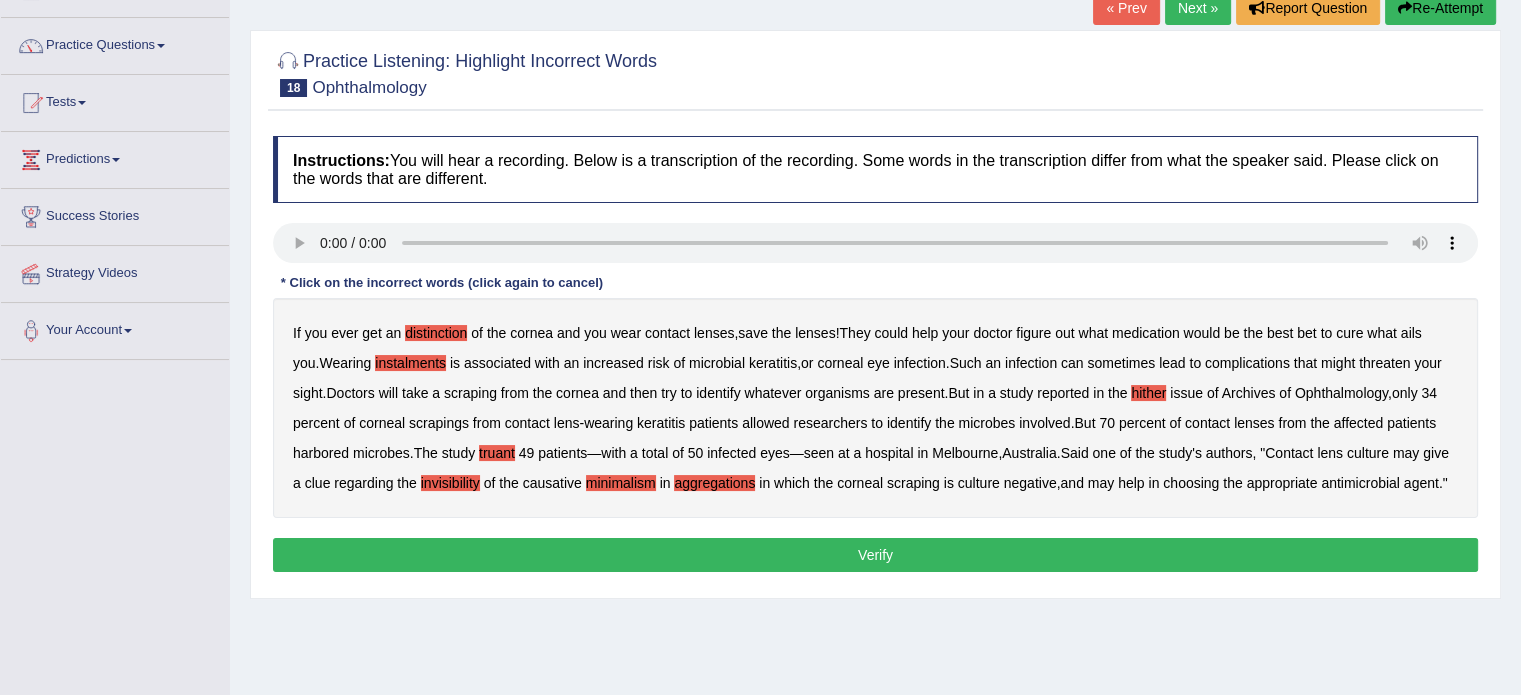 click on "Instructions:  You will hear a recording. Below is a transcription of the recording. Some words in the transcription differ from what the speaker said. Please click on the words that are different.
Transcript: * Click on the incorrect words (click again to cancel) If   you   ever   get   an   distinction   of   the   cornea   and   you   wear   contact   lenses ,  save   the   lenses !  They   could   help   your   doctor   figure   out   what   medication   would   be   the   best   bet   to   cure   what   ails   you .  Wearing   instalments   is   associated   with   an   increased   risk   of   microbial   keratitis ,  or   corneal   eye   infection .  Such   an   infection   can   sometimes   lead   to   complications   that   might   threaten   your   sight .  Doctors   will   take   a   scraping   from   the   cornea   and   then   try   to   identify   whatever   organisms   are   present .  But   in   a   study   reported   in   the   hither   issue   of   Archives   of   Ophthalmology" at bounding box center [875, 357] 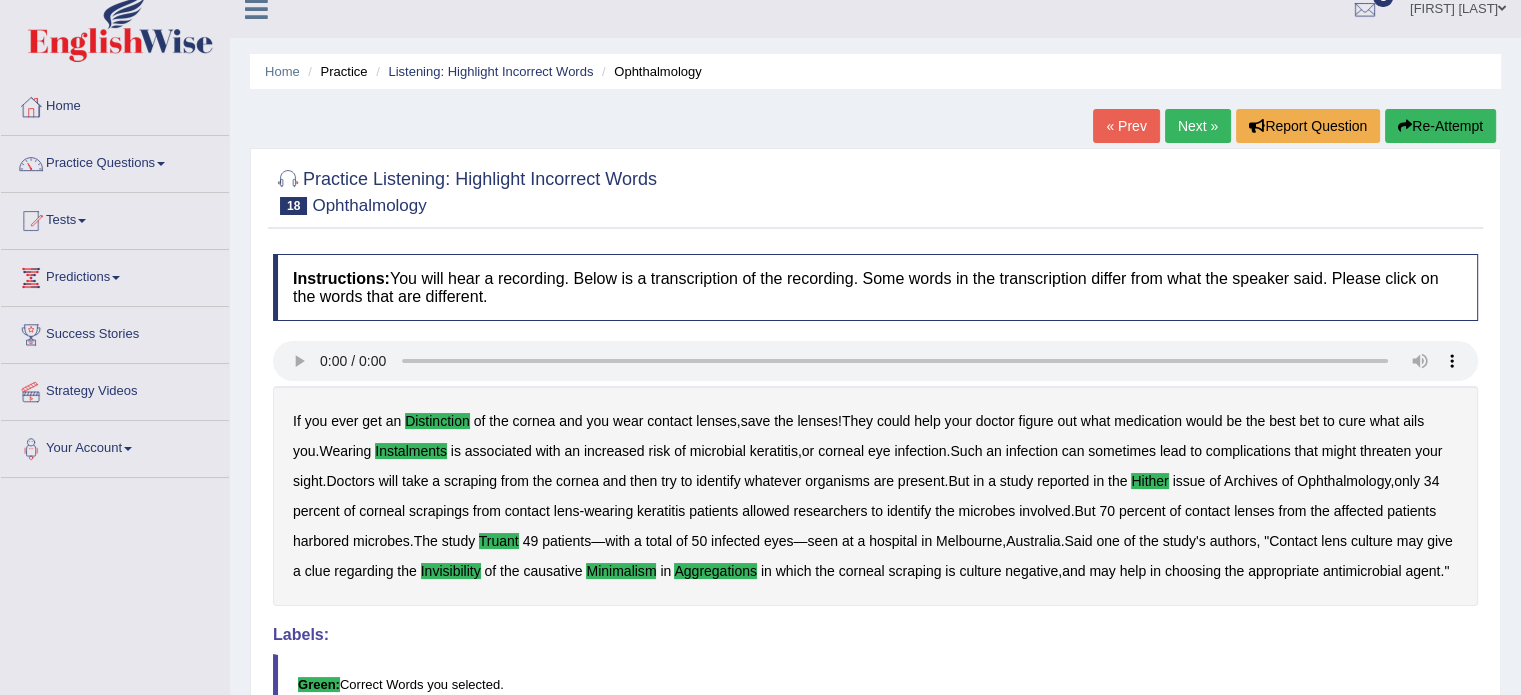 scroll, scrollTop: 14, scrollLeft: 0, axis: vertical 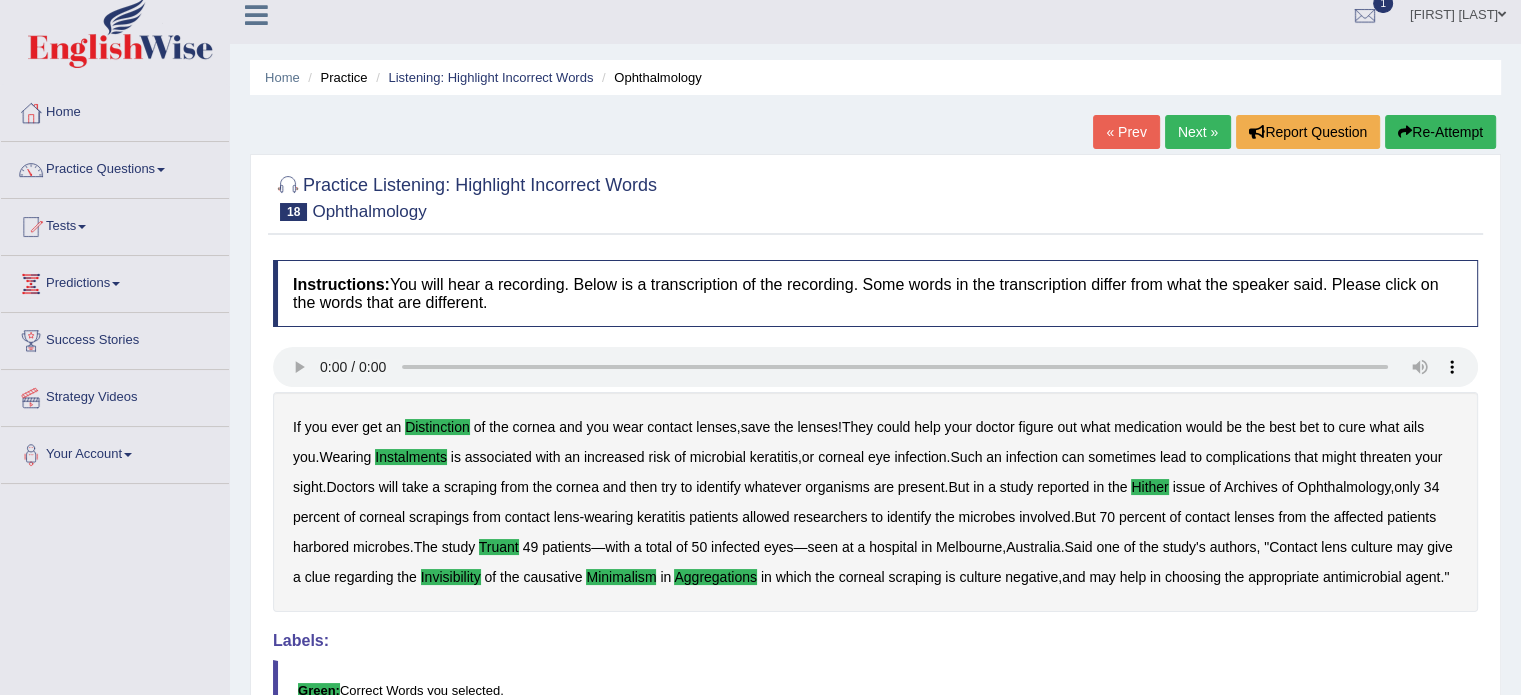 click on "Next »" at bounding box center [1198, 132] 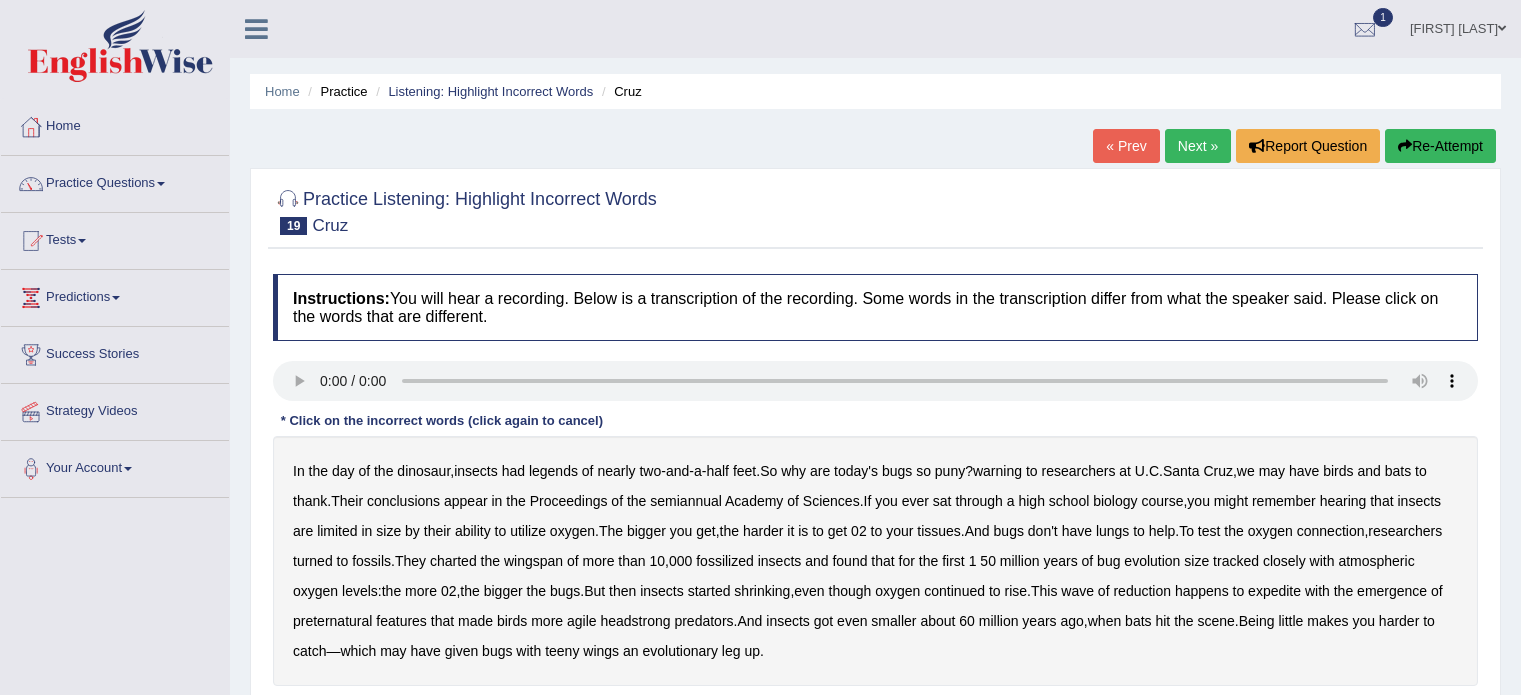 scroll, scrollTop: 0, scrollLeft: 0, axis: both 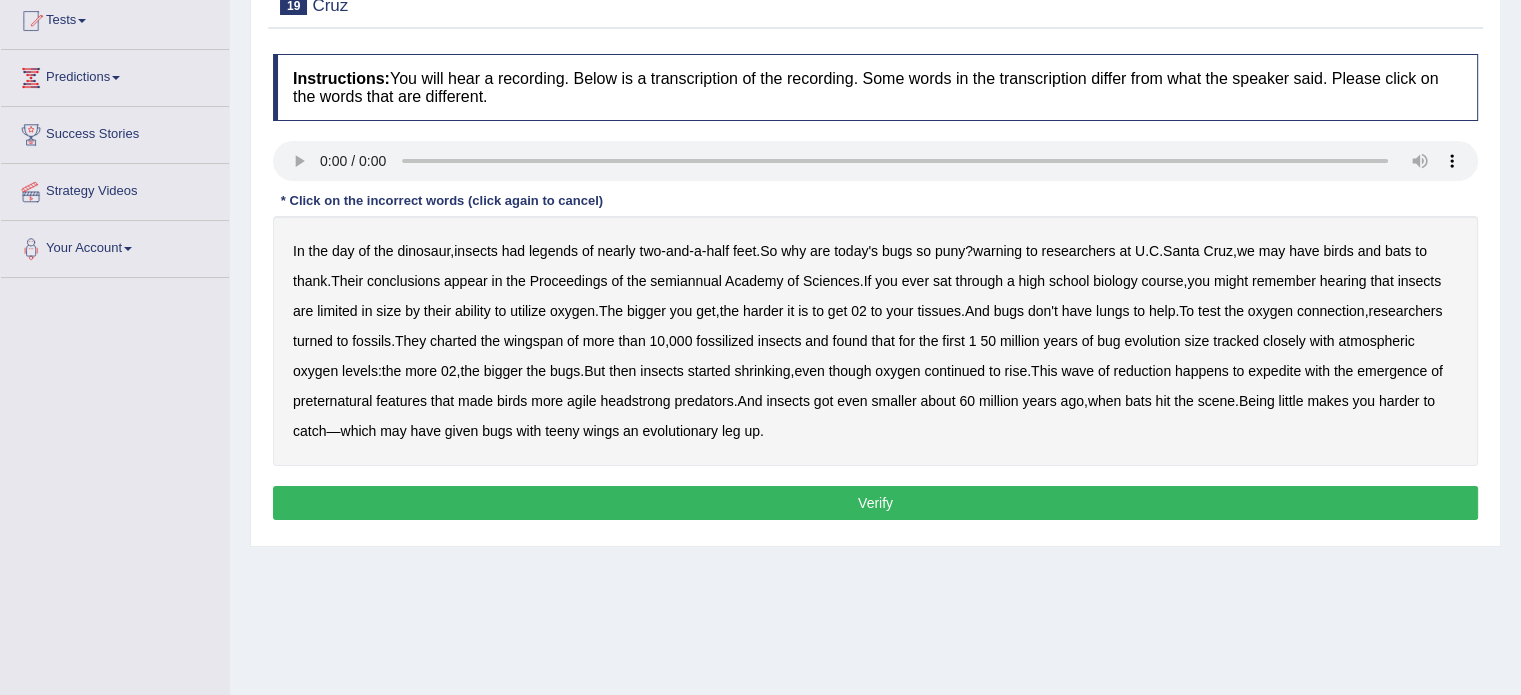 click on "In   the   day   of   the   dinosaur ,  insects   had   legends   of   nearly   two - and - a - half   feet .  So   why   are   today's   bugs   so   puny ?  warning   to   researchers   at   U . C .  Santa   Cruz ,  we   may   have   birds   and   bats   to   thank .  Their   conclusions   appear   in   the   Proceedings   of   the   semiannual   Academy   of   Sciences .  If   you   ever   sat   through   a   high   school   biology   course ,  you   might   remember   hearing   that   insects   are   limited   in   size   by   their   ability   to   utilize   oxygen .  The   bigger   you   get ,  the   harder   it   is   to   get   02   to   your   tissues .  And   bugs   don't   have   lungs   to   help .  To   test   the   oxygen   connection ,  researchers   turned   to   fossils .  They   charted   the   wingspan   of   more   than   10 , 000   fossilized   insects   and   found   that   for   the   first   1   50   million   years   of   bug   evolution   size   tracked   closely   with   atmospheric" at bounding box center [875, 341] 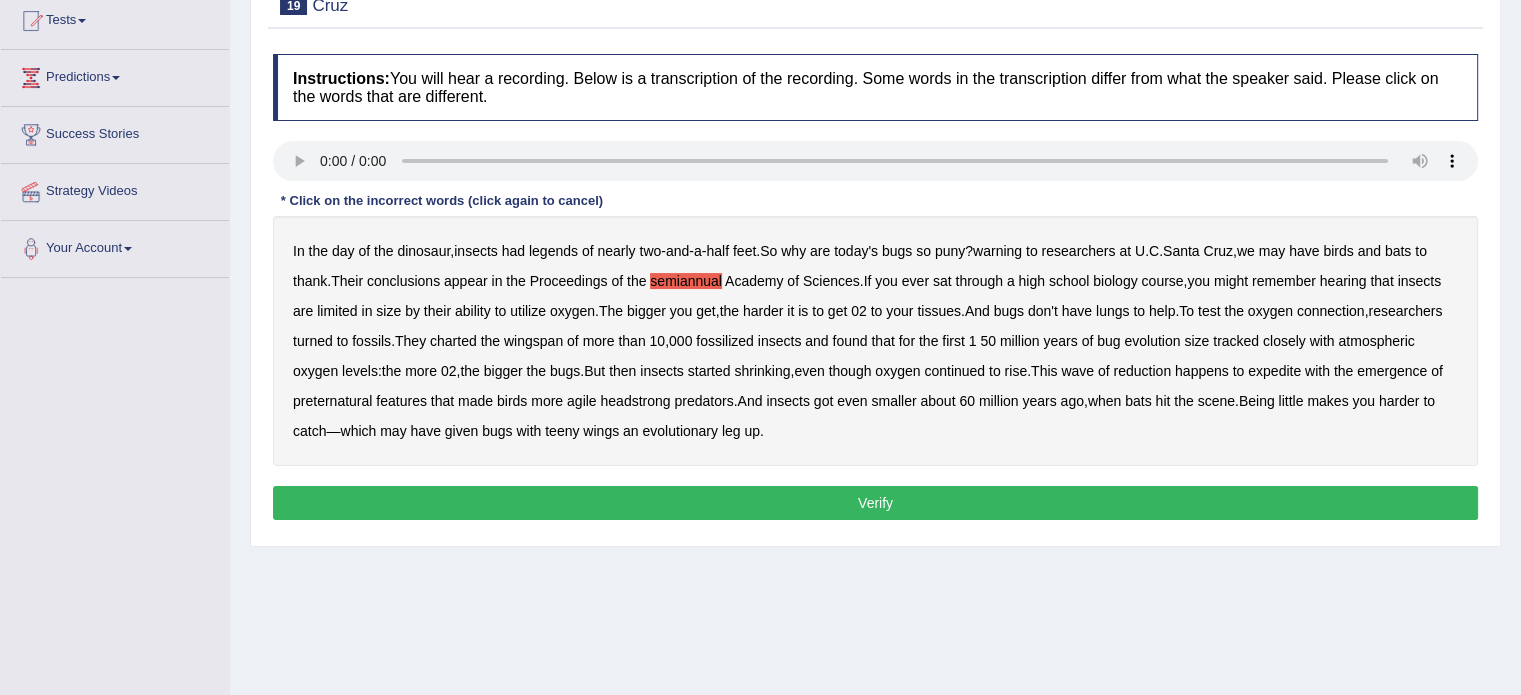click on "expedite" at bounding box center (1274, 371) 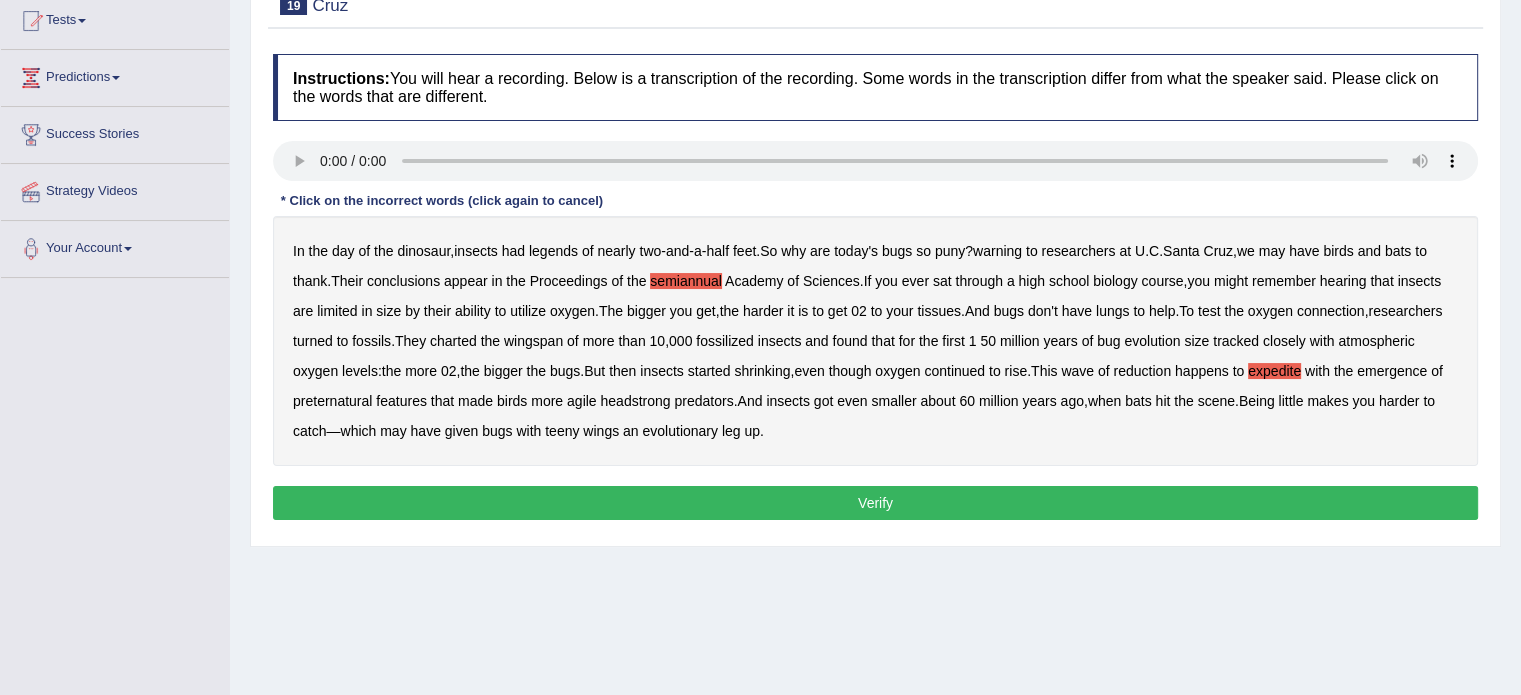 click on "preternatural" at bounding box center [332, 401] 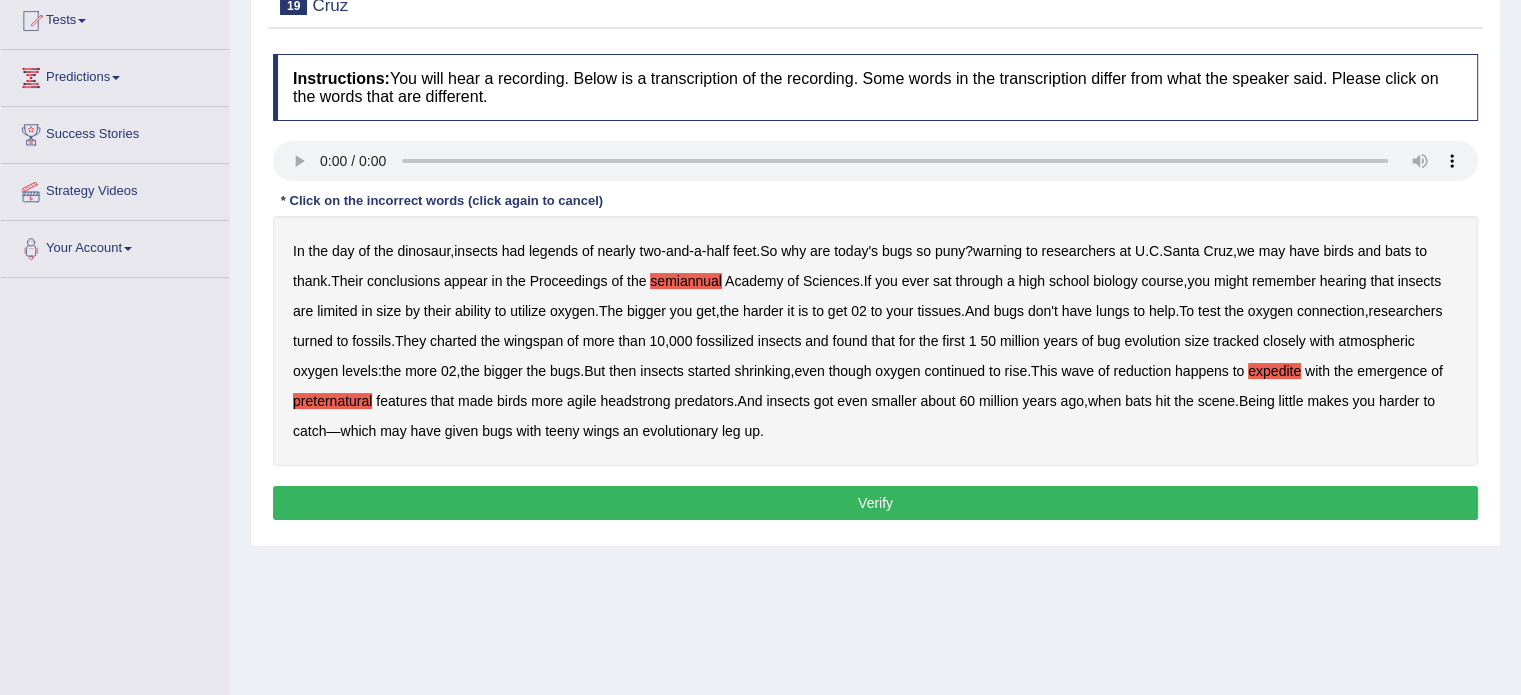 click on "headstrong" at bounding box center (635, 401) 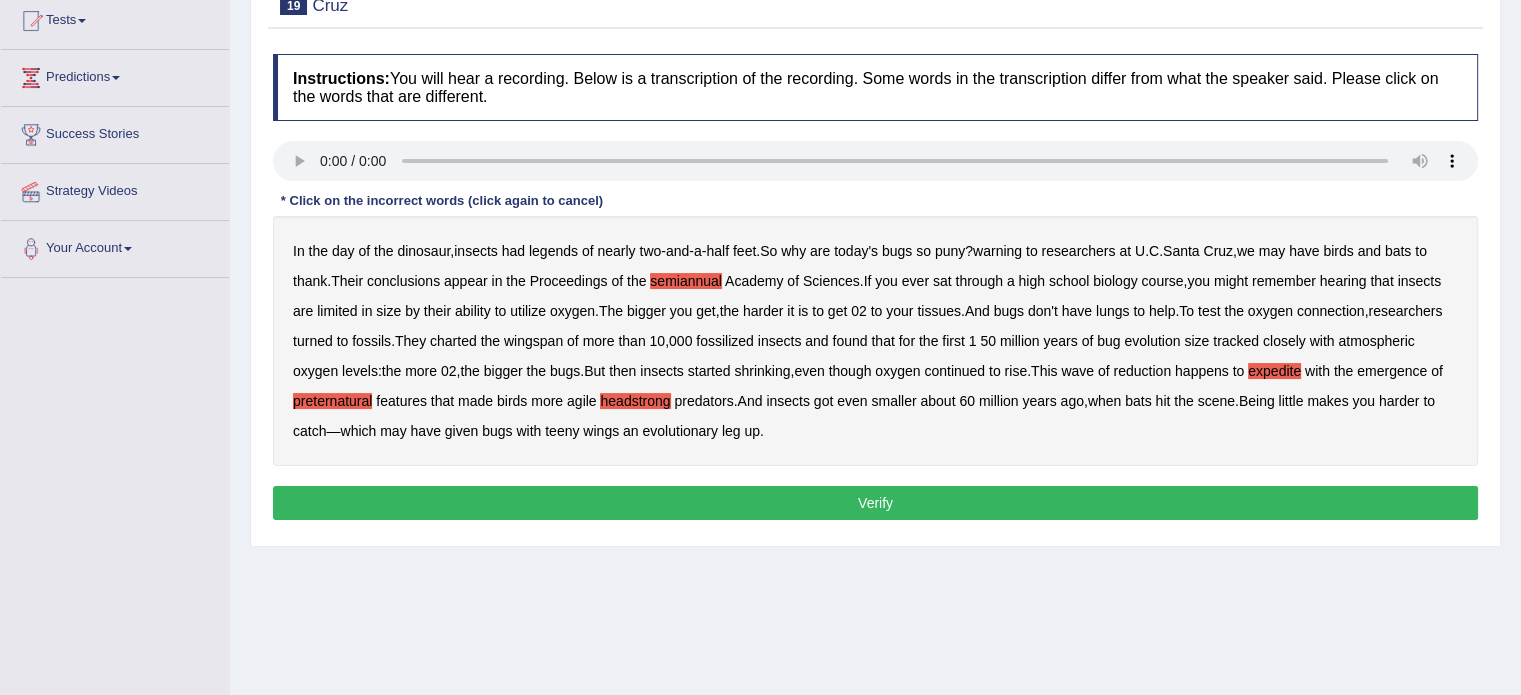 click on "Verify" at bounding box center (875, 503) 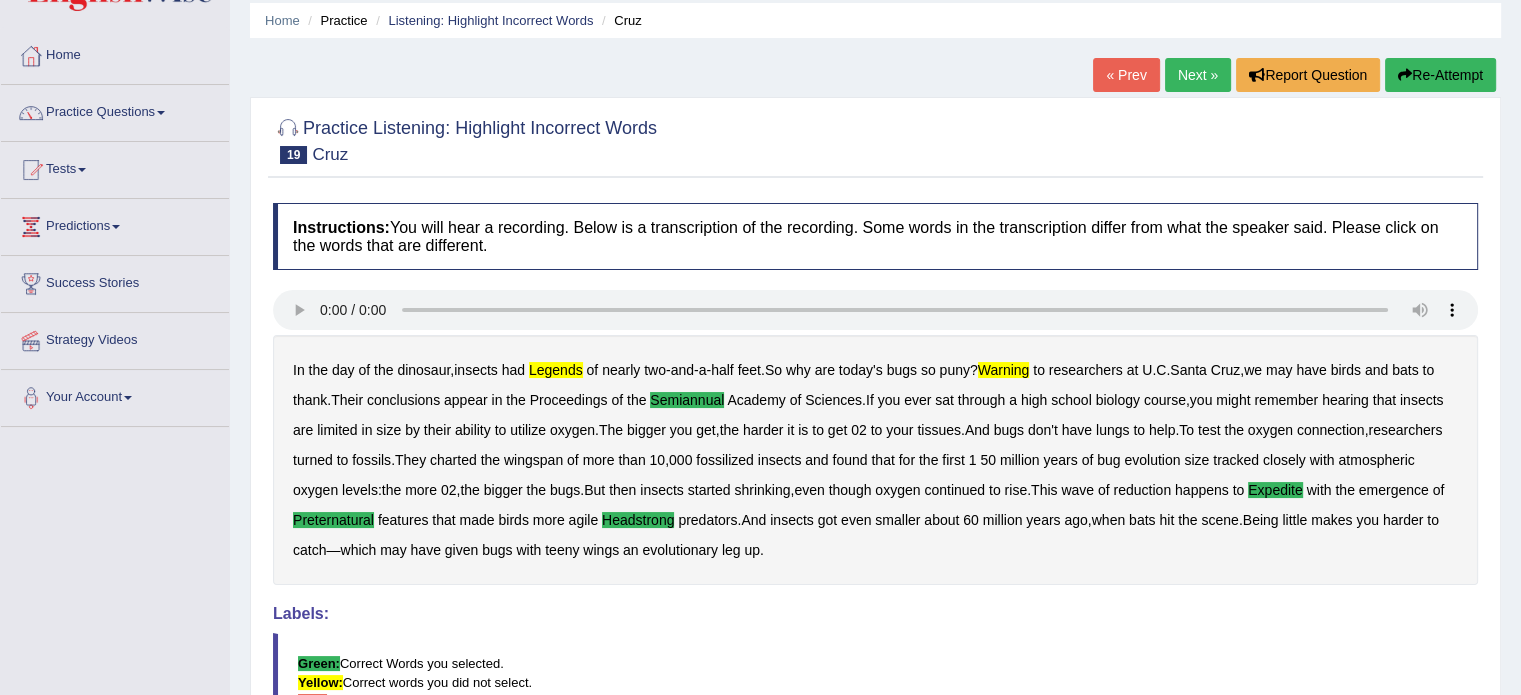 scroll, scrollTop: 68, scrollLeft: 0, axis: vertical 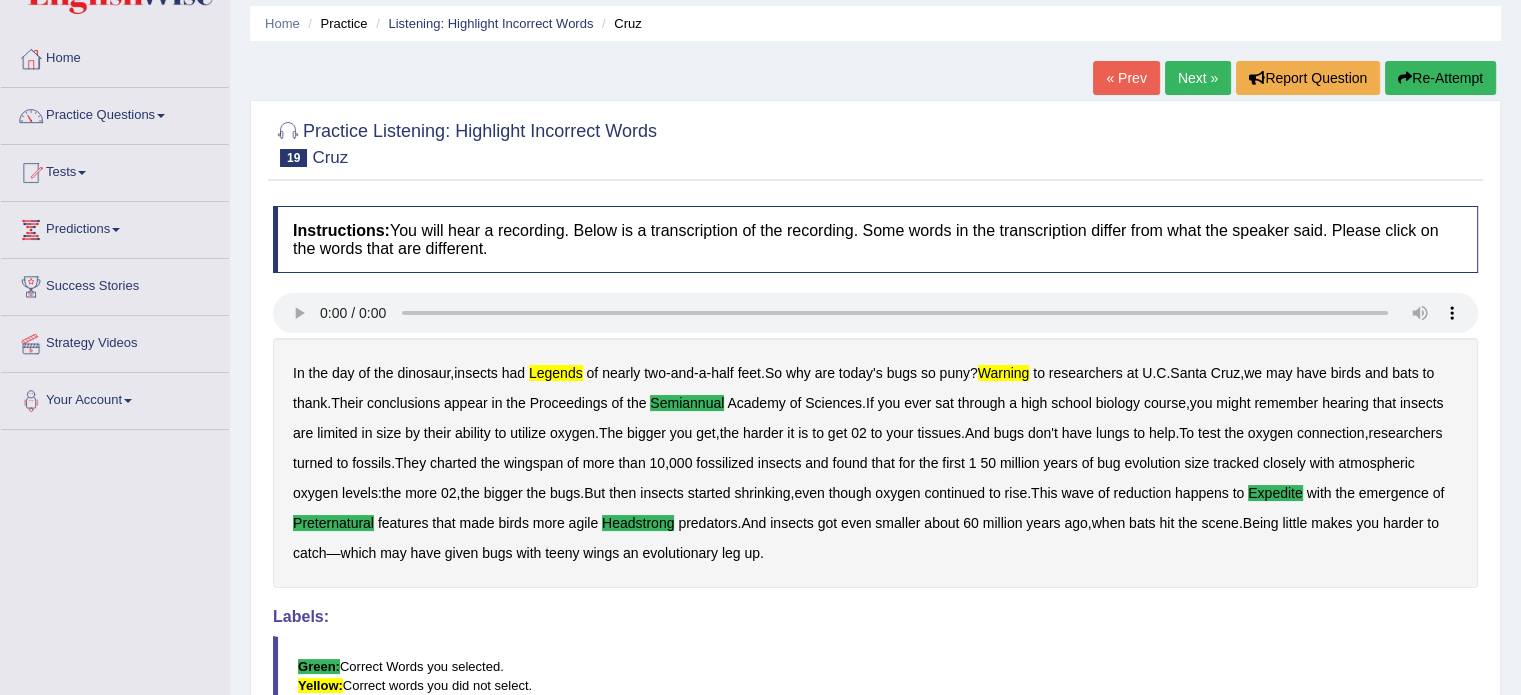click on "Next »" at bounding box center [1198, 78] 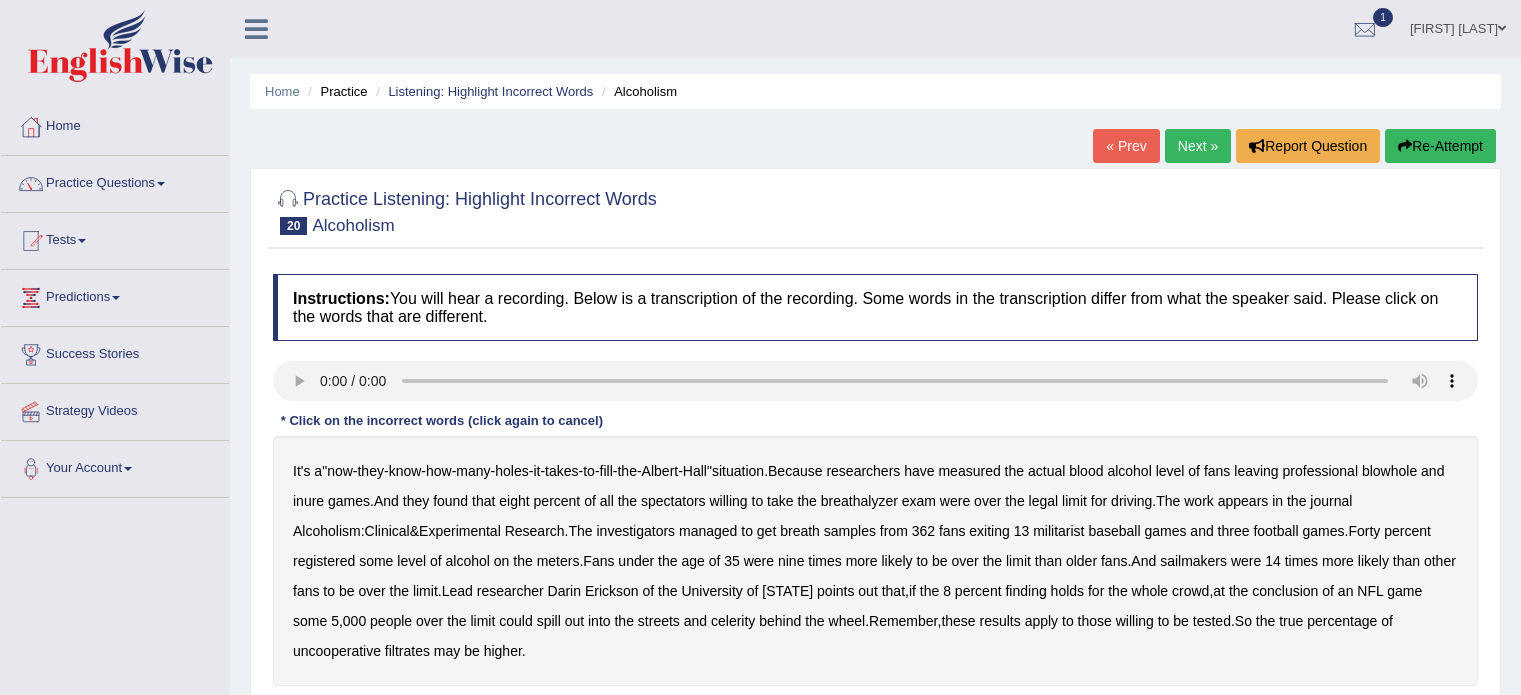 scroll, scrollTop: 0, scrollLeft: 0, axis: both 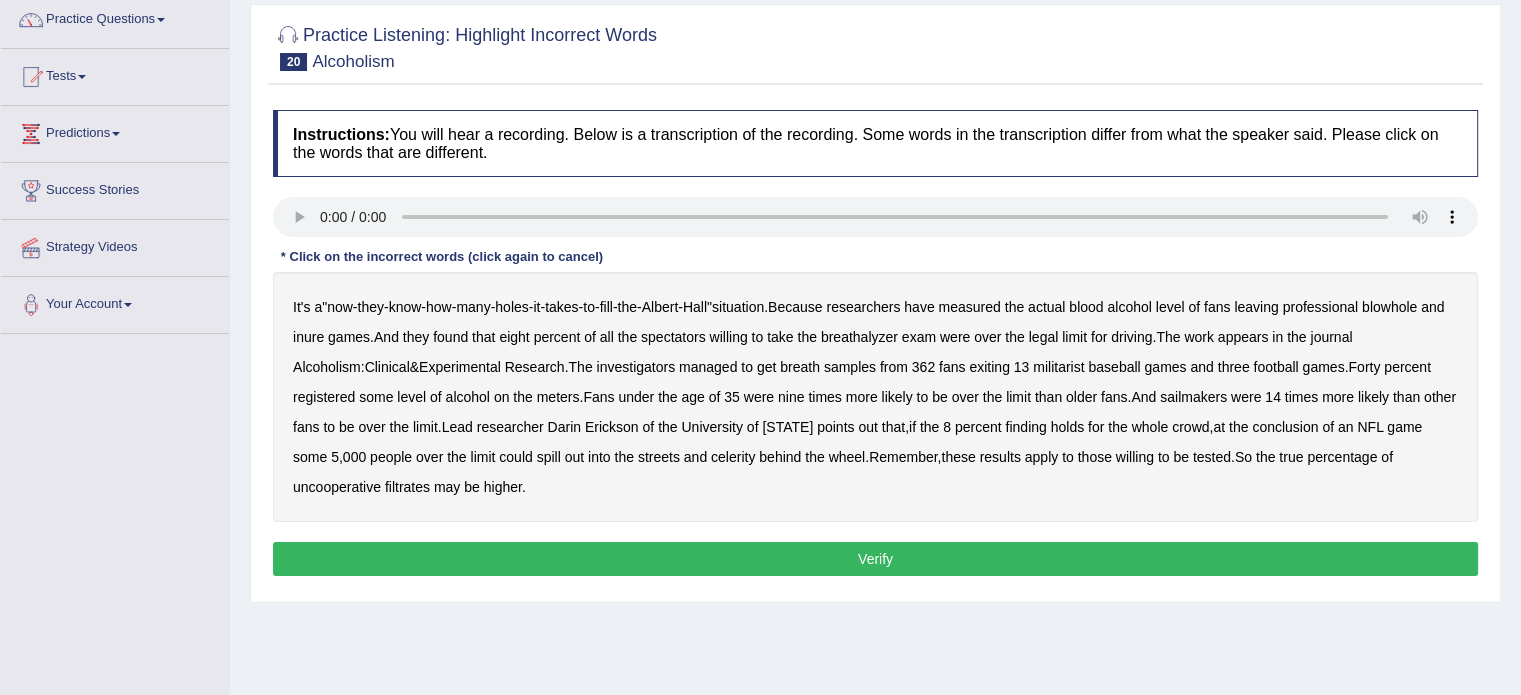 click on "blowhole" at bounding box center (1389, 307) 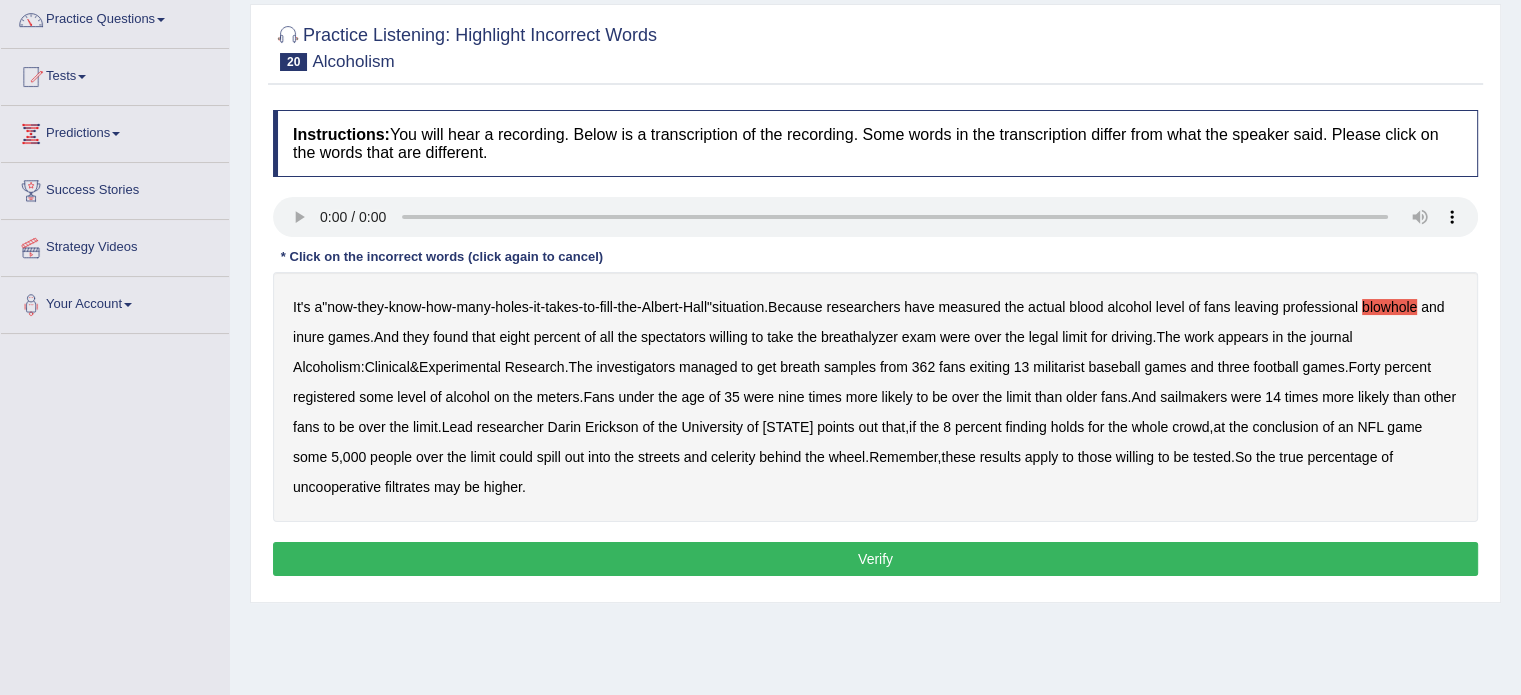 click on "inure" at bounding box center [308, 337] 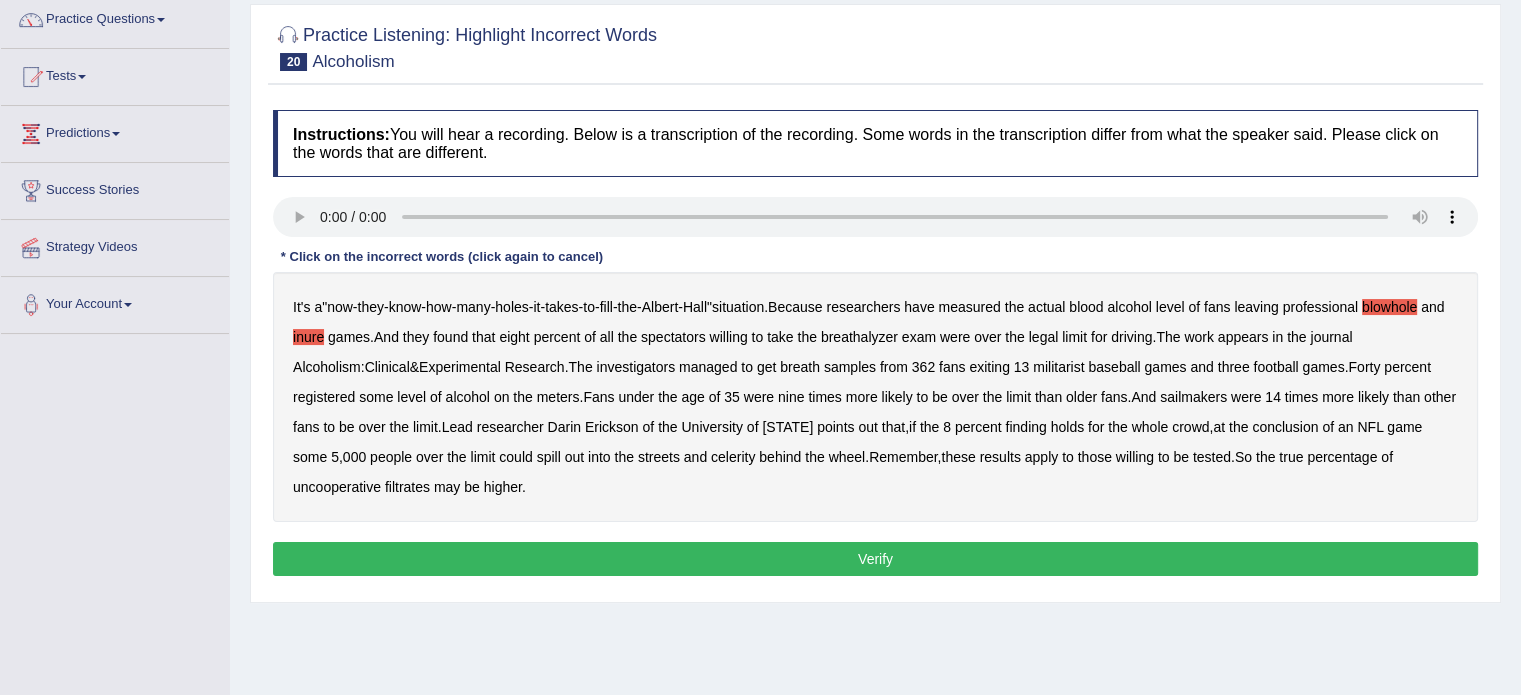 click on "militarist" at bounding box center [1058, 367] 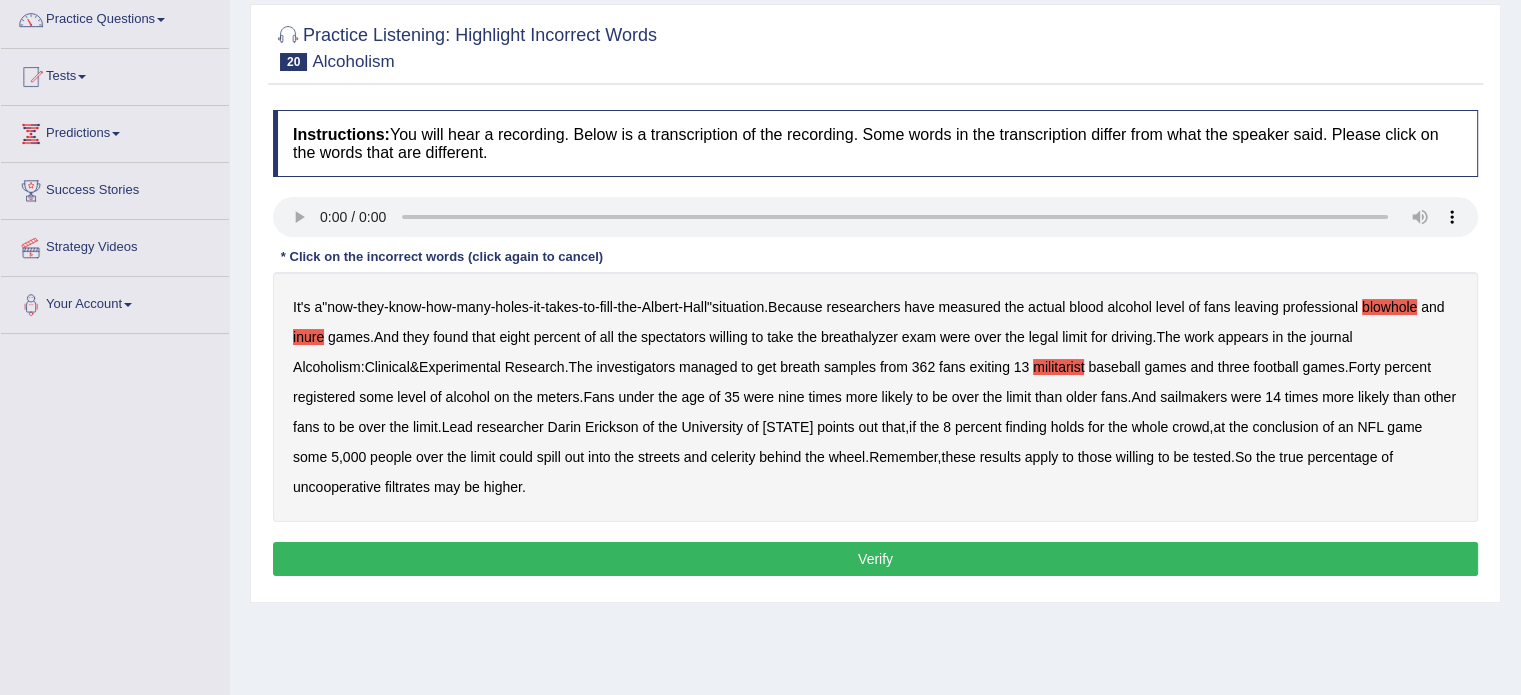 click on "sailmakers" at bounding box center [1193, 397] 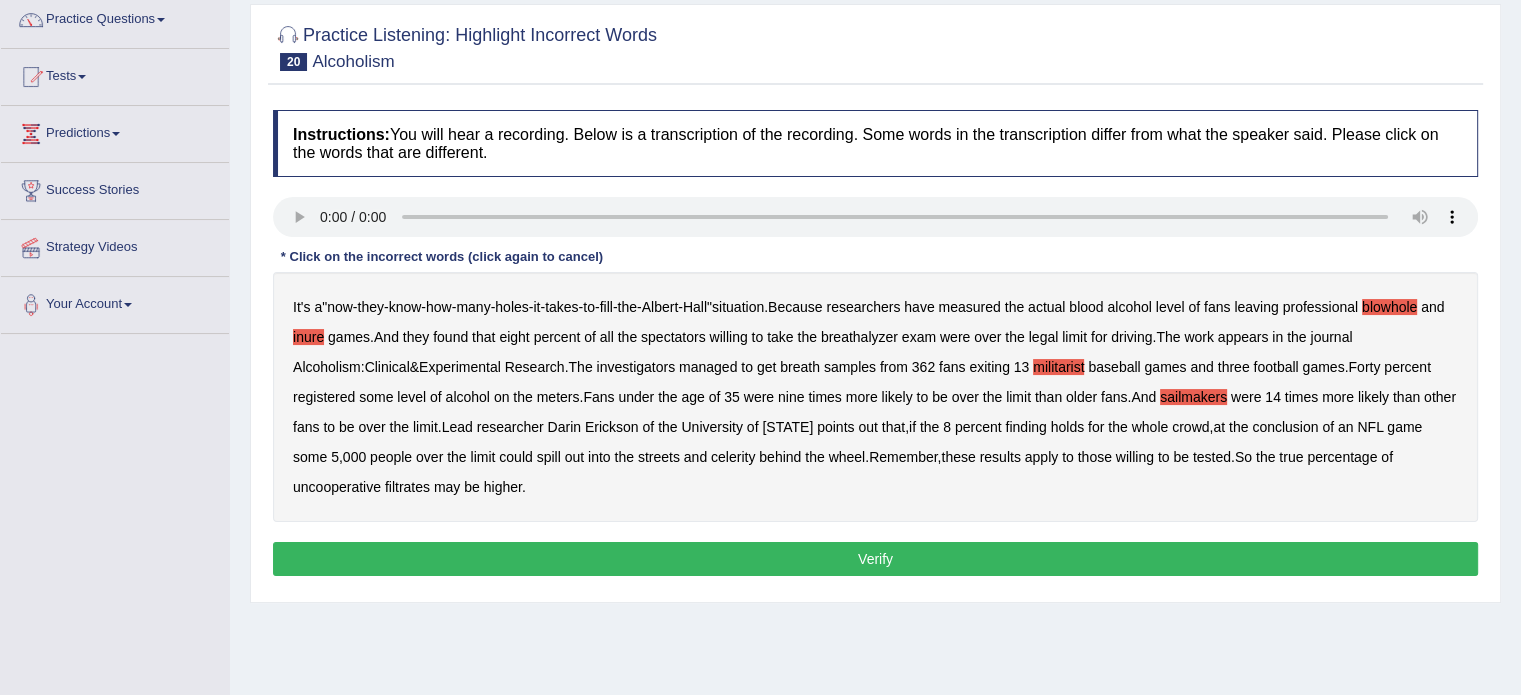 click on "celerity" at bounding box center (733, 457) 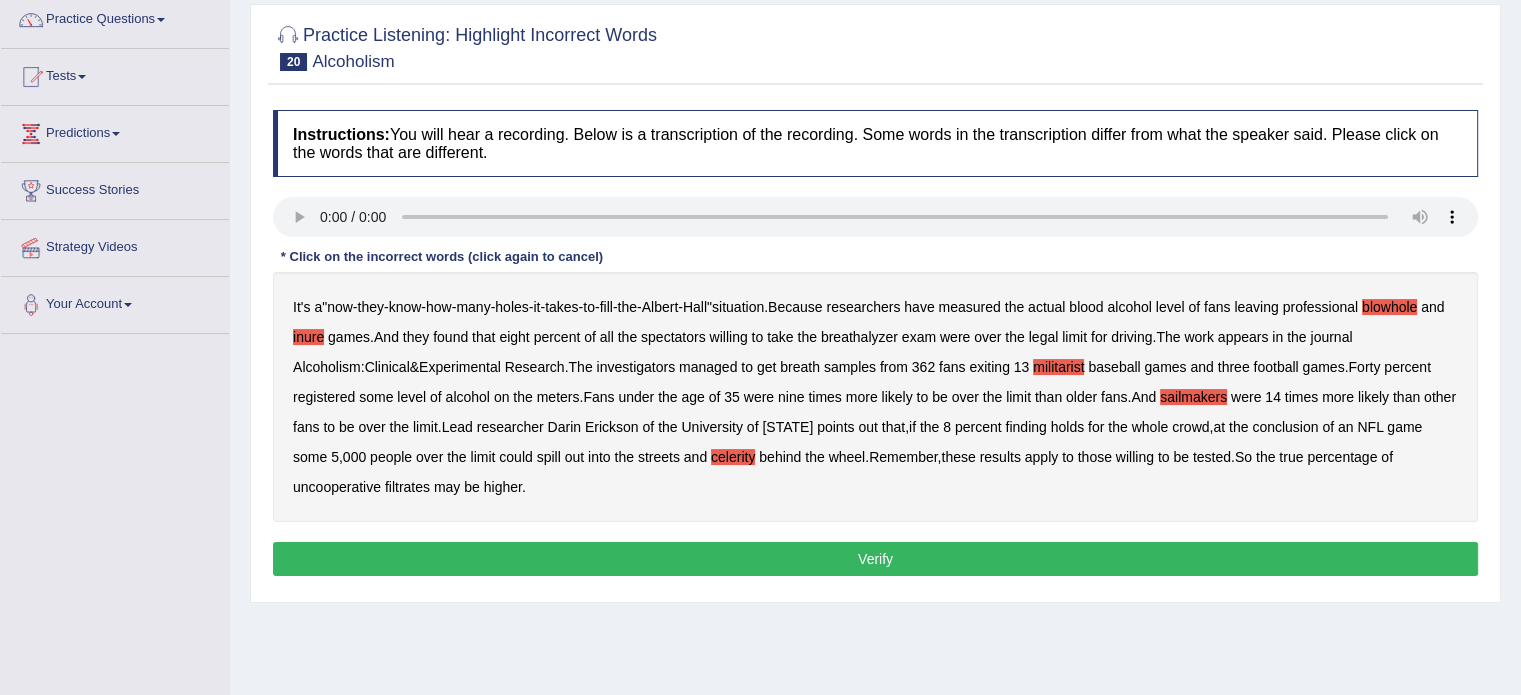 click on "filtrates" at bounding box center [407, 487] 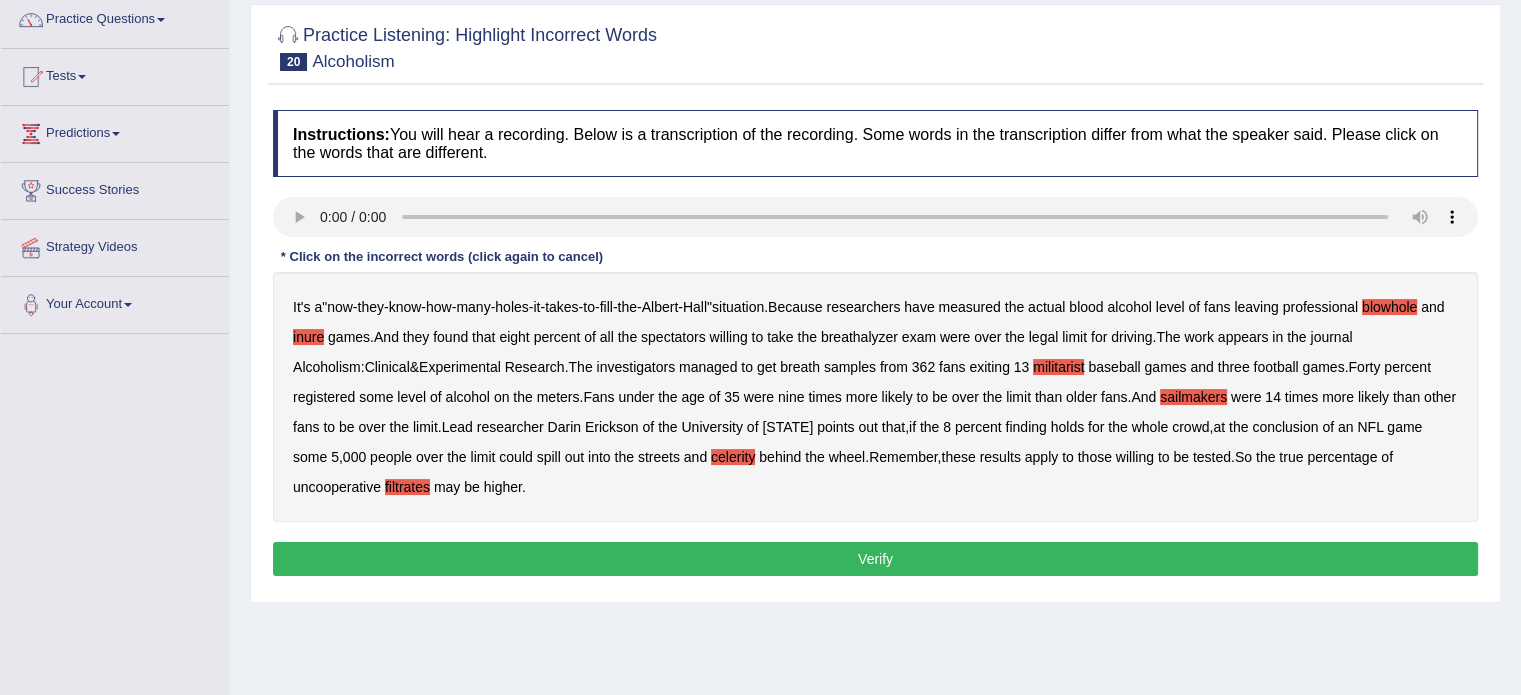click on "Verify" at bounding box center (875, 559) 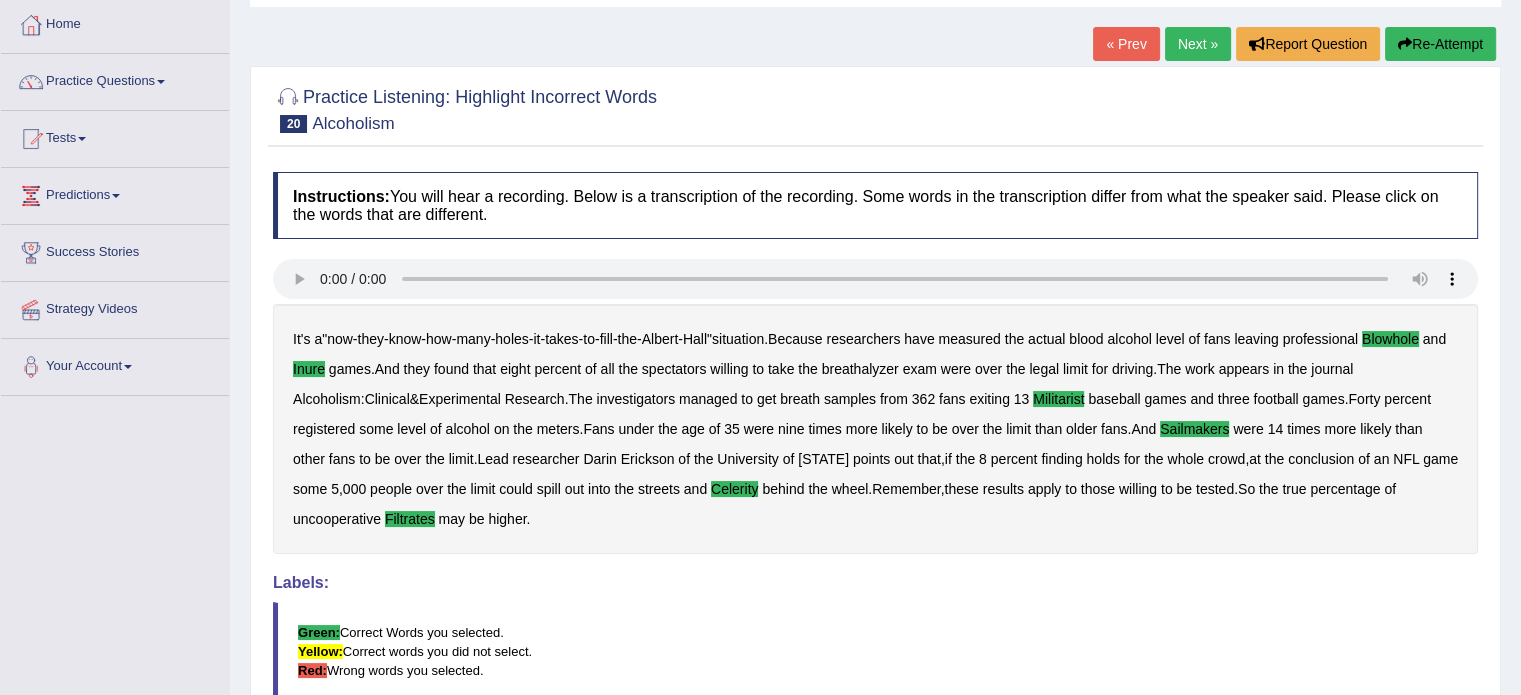 scroll, scrollTop: 101, scrollLeft: 0, axis: vertical 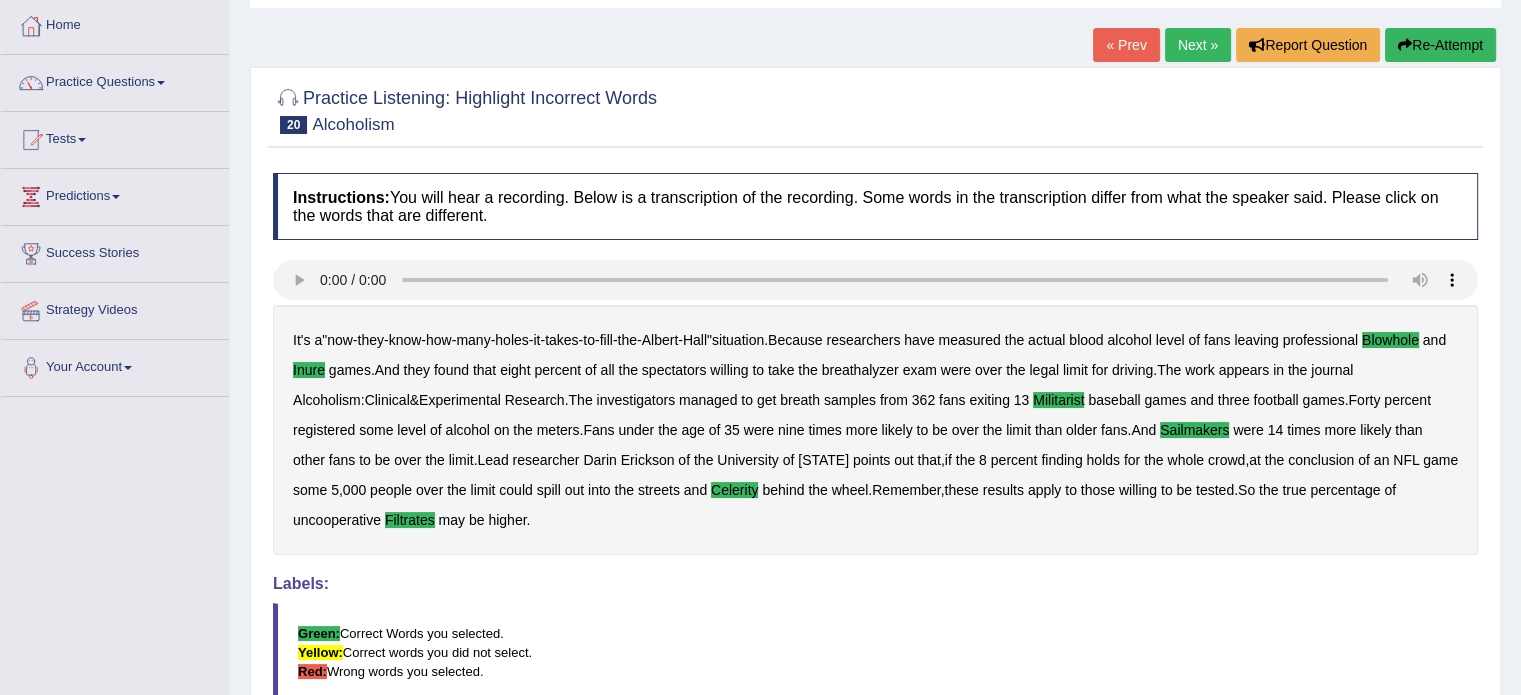 click on "Next »" at bounding box center [1198, 45] 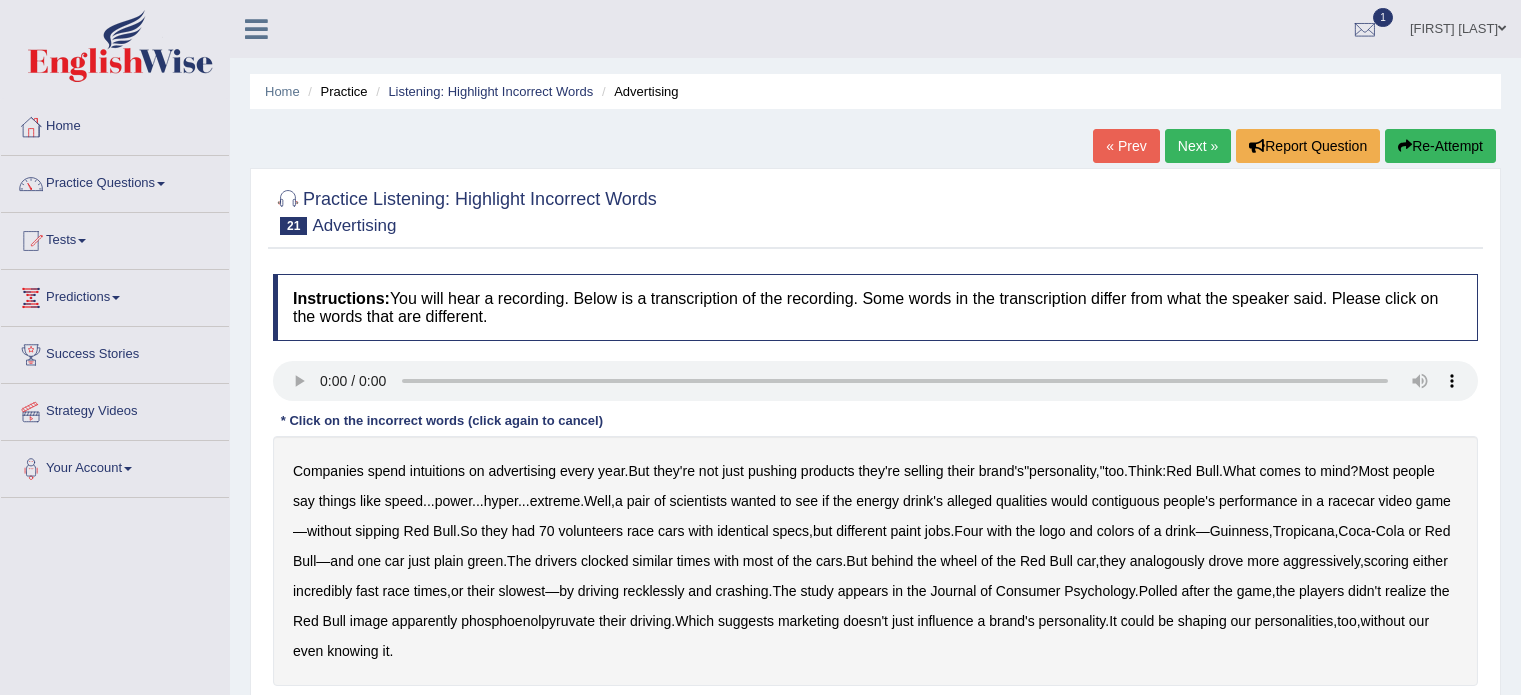 scroll, scrollTop: 0, scrollLeft: 0, axis: both 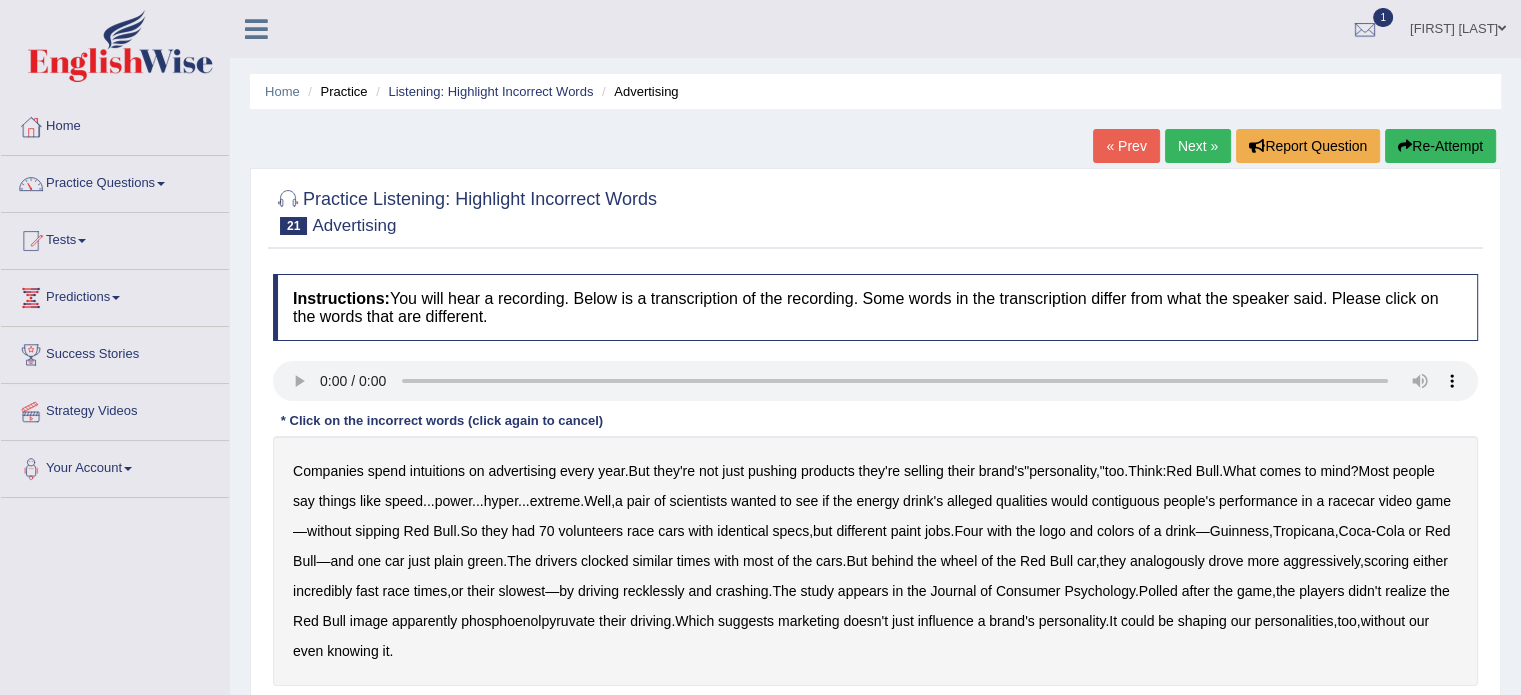 click on "intuitions" at bounding box center [437, 471] 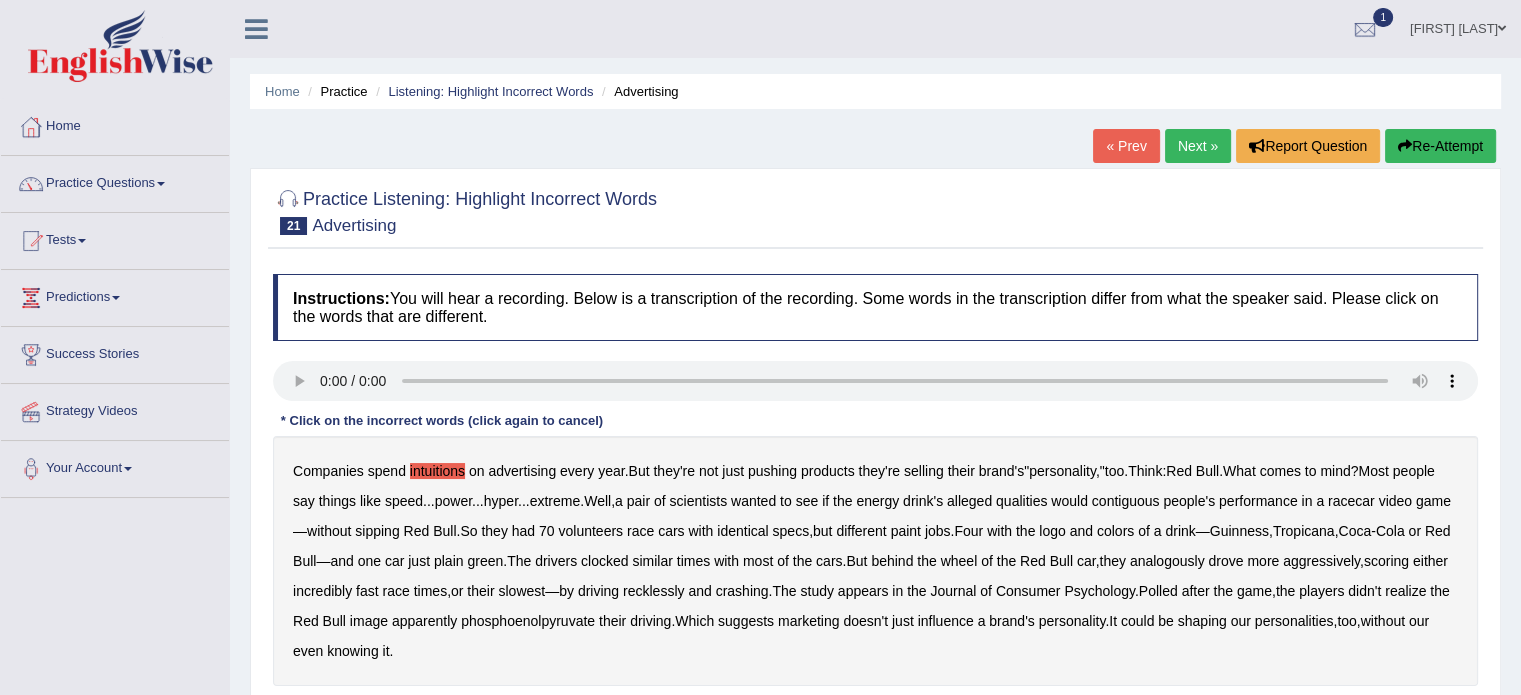 click on "contiguous" at bounding box center [1126, 501] 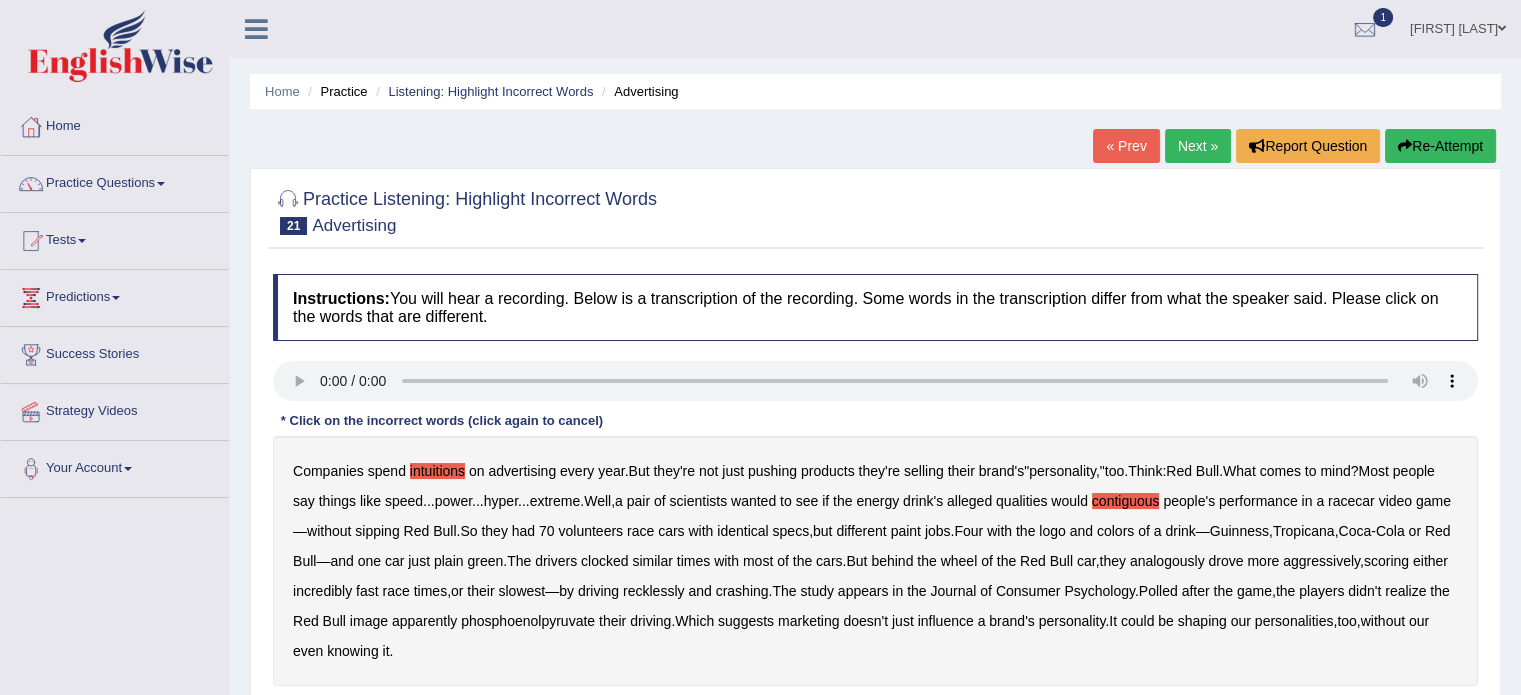 click on "analogously" at bounding box center [1167, 561] 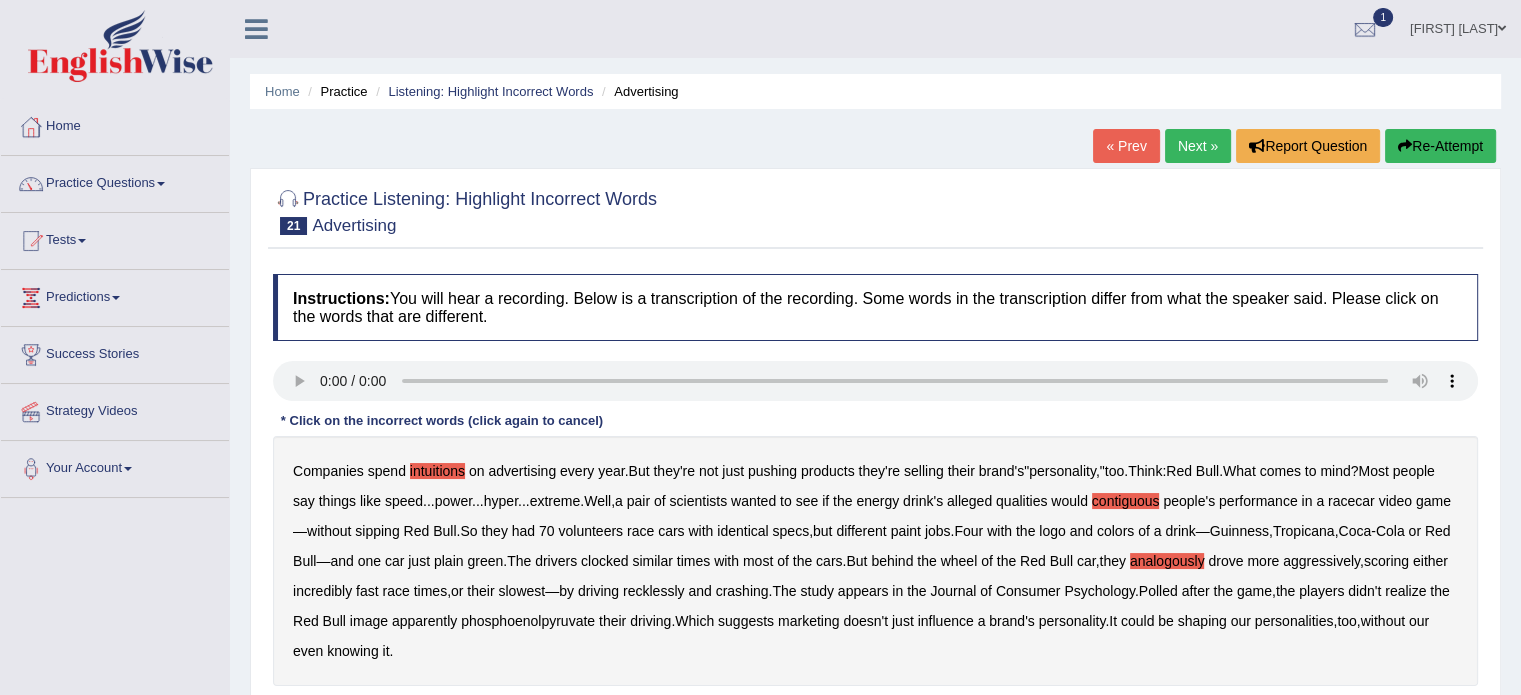 click on "phosphoenolpyruvate" at bounding box center [528, 621] 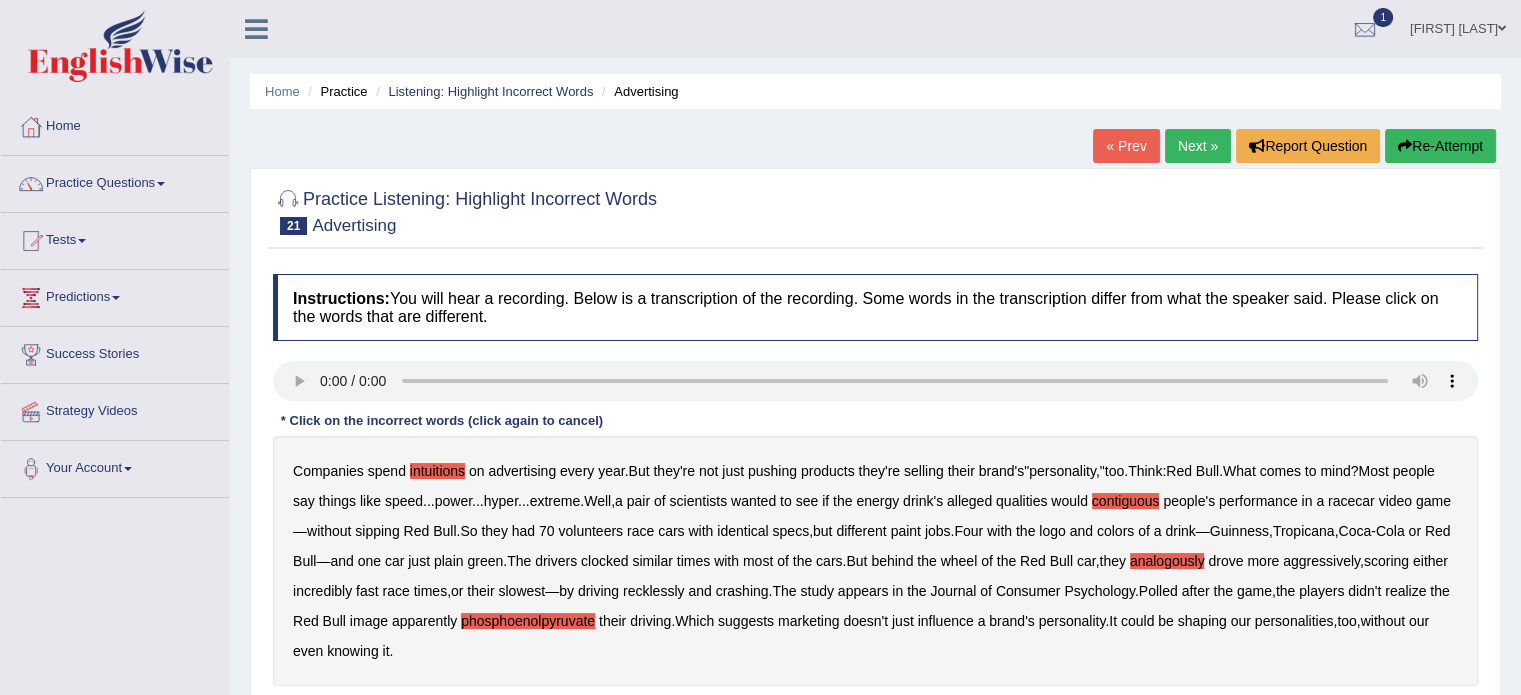scroll, scrollTop: 66, scrollLeft: 0, axis: vertical 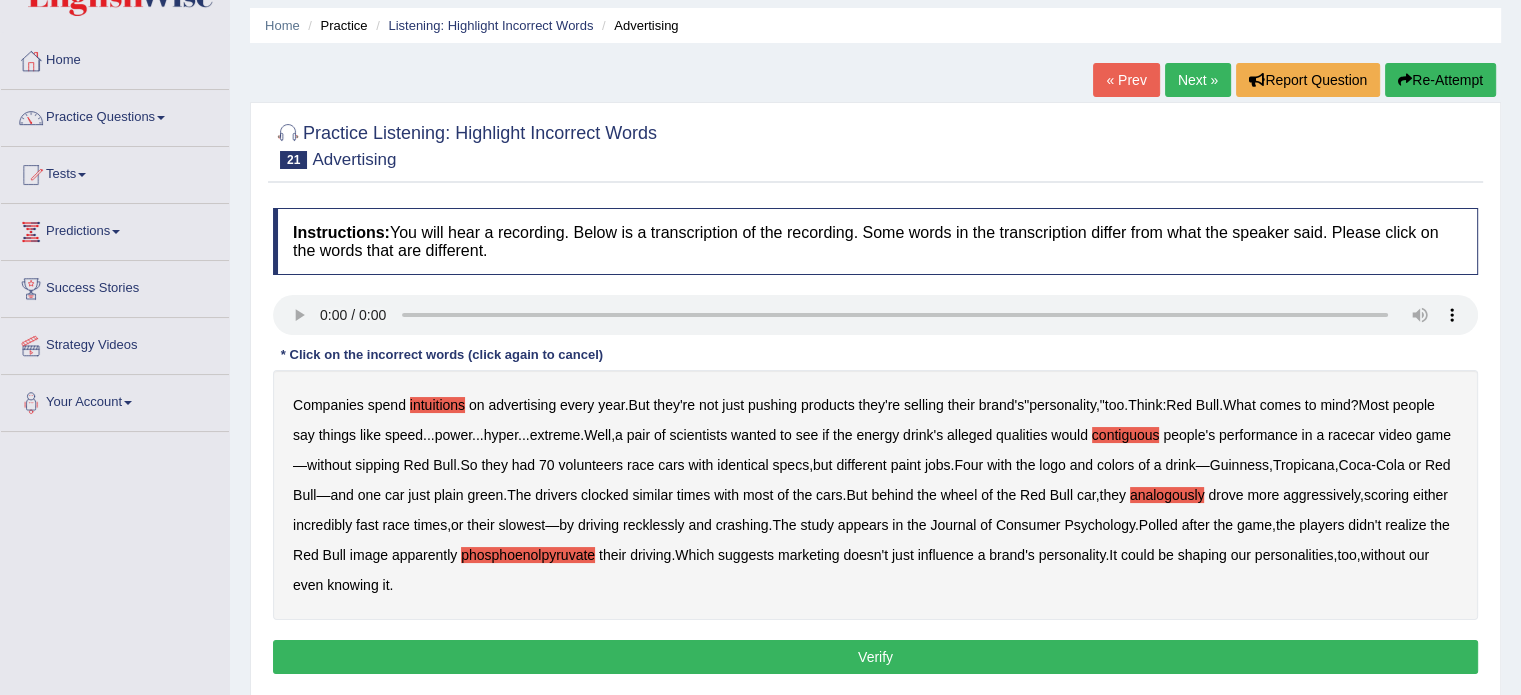 click on "Verify" at bounding box center [875, 657] 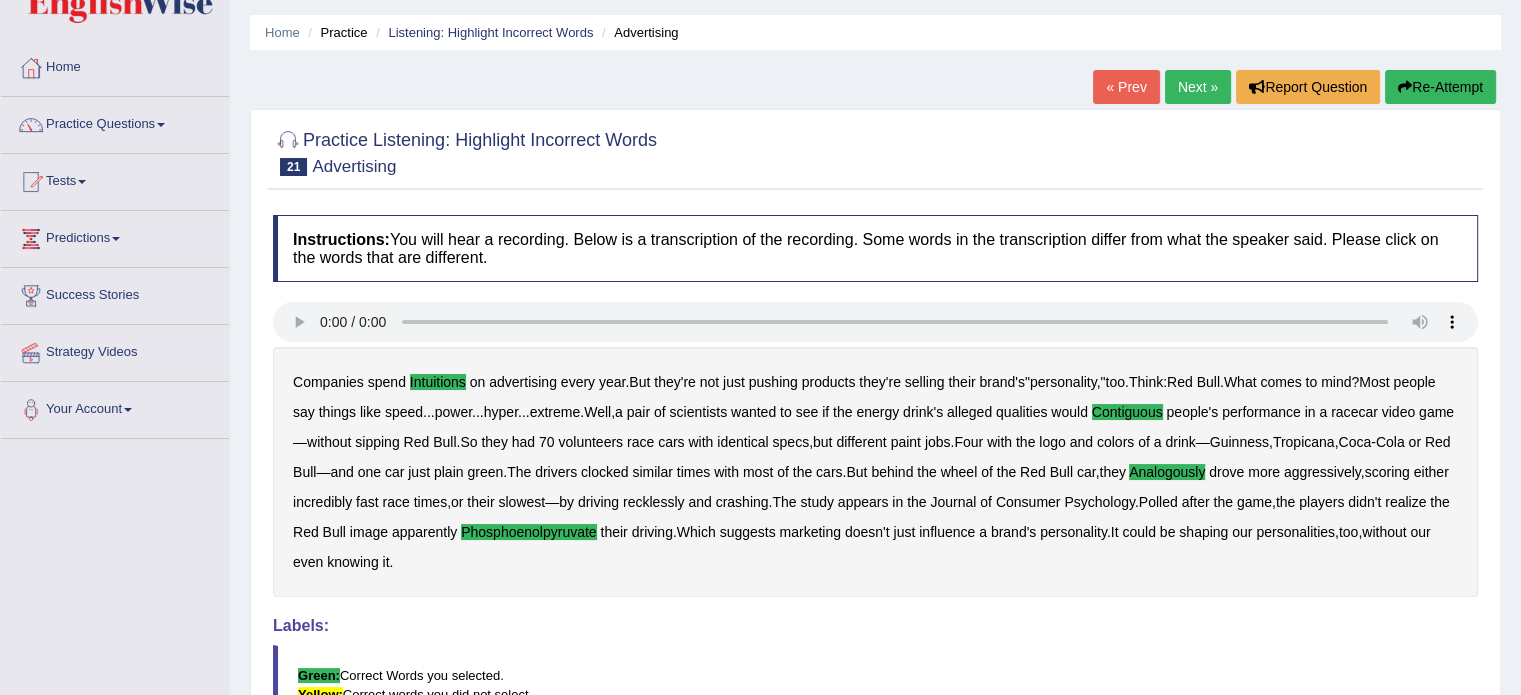 scroll, scrollTop: 0, scrollLeft: 0, axis: both 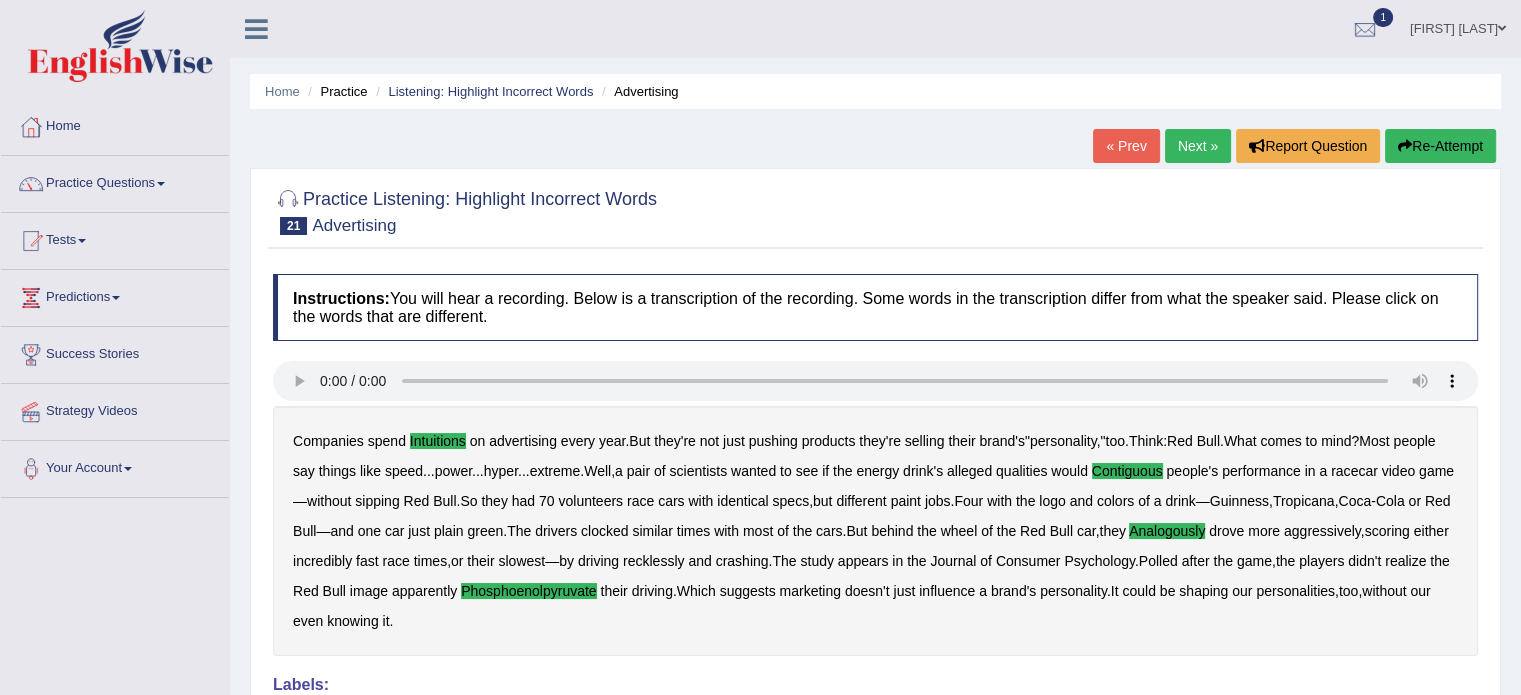 click on "Next »" at bounding box center (1198, 146) 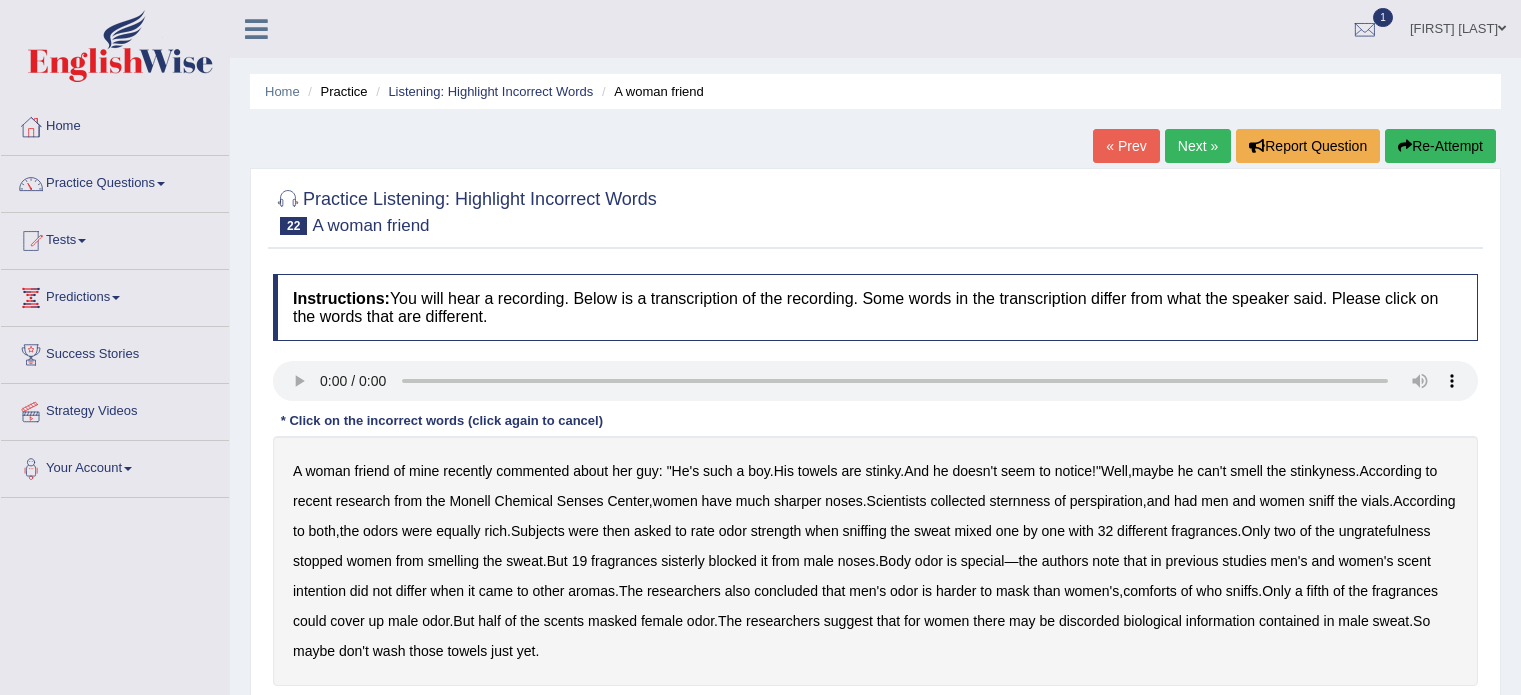 scroll, scrollTop: 0, scrollLeft: 0, axis: both 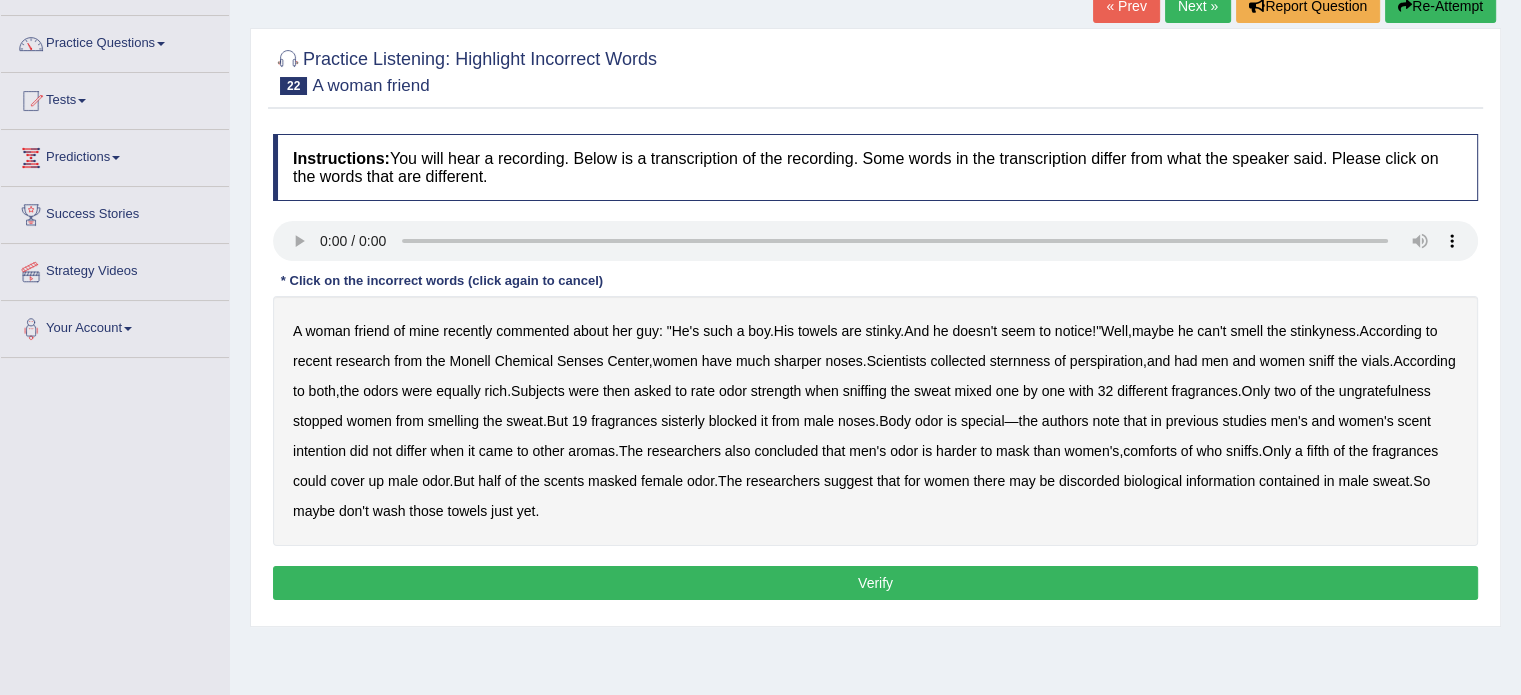 click on "sternness" at bounding box center [1020, 361] 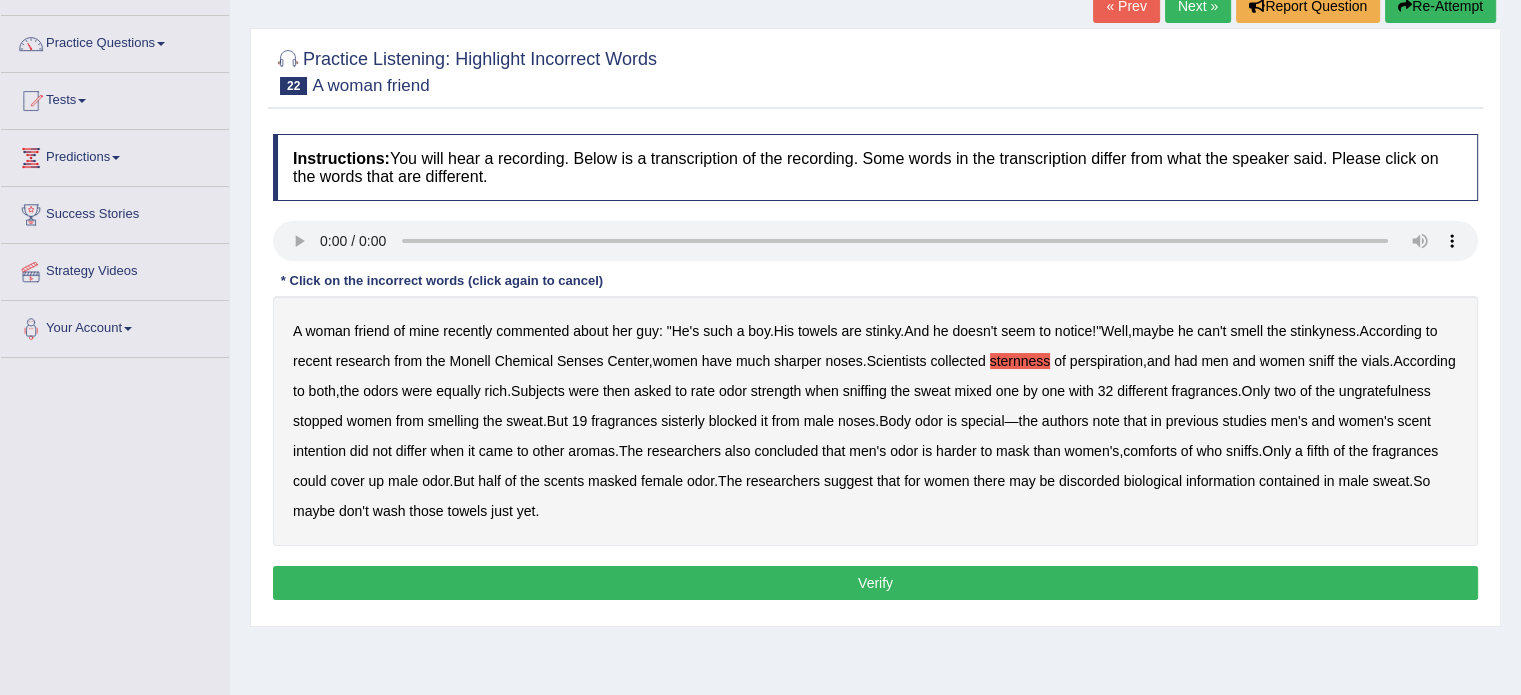 click on "ungratefulness" at bounding box center (1385, 391) 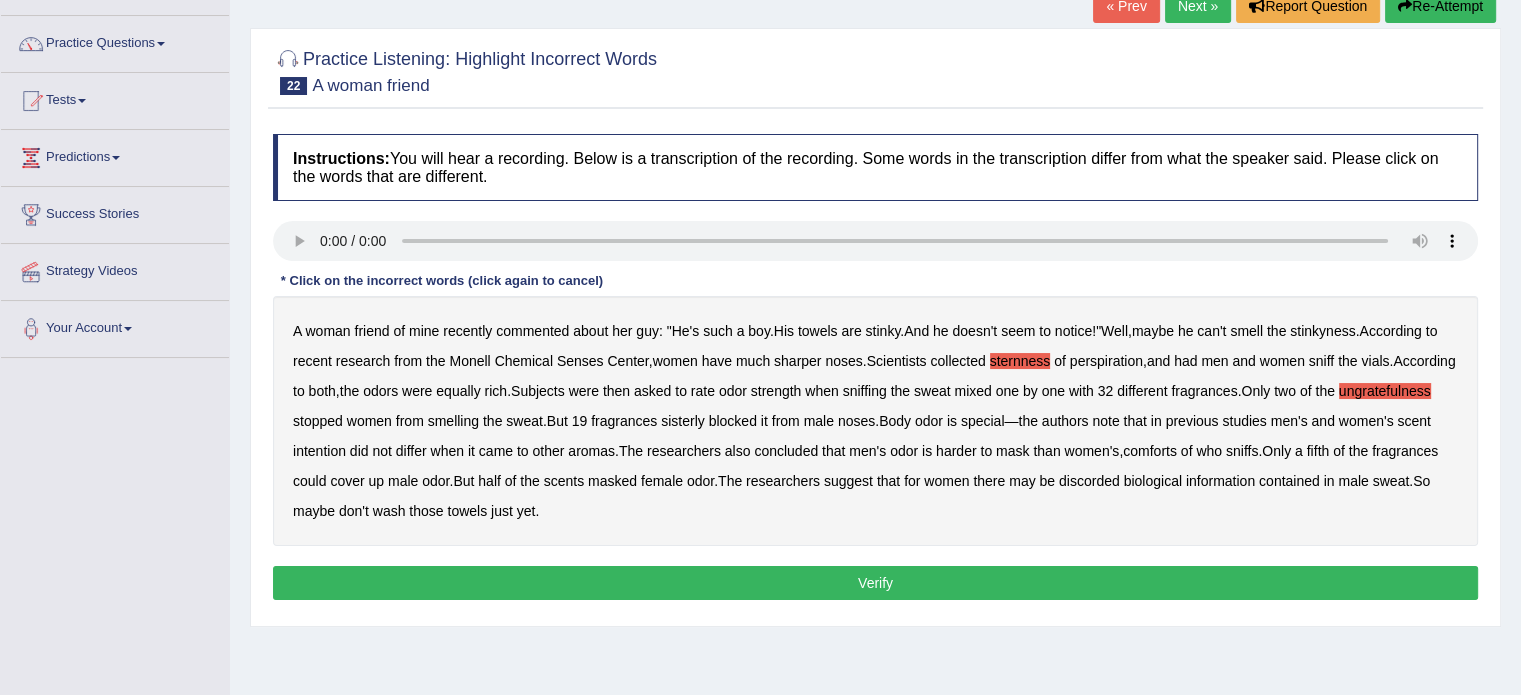 click on "sisterly" at bounding box center [683, 421] 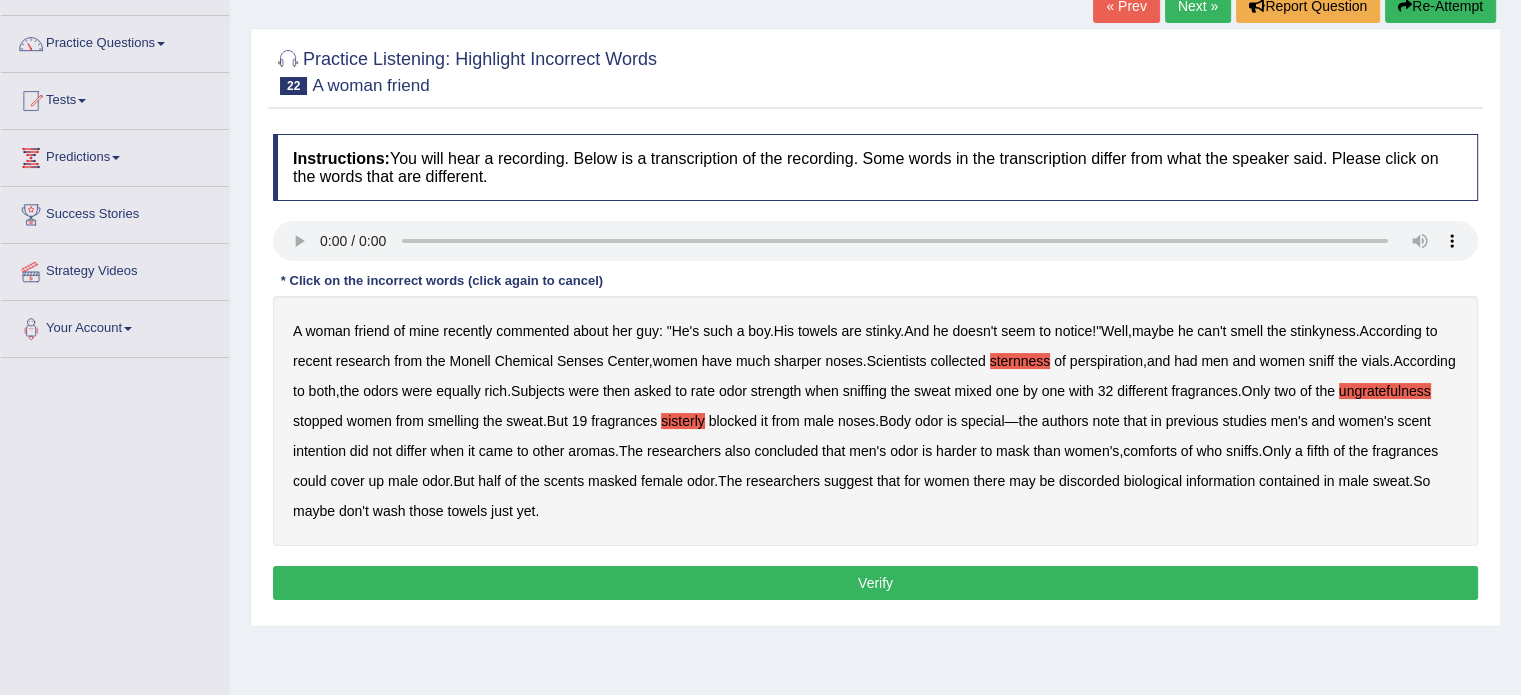 click on "comforts" at bounding box center (1150, 451) 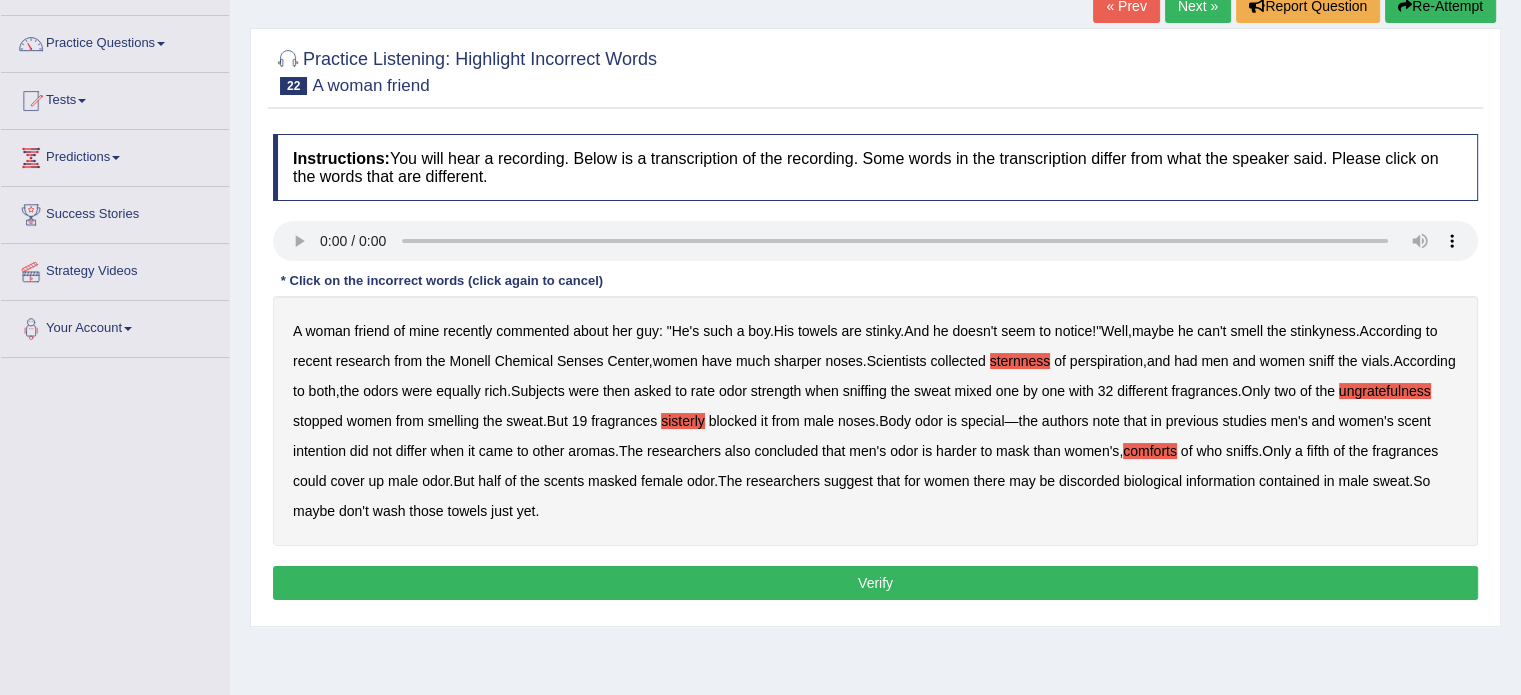 click on "discorded" at bounding box center [1089, 481] 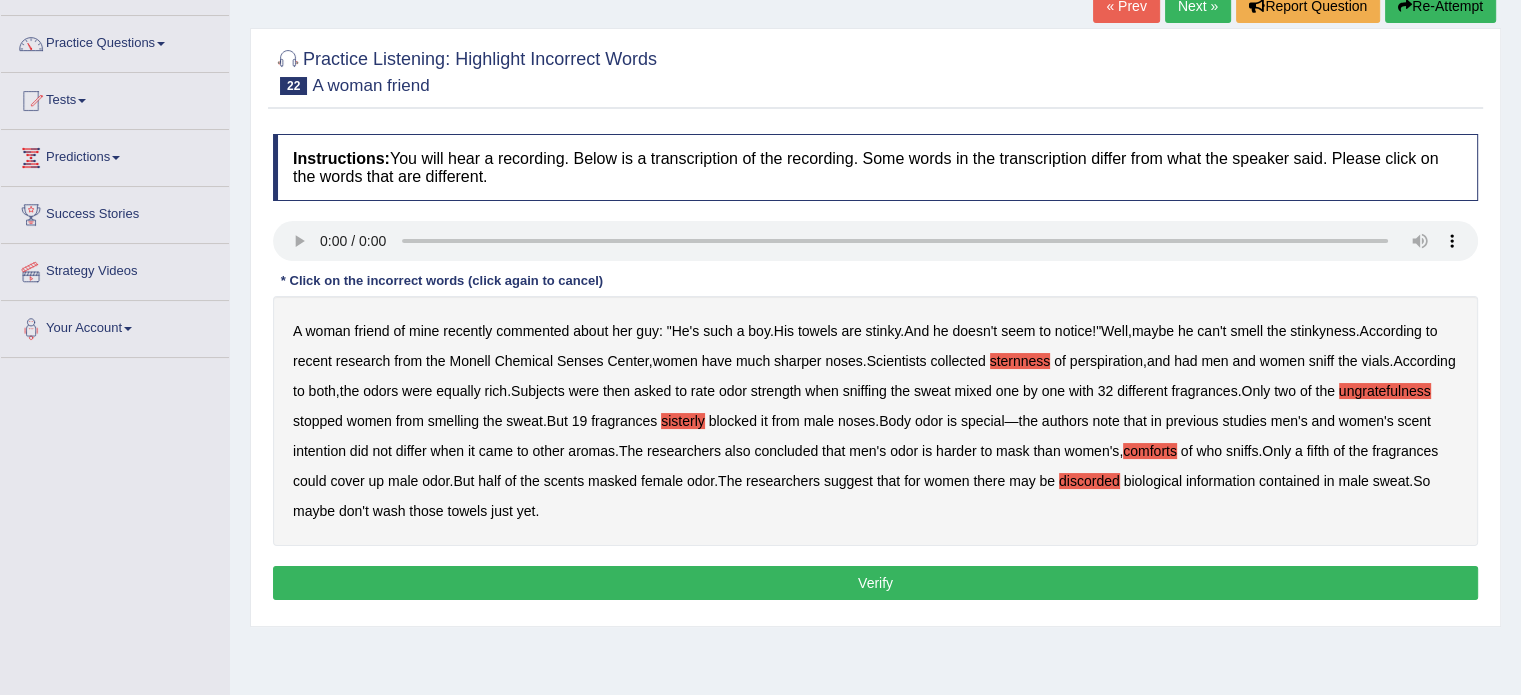 click on "Verify" at bounding box center [875, 583] 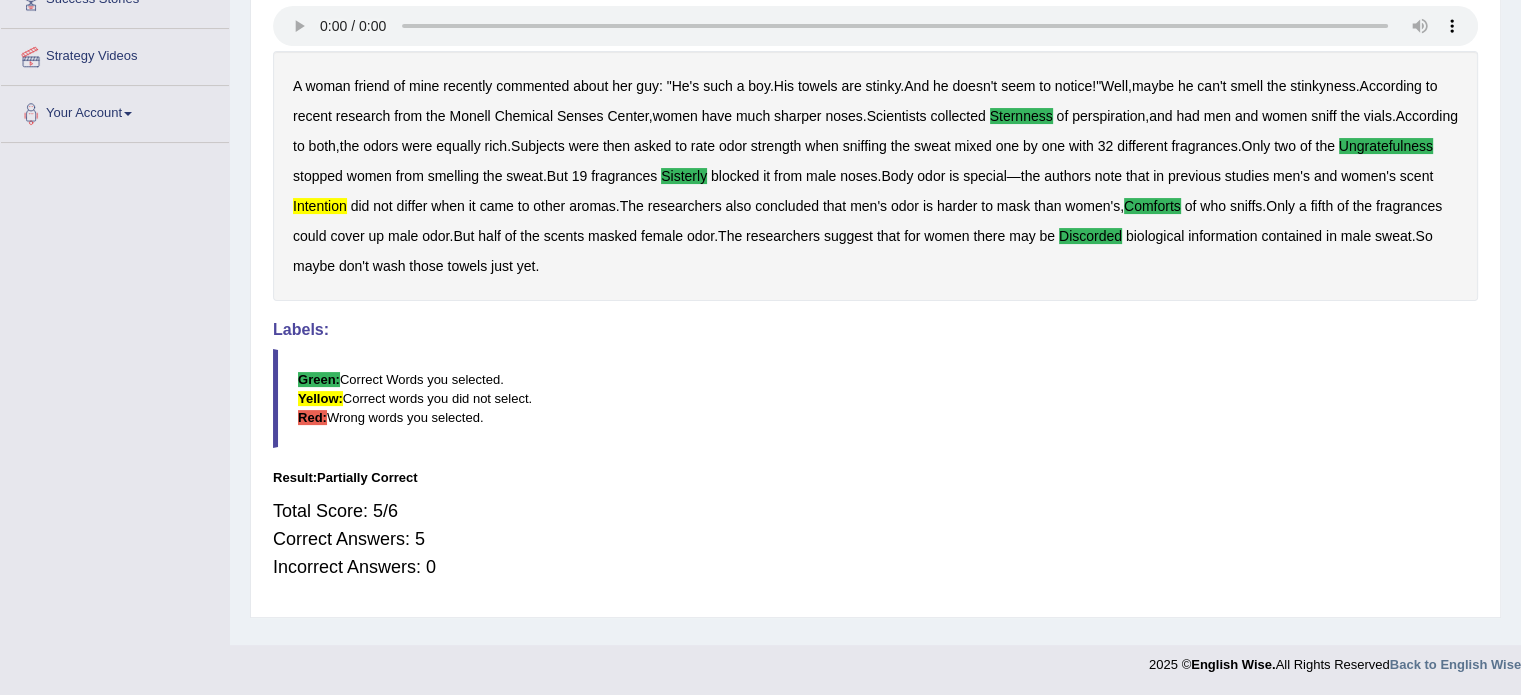 scroll, scrollTop: 0, scrollLeft: 0, axis: both 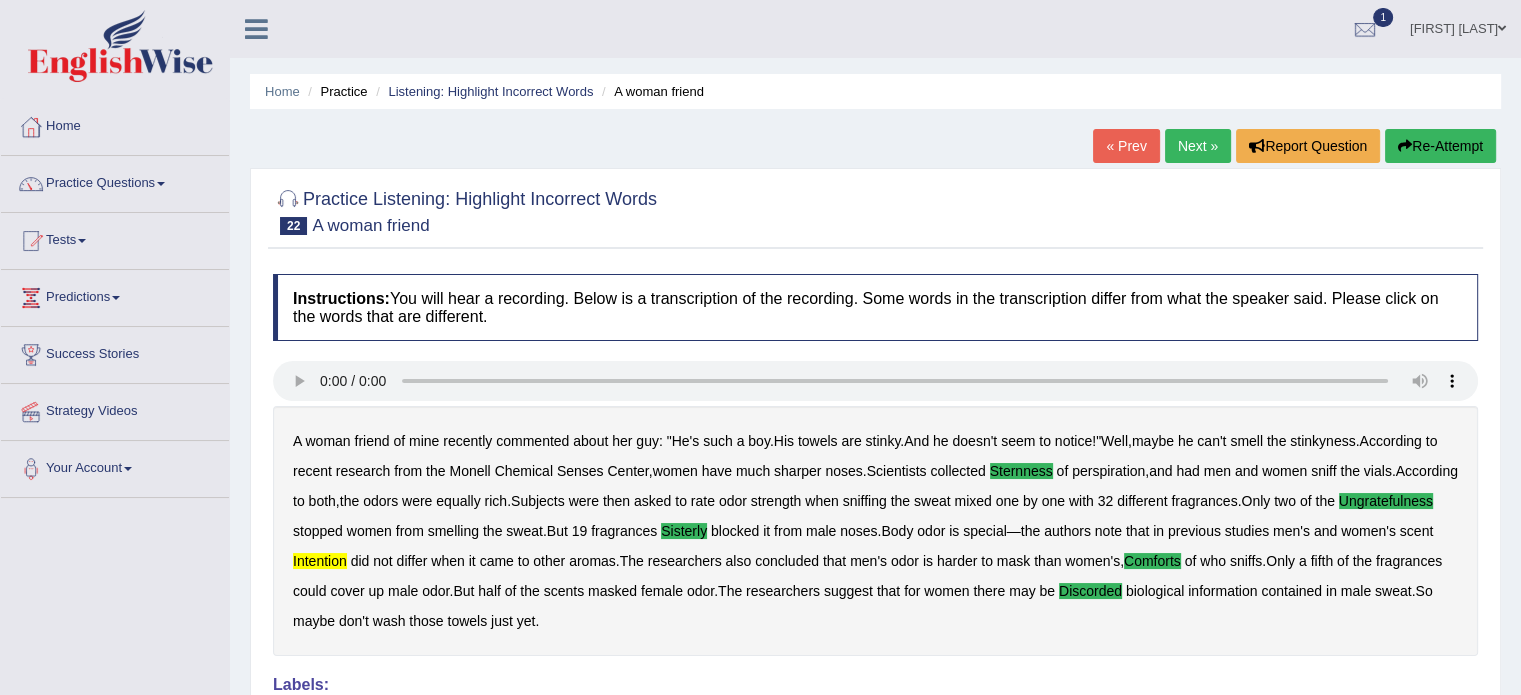 click on "Next »" at bounding box center (1198, 146) 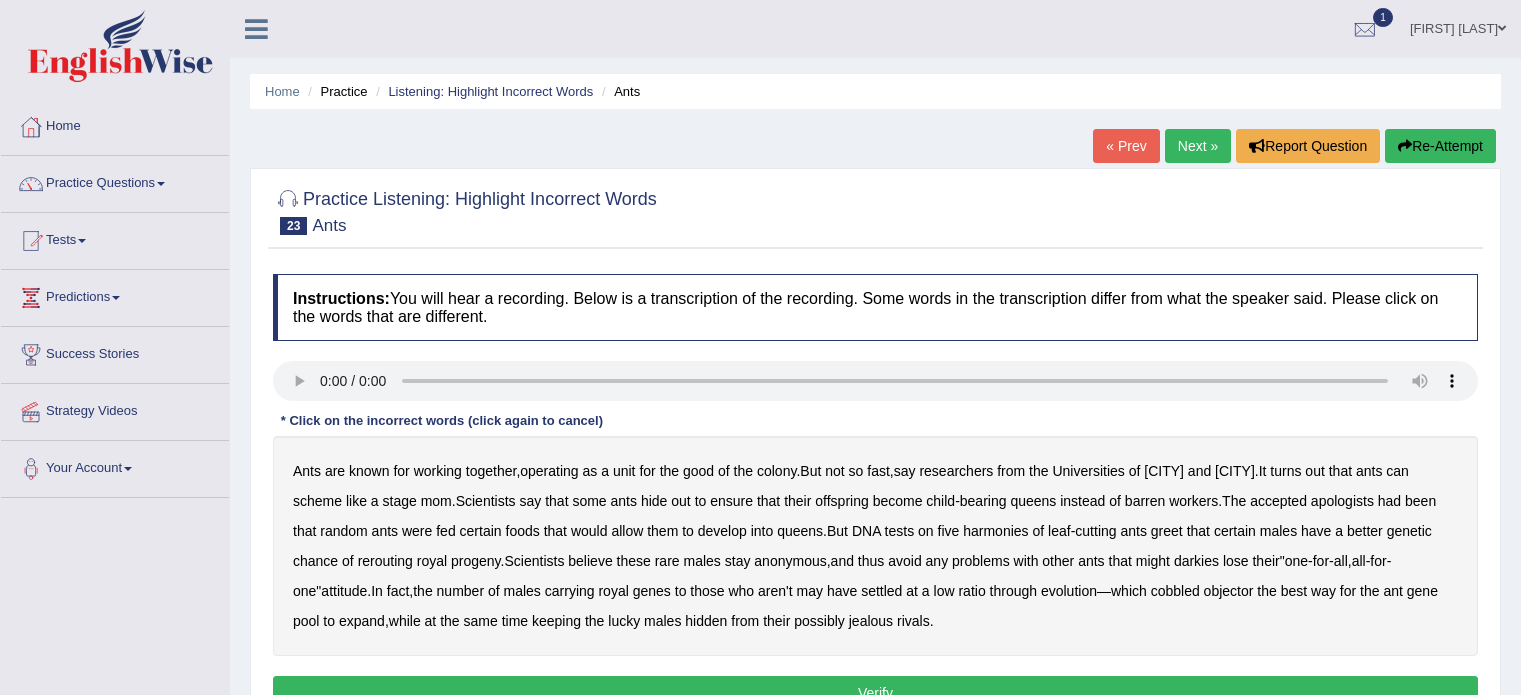 scroll, scrollTop: 0, scrollLeft: 0, axis: both 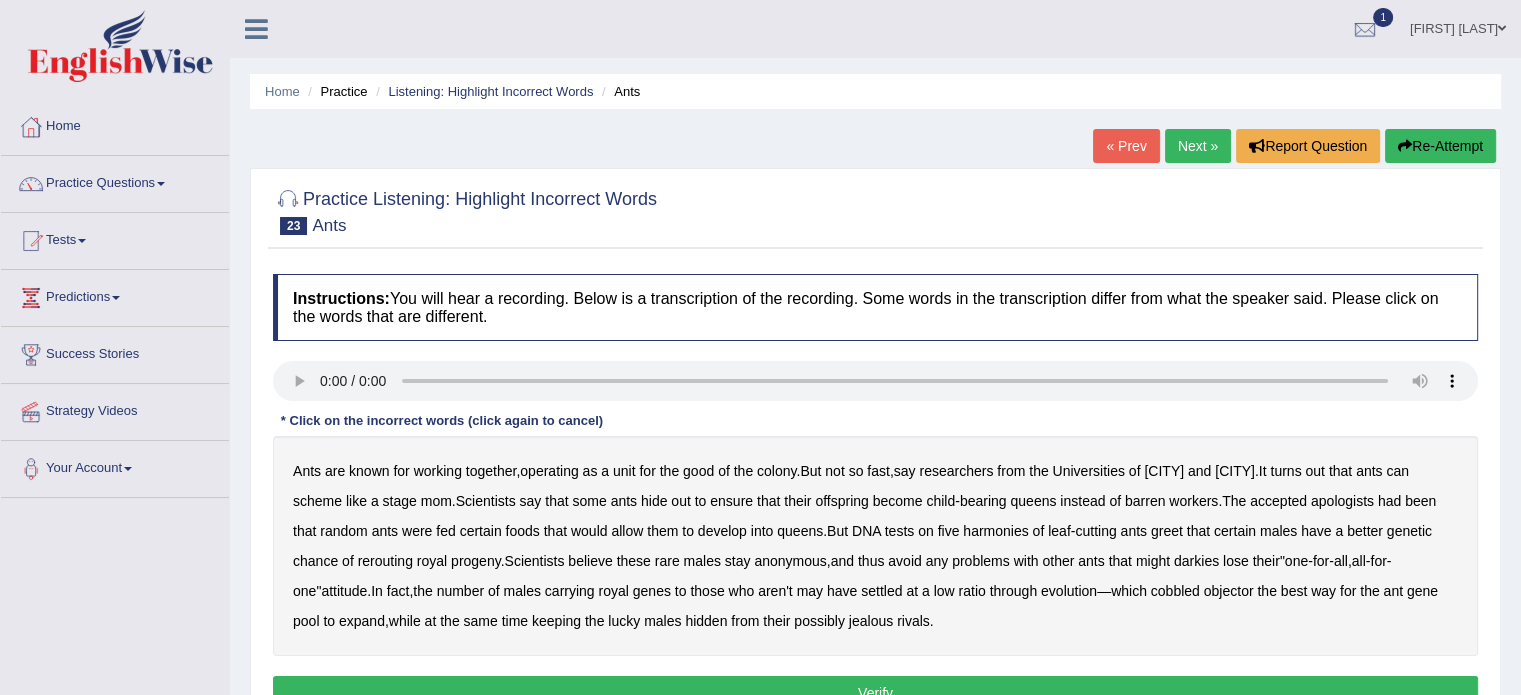 click on "apologists" at bounding box center (1342, 501) 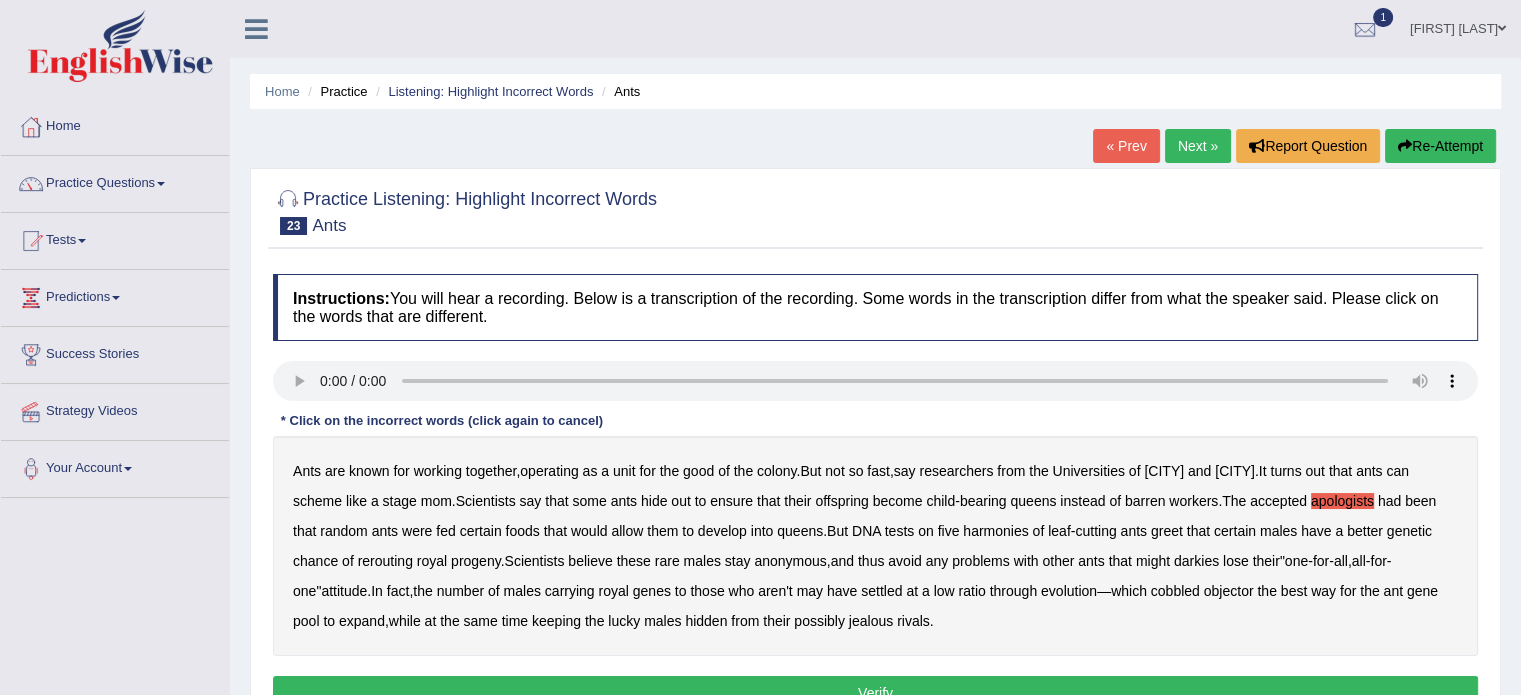 click on "harmonies" at bounding box center [995, 531] 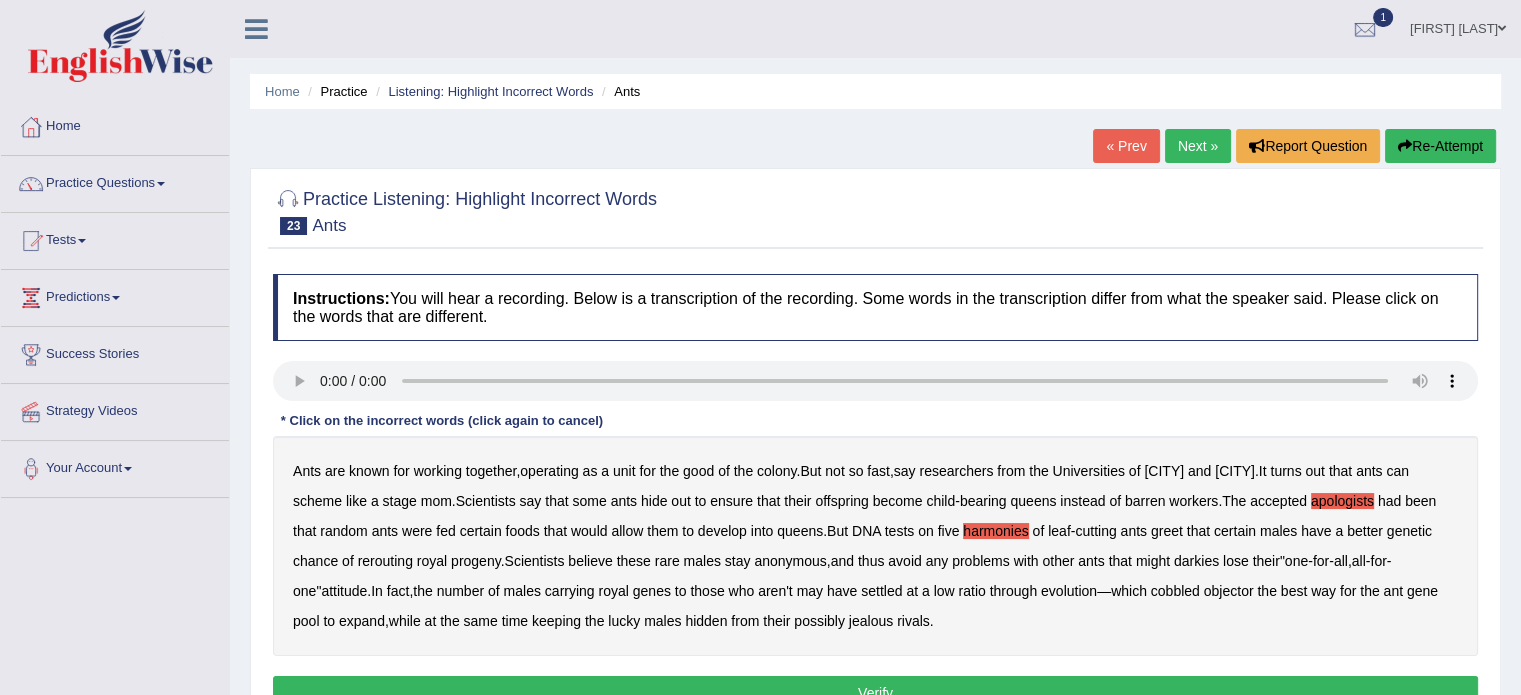 click on "greet" at bounding box center [1167, 531] 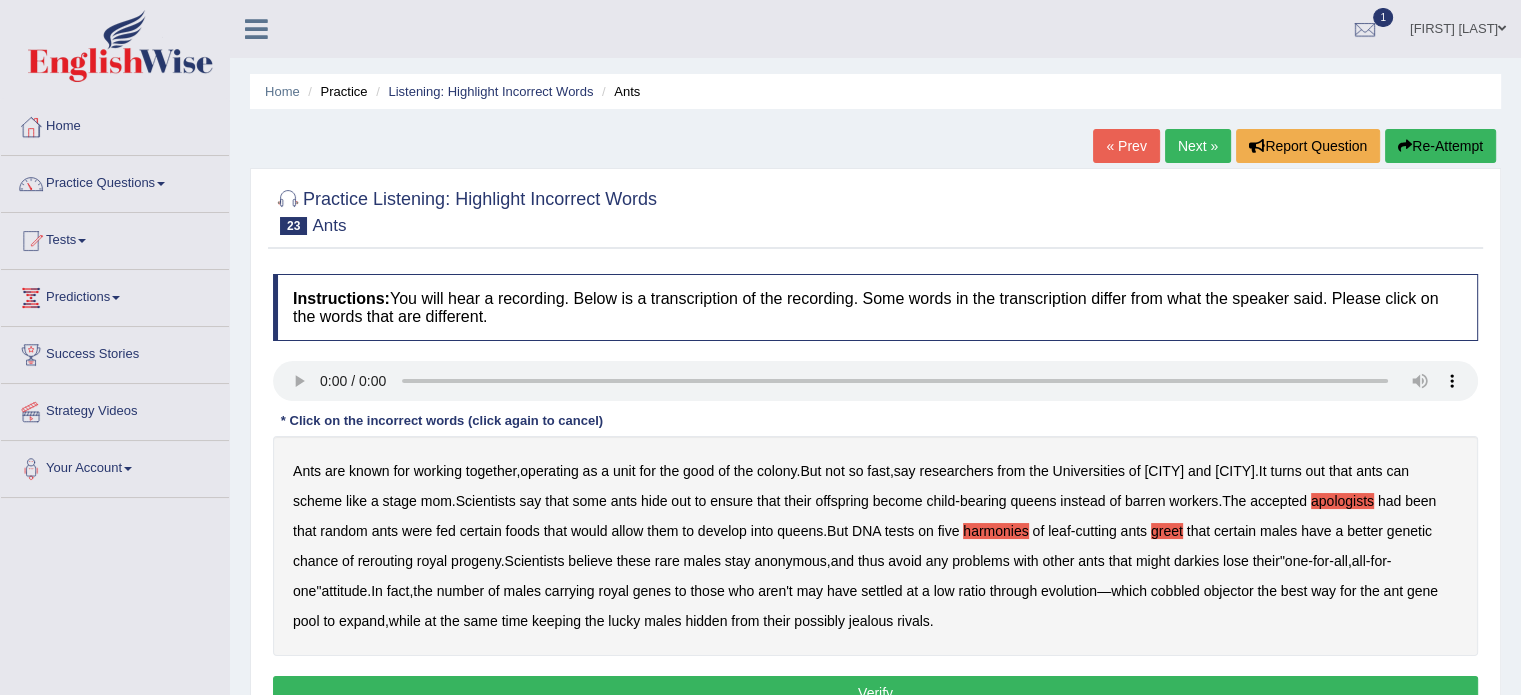 click on "rerouting" at bounding box center (385, 561) 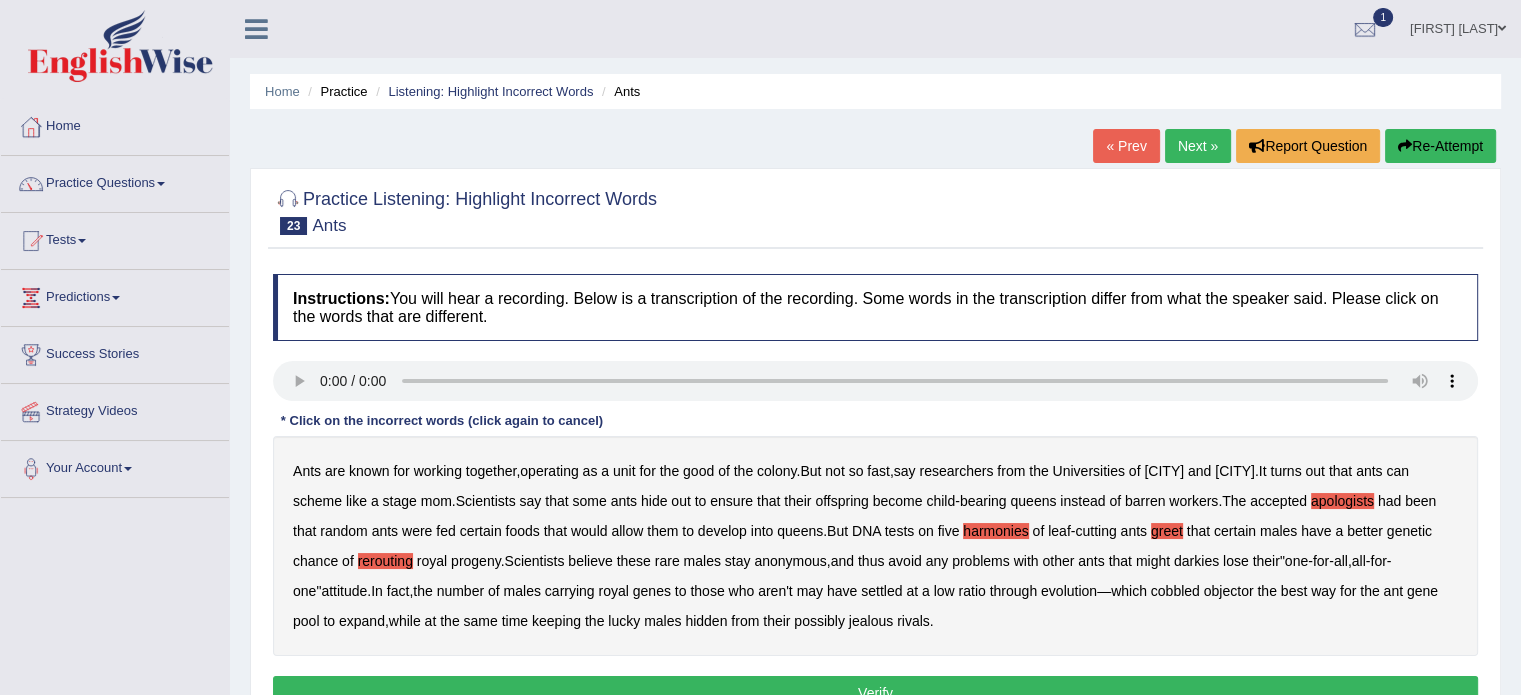click on "darkies" at bounding box center (1196, 561) 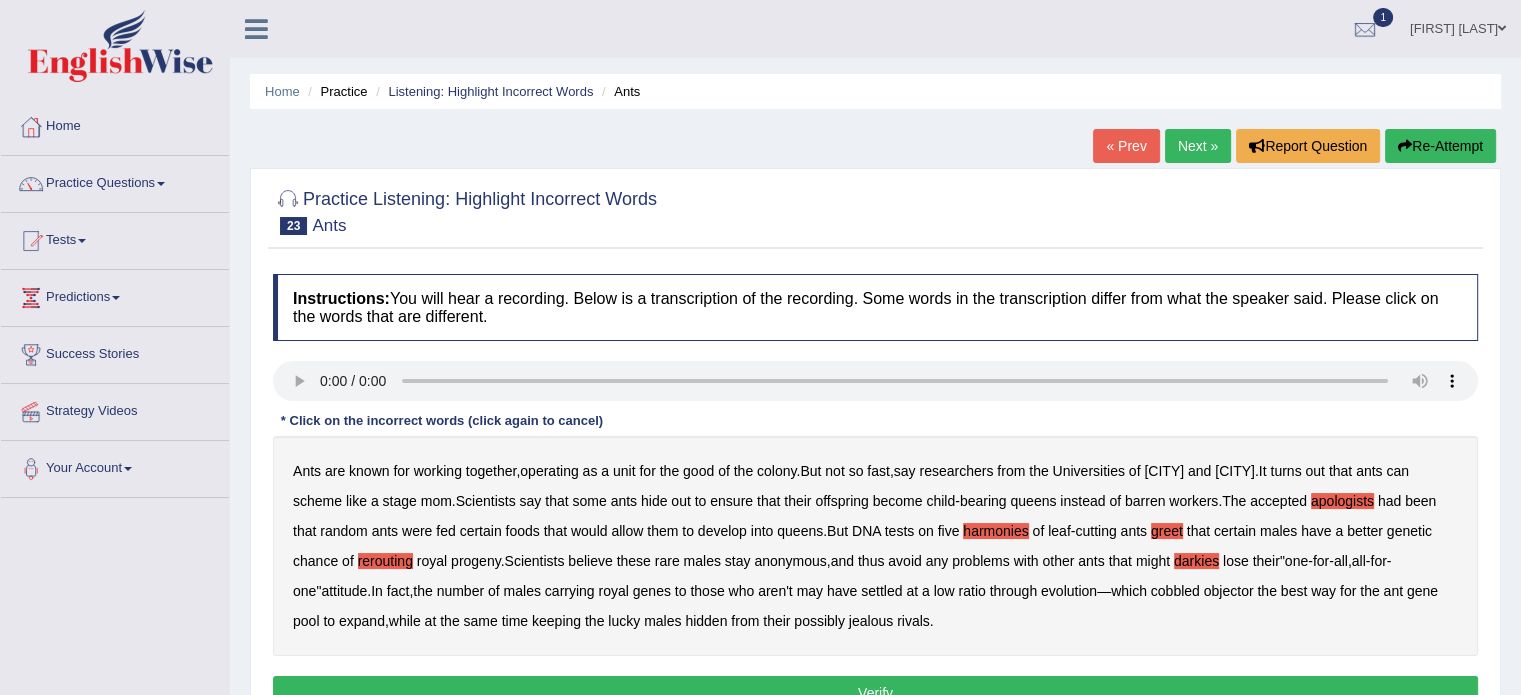 click on "aren't" at bounding box center (775, 591) 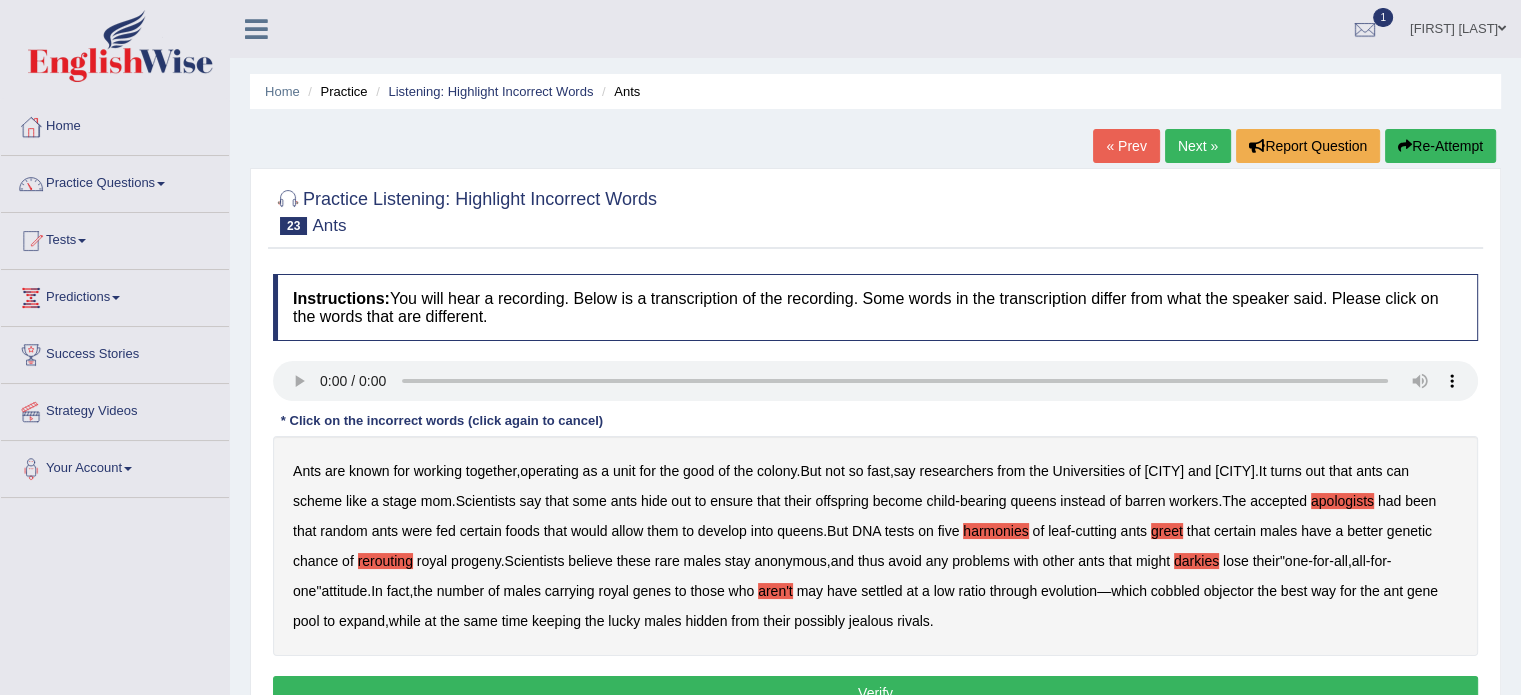 click on "aren't" at bounding box center [775, 591] 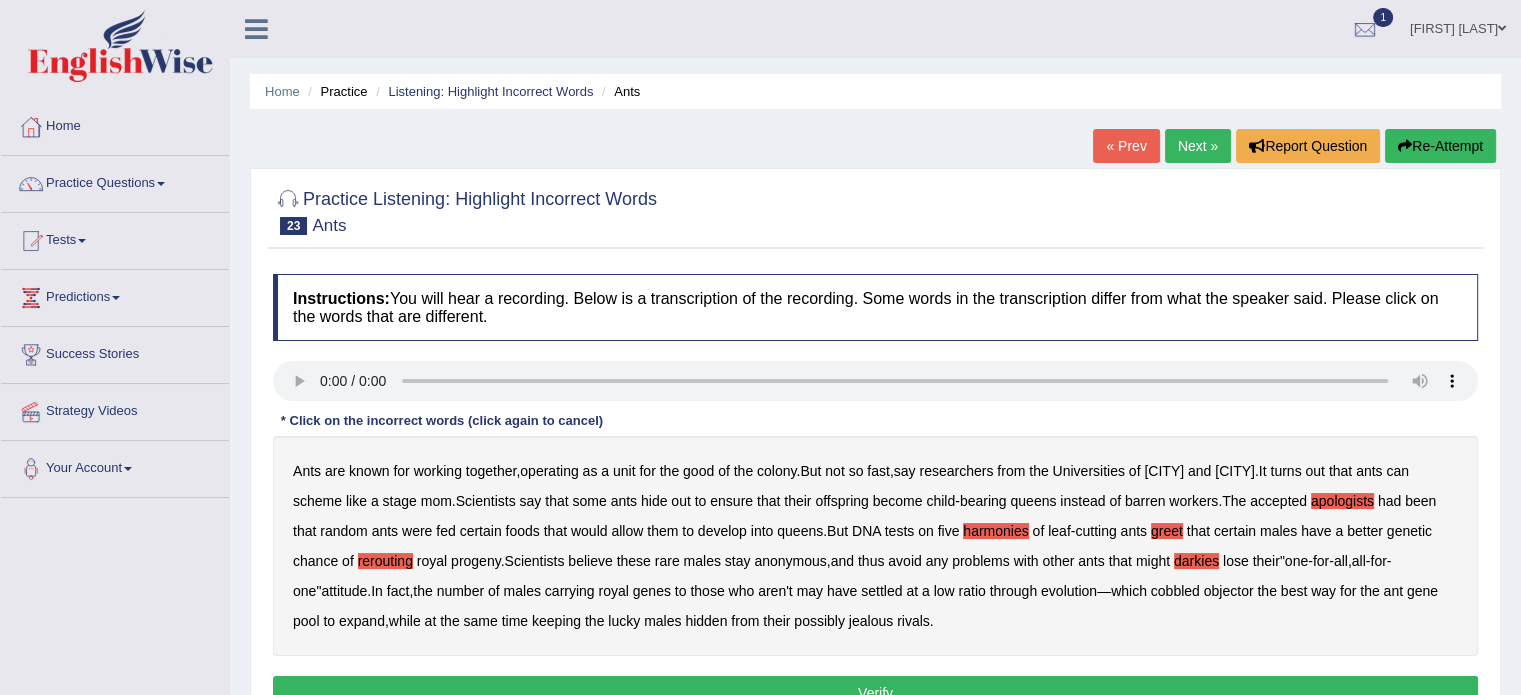 click on "Ants   are   known   for   working   together ,  operating   as   a   unit   for   the   good   of   the   colony .  But   not   so   fast ,  say   researchers   from   the   Universities   of   Leeds   and   Copenhagen .  It   turns   out   that   ants   can   scheme   like   a   stage   mom .  Scientists   say   that   some   ants   hide   out   to   ensure   that   their   offspring   become   child - bearing   queens   instead   of   barren   workers .  The   accepted   apologists   had   been   that   random   ants   were   fed   certain   foods   that   would   allow   them   to   develop   into   queens .  But   DNA   tests   on   five   harmonies   of   leaf - cutting   ants   greet   that   certain   males   have   a   better   genetic   chance   of   rerouting   royal   progeny .  Scientists   believe   these   rare   males   stay   anonymous ,  and   thus   avoid   any   problems   with   other   ants   that   might   darkies   lose   their  " one - for - all ,  all - for - one "  attitude .  In" at bounding box center (875, 546) 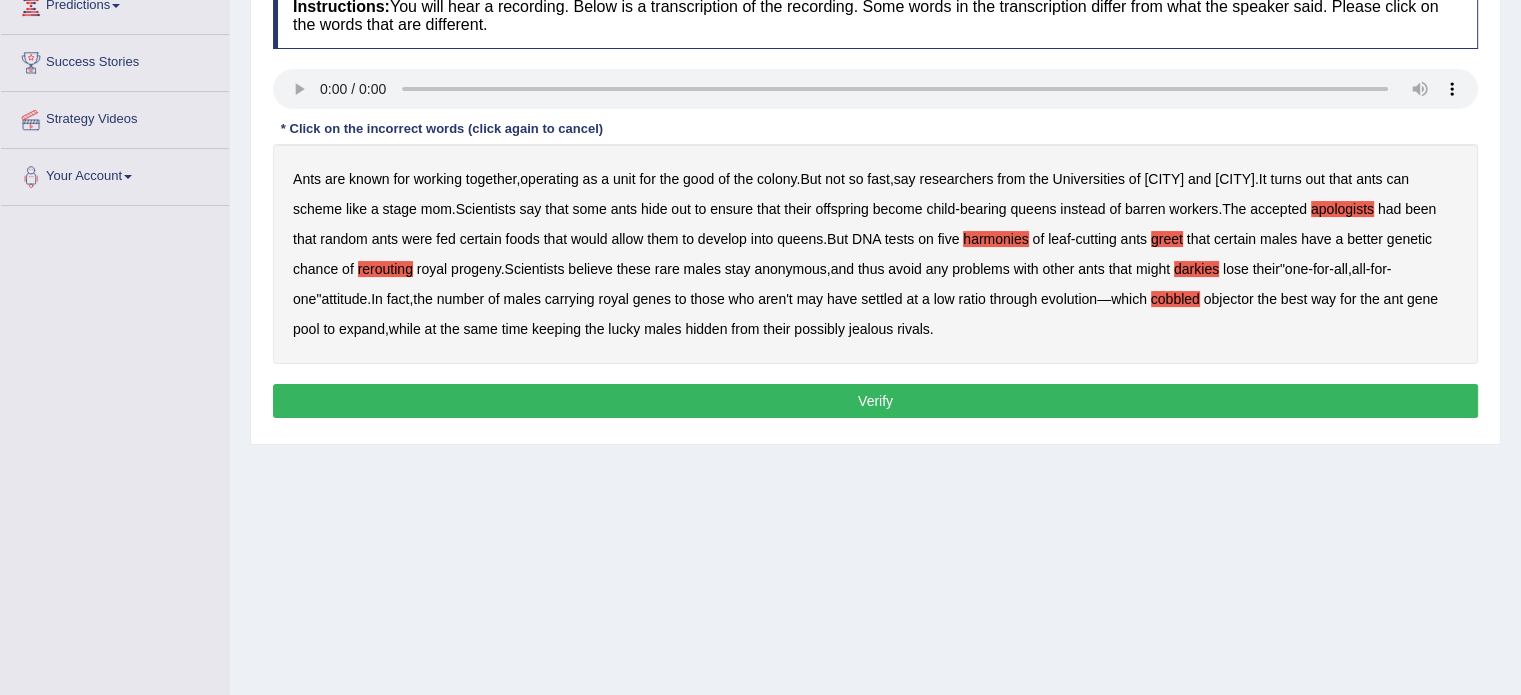 scroll, scrollTop: 295, scrollLeft: 0, axis: vertical 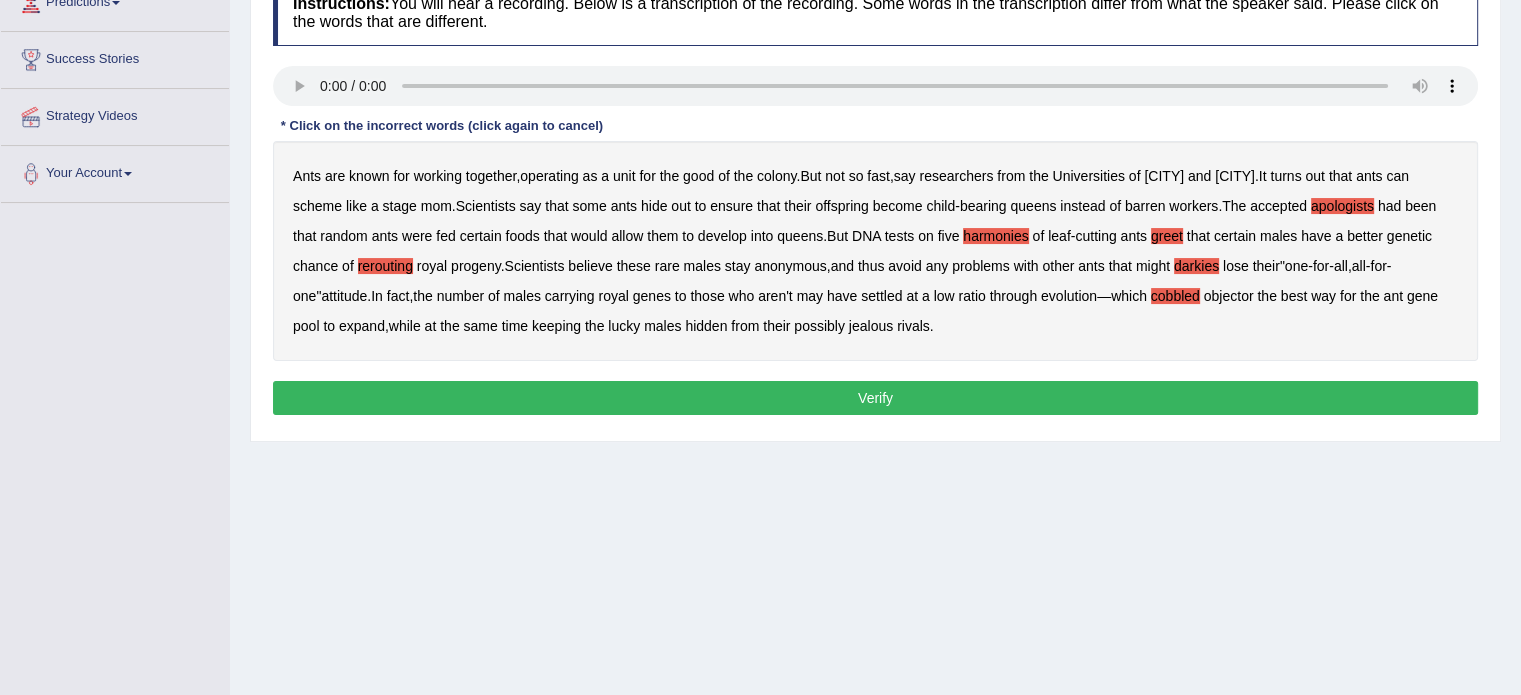 click on "Verify" at bounding box center (875, 398) 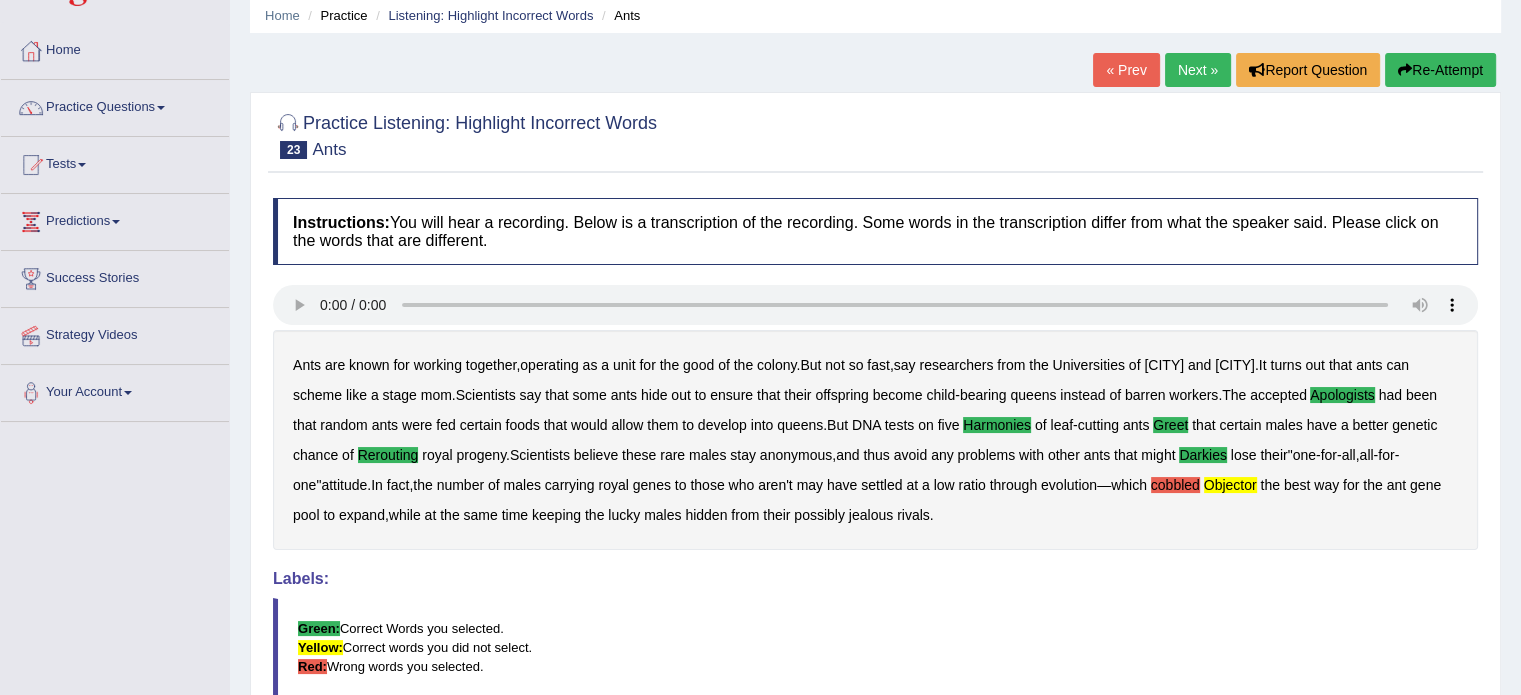 scroll, scrollTop: 74, scrollLeft: 0, axis: vertical 